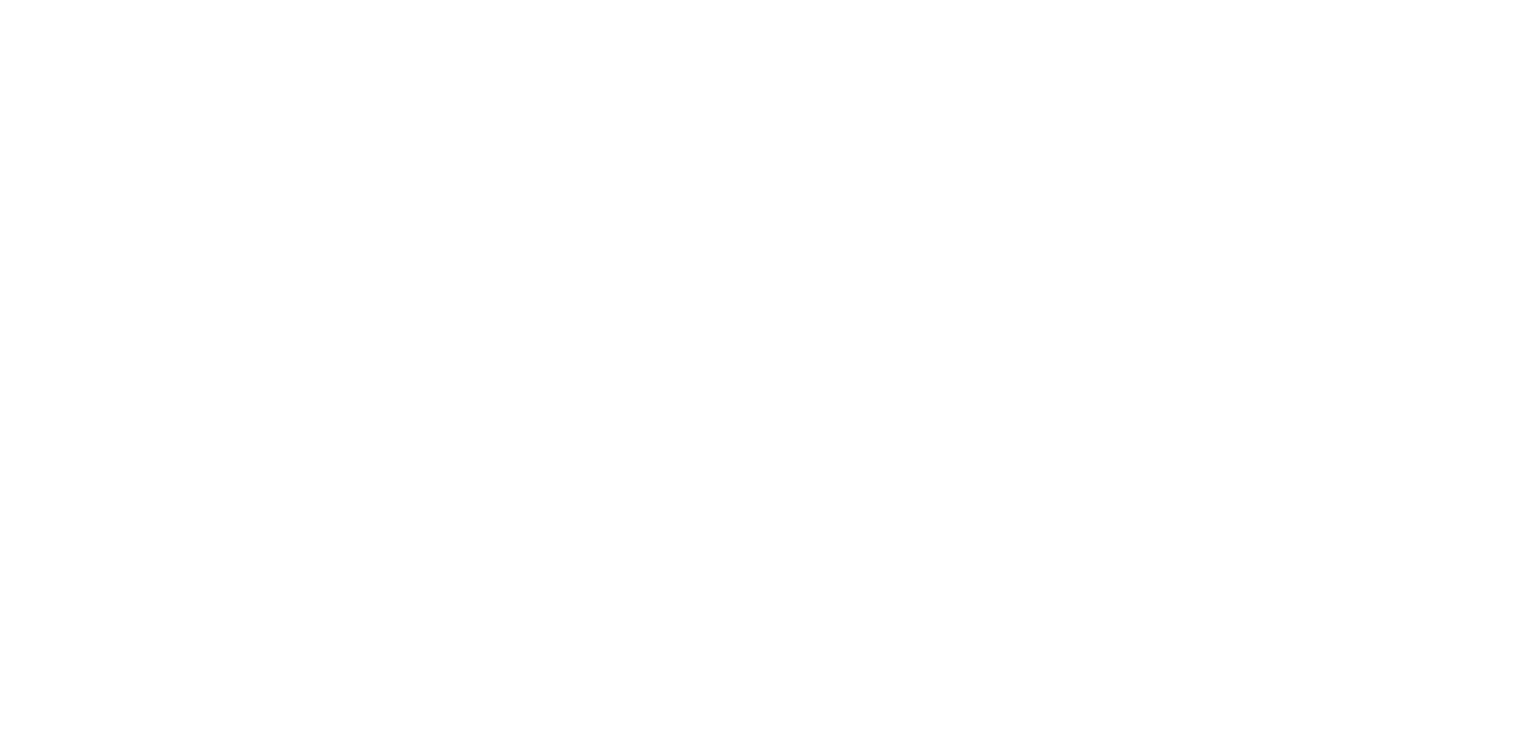 scroll, scrollTop: 0, scrollLeft: 0, axis: both 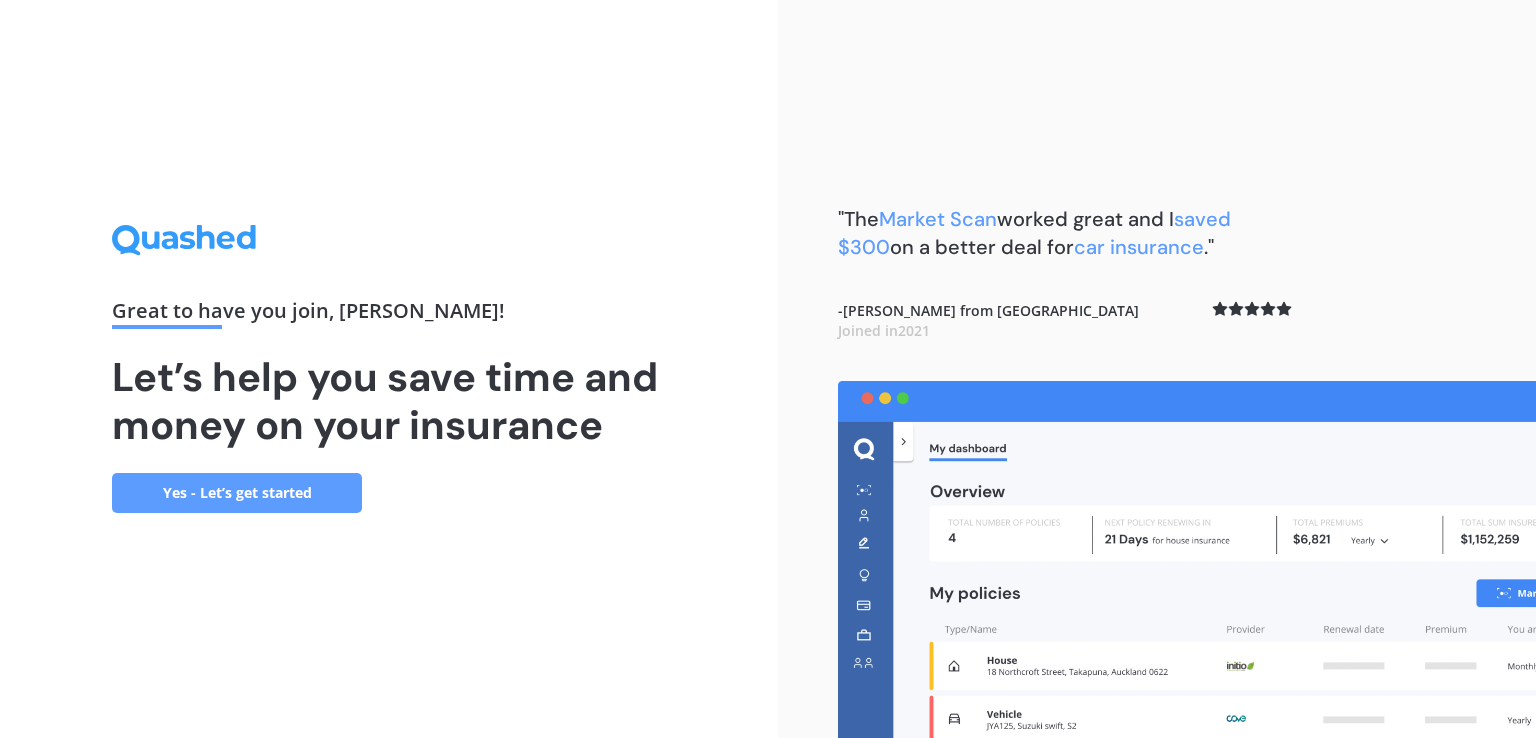 click on "Yes - Let’s get started" at bounding box center (237, 493) 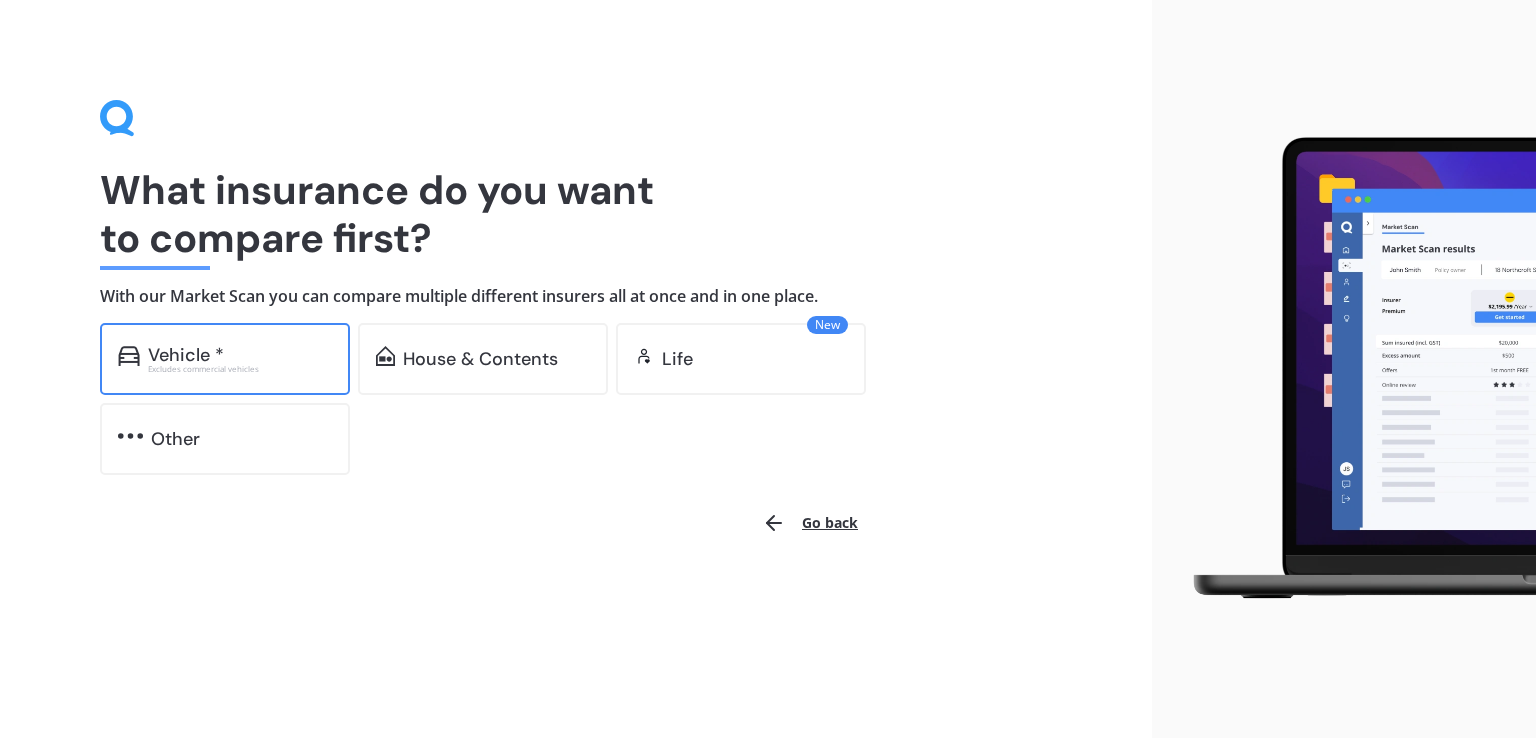 click on "Excludes commercial vehicles" at bounding box center (240, 369) 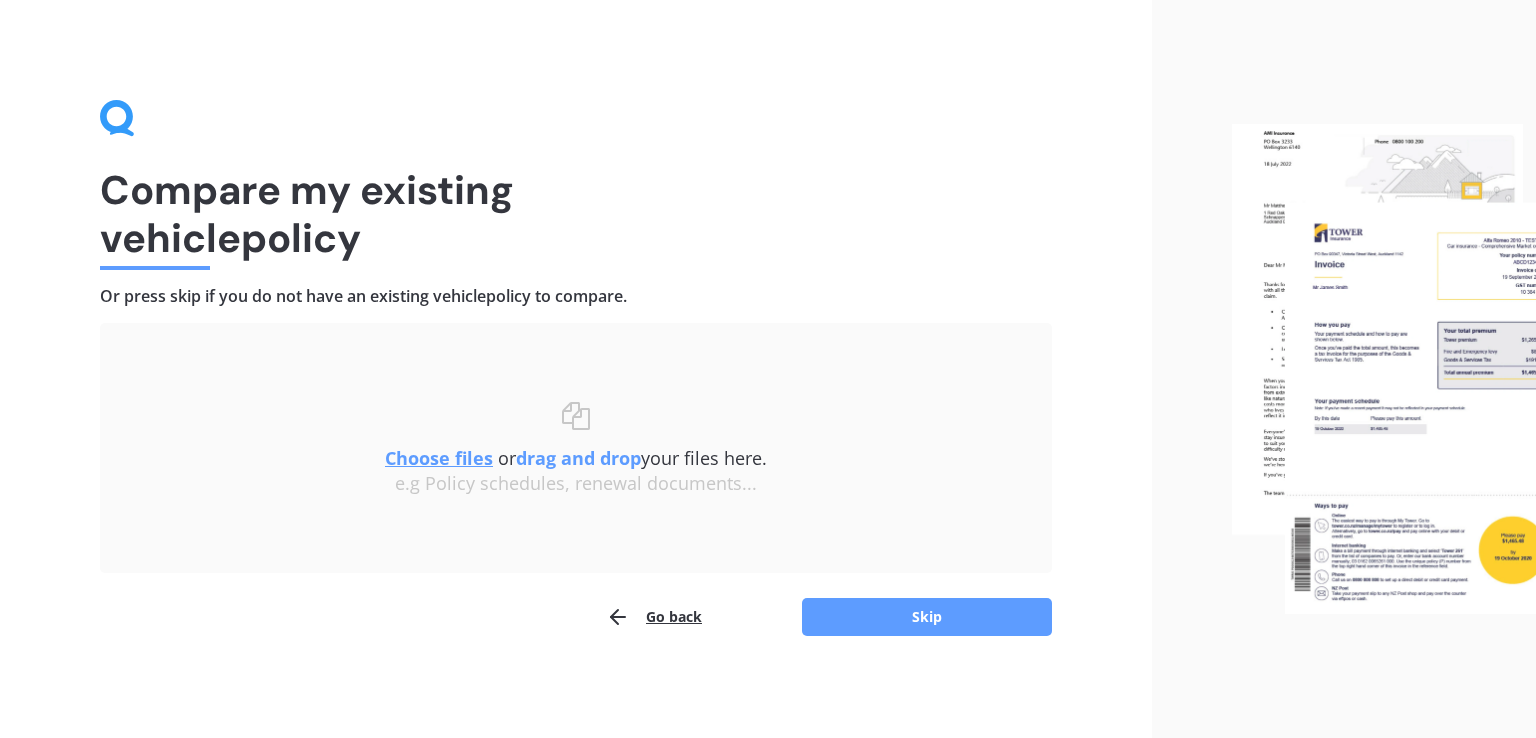 click on "Choose files" at bounding box center [439, 458] 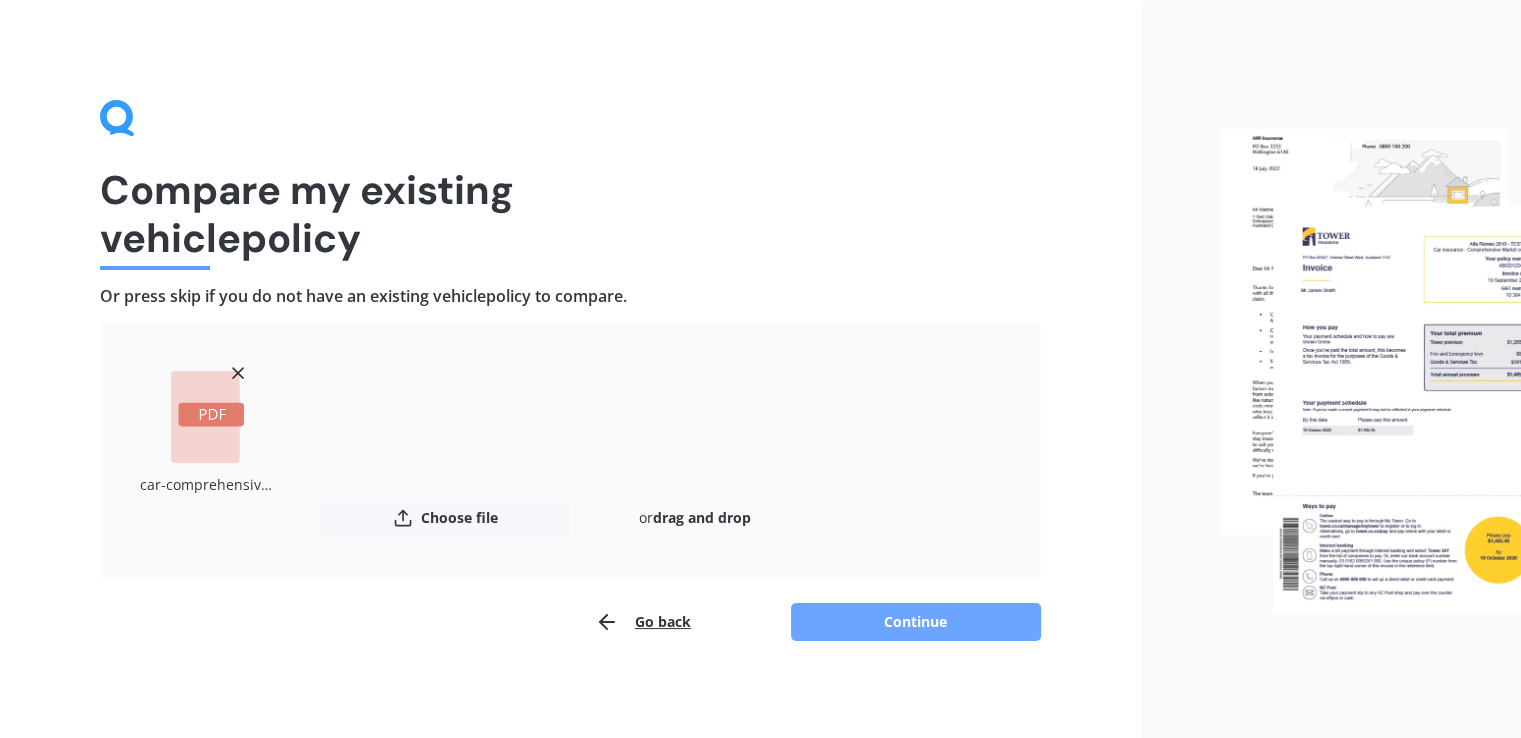 click on "Continue" at bounding box center (916, 622) 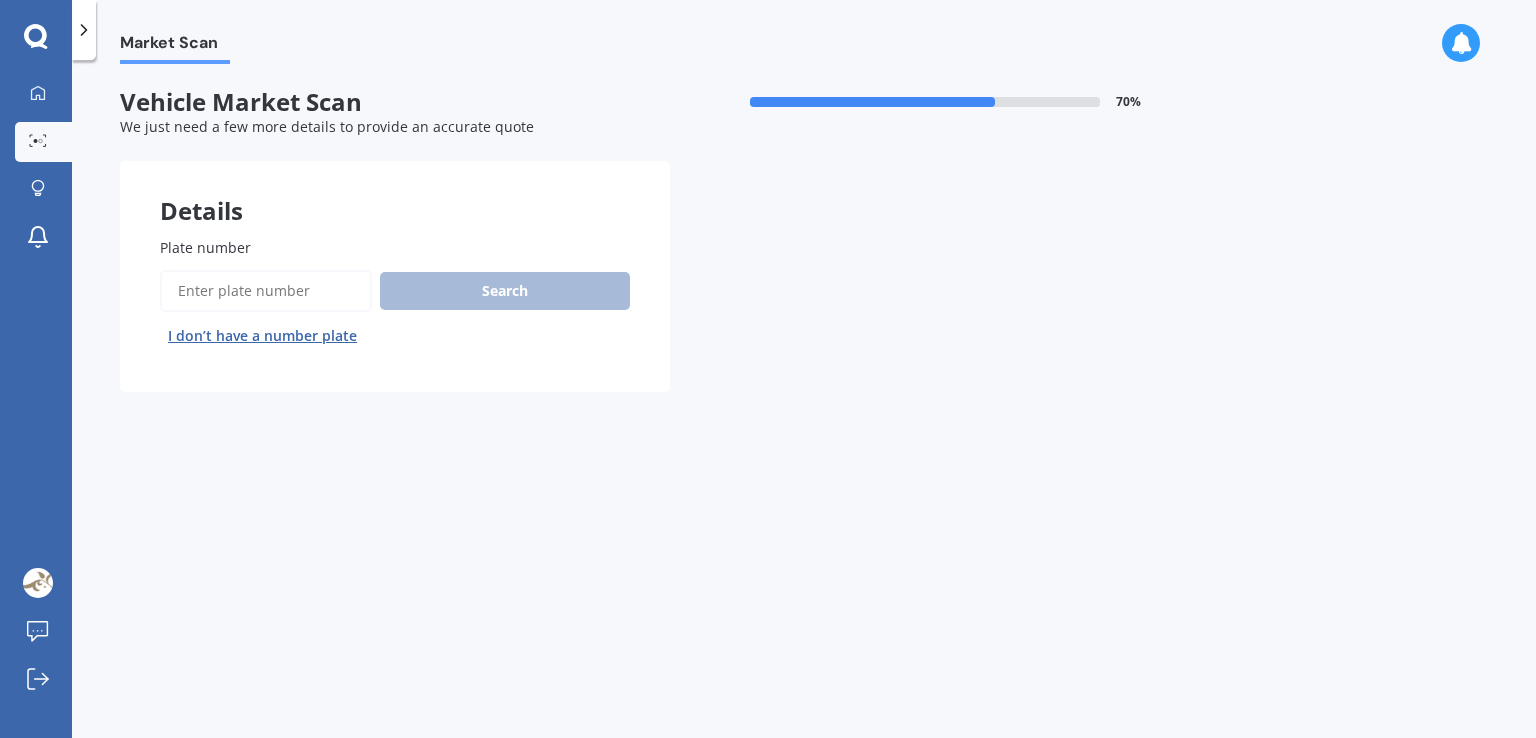 click on "Plate number" at bounding box center (266, 291) 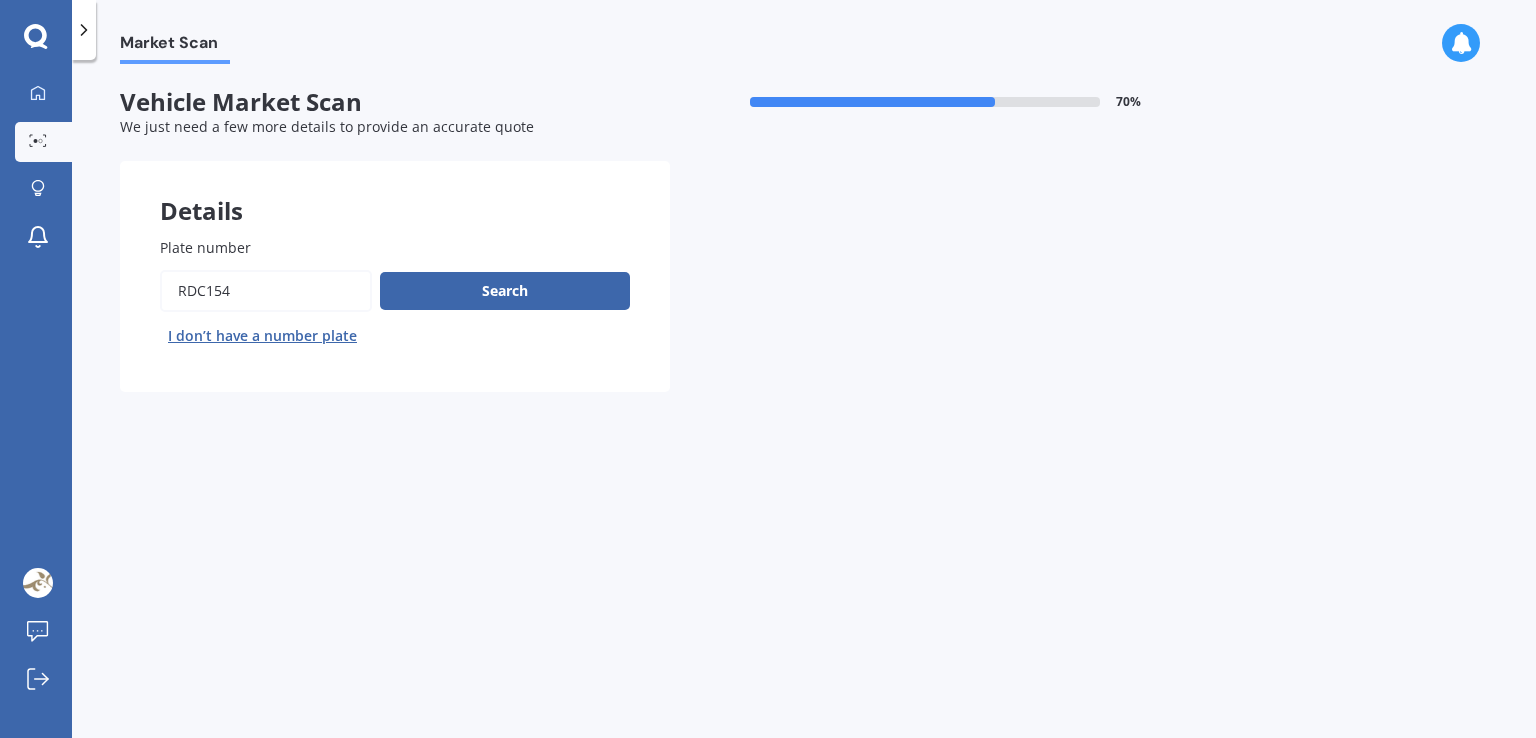 type on "RDC154" 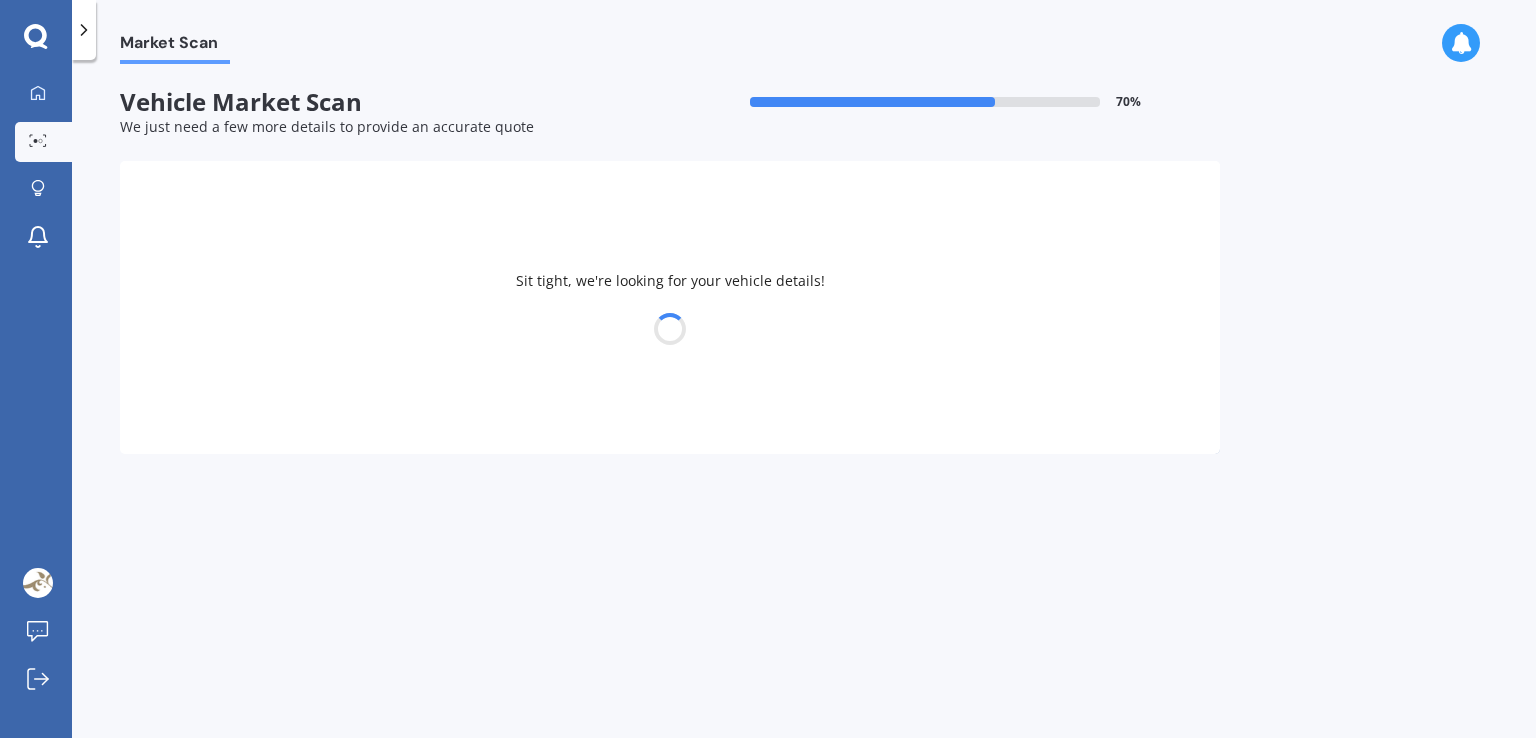 select on "TOYOTA" 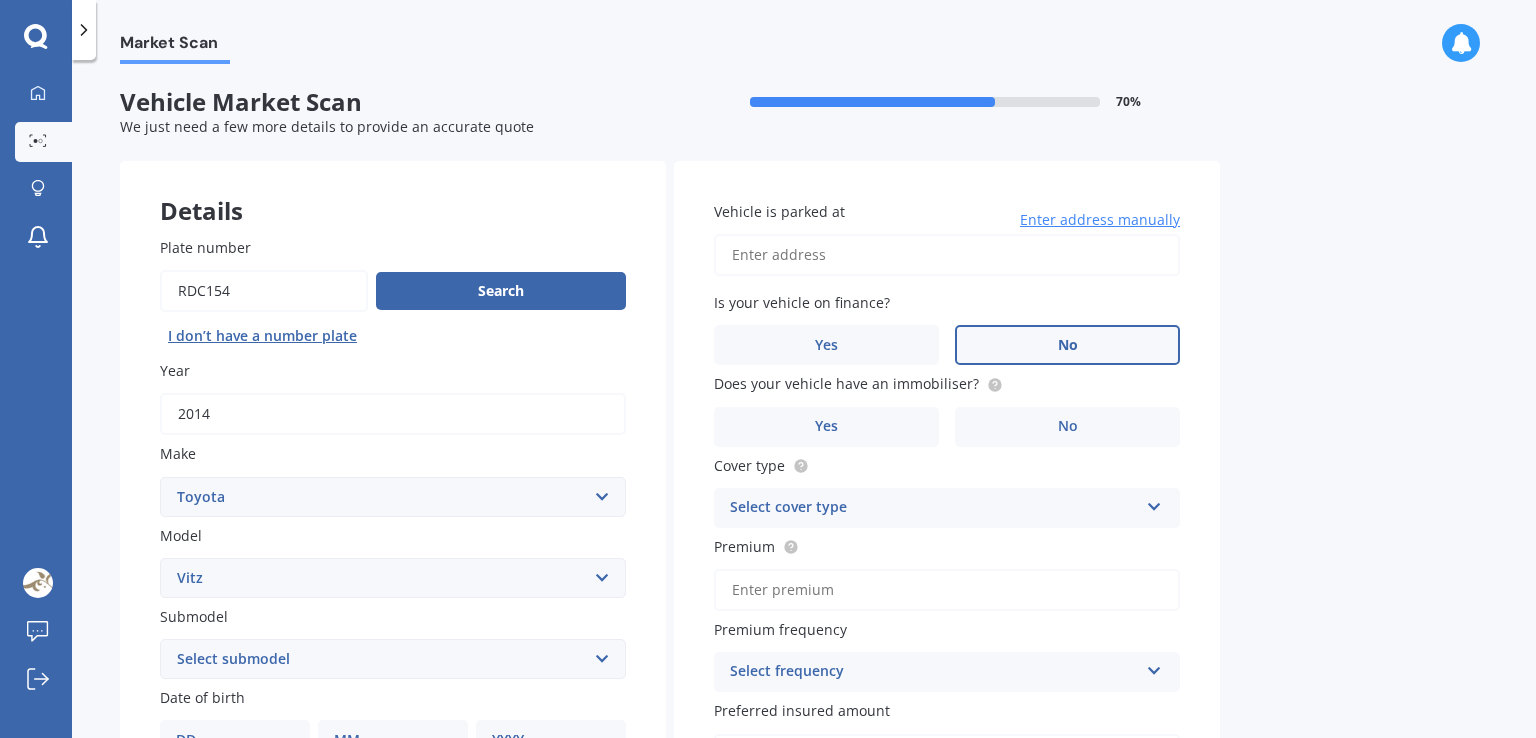 click on "No" at bounding box center [1067, 345] 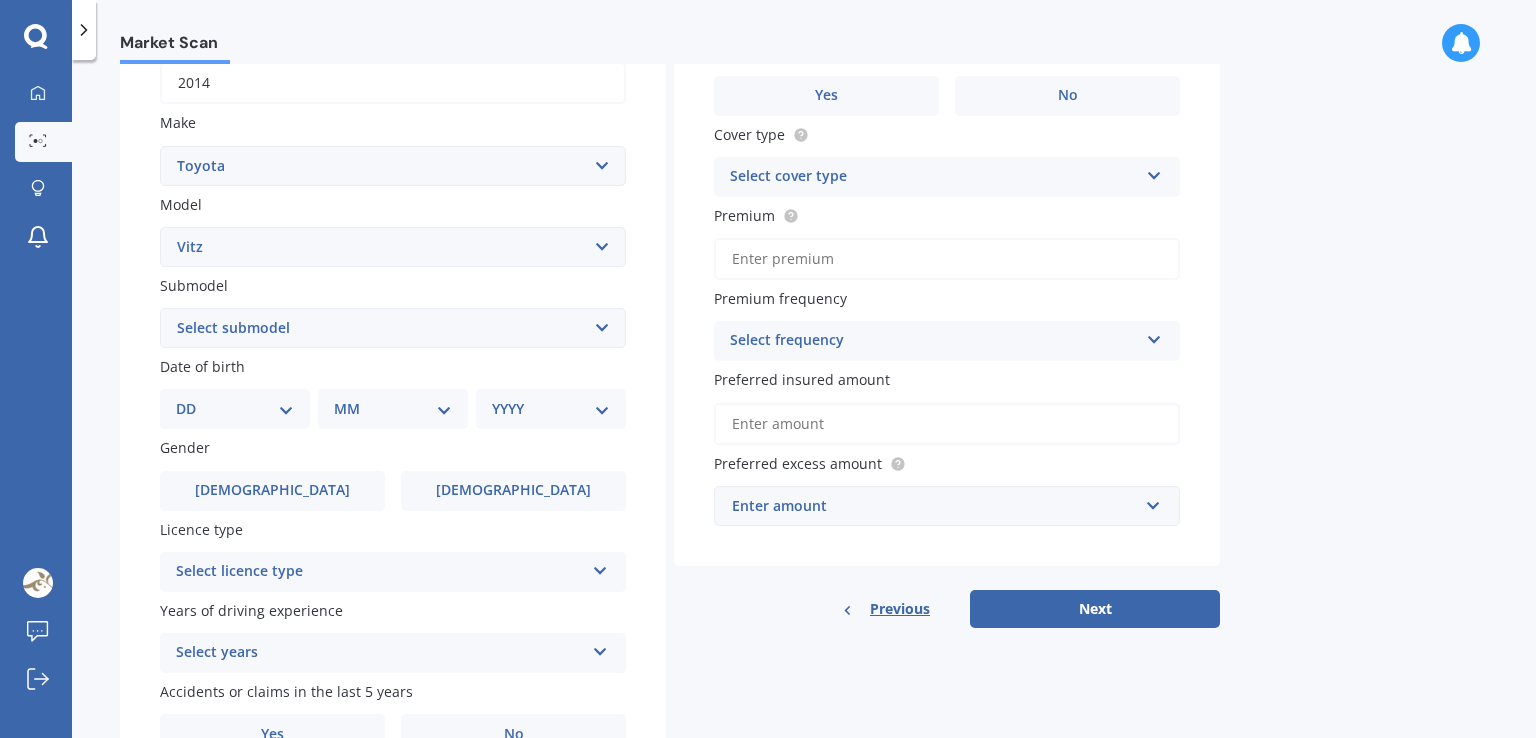 scroll, scrollTop: 400, scrollLeft: 0, axis: vertical 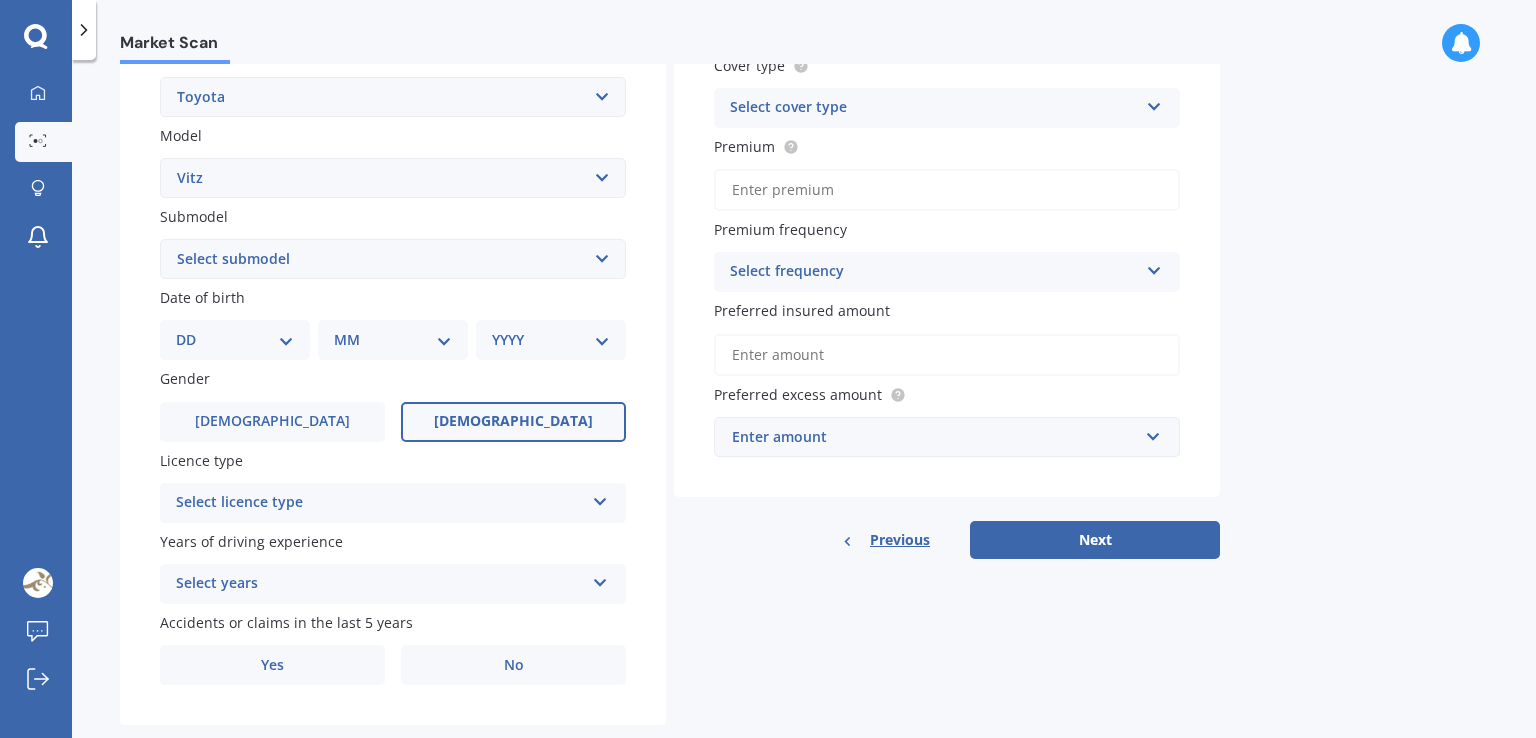 click on "Female" at bounding box center [513, 422] 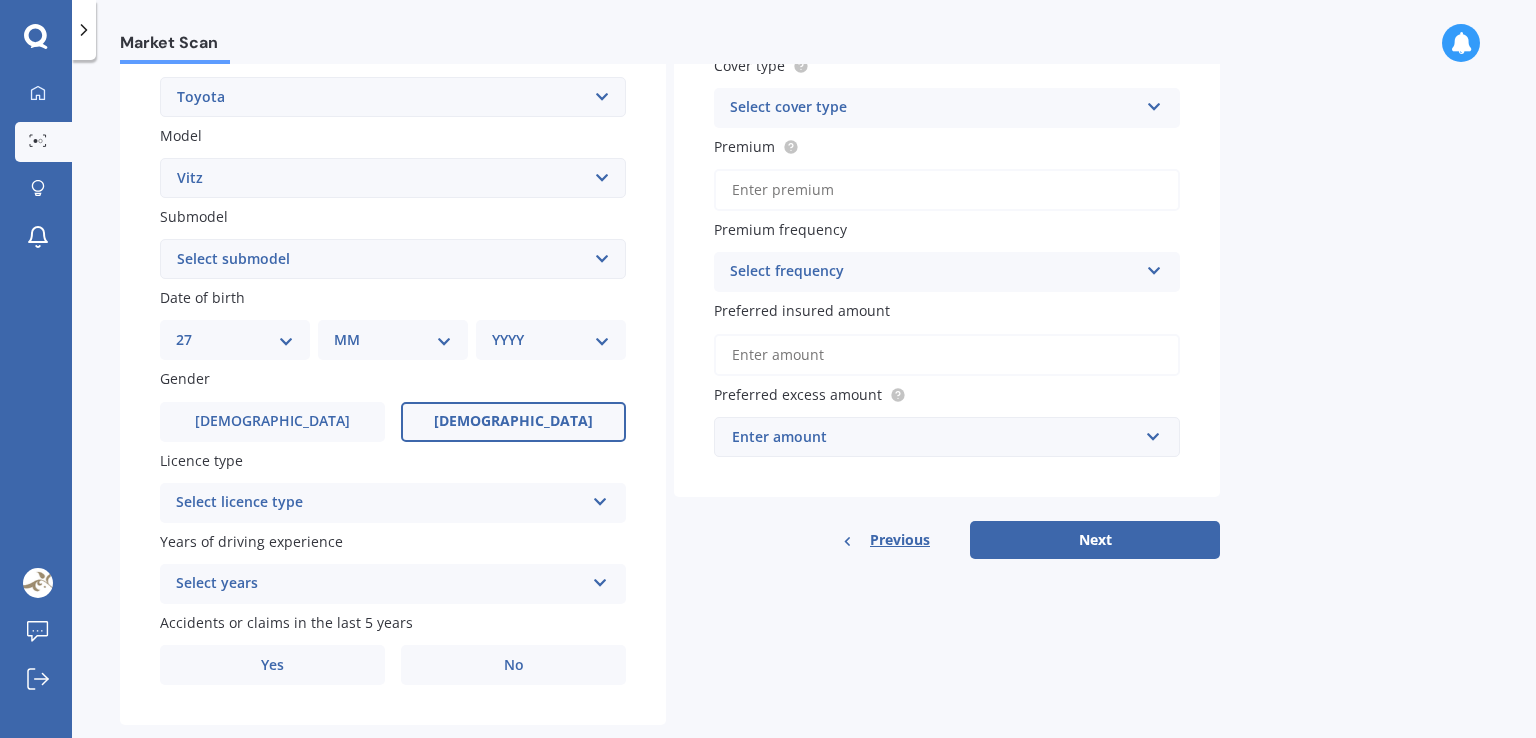 click on "DD 01 02 03 04 05 06 07 08 09 10 11 12 13 14 15 16 17 18 19 20 21 22 23 24 25 26 27 28 29 30 31" at bounding box center (235, 340) 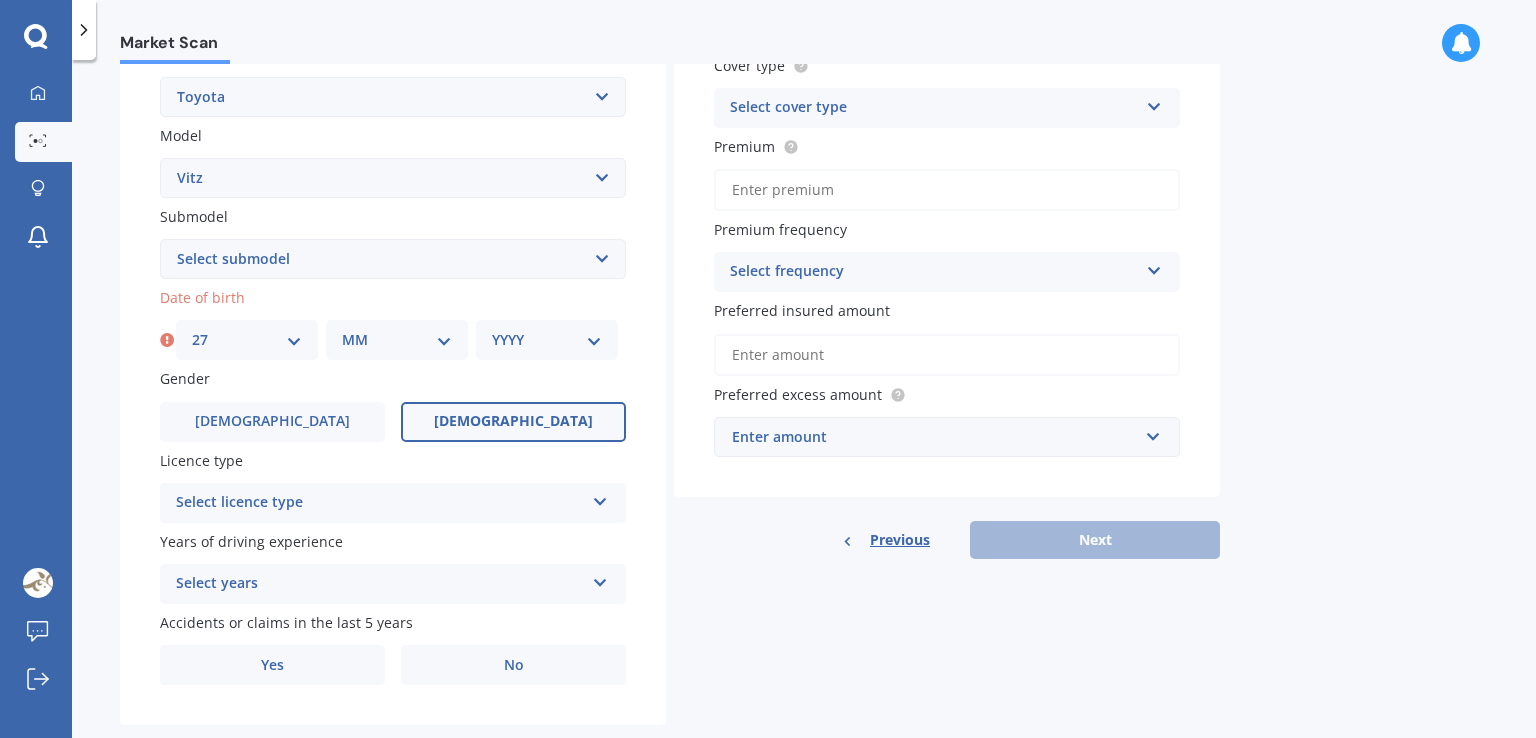 click on "MM 01 02 03 04 05 06 07 08 09 10 11 12" at bounding box center [397, 340] 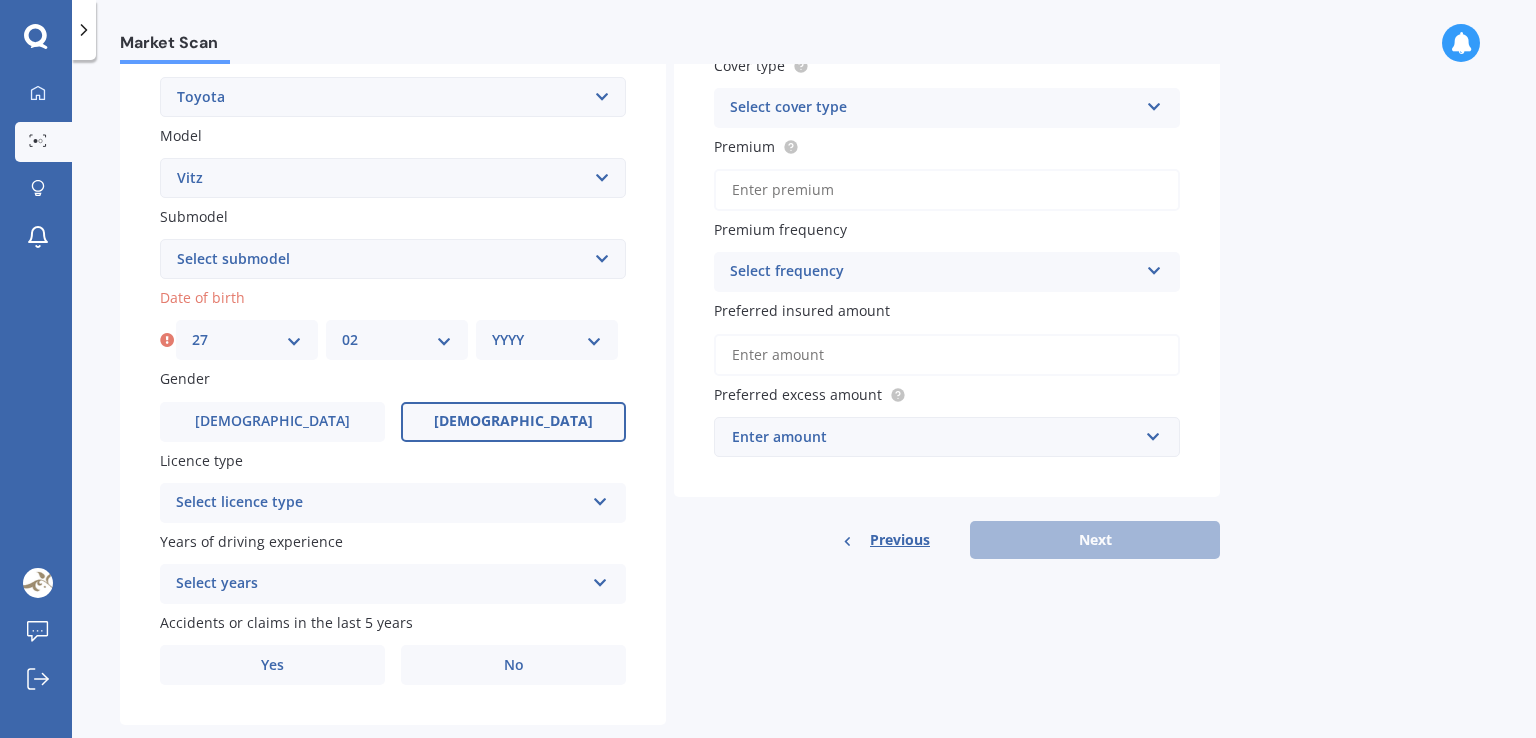 click on "MM 01 02 03 04 05 06 07 08 09 10 11 12" at bounding box center [397, 340] 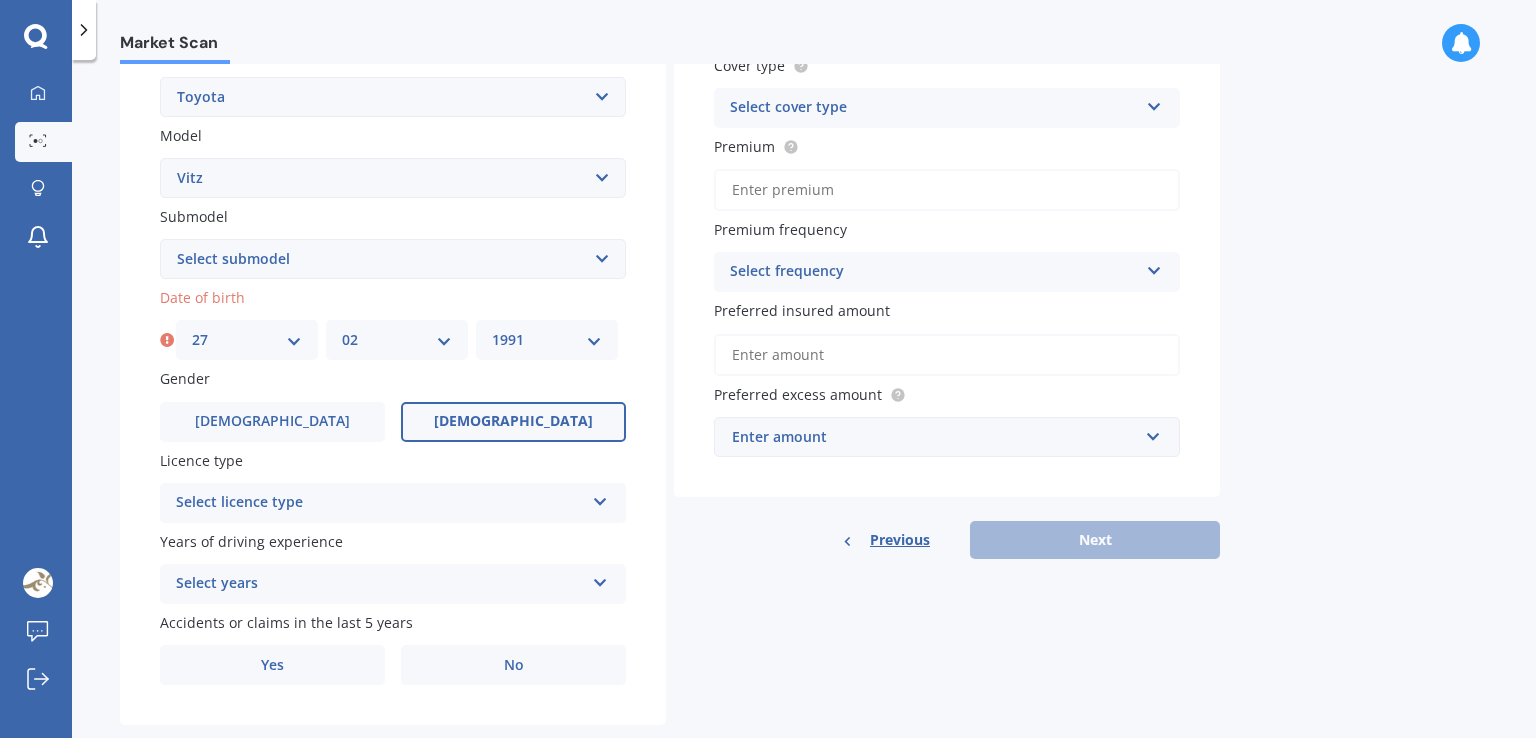 click on "YYYY 2025 2024 2023 2022 2021 2020 2019 2018 2017 2016 2015 2014 2013 2012 2011 2010 2009 2008 2007 2006 2005 2004 2003 2002 2001 2000 1999 1998 1997 1996 1995 1994 1993 1992 1991 1990 1989 1988 1987 1986 1985 1984 1983 1982 1981 1980 1979 1978 1977 1976 1975 1974 1973 1972 1971 1970 1969 1968 1967 1966 1965 1964 1963 1962 1961 1960 1959 1958 1957 1956 1955 1954 1953 1952 1951 1950 1949 1948 1947 1946 1945 1944 1943 1942 1941 1940 1939 1938 1937 1936 1935 1934 1933 1932 1931 1930 1929 1928 1927 1926" at bounding box center (547, 340) 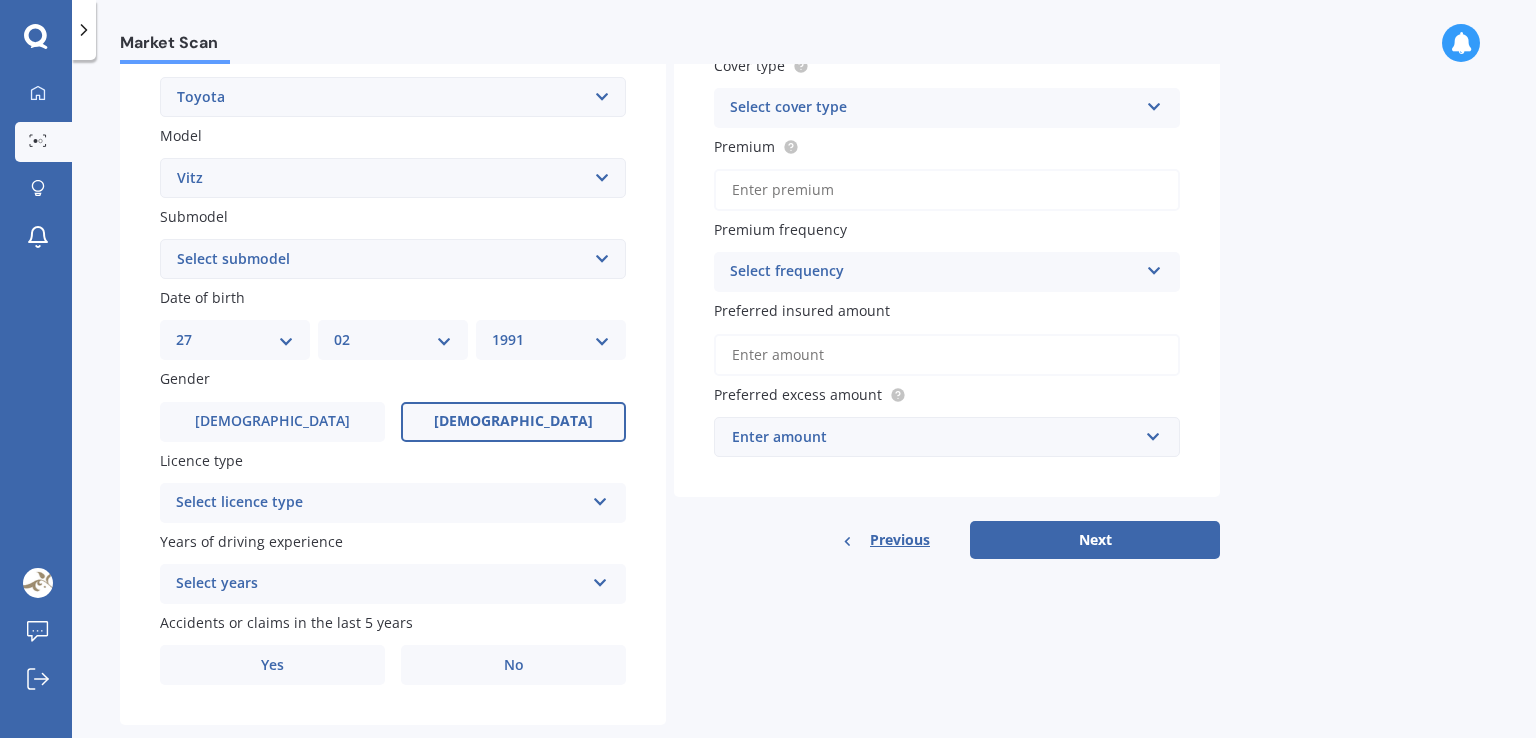 click on "Select licence type" at bounding box center (380, 503) 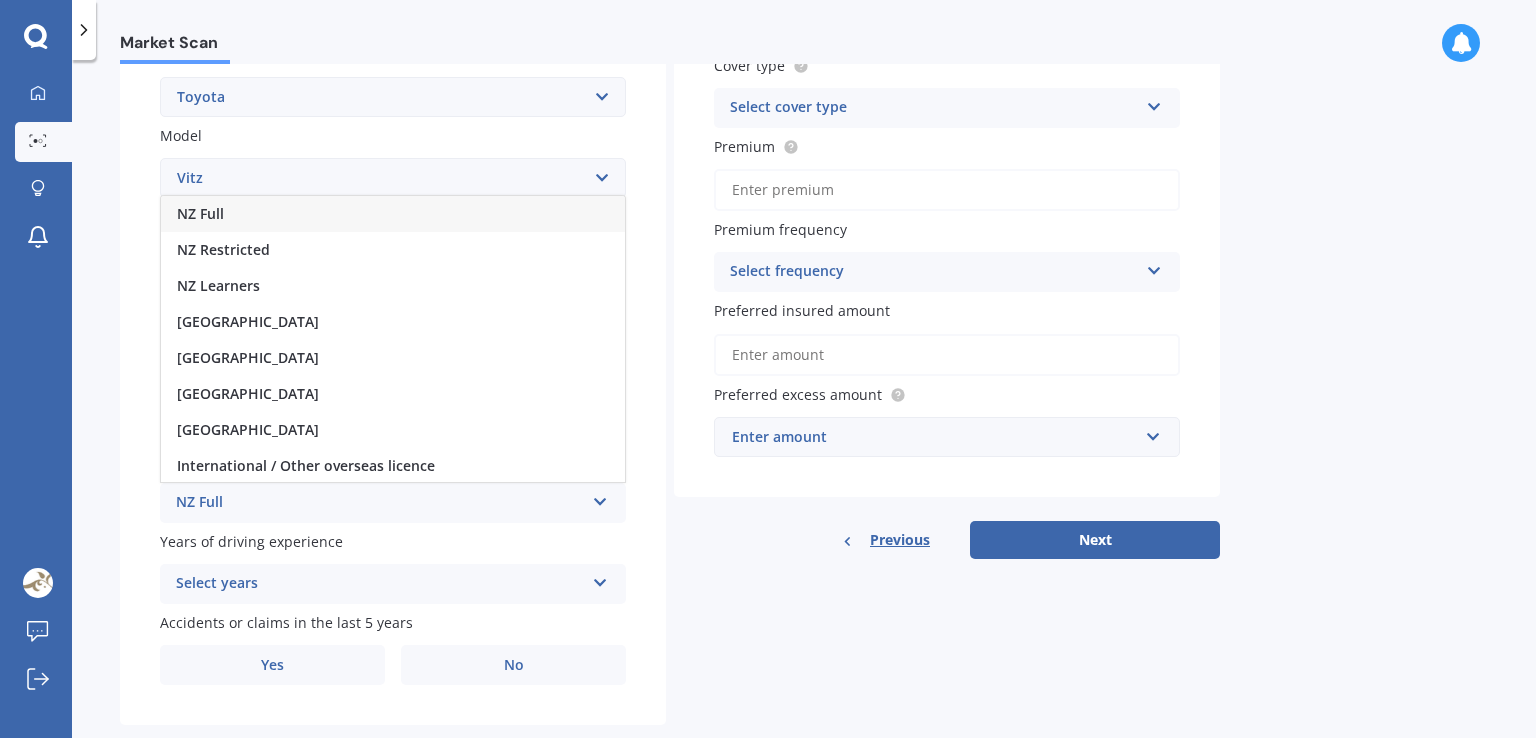 click on "NZ Full" at bounding box center [393, 214] 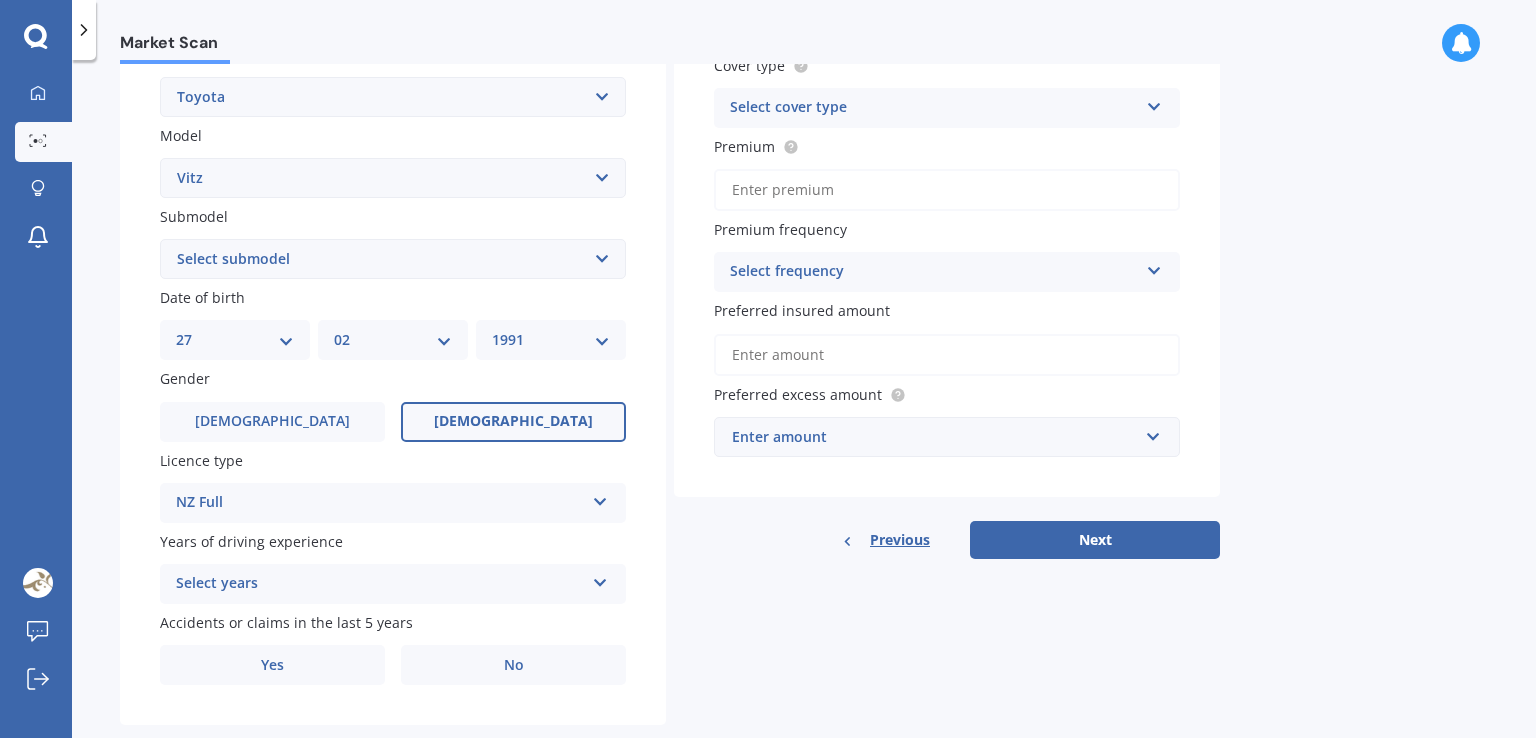 click on "Select years" at bounding box center (380, 584) 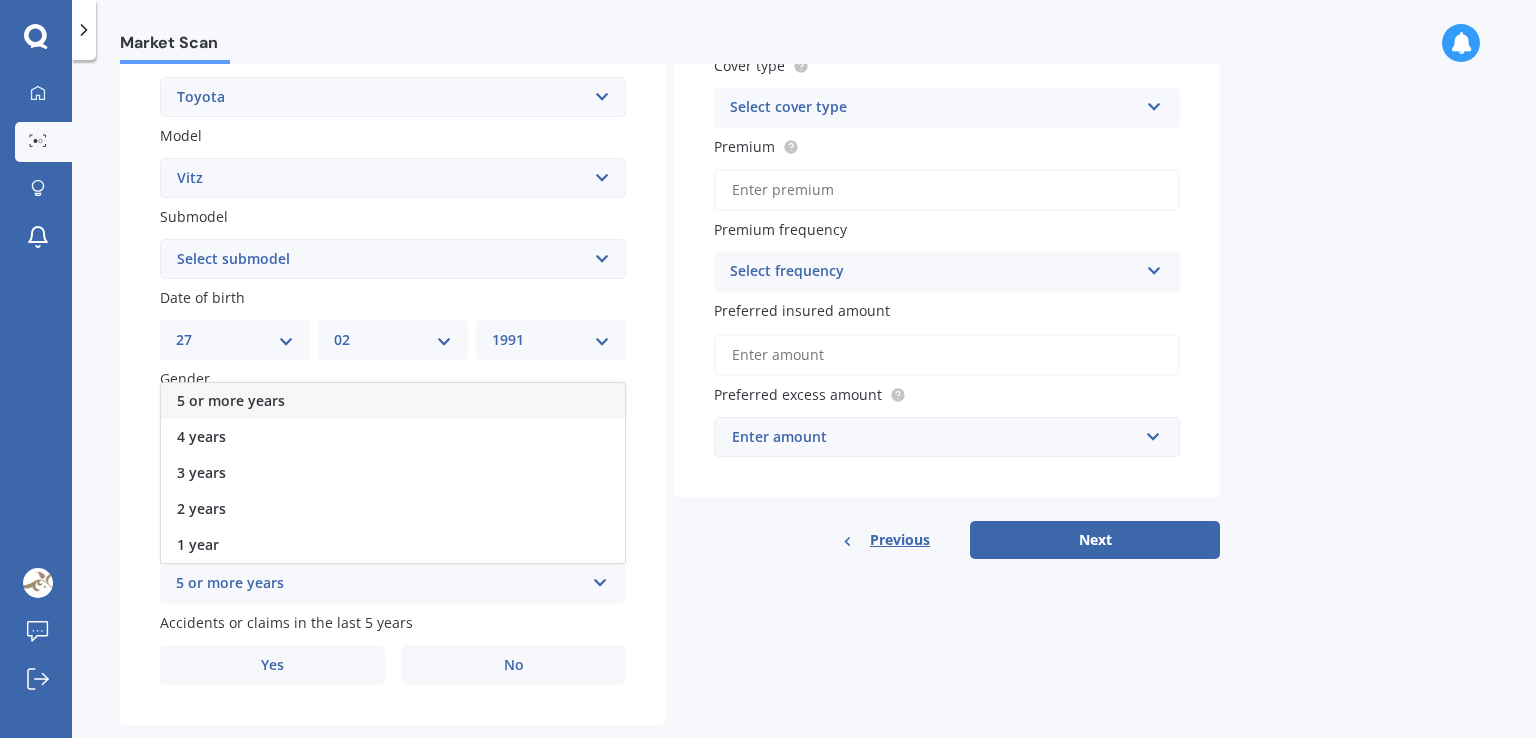 click on "5 or more years" at bounding box center (393, 401) 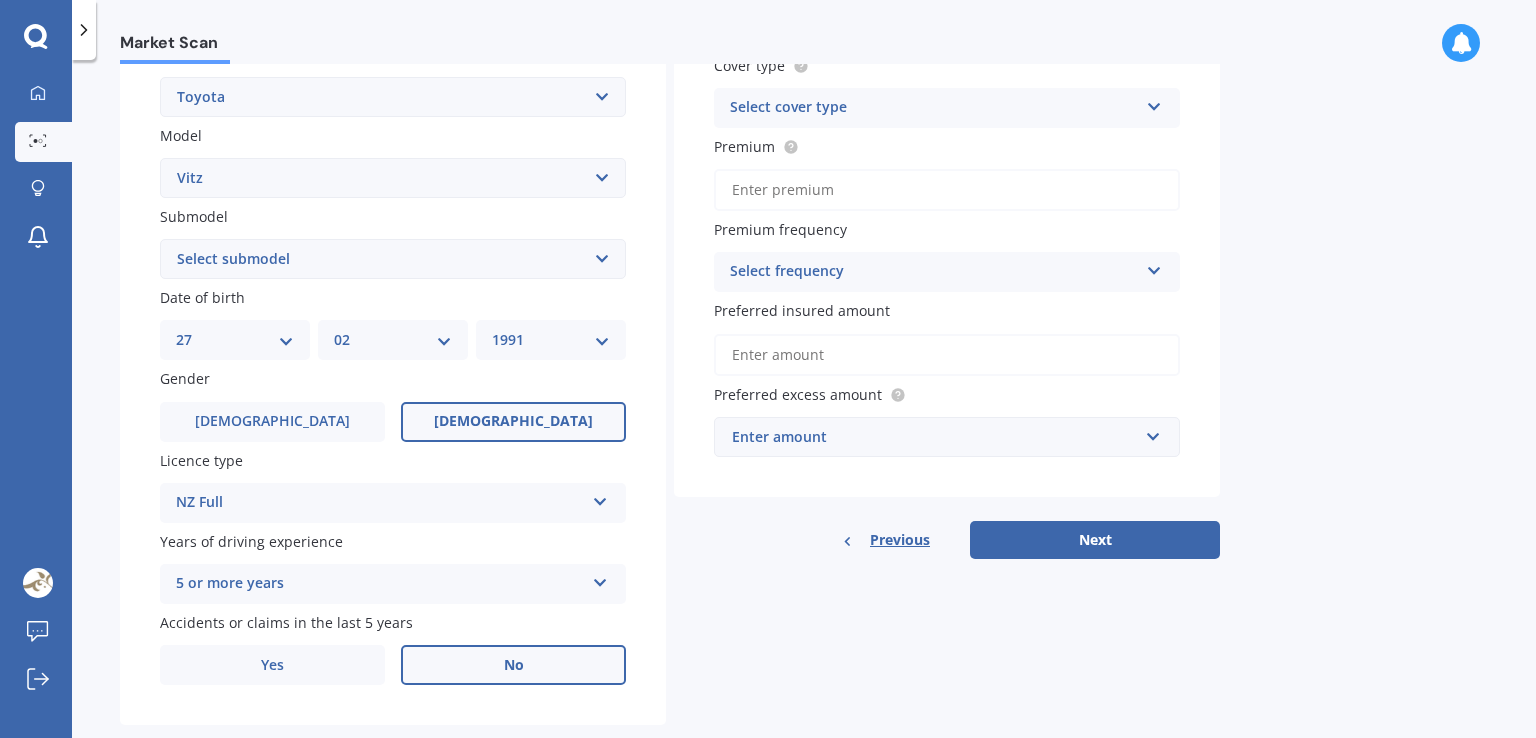 click on "No" at bounding box center (513, 665) 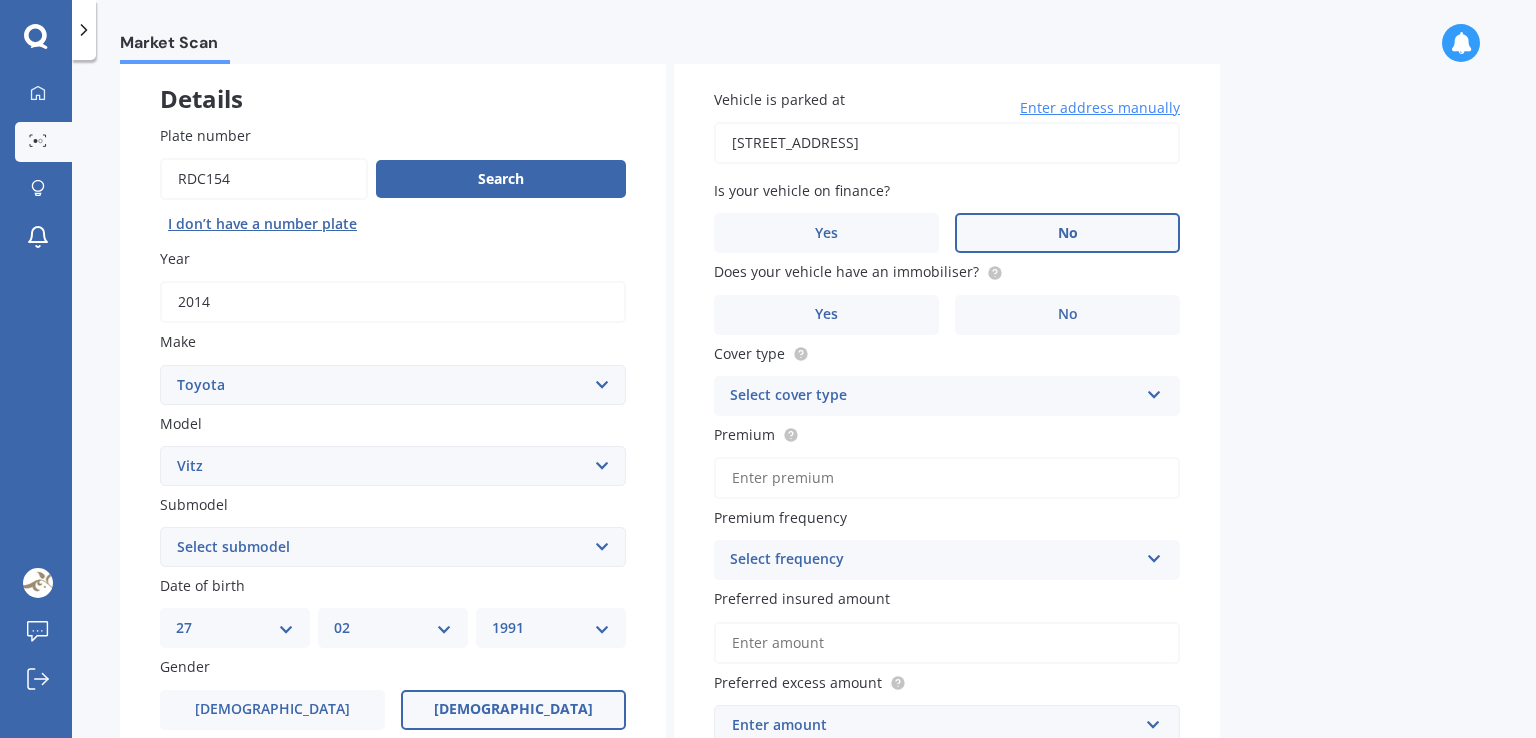 scroll, scrollTop: 100, scrollLeft: 0, axis: vertical 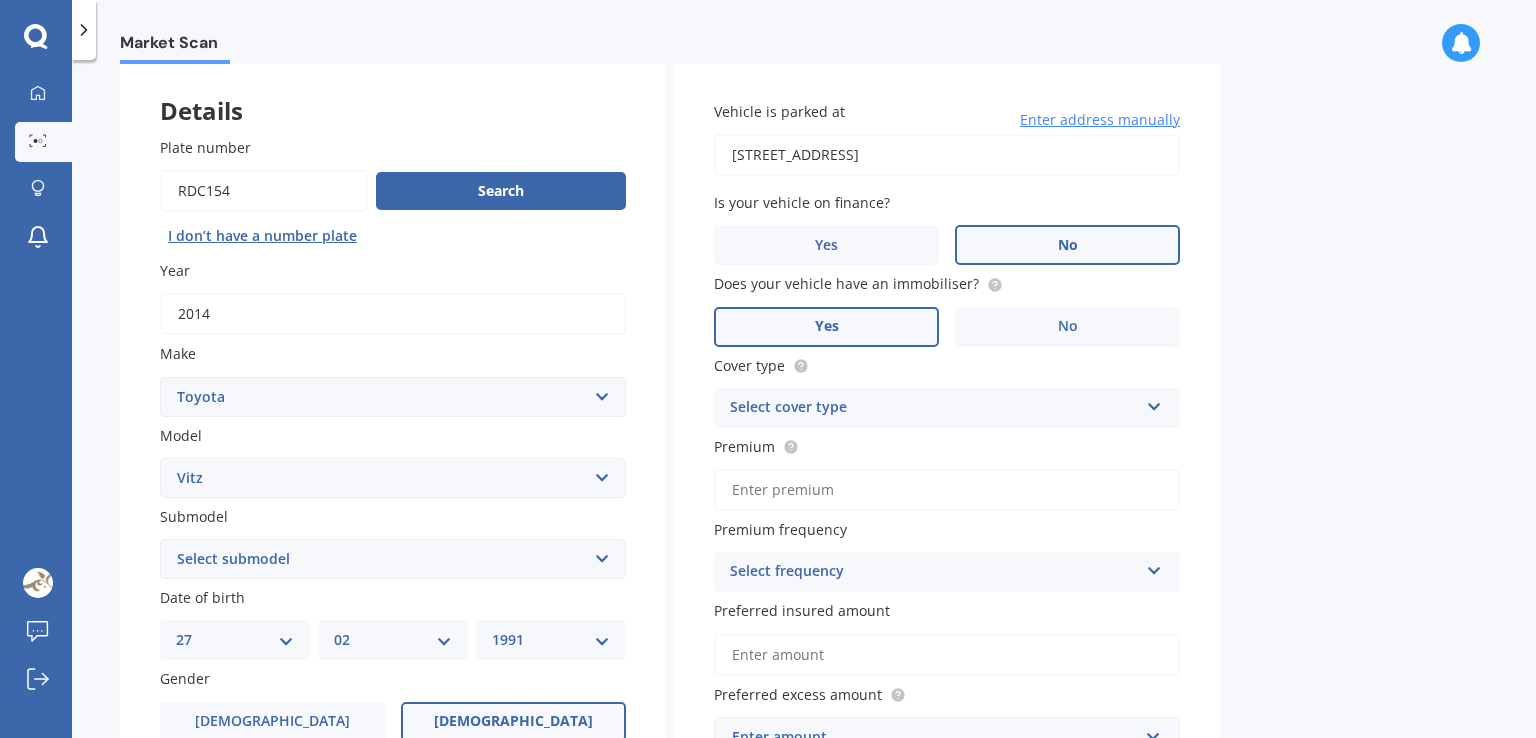 click on "Yes" at bounding box center [826, 327] 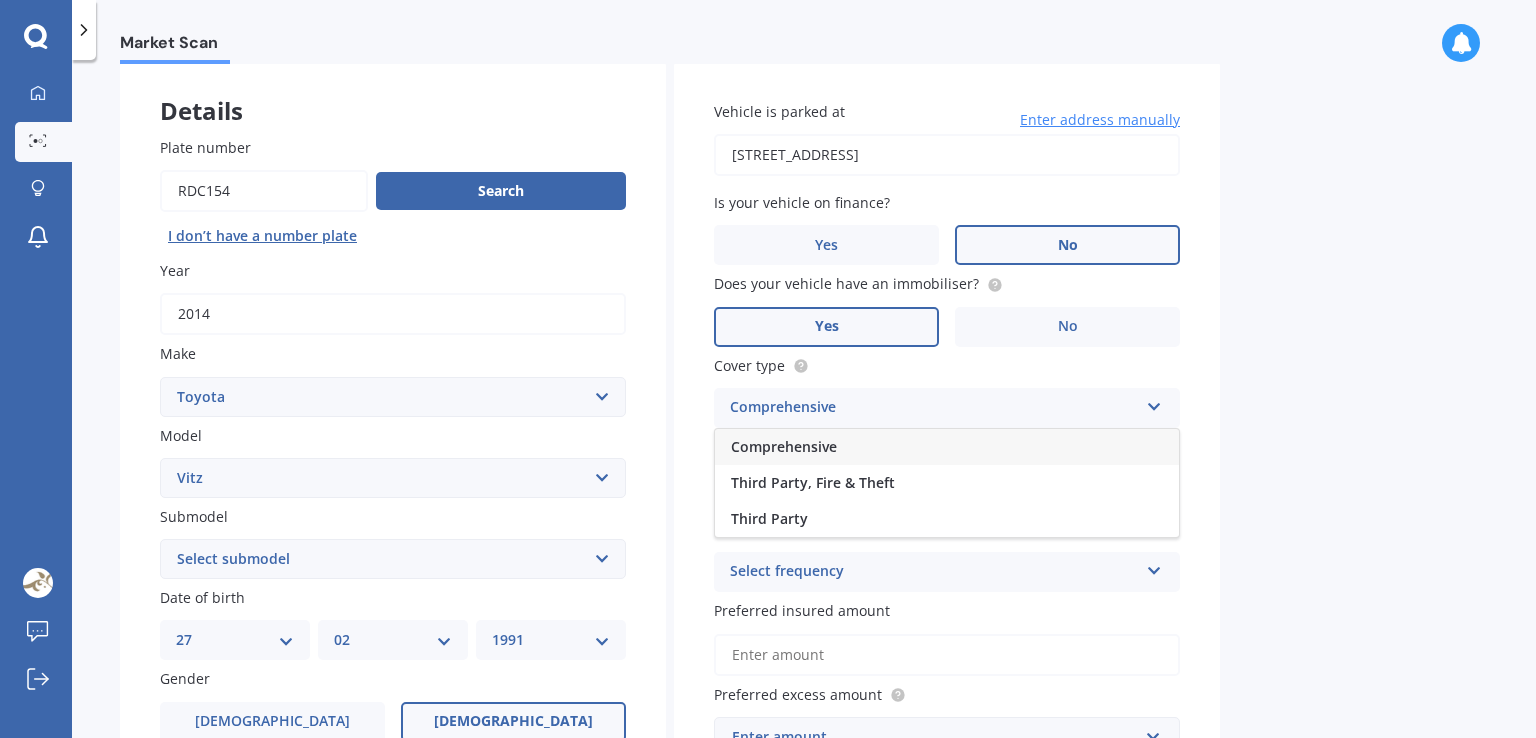 click on "Comprehensive" at bounding box center [947, 447] 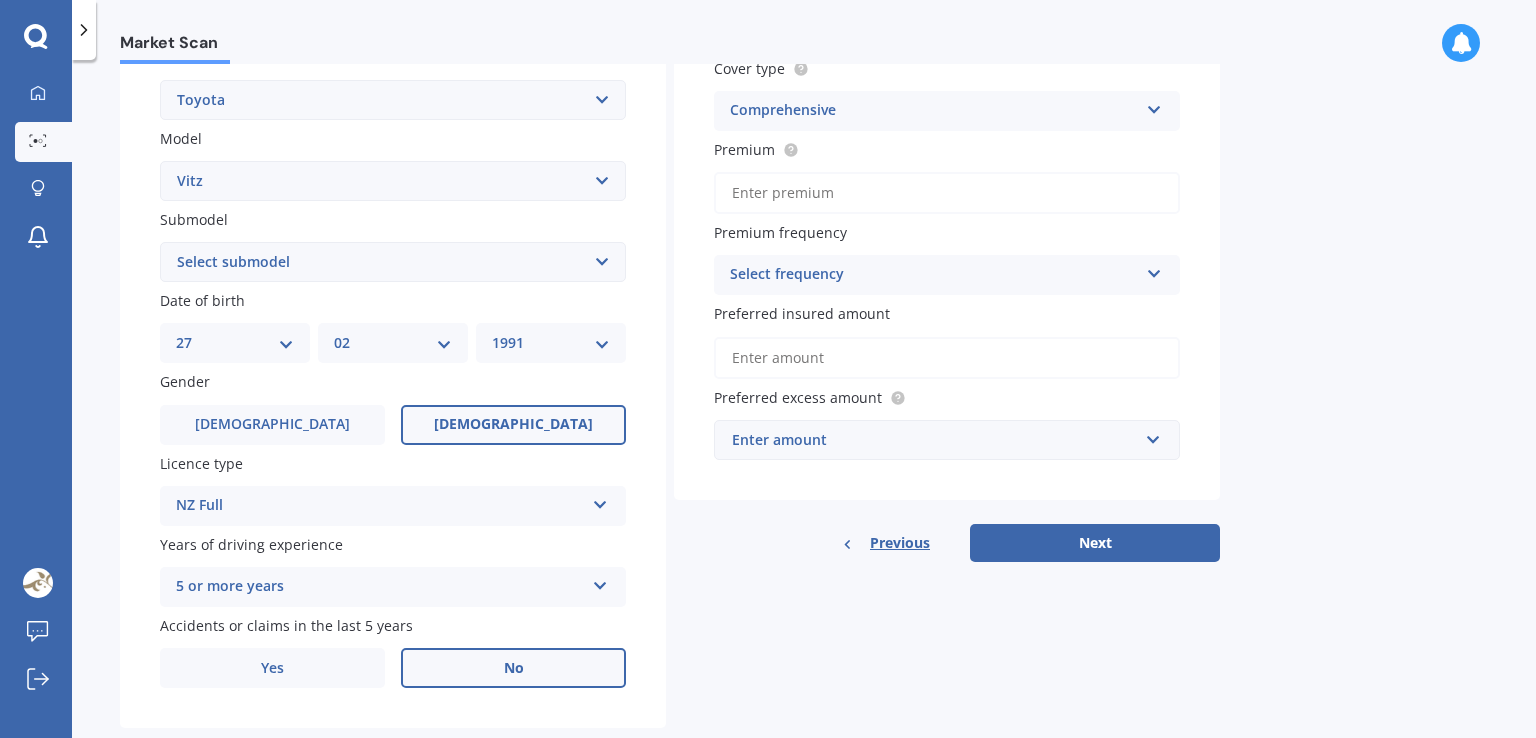 scroll, scrollTop: 400, scrollLeft: 0, axis: vertical 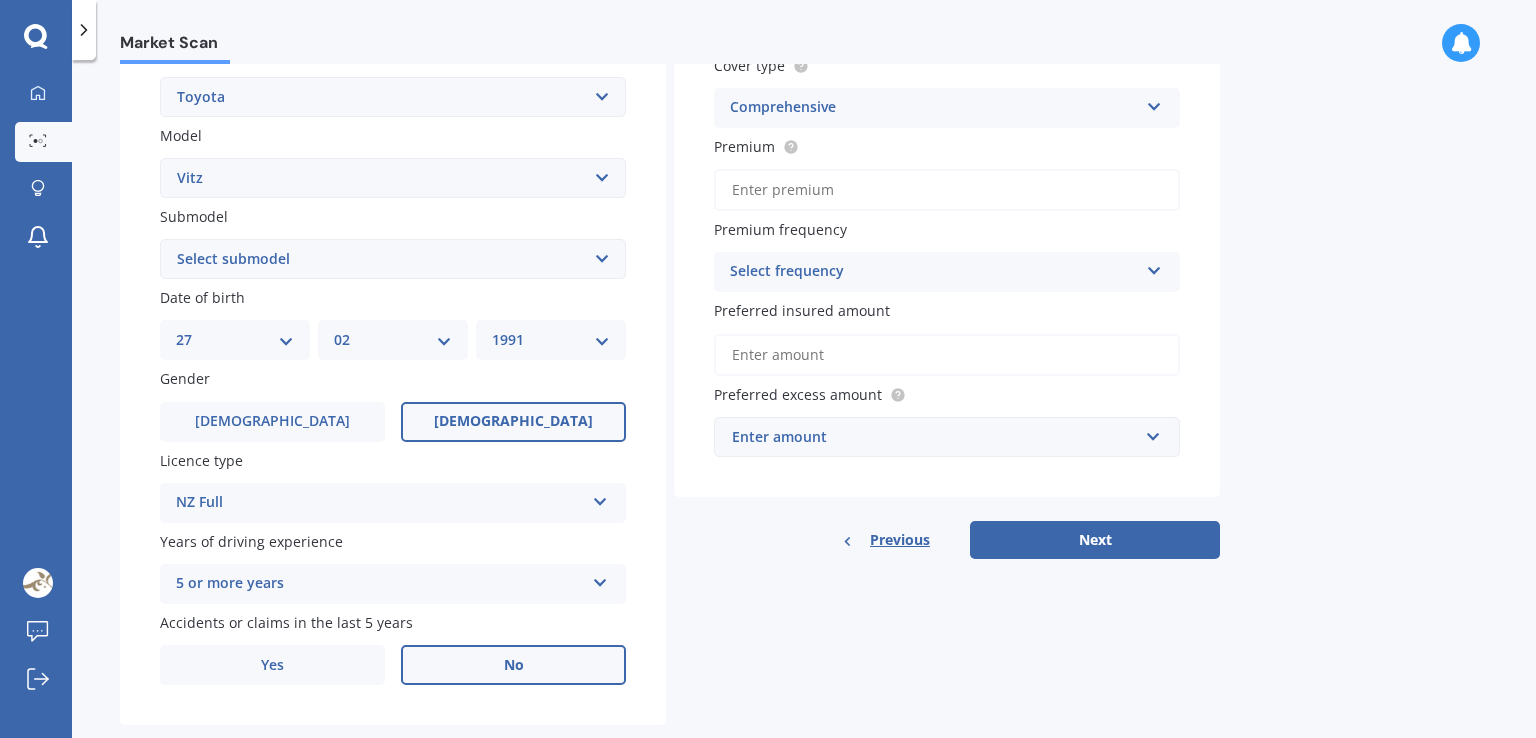 click on "Select frequency Yearly Six-Monthly Quarterly Monthly Fortnightly Weekly" at bounding box center [947, 272] 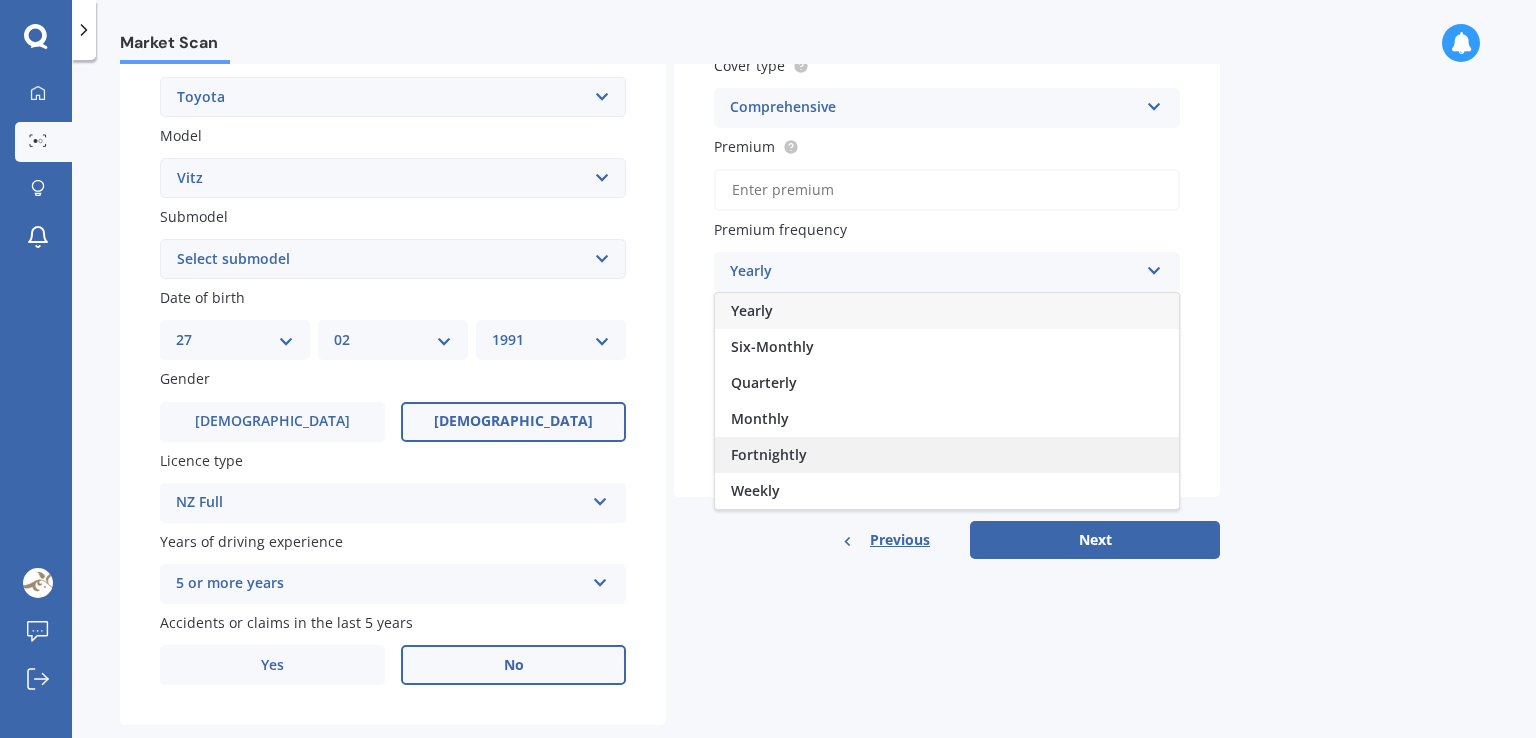 click on "Fortnightly" at bounding box center (947, 455) 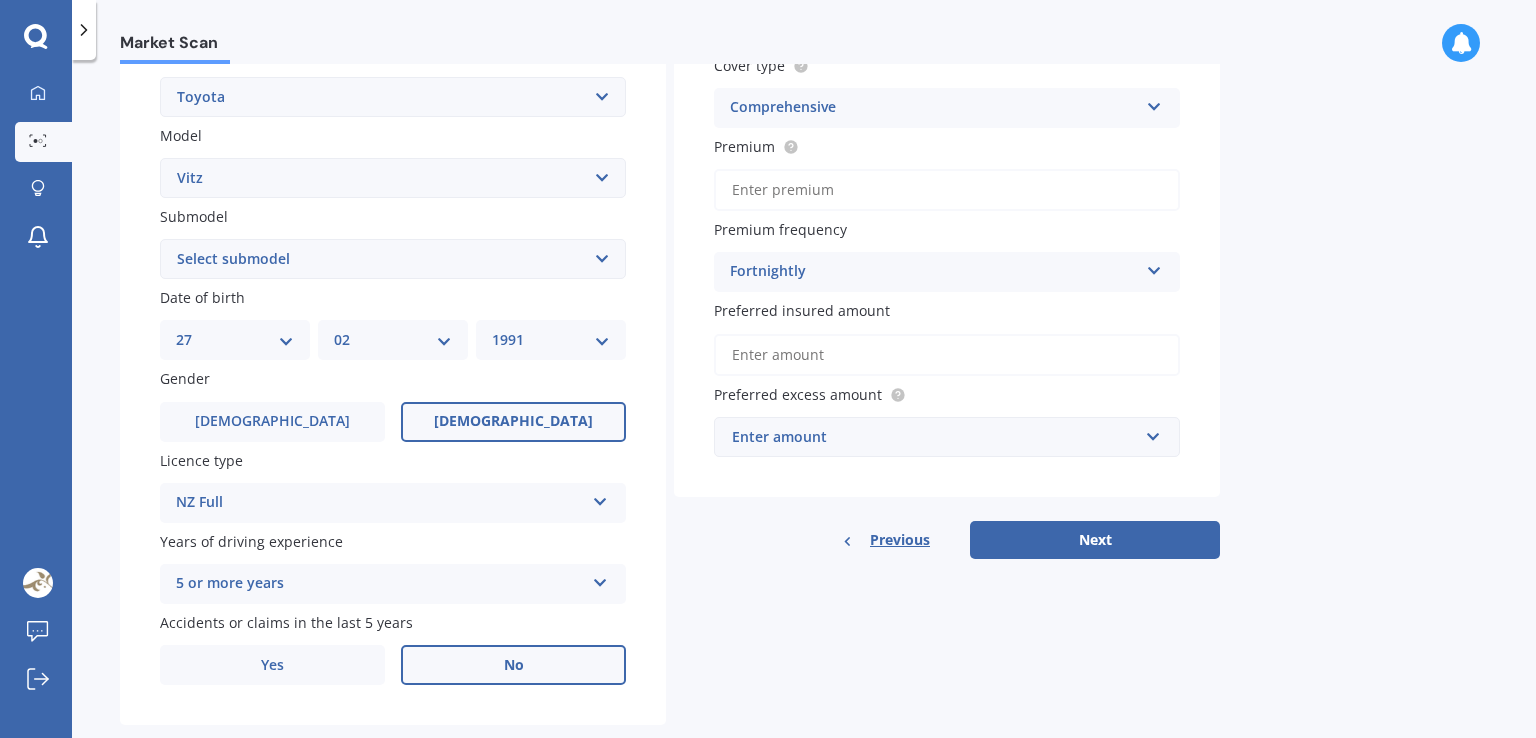 click on "Preferred insured amount" at bounding box center [947, 355] 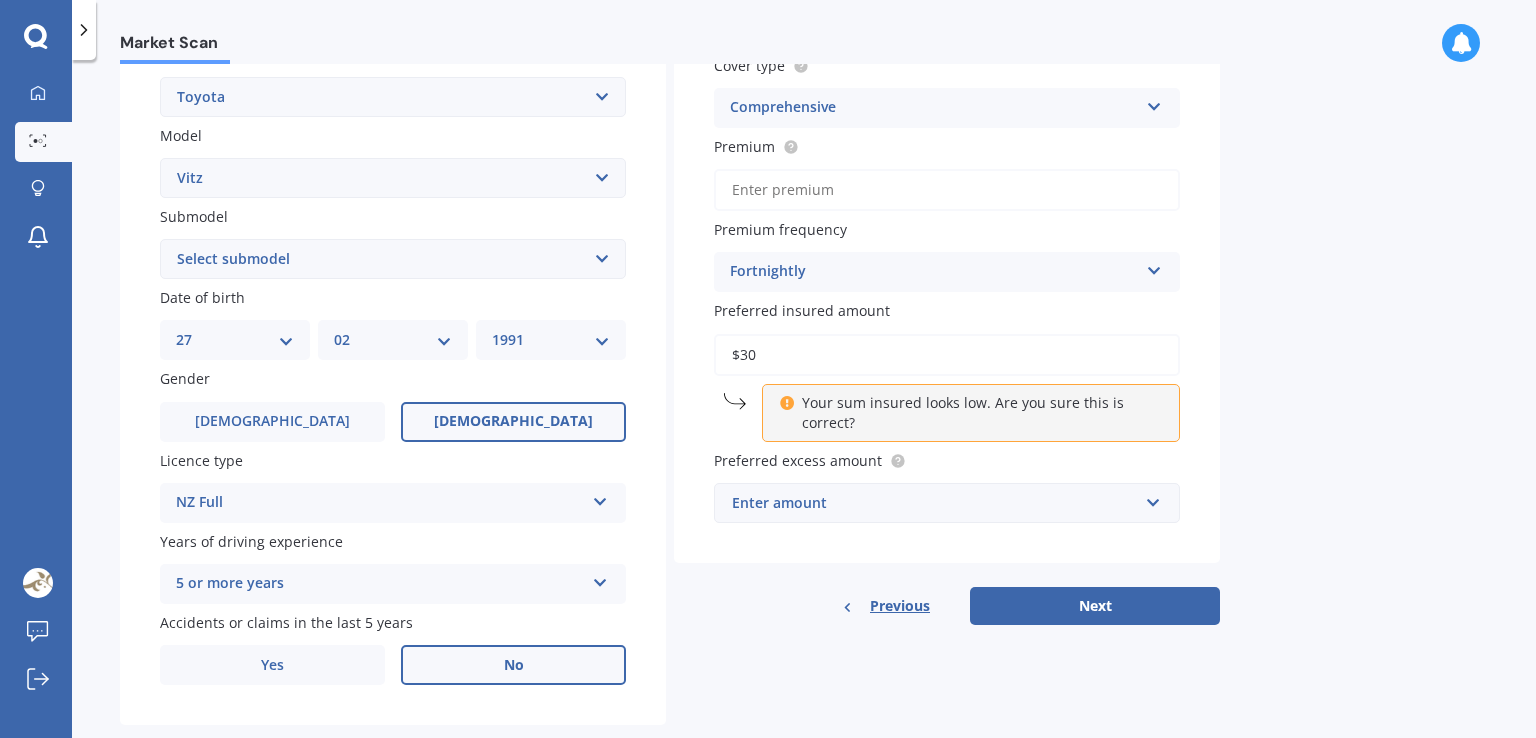 type on "$3" 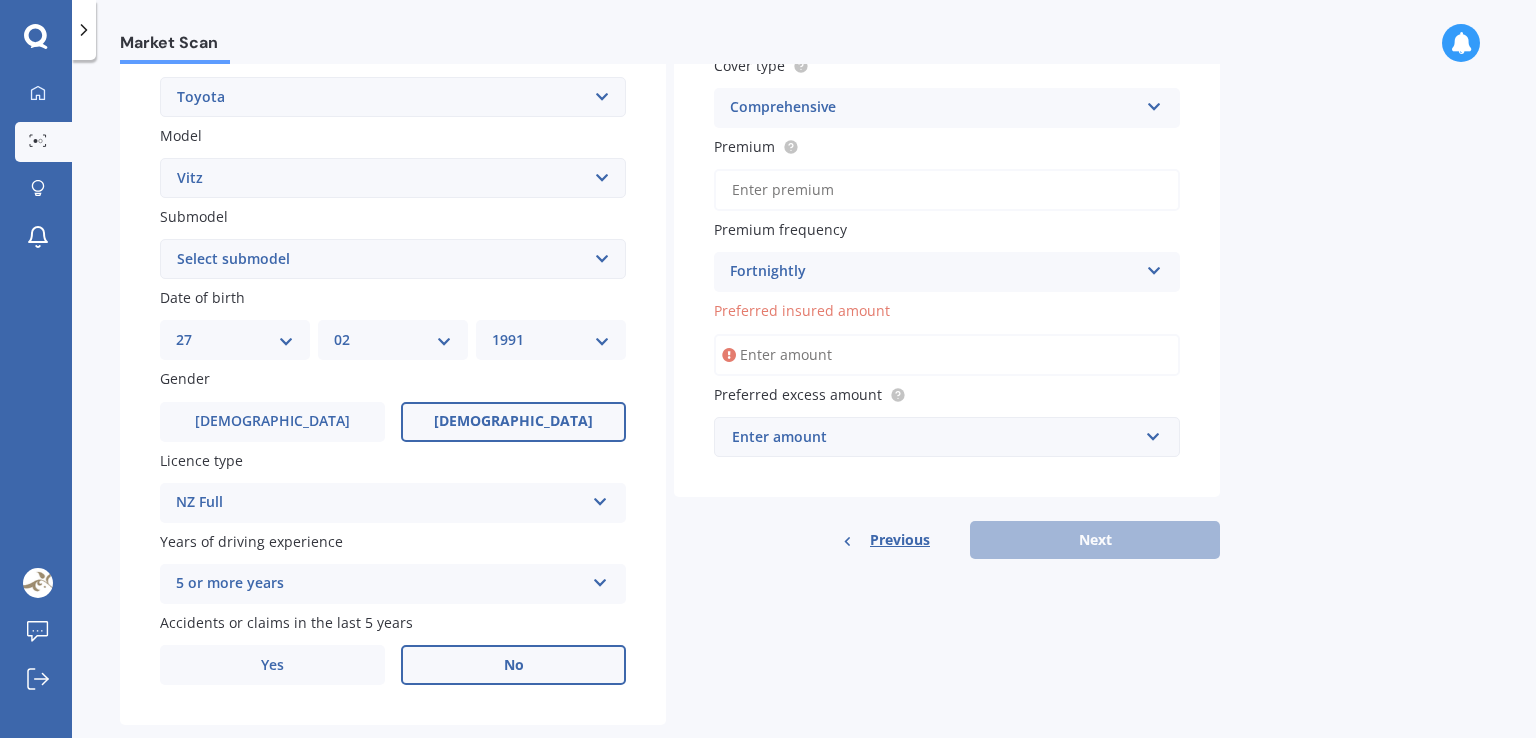 click on "Preferred insured amount" at bounding box center [947, 355] 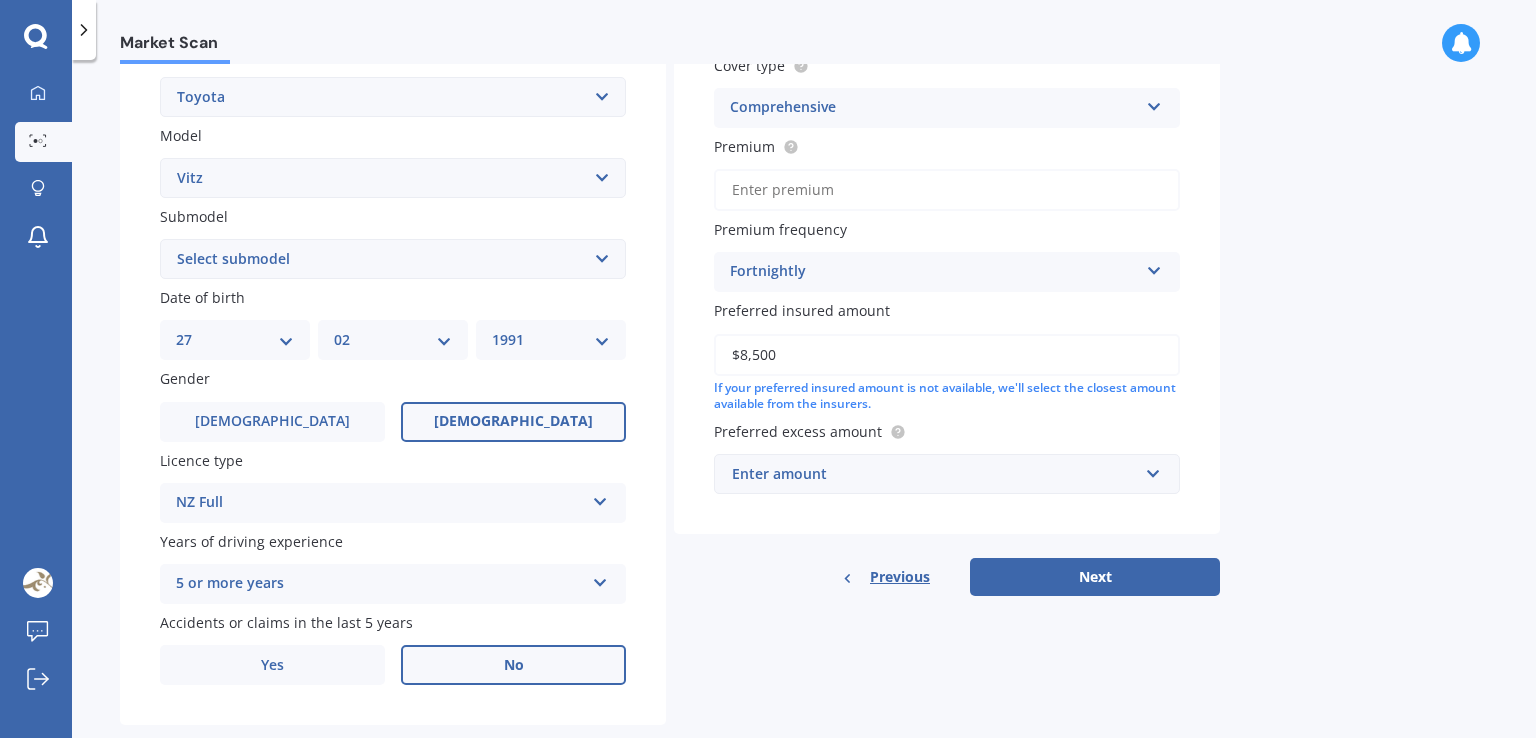type on "$8,500" 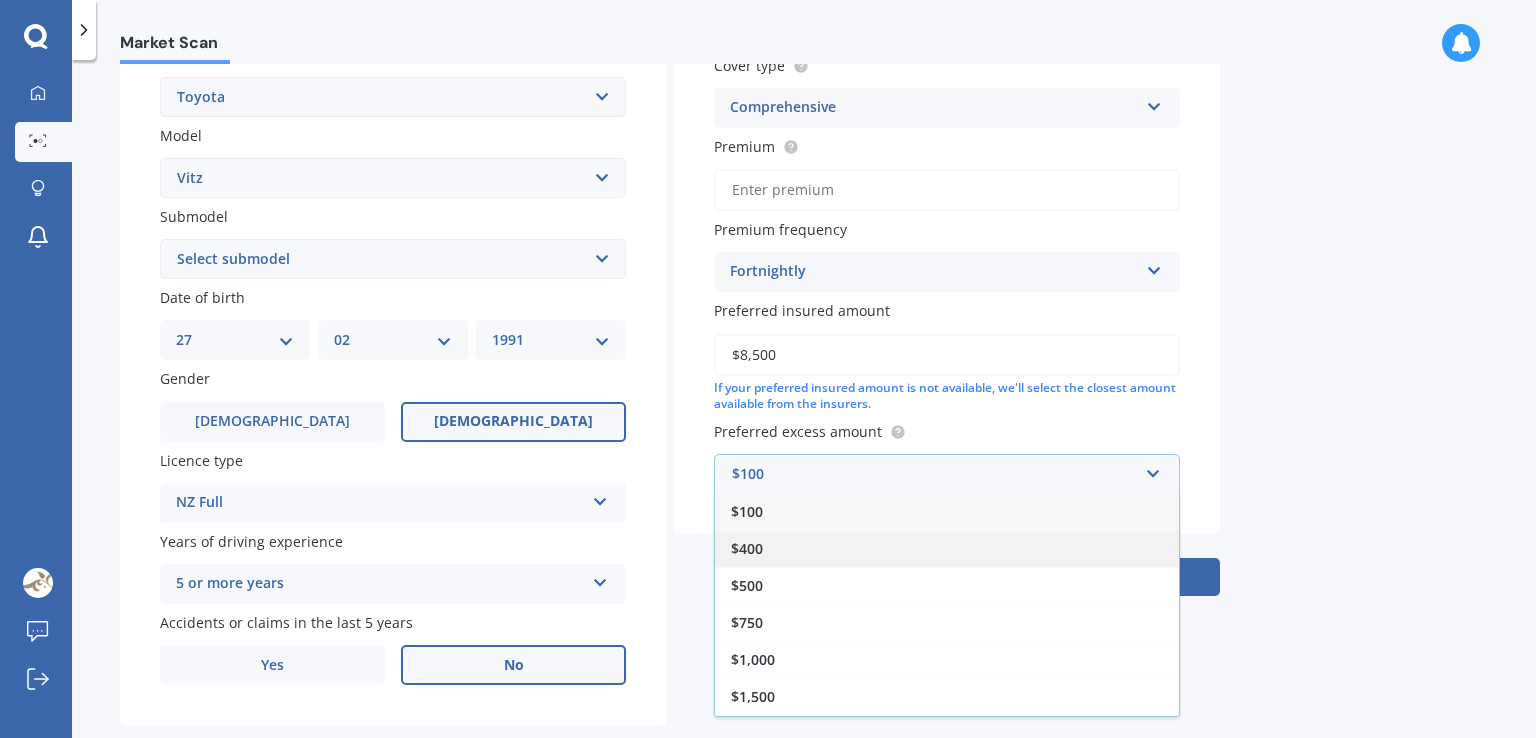 click on "$400" at bounding box center [947, 548] 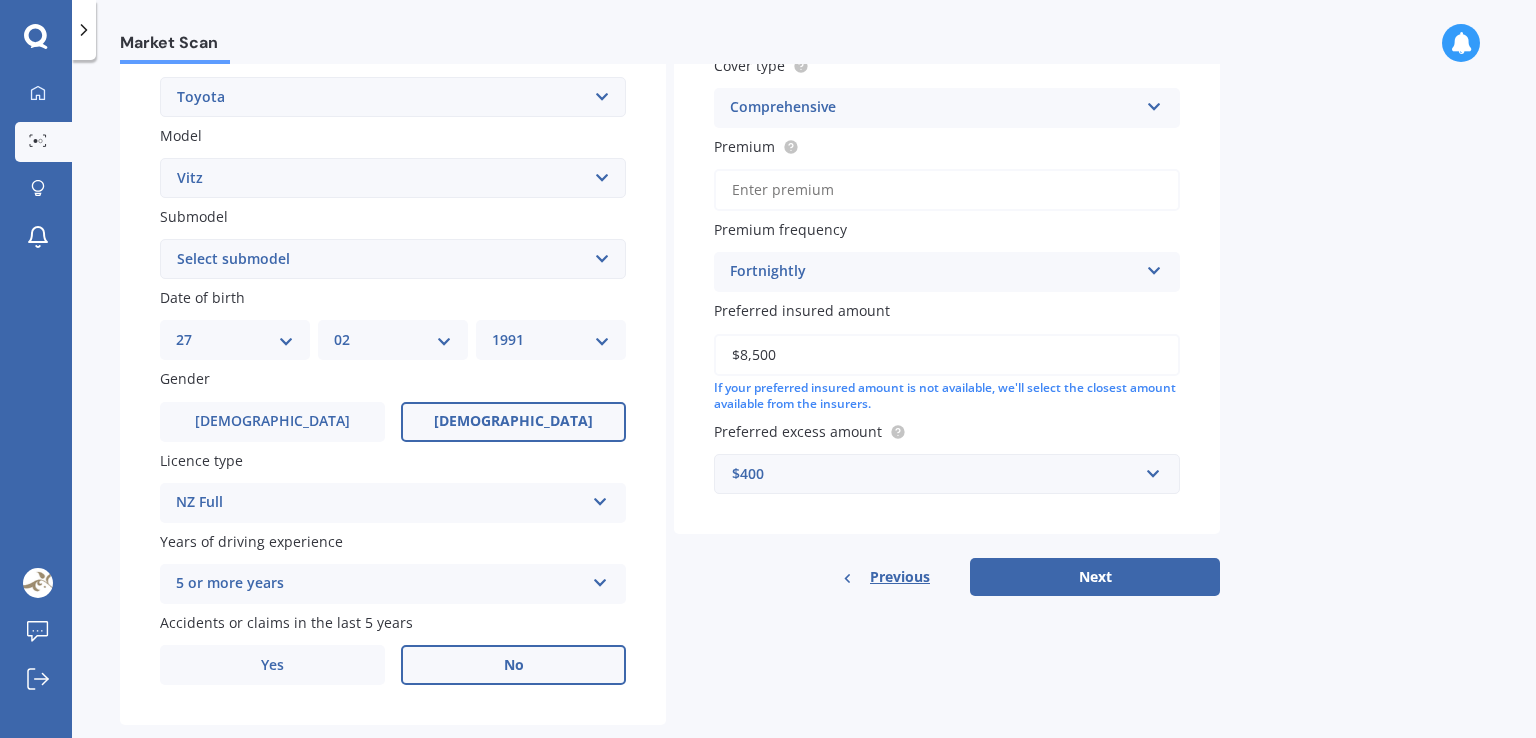 click on "Vehicle is parked at 1726 Mahia East Coast RoadMahia, HB 4166 Enter address manually Is your vehicle on finance? Yes No Does your vehicle have an immobiliser? Yes No Cover type Comprehensive Comprehensive Third Party, Fire & Theft Third Party Premium Premium frequency Fortnightly Yearly Six-Monthly Quarterly Monthly Fortnightly Weekly Preferred insured amount $8,500 If your preferred insured amount is not available, we'll select the closest amount available from the insurers. Preferred excess amount $400 $100 $400 $500 $750 $1,000 $1,500 $2,000" at bounding box center [947, 148] 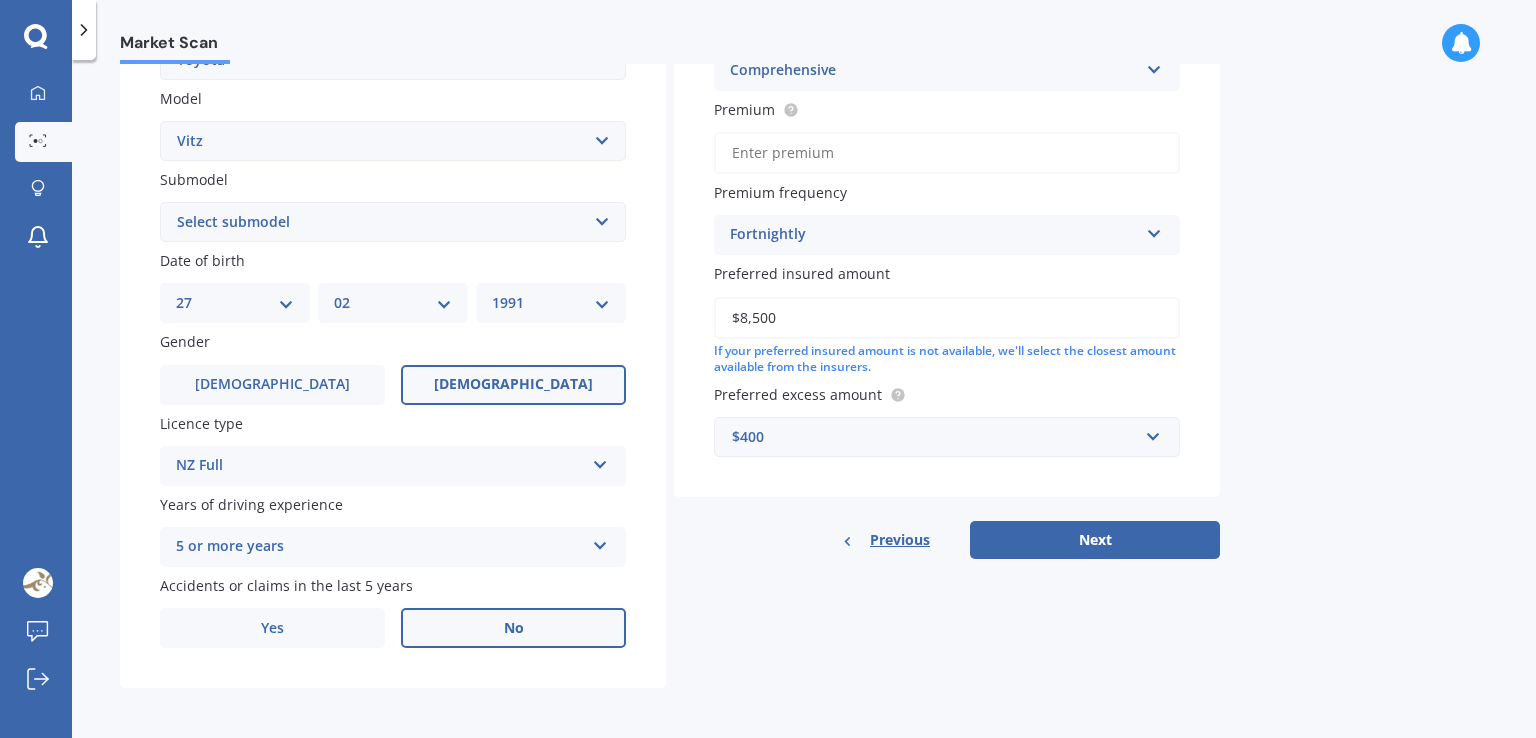 scroll, scrollTop: 440, scrollLeft: 0, axis: vertical 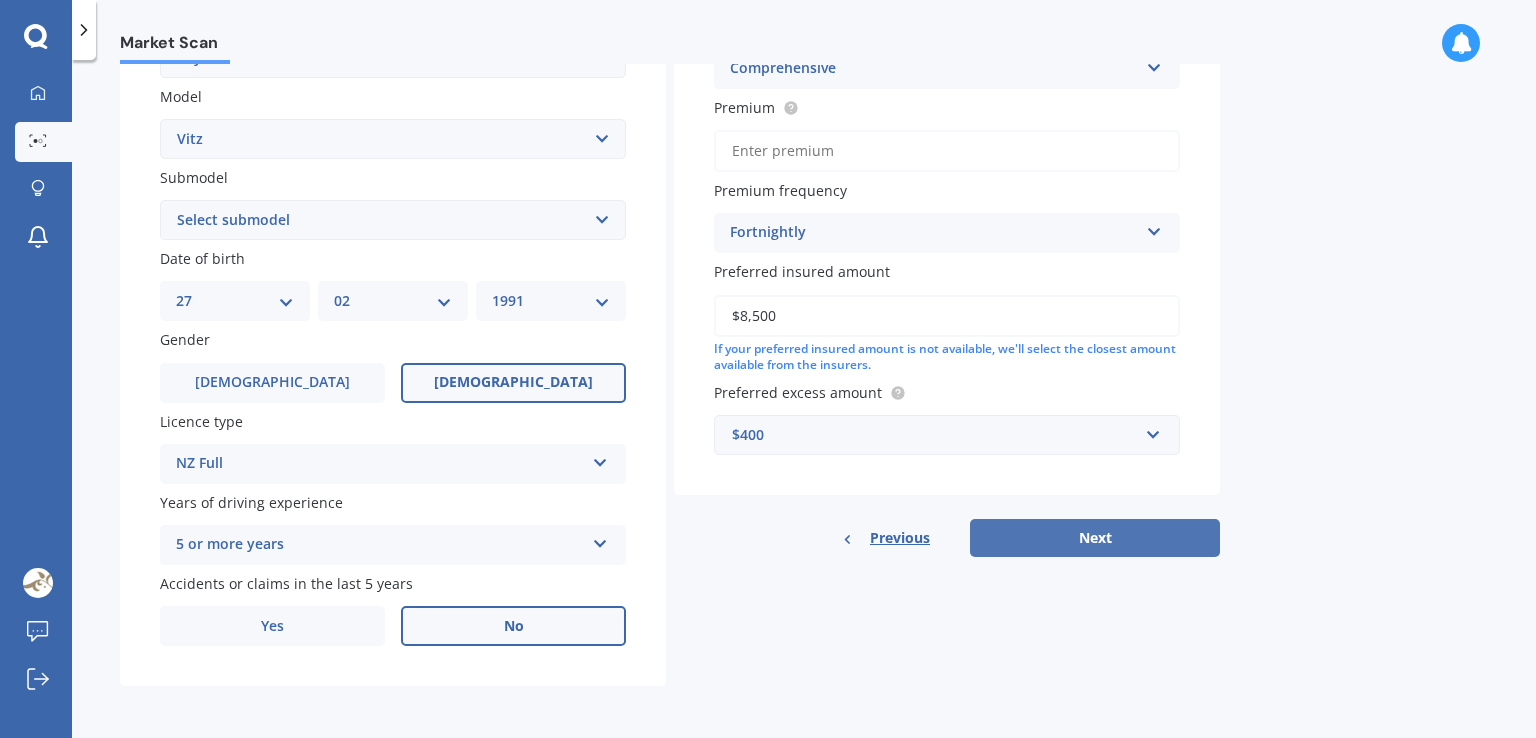 click on "Next" at bounding box center [1095, 538] 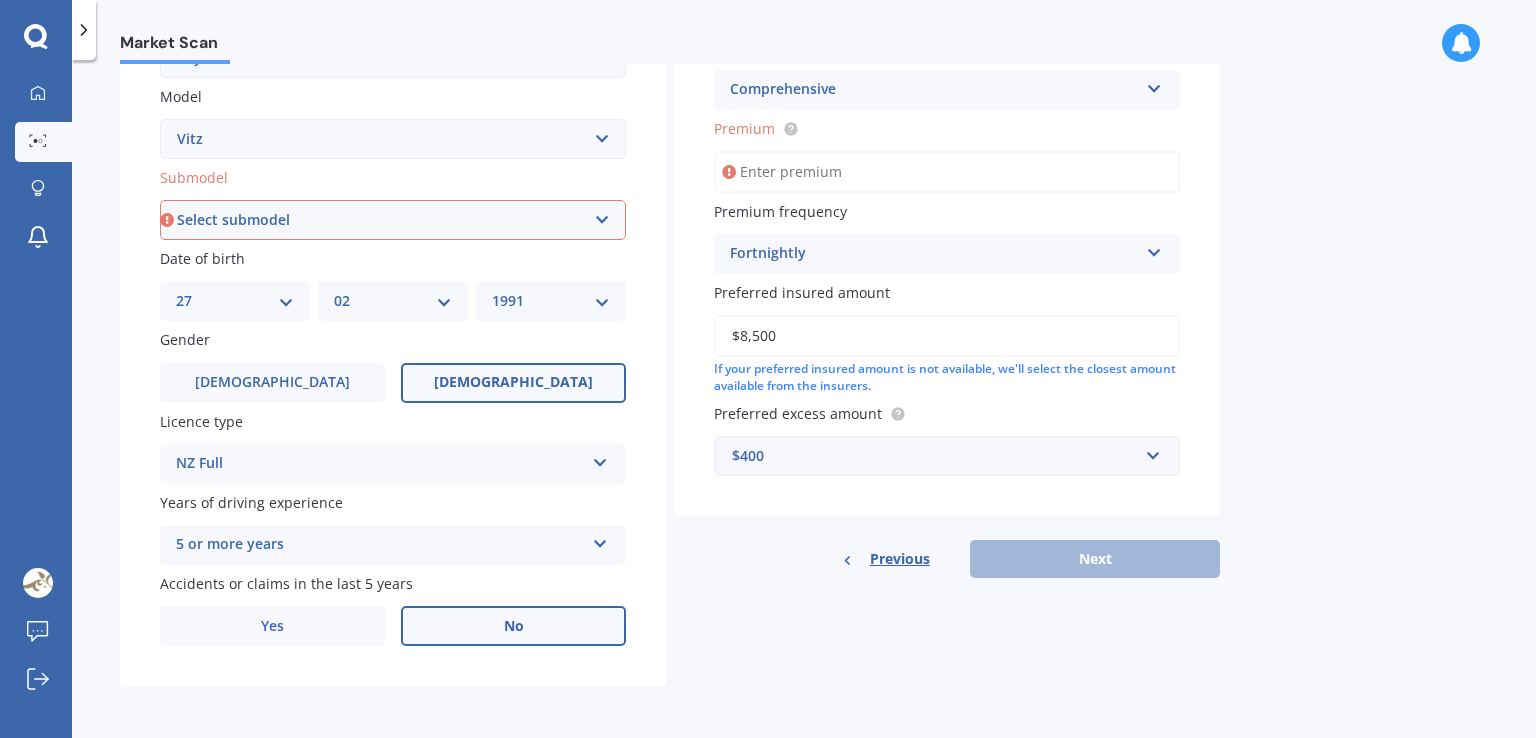 click on "Premium" at bounding box center [947, 172] 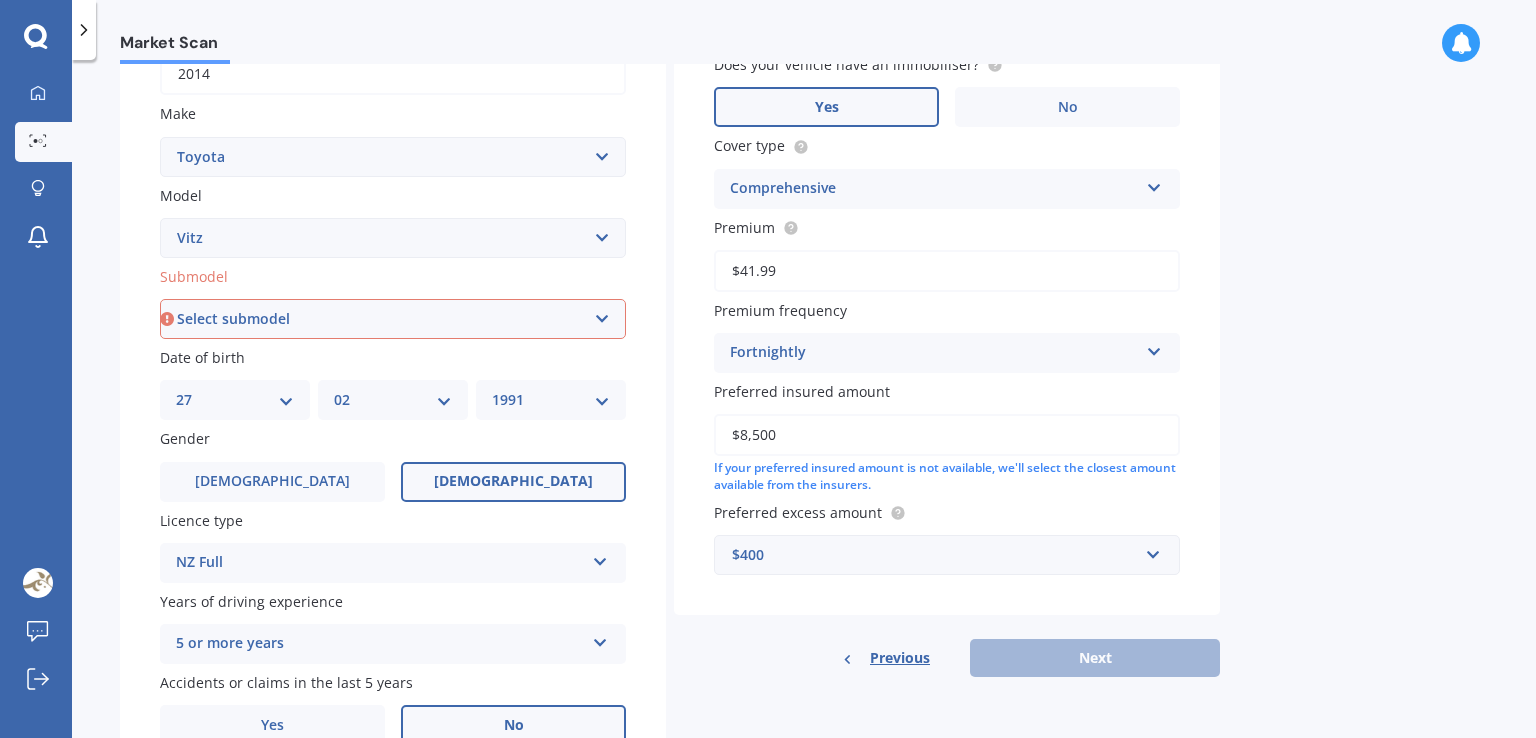 type on "$41.99" 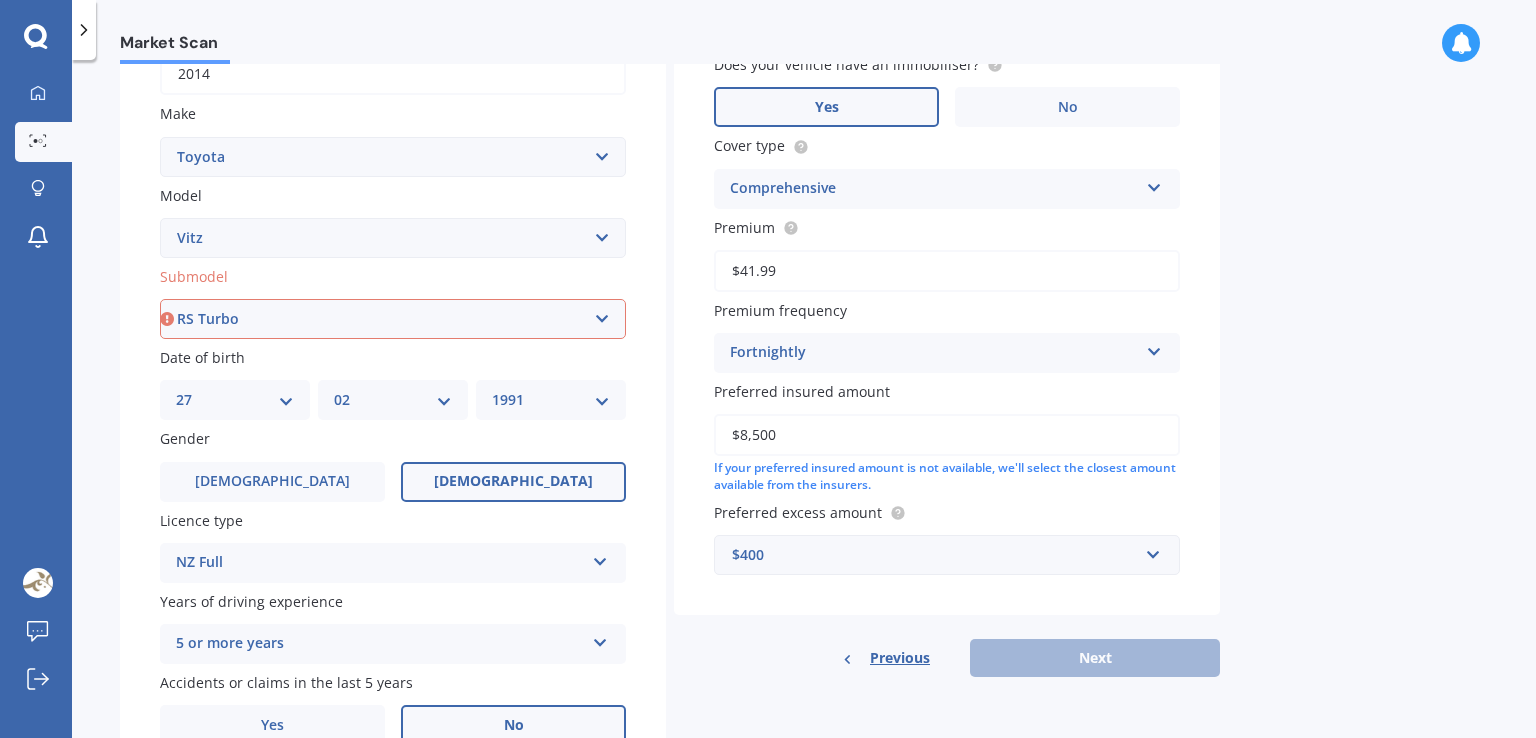 click on "Select submodel (All) Hybrid RS RS Turbo" at bounding box center [393, 319] 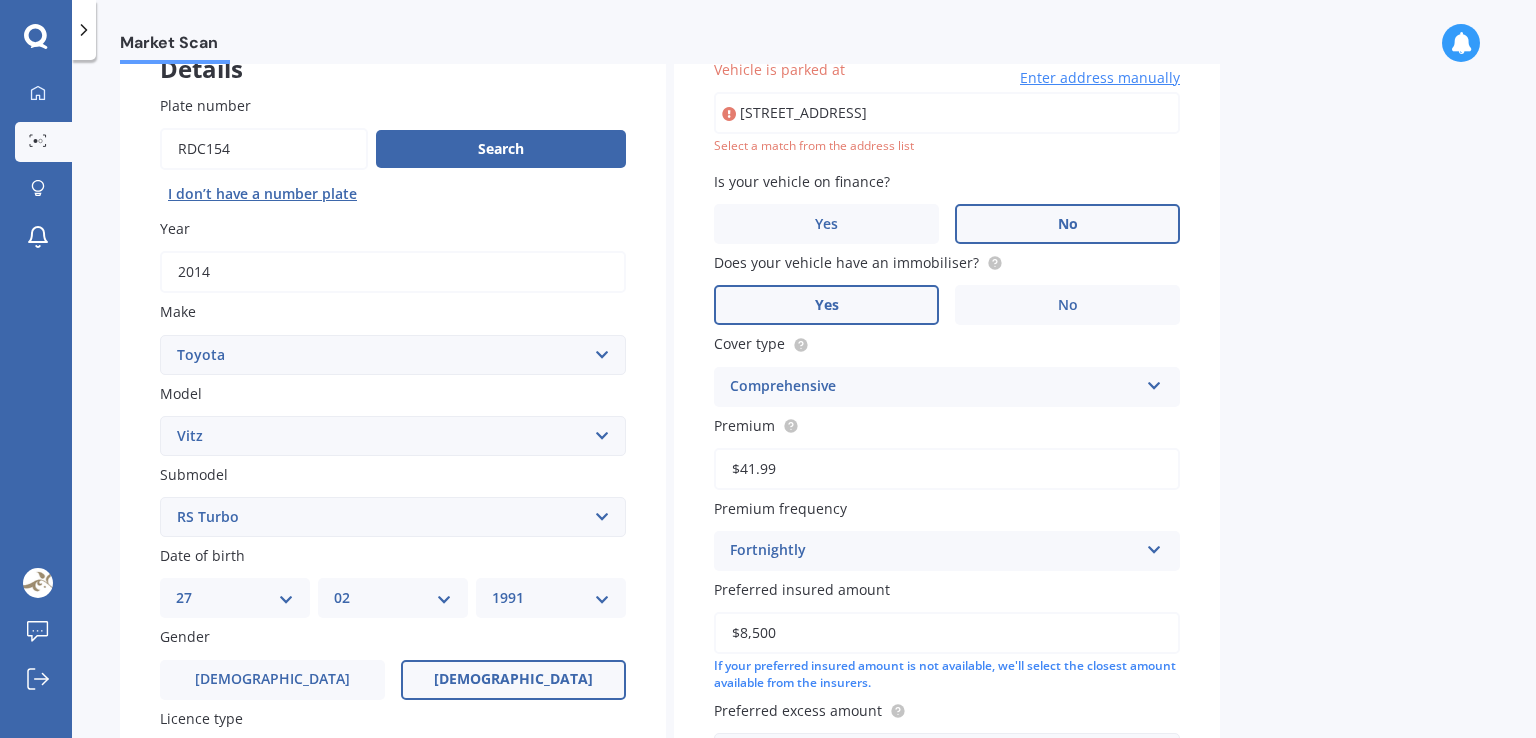 scroll, scrollTop: 136, scrollLeft: 0, axis: vertical 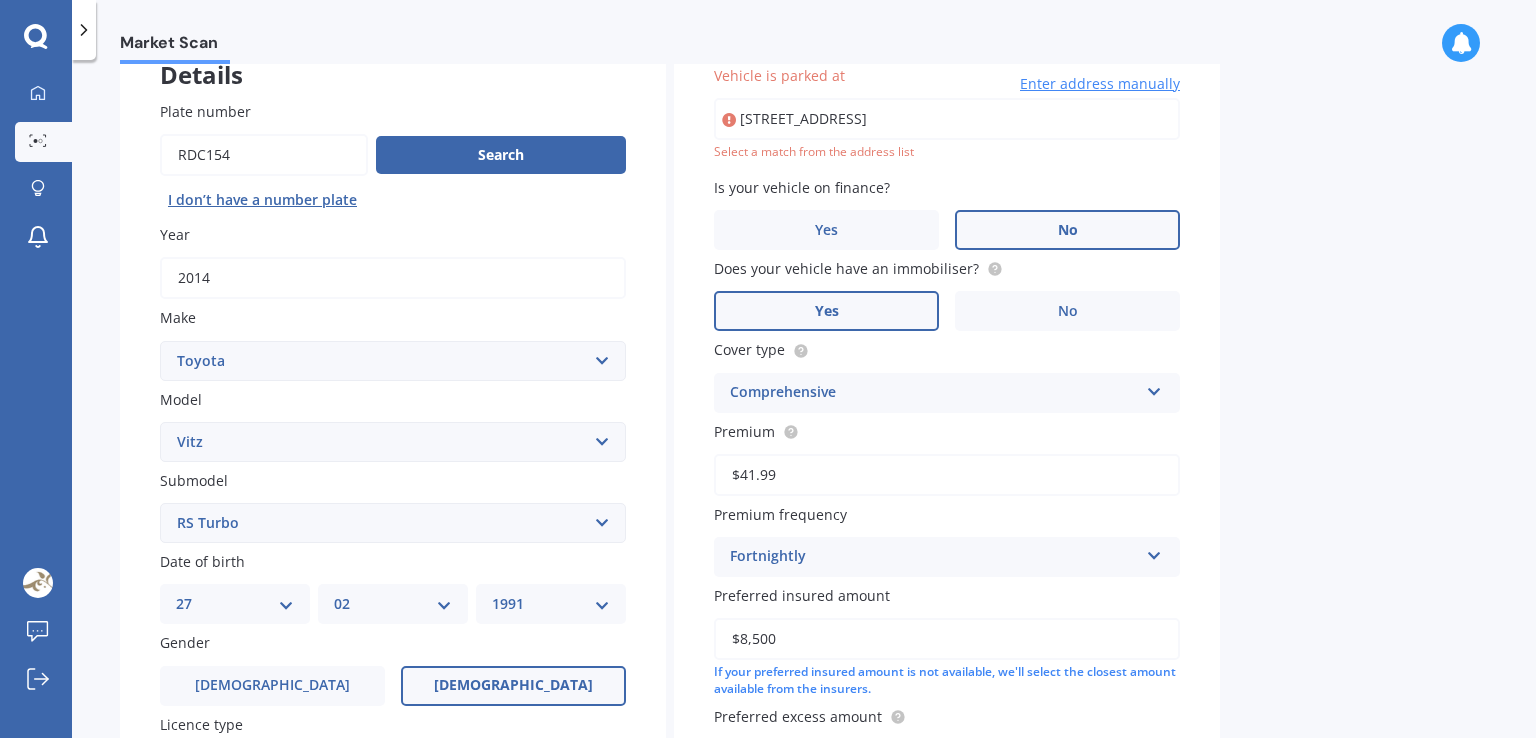 click on "Select submodel (All) Hybrid RS RS Turbo" at bounding box center (393, 523) 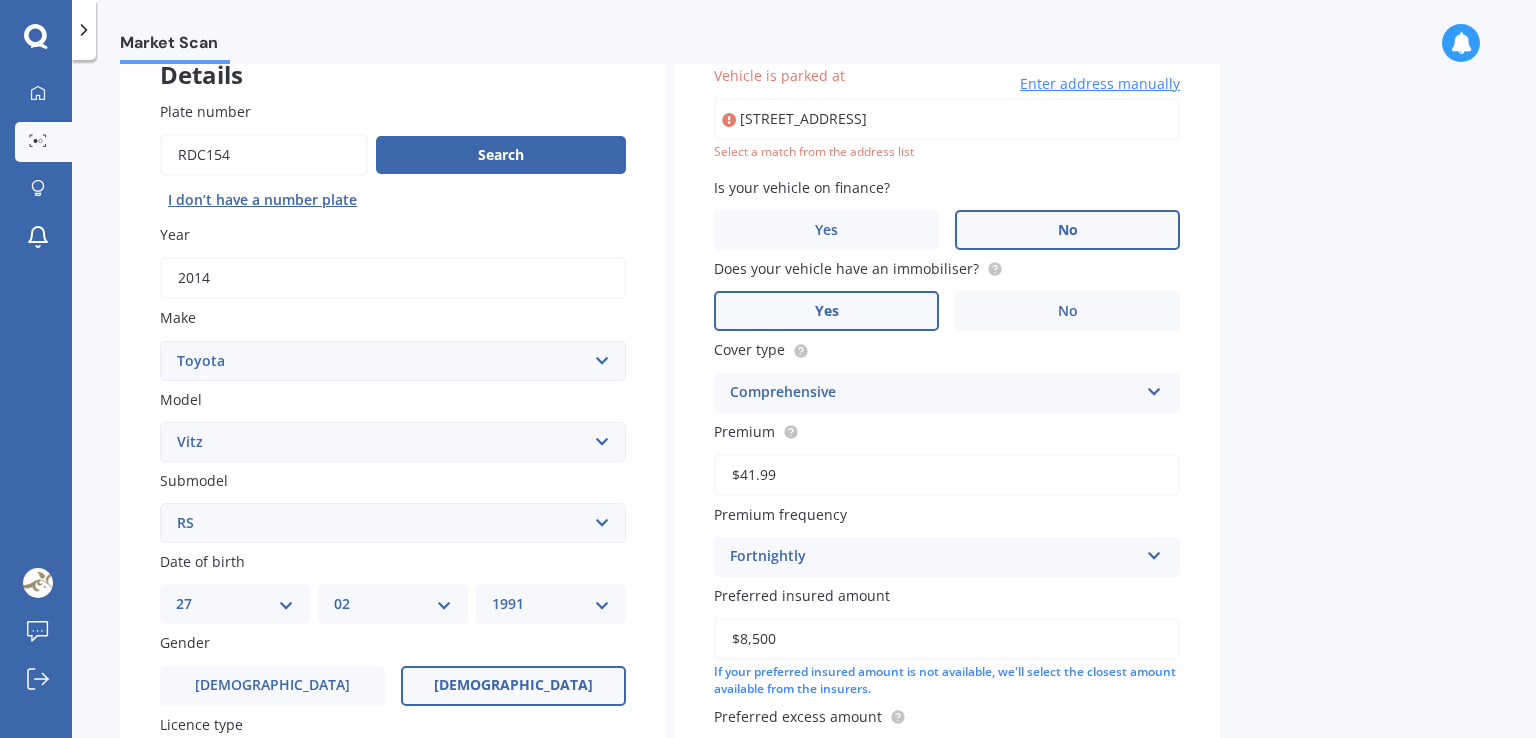 click on "Select submodel (All) Hybrid RS RS Turbo" at bounding box center [393, 523] 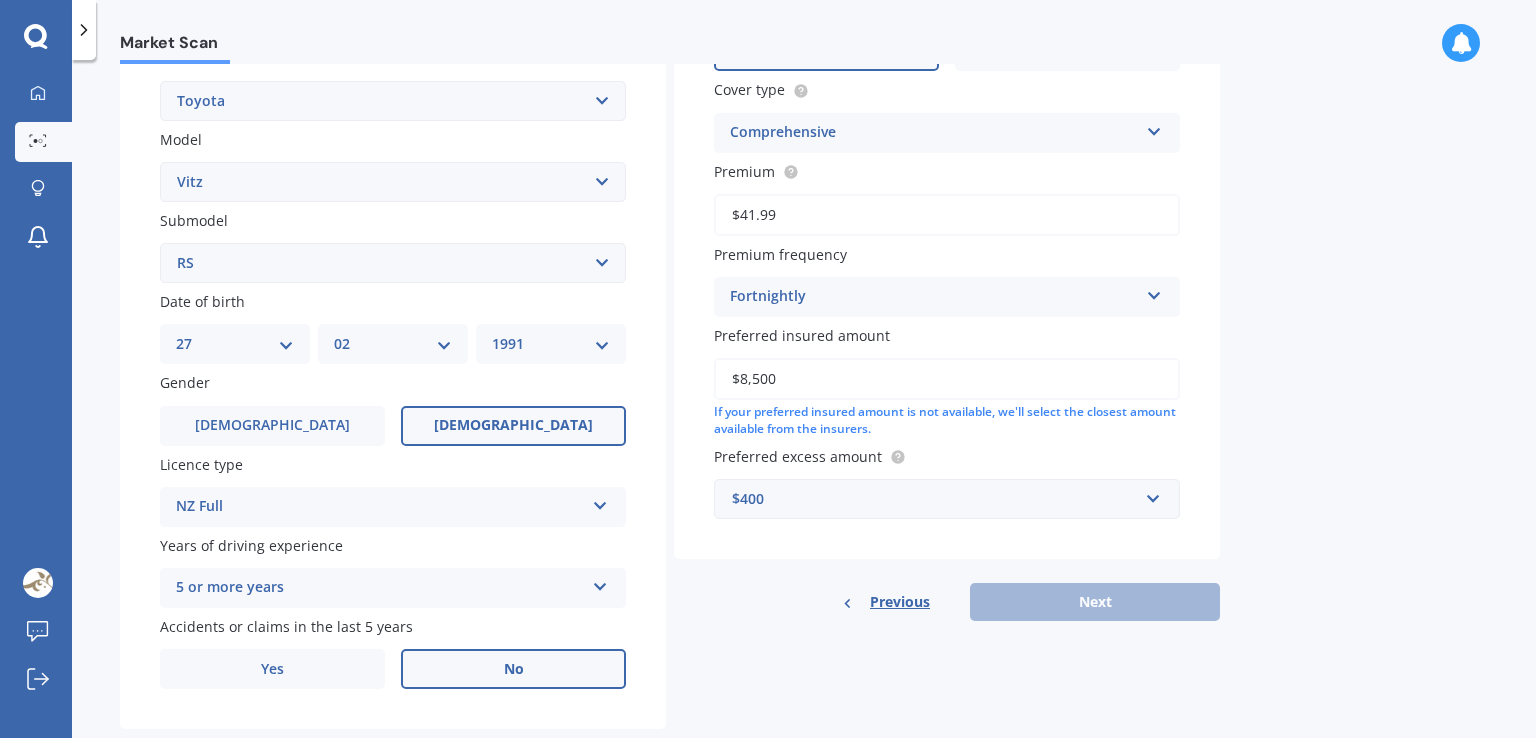 scroll, scrollTop: 440, scrollLeft: 0, axis: vertical 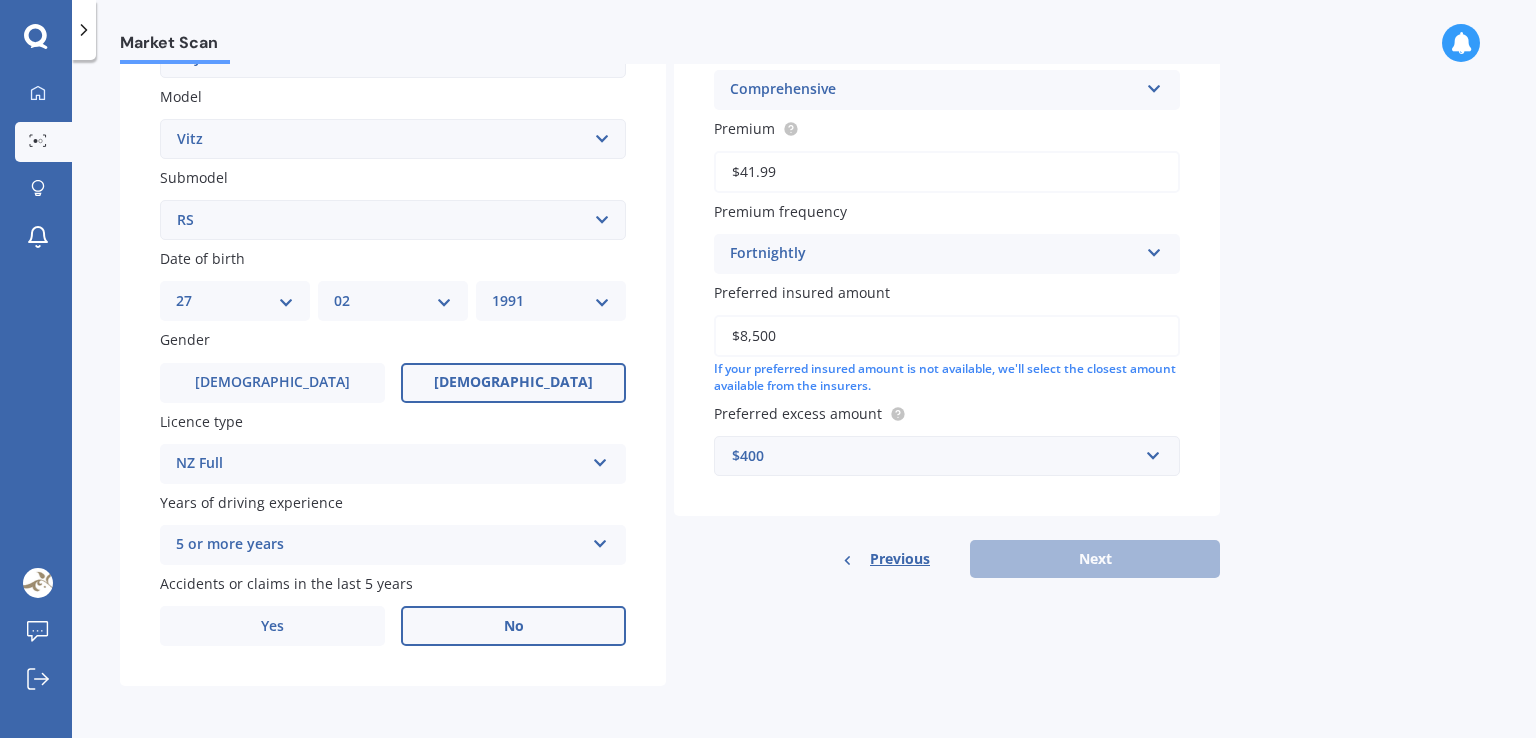 click on "Details Plate number Search I don’t have a number plate Year 2014 Make Select make AC ALFA ROMEO ASTON MARTIN AUDI AUSTIN BEDFORD Bentley BMW BYD CADILLAC CAN-AM CHERY CHEVROLET CHRYSLER Citroen CRUISEAIR CUPRA DAEWOO DAIHATSU DAIMLER DAMON DIAHATSU DODGE EXOCET FACTORY FIVE FERRARI FIAT Fiord FLEETWOOD FORD FOTON FRASER GEELY GENESIS GEORGIE BOY GMC GREAT WALL GWM HAVAL HILLMAN HINO HOLDEN HOLIDAY RAMBLER HONDA HUMMER HYUNDAI INFINITI ISUZU IVECO JAC JAECOO JAGUAR JEEP KGM KIA LADA LAMBORGHINI LANCIA LANDROVER LDV LEXUS LINCOLN LOTUS LUNAR M.G M.G. MAHINDRA MASERATI MAZDA MCLAREN MERCEDES AMG Mercedes Benz MERCEDES-AMG MERCURY MINI MITSUBISHI MORGAN MORRIS NEWMAR NISSAN OMODA OPEL OXFORD PEUGEOT Plymouth Polestar PONTIAC PORSCHE PROTON RAM Range Rover Rayne RENAULT ROLLS ROYCE ROVER SAAB SATURN SEAT SHELBY SKODA SMART SSANGYONG SUBARU SUZUKI TATA TESLA TIFFIN Toyota TRIUMPH TVR Vauxhall VOLKSWAGEN VOLVO WESTFIELD WINNEBAGO ZX Model Select model 4 Runner 86 Allex Allion Alphard Altezza Aqua Aristo Aurion bB" at bounding box center (670, 204) 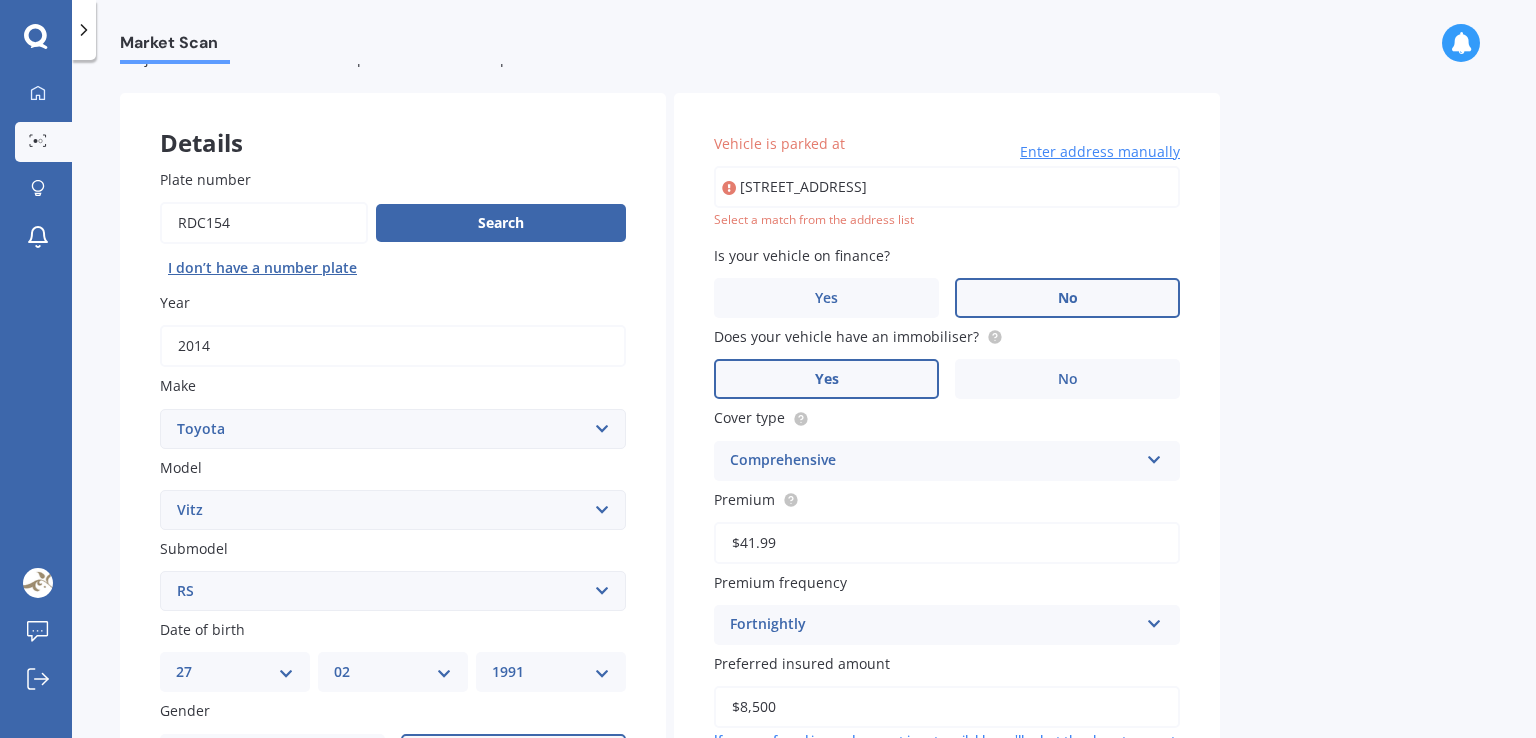 scroll, scrollTop: 40, scrollLeft: 0, axis: vertical 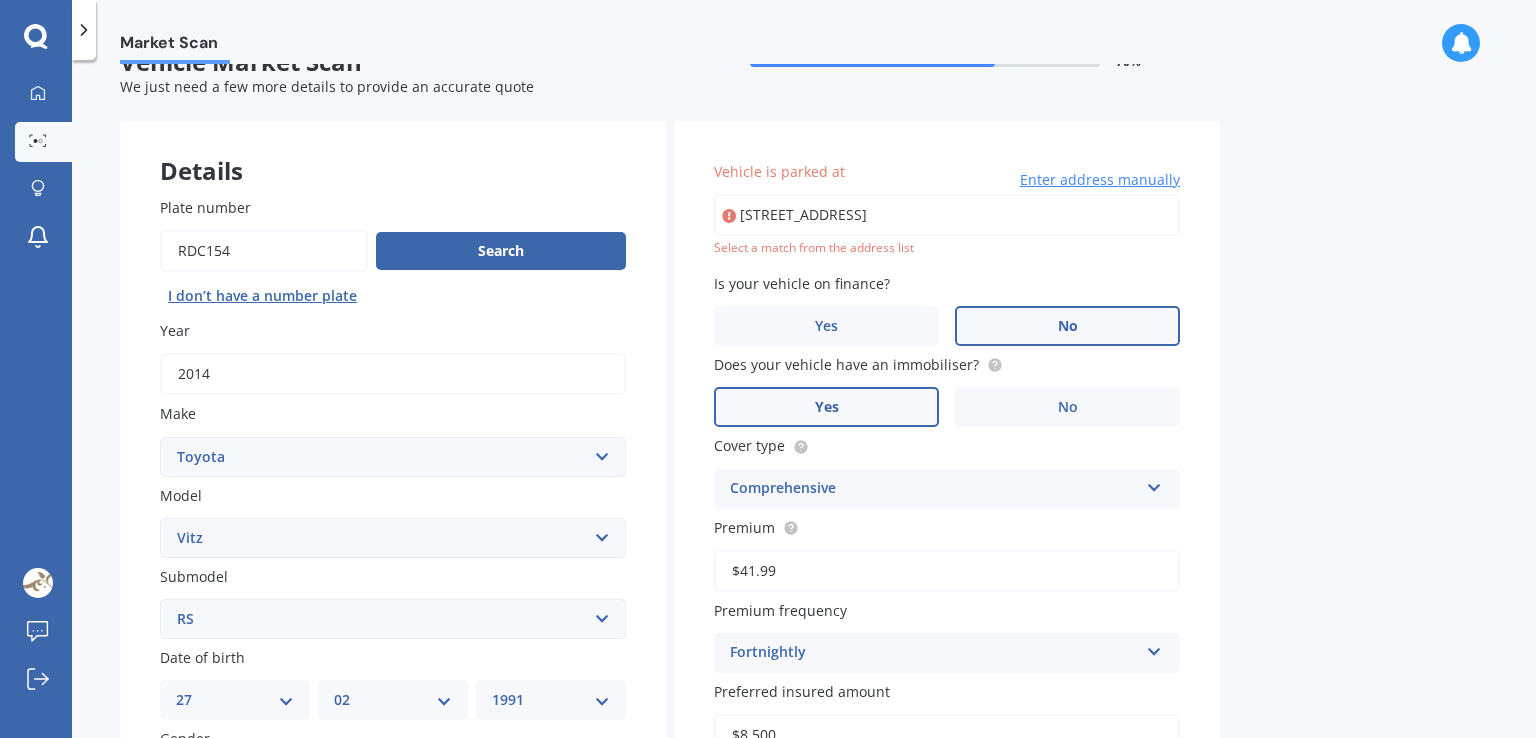 click on "1726 Mahia East Coast RoadMahia, HB 4166" at bounding box center [947, 215] 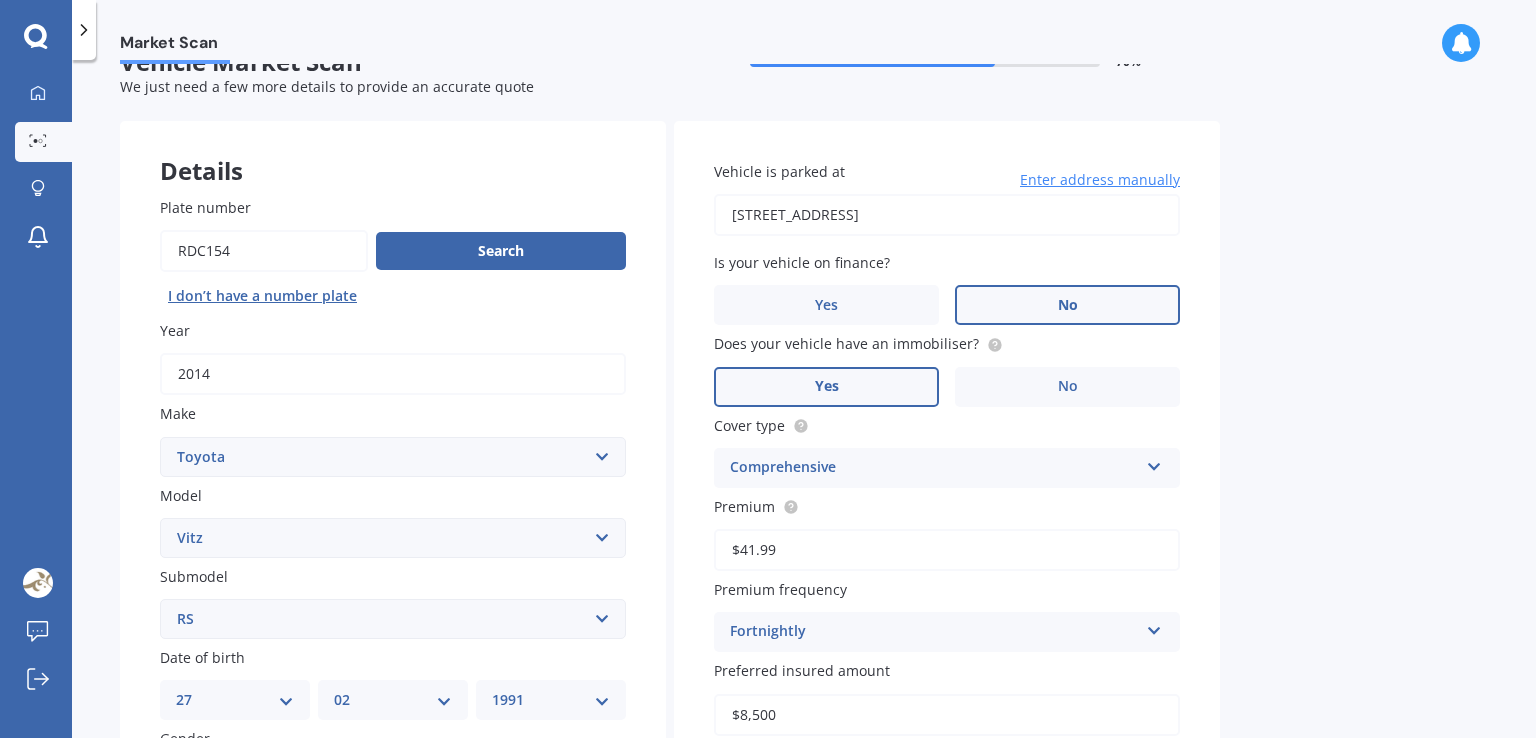 scroll, scrollTop: 440, scrollLeft: 0, axis: vertical 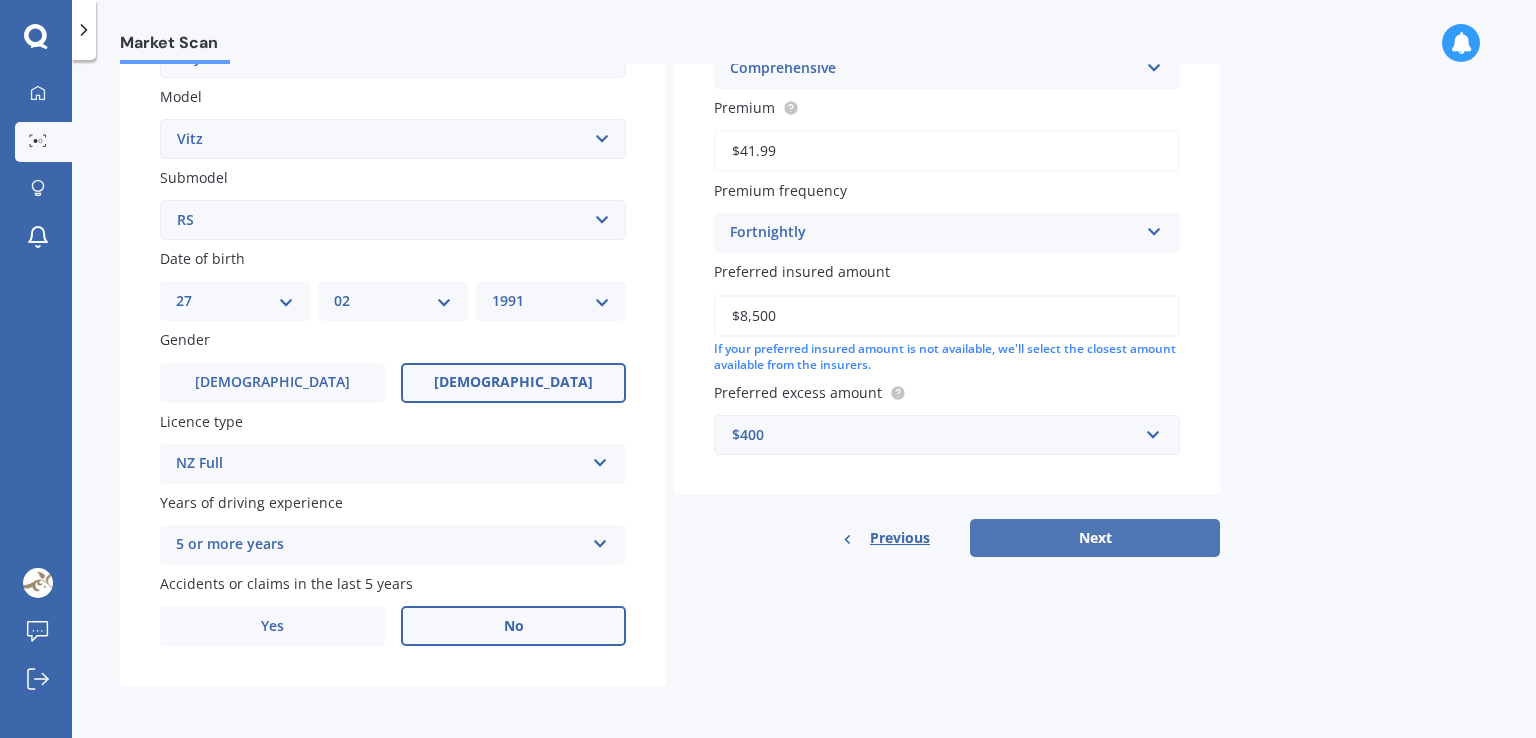 click on "Next" at bounding box center [1095, 538] 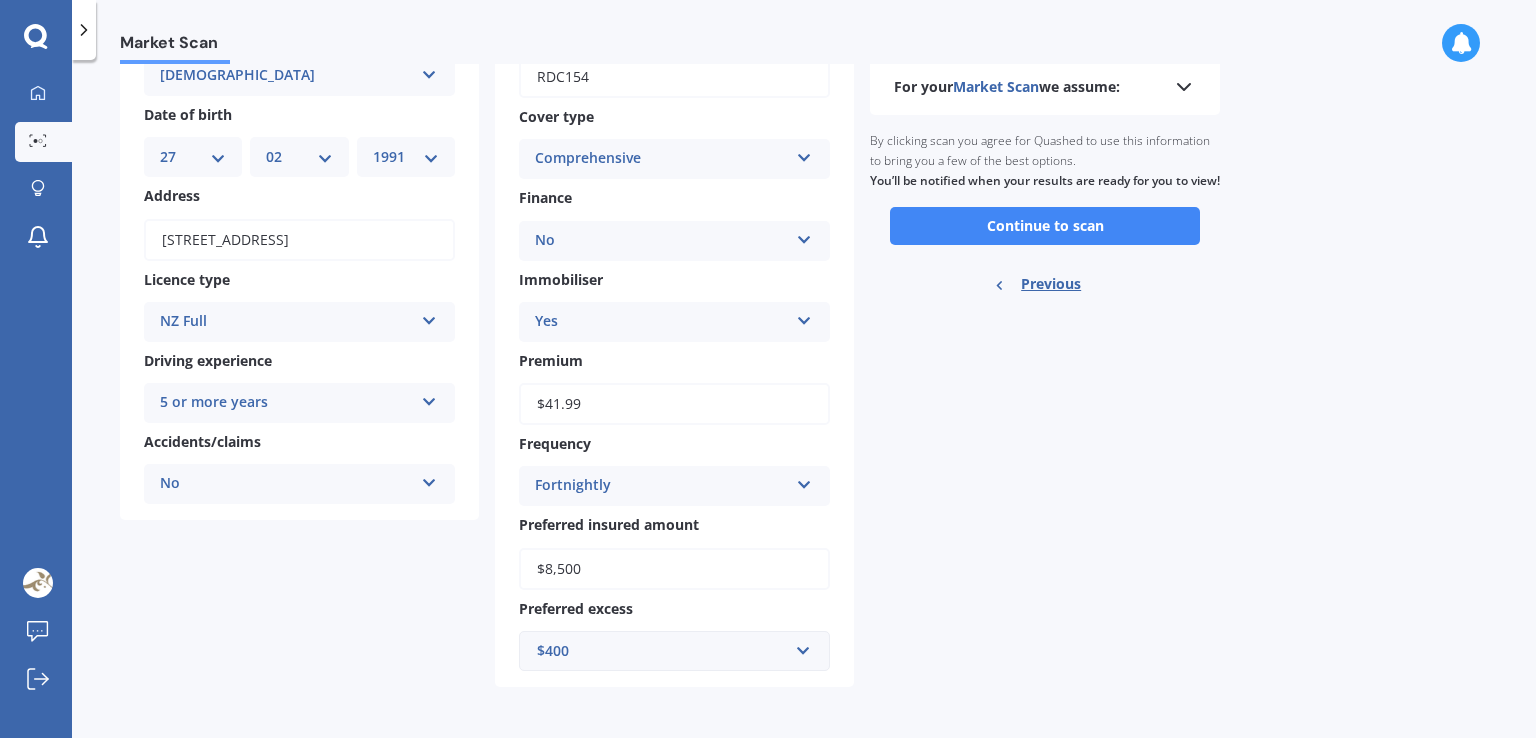 scroll, scrollTop: 0, scrollLeft: 0, axis: both 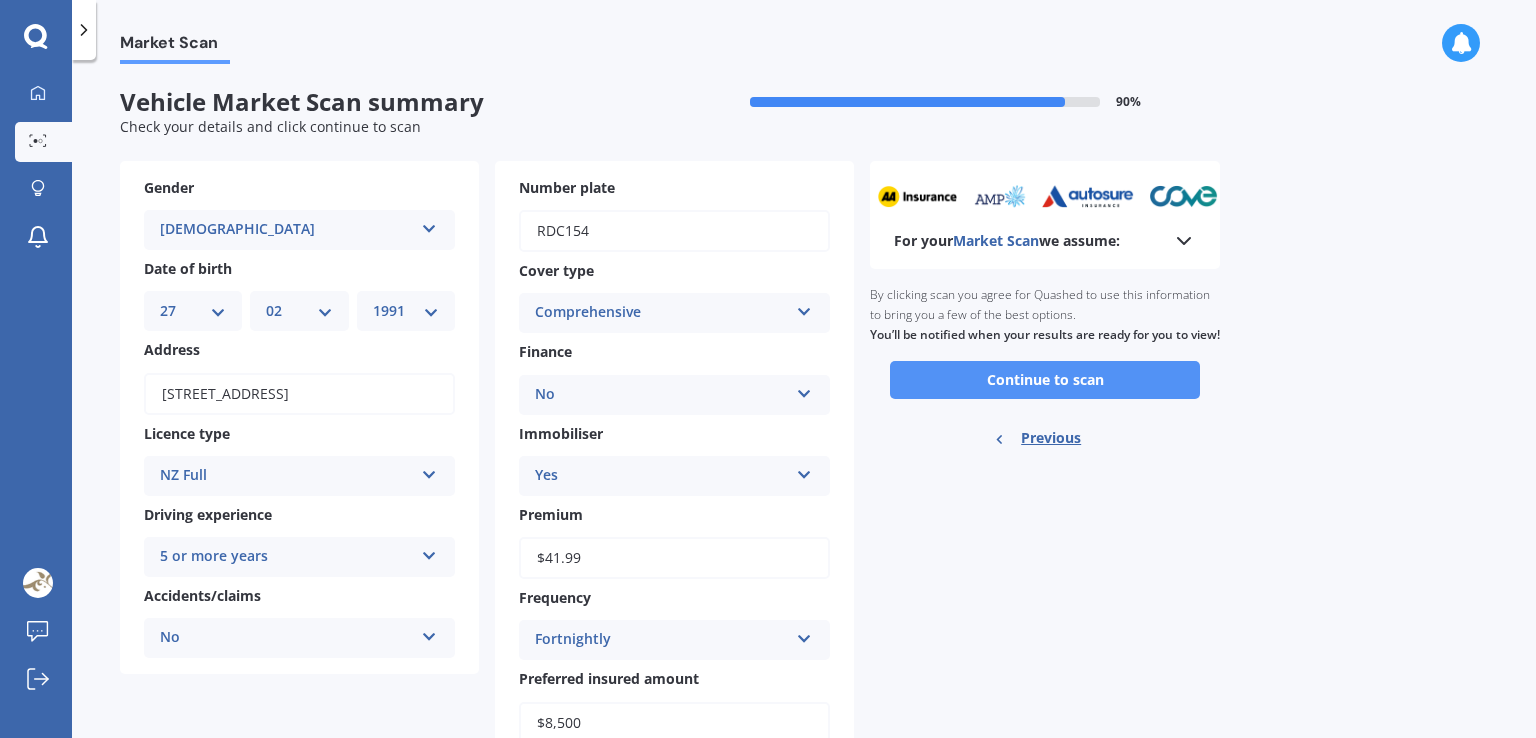 click on "Continue to scan" at bounding box center (1045, 380) 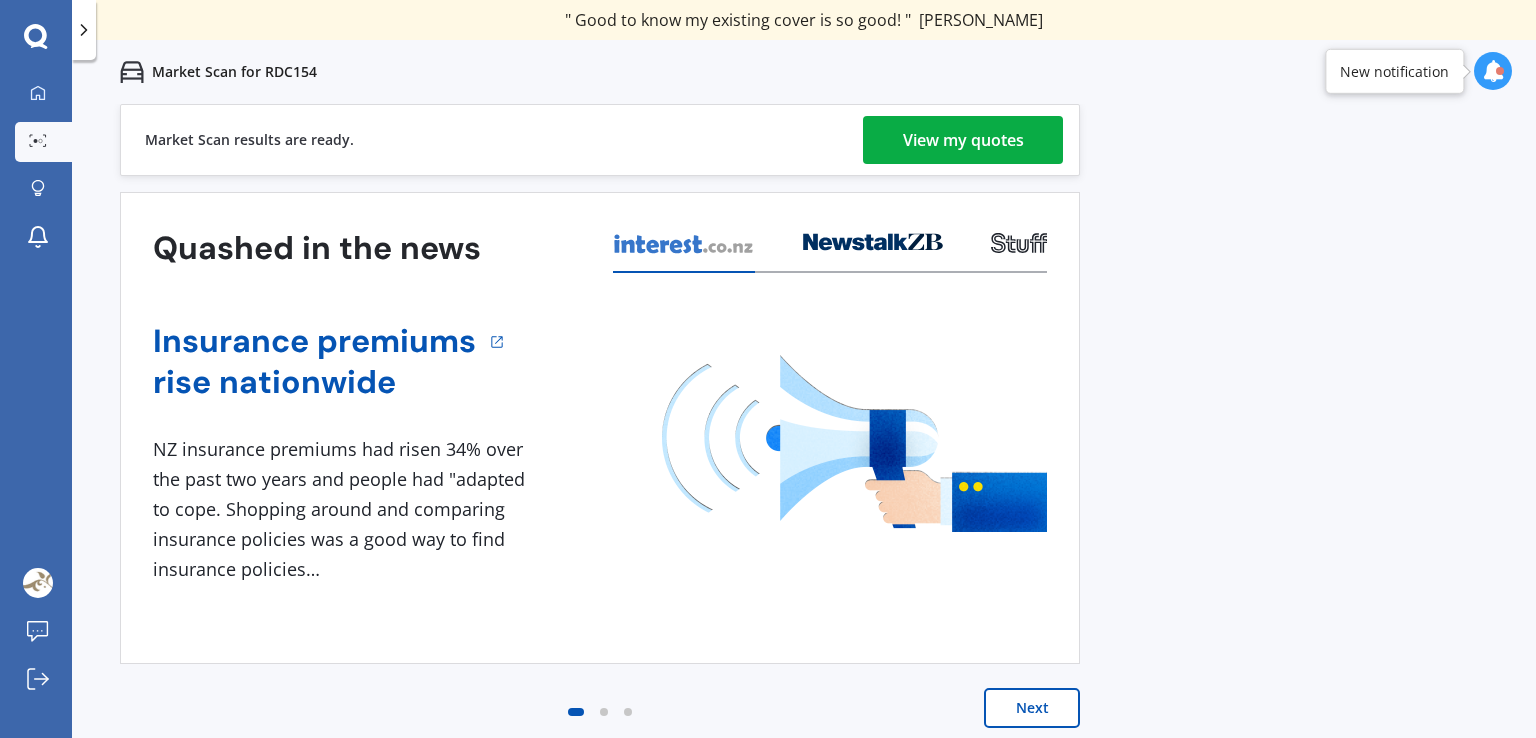click on "View my quotes" at bounding box center (963, 140) 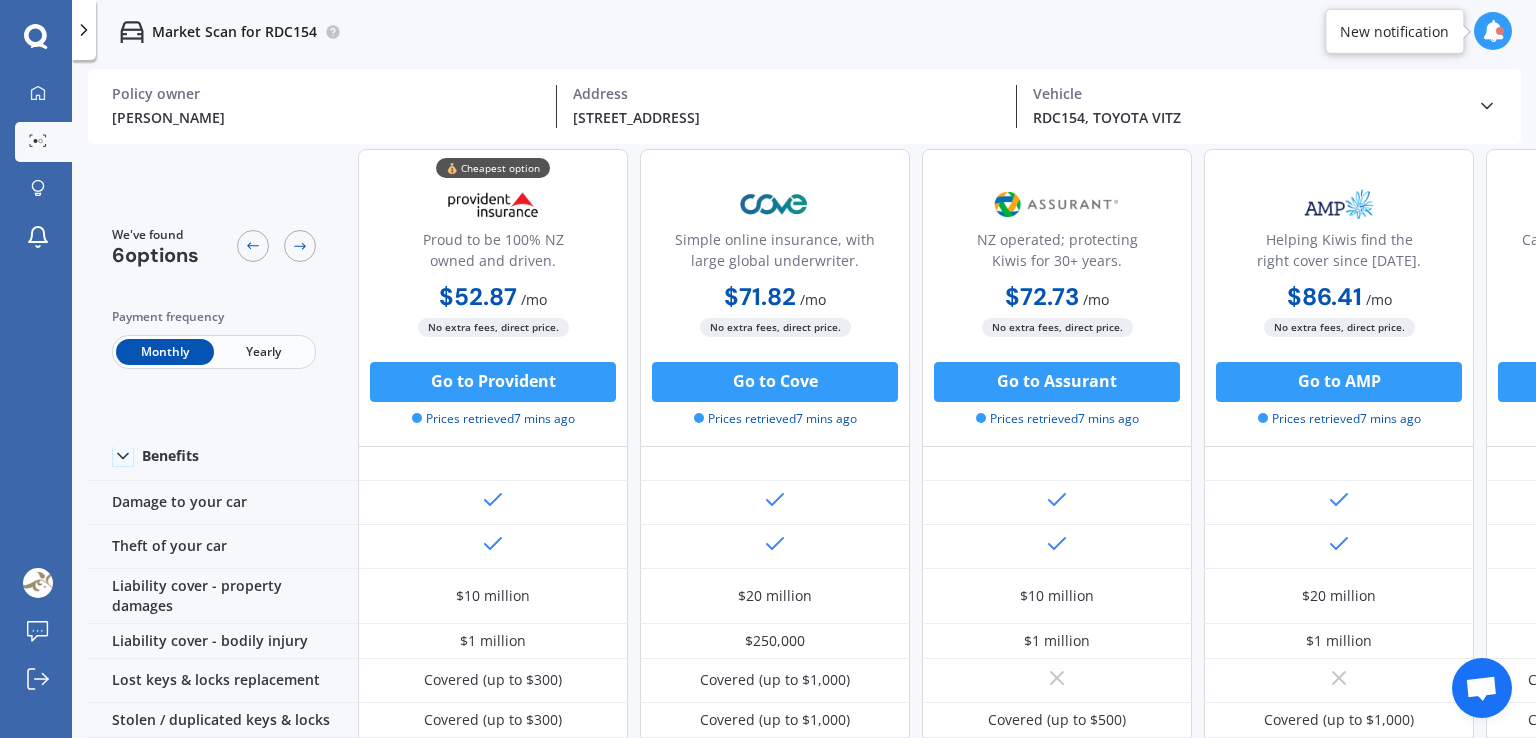 scroll, scrollTop: 0, scrollLeft: 0, axis: both 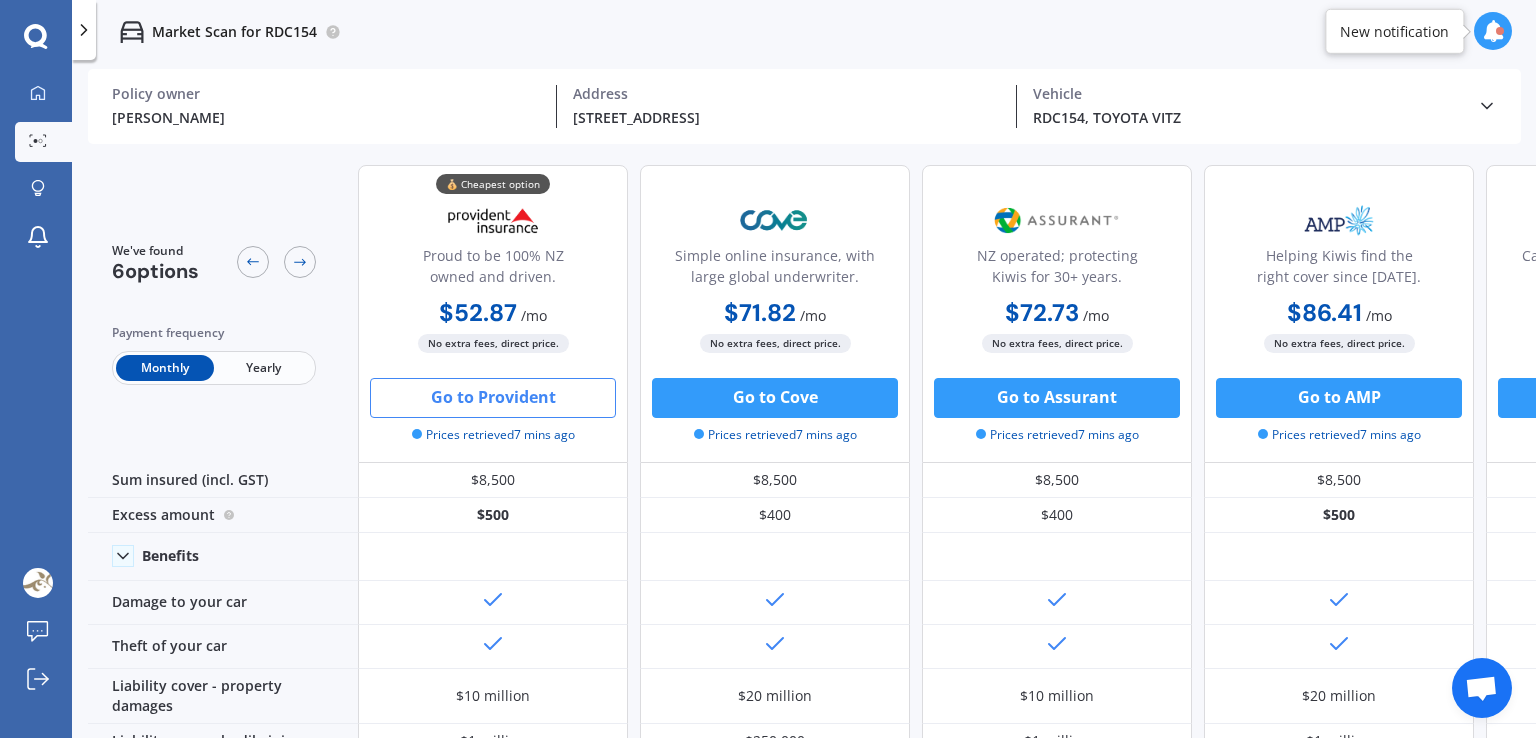 click on "Go to Provident" at bounding box center (493, 398) 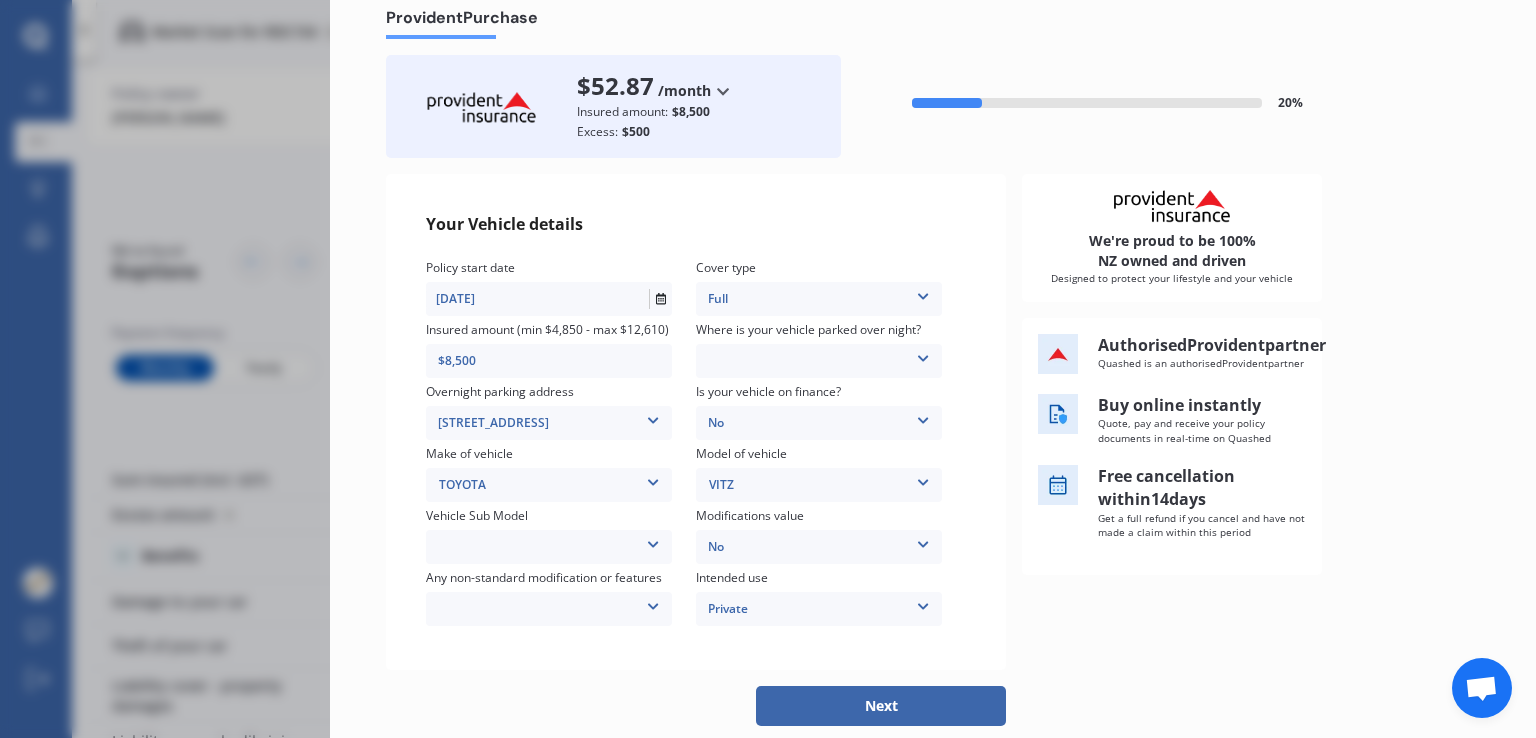 scroll, scrollTop: 132, scrollLeft: 0, axis: vertical 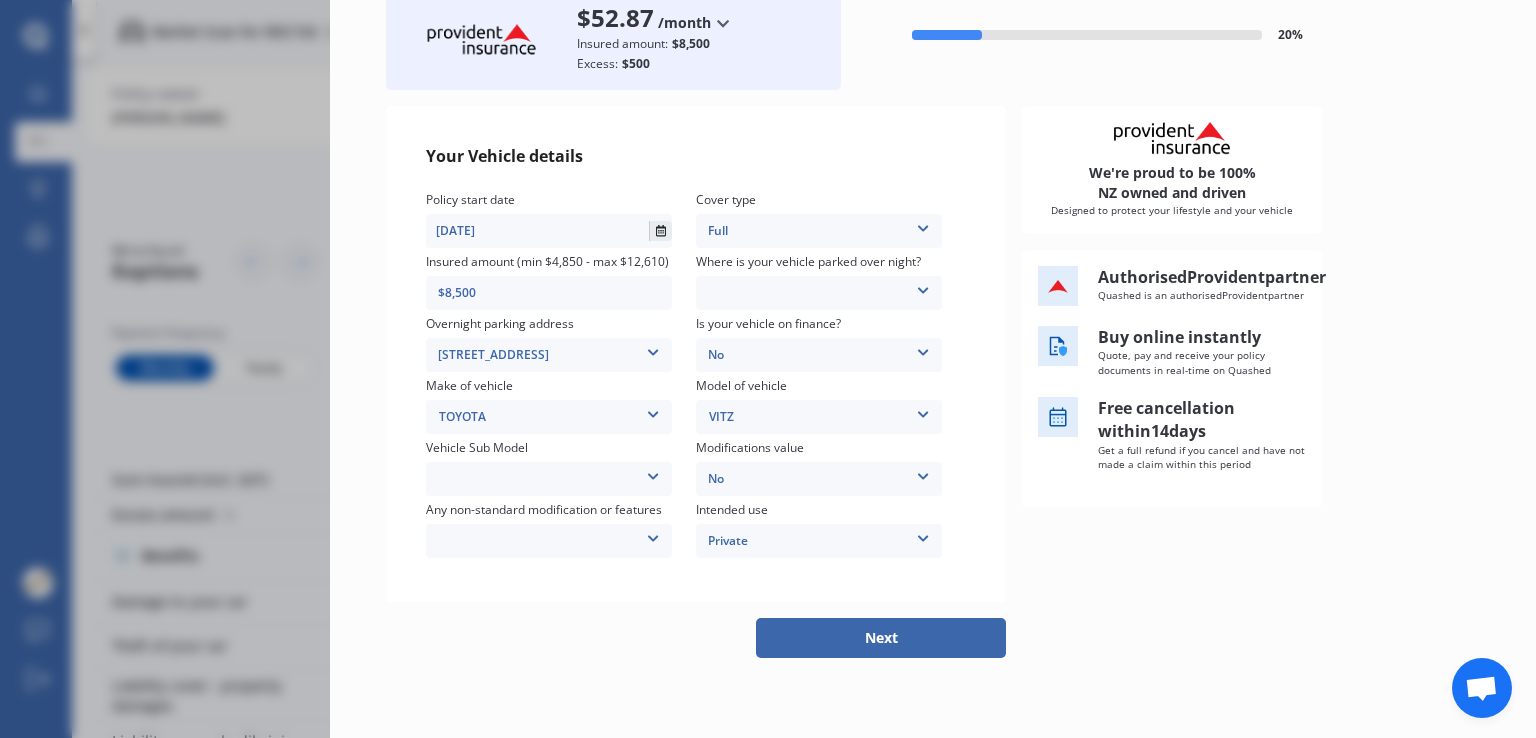 click 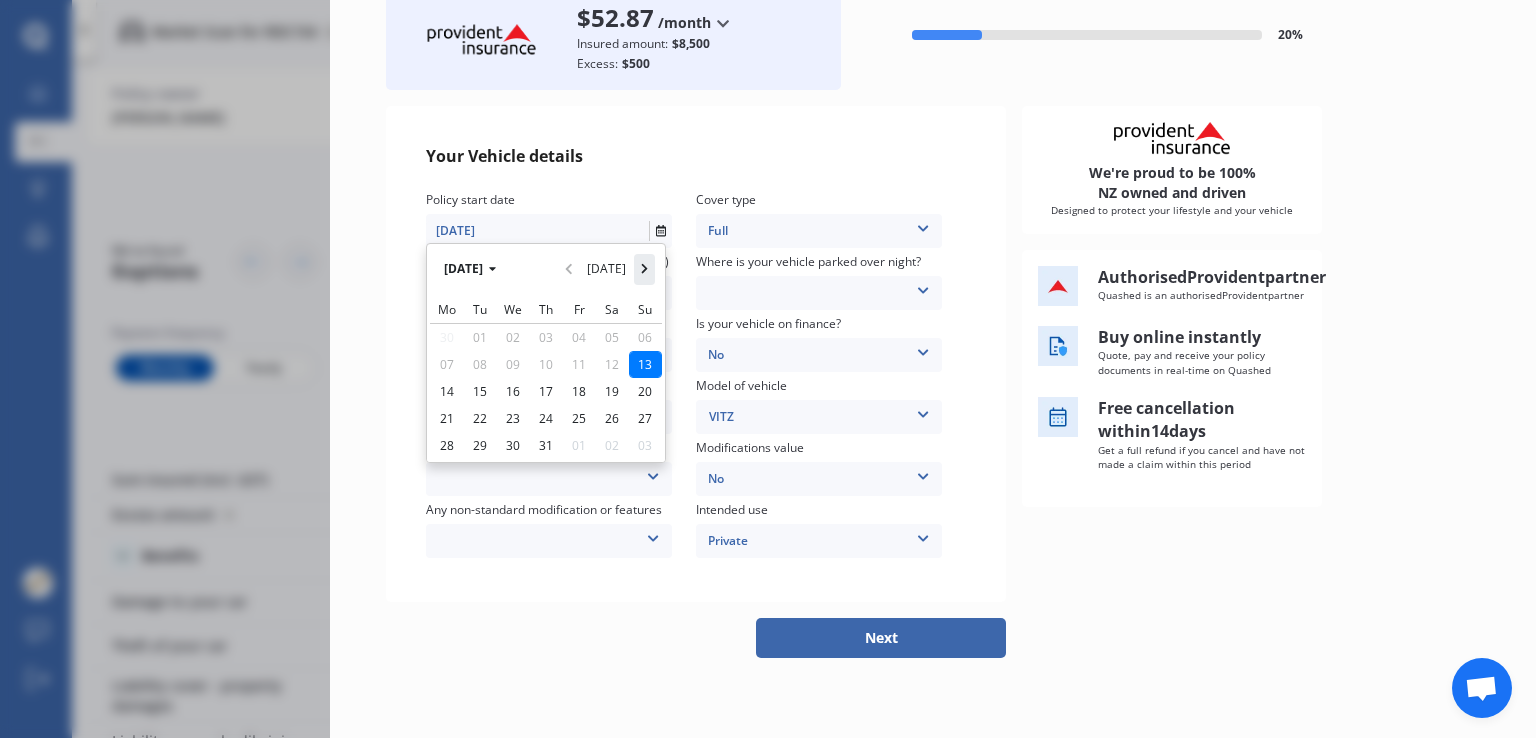 click 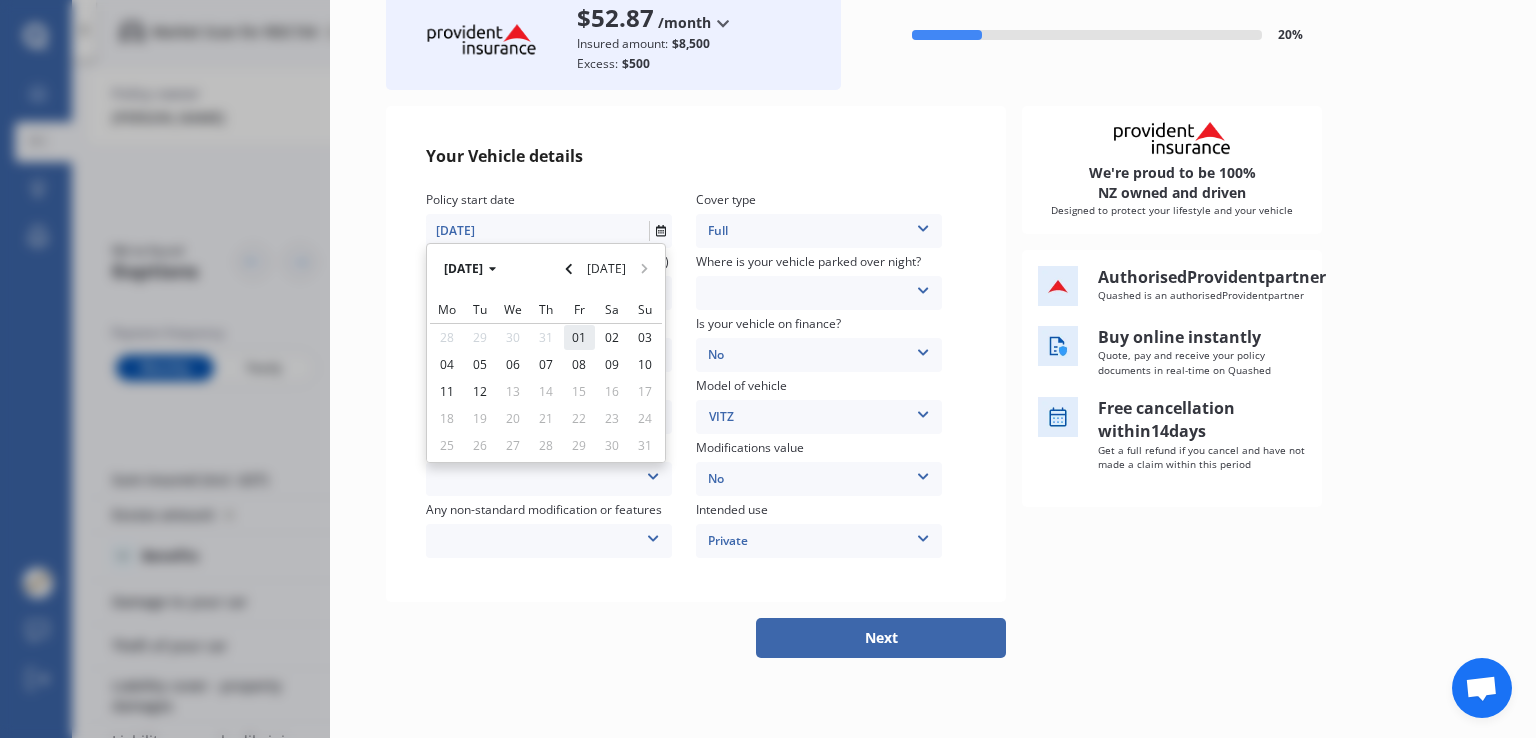 click on "01" at bounding box center (579, 337) 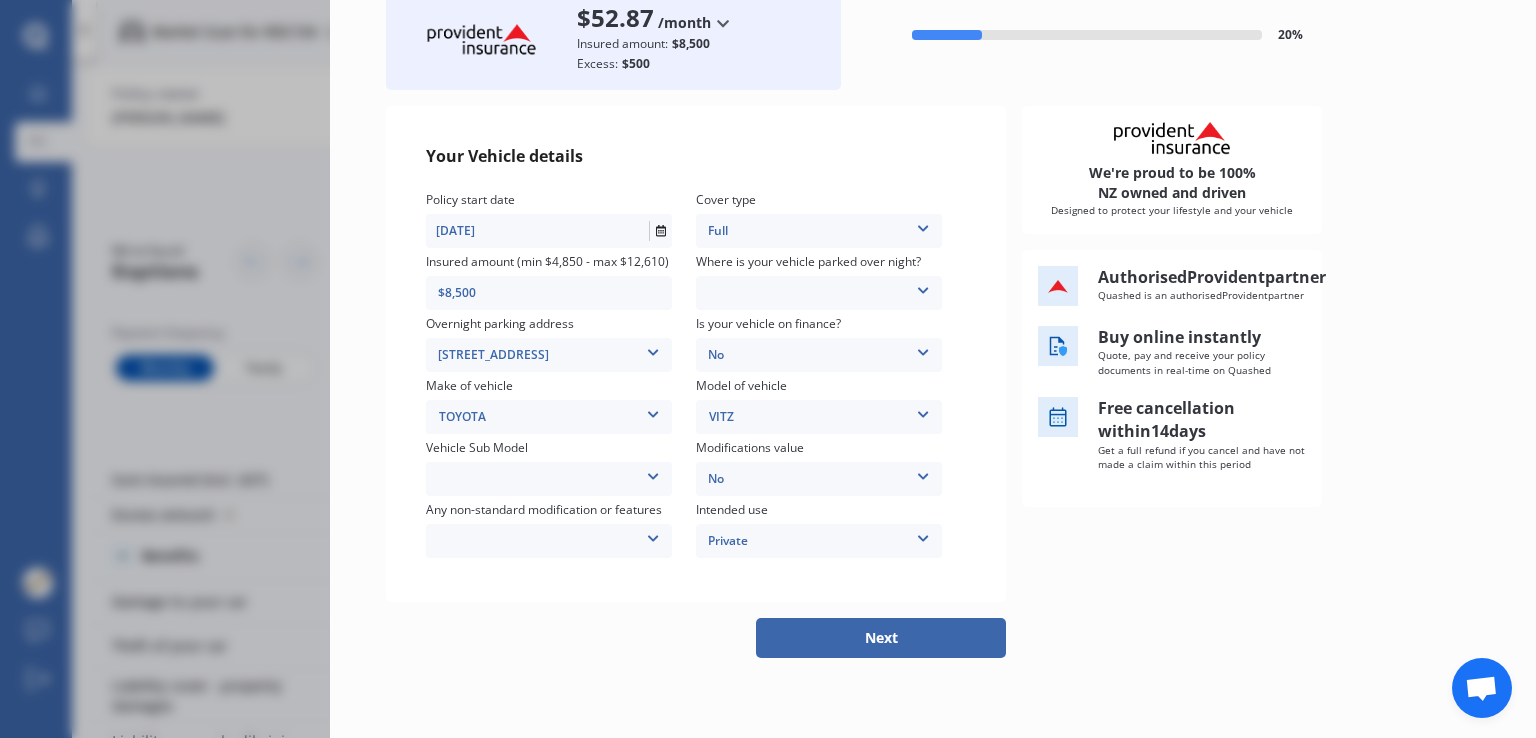 click on "Next" at bounding box center (696, 638) 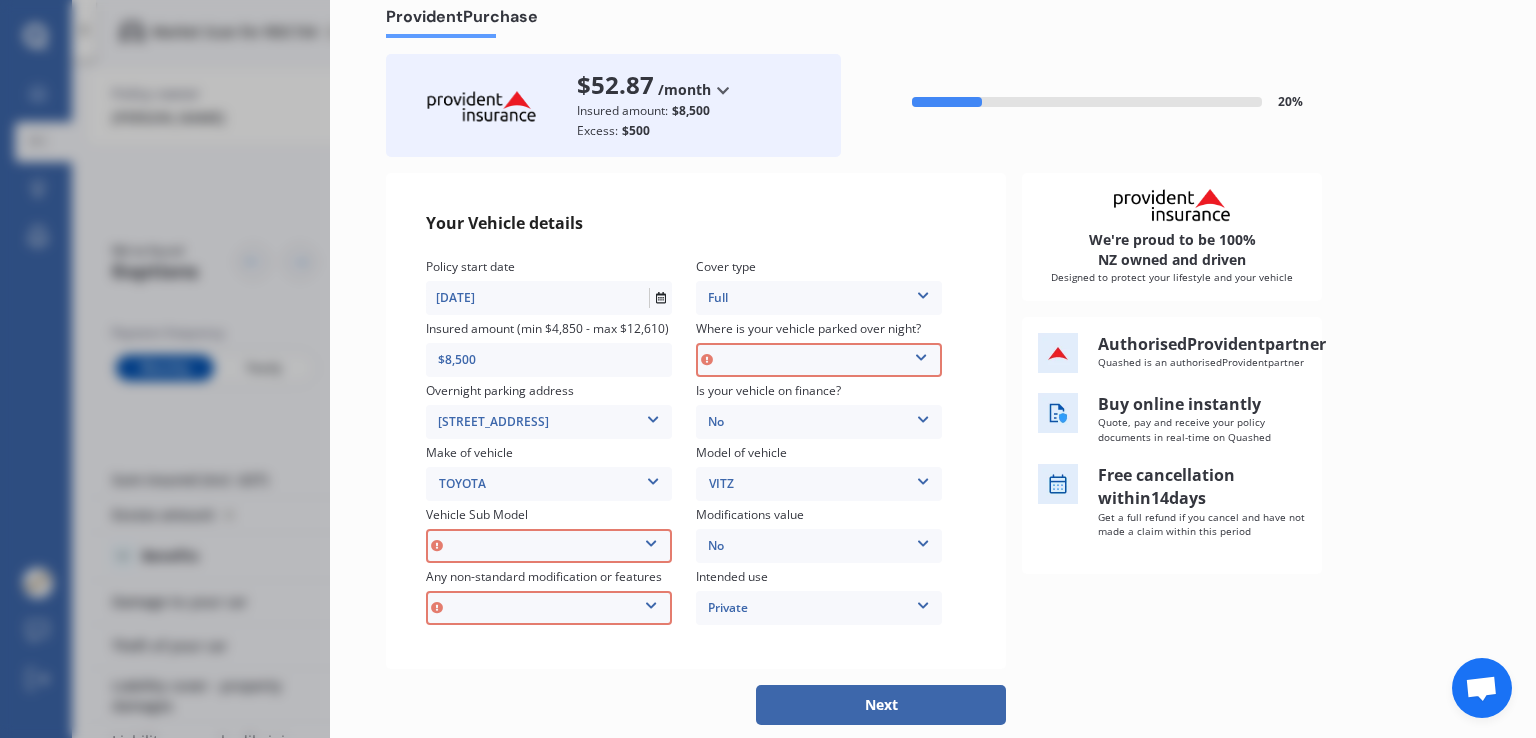 scroll, scrollTop: 46, scrollLeft: 0, axis: vertical 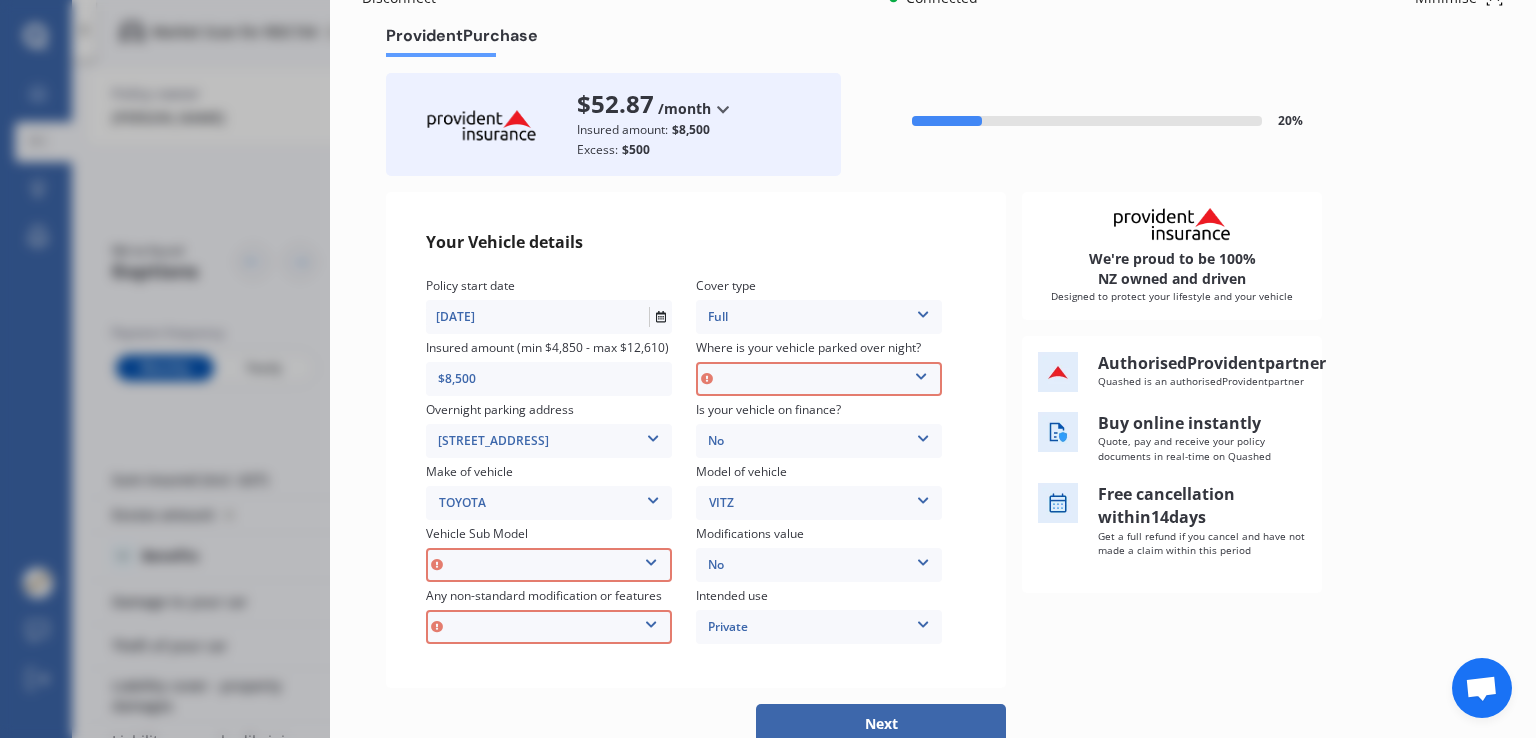 click on "Garage (fully enclosed) Off Street Parking Other" at bounding box center (819, 379) 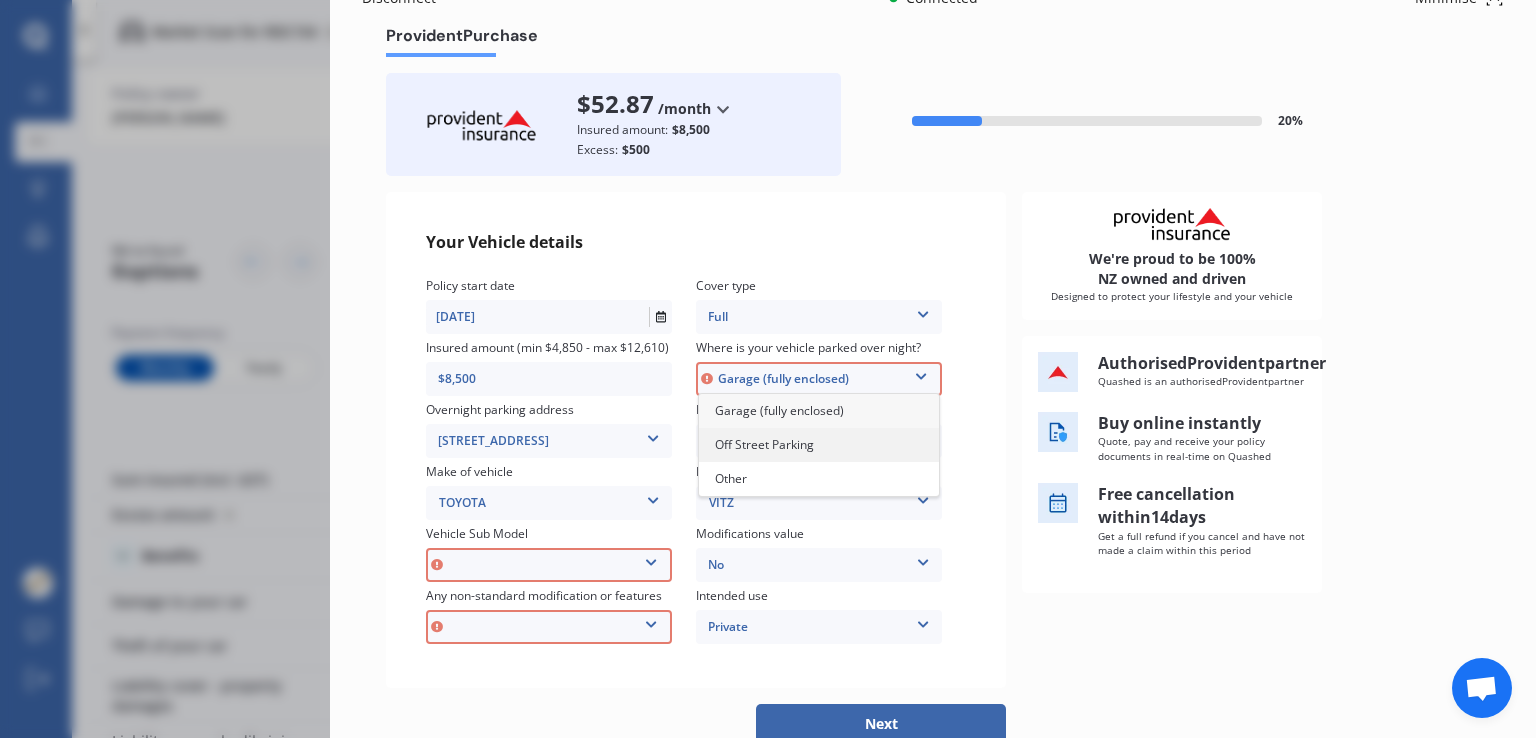 click on "Off Street Parking" at bounding box center (819, 445) 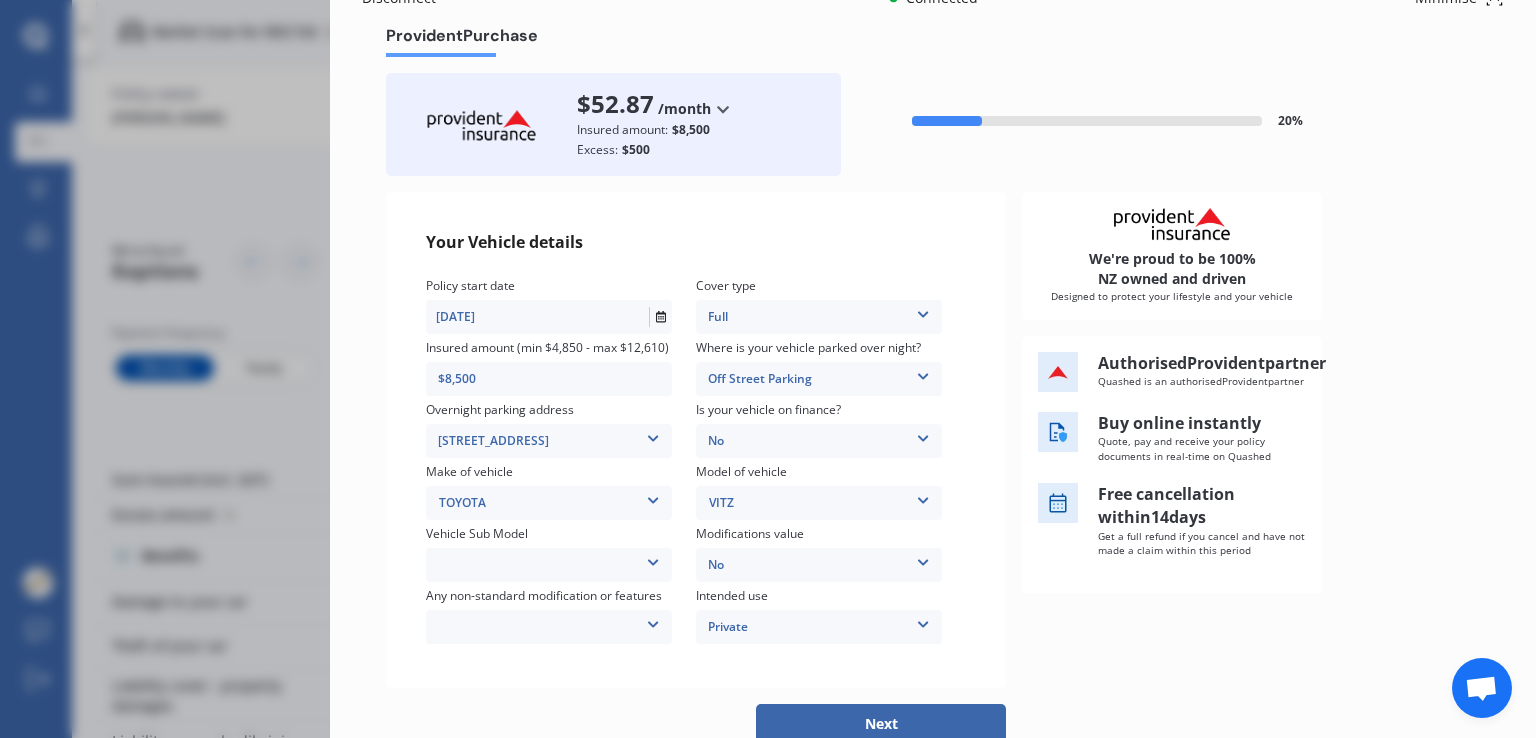 click on "Vitz F Hatchback 5dr CVT 1sp 1.3i [IMP]" at bounding box center [549, 565] 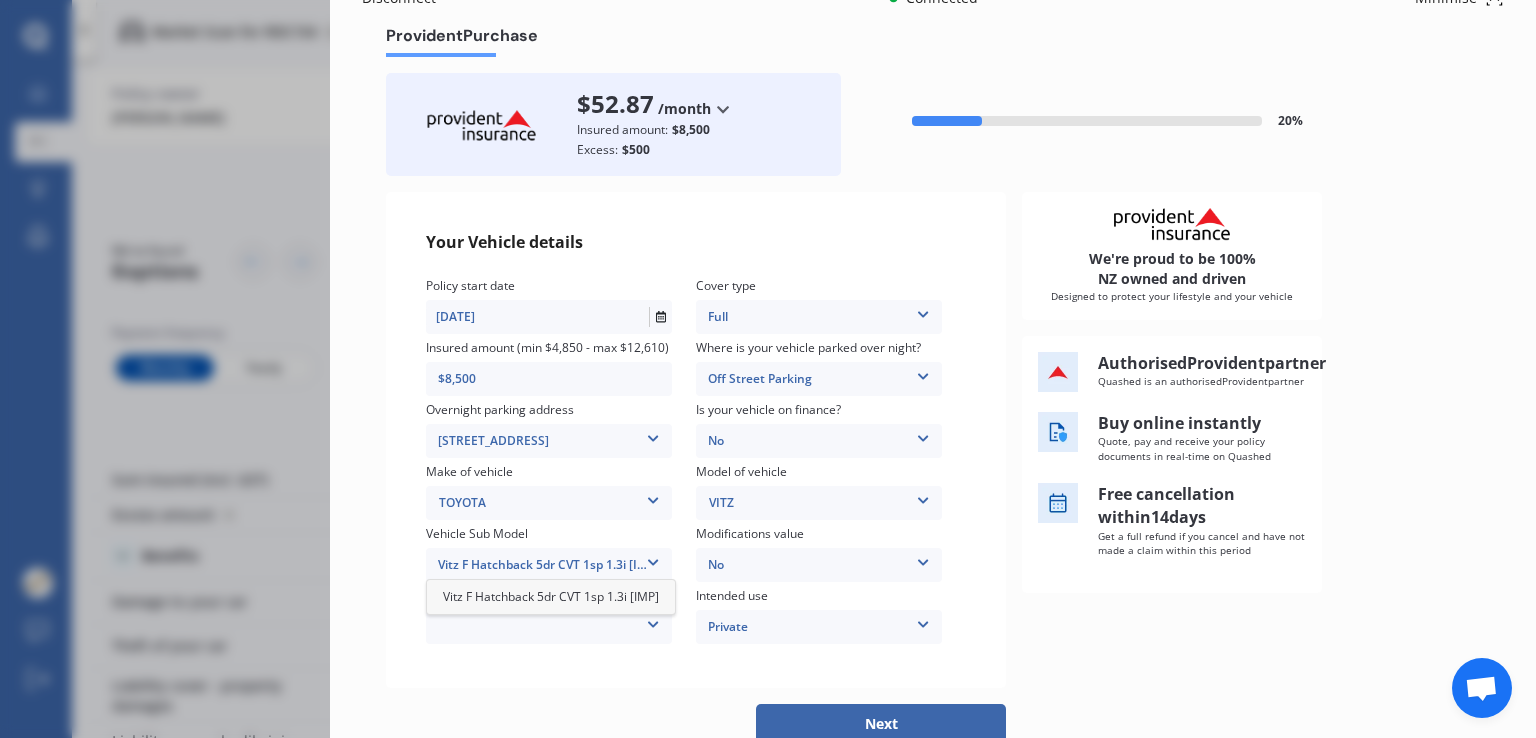 click on "Vitz F Hatchback 5dr CVT 1sp 1.3i [IMP]" at bounding box center (551, 596) 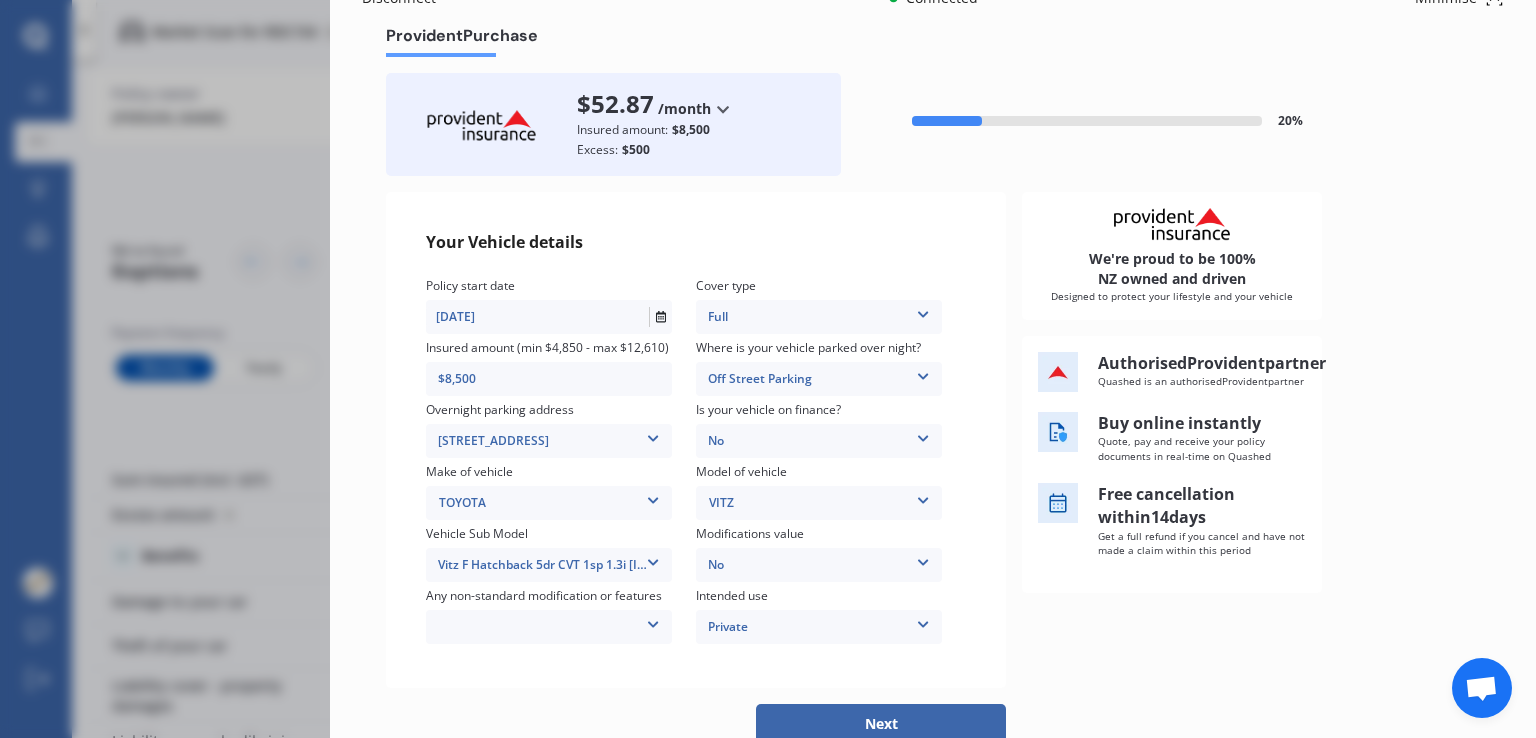click on "None Nitrous Oxide System(NOS) Roll Cage Full Racing Harness" at bounding box center (549, 627) 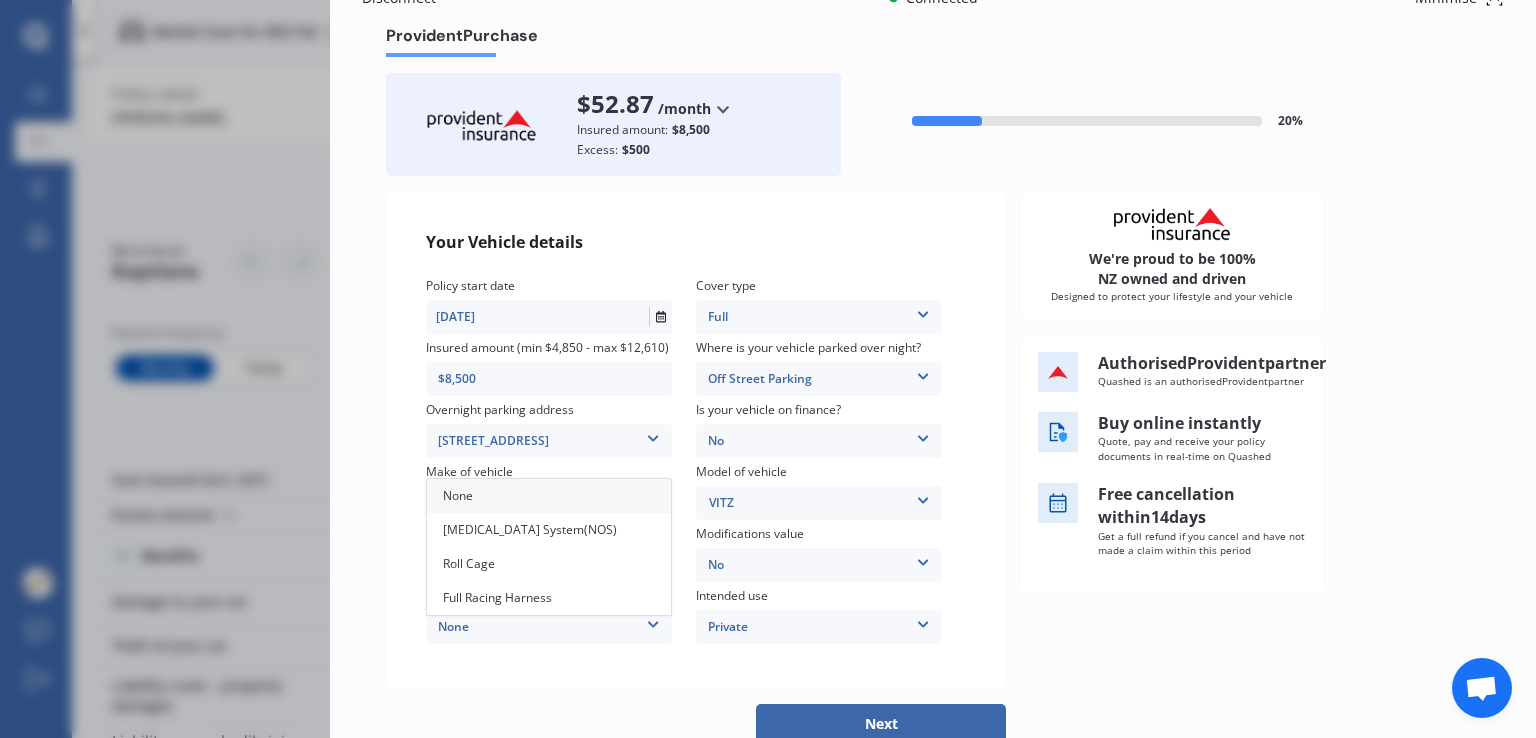 click on "None" at bounding box center (549, 496) 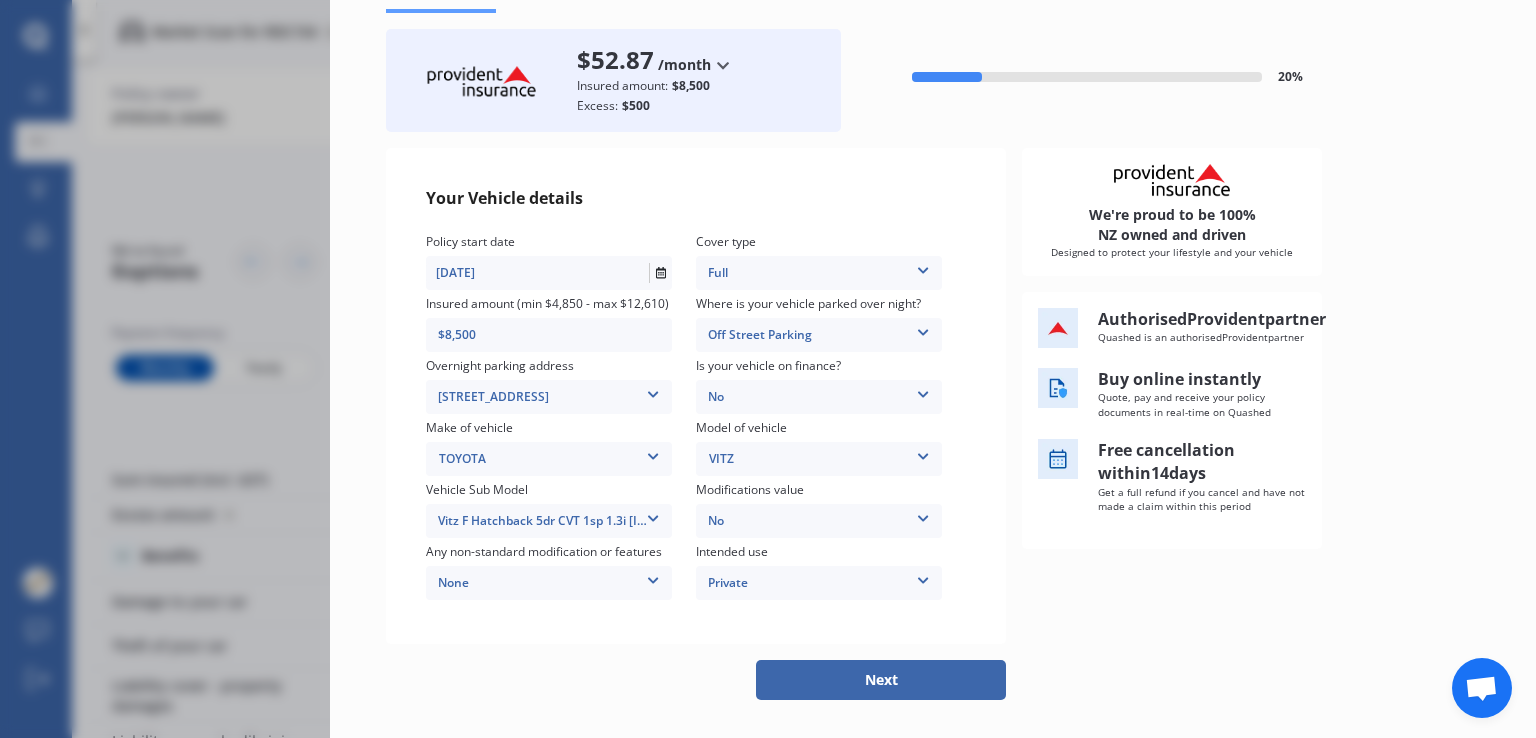 scroll, scrollTop: 132, scrollLeft: 0, axis: vertical 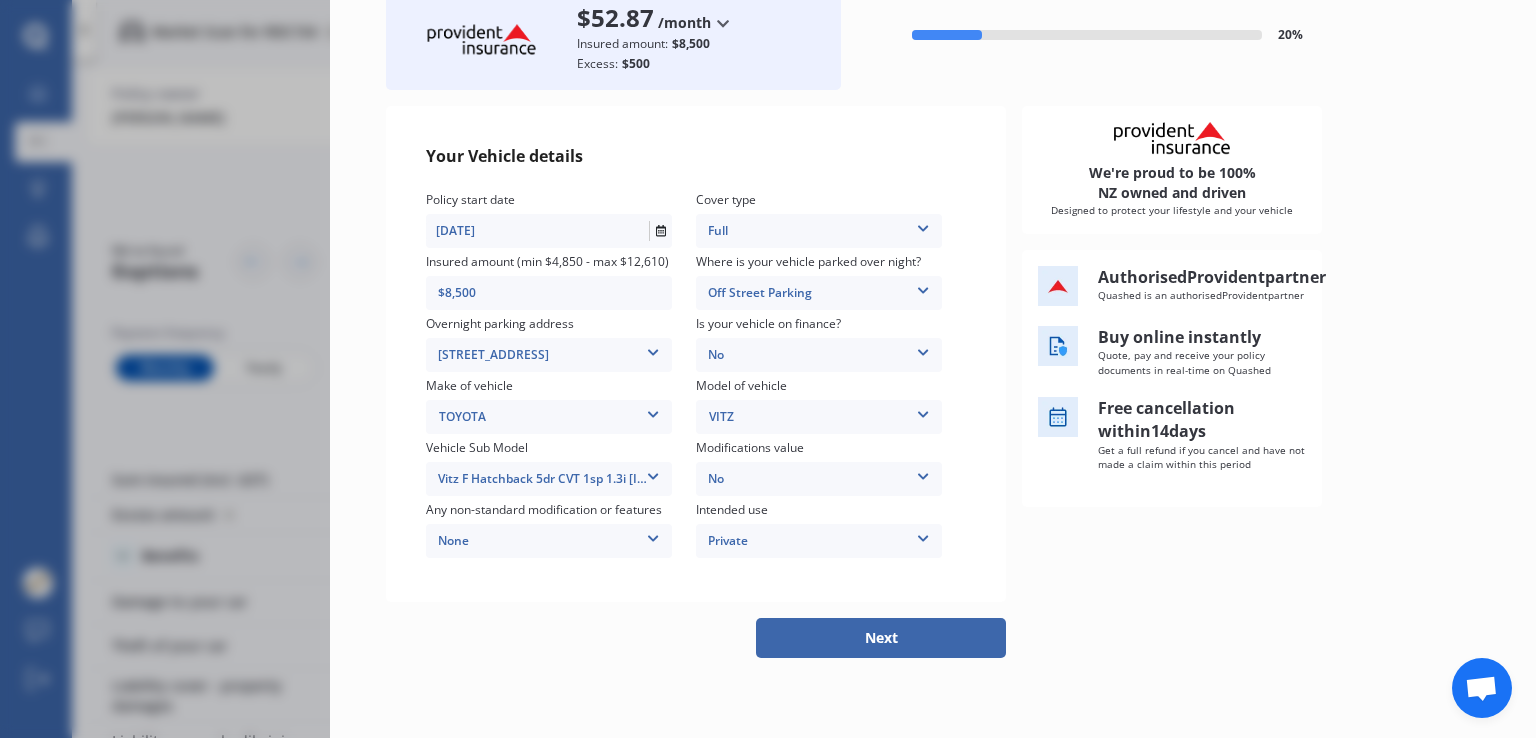click on "Next" at bounding box center (881, 638) 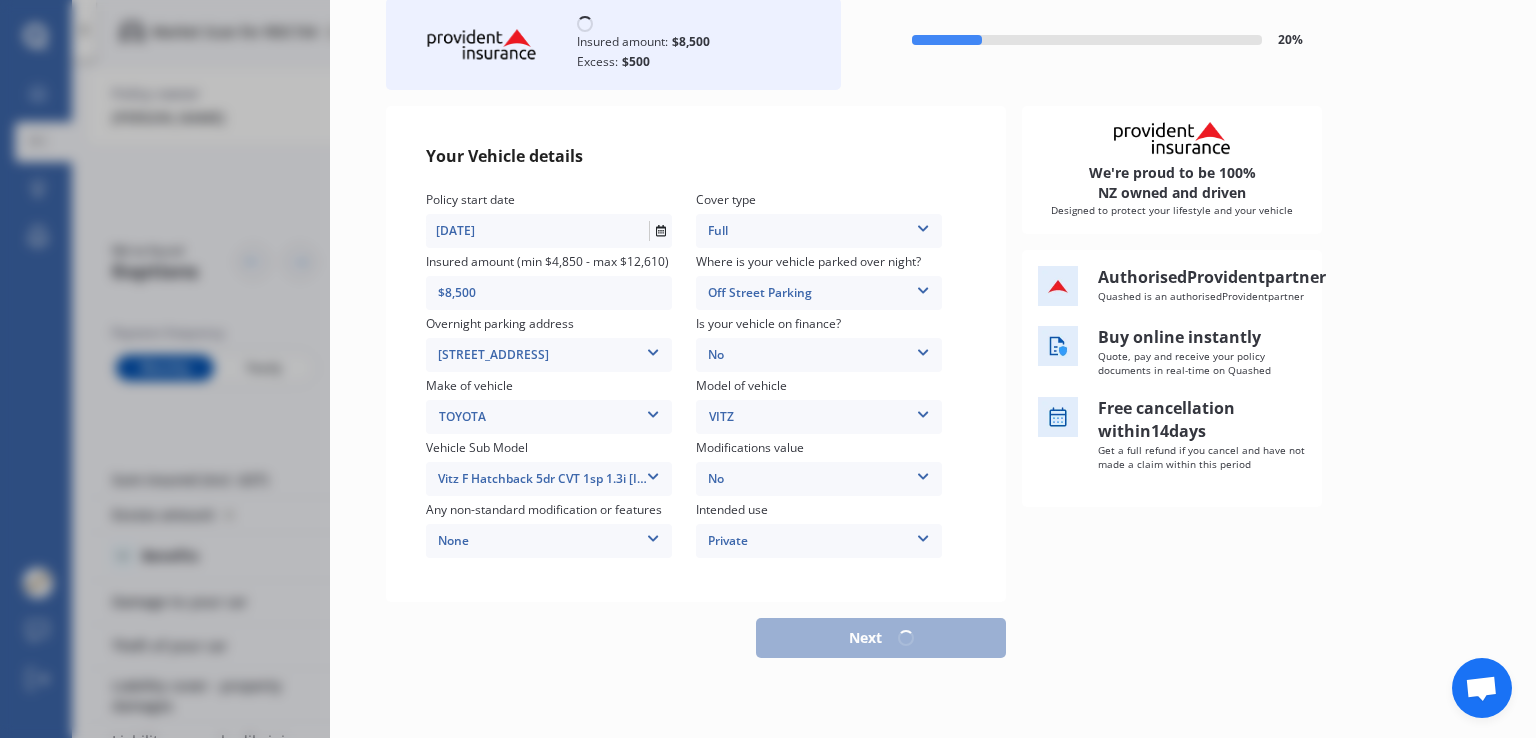 scroll, scrollTop: 121, scrollLeft: 0, axis: vertical 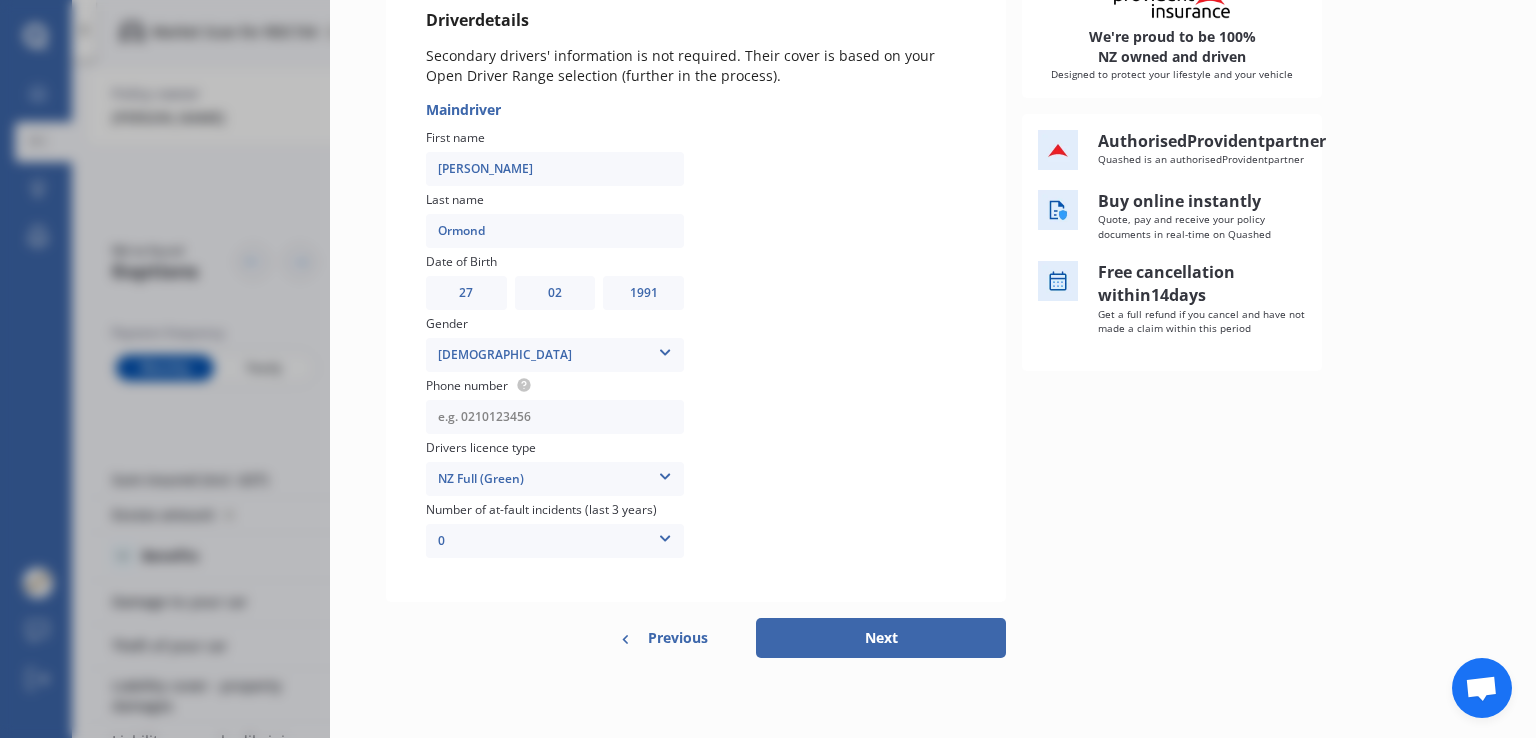 click at bounding box center (555, 417) 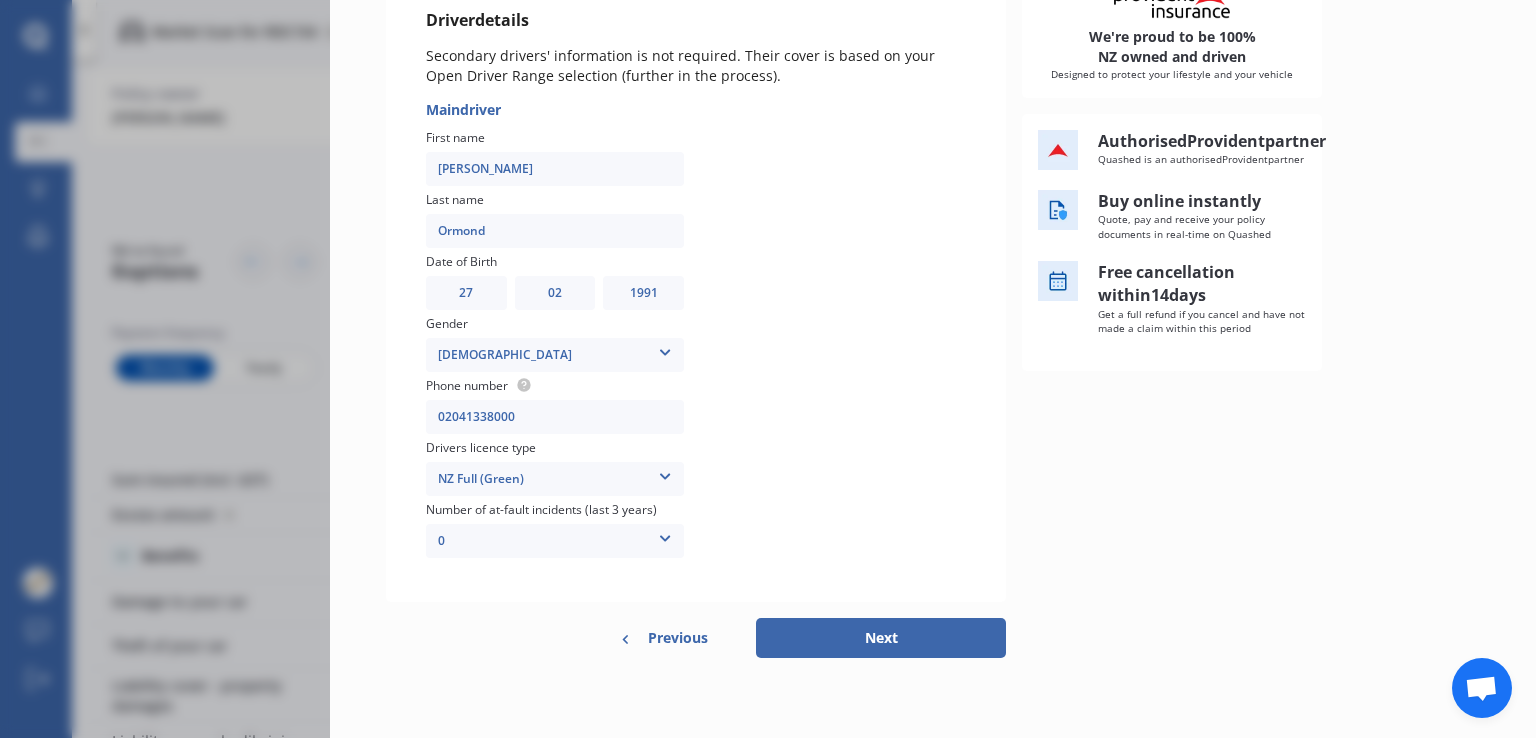 type on "02041338000" 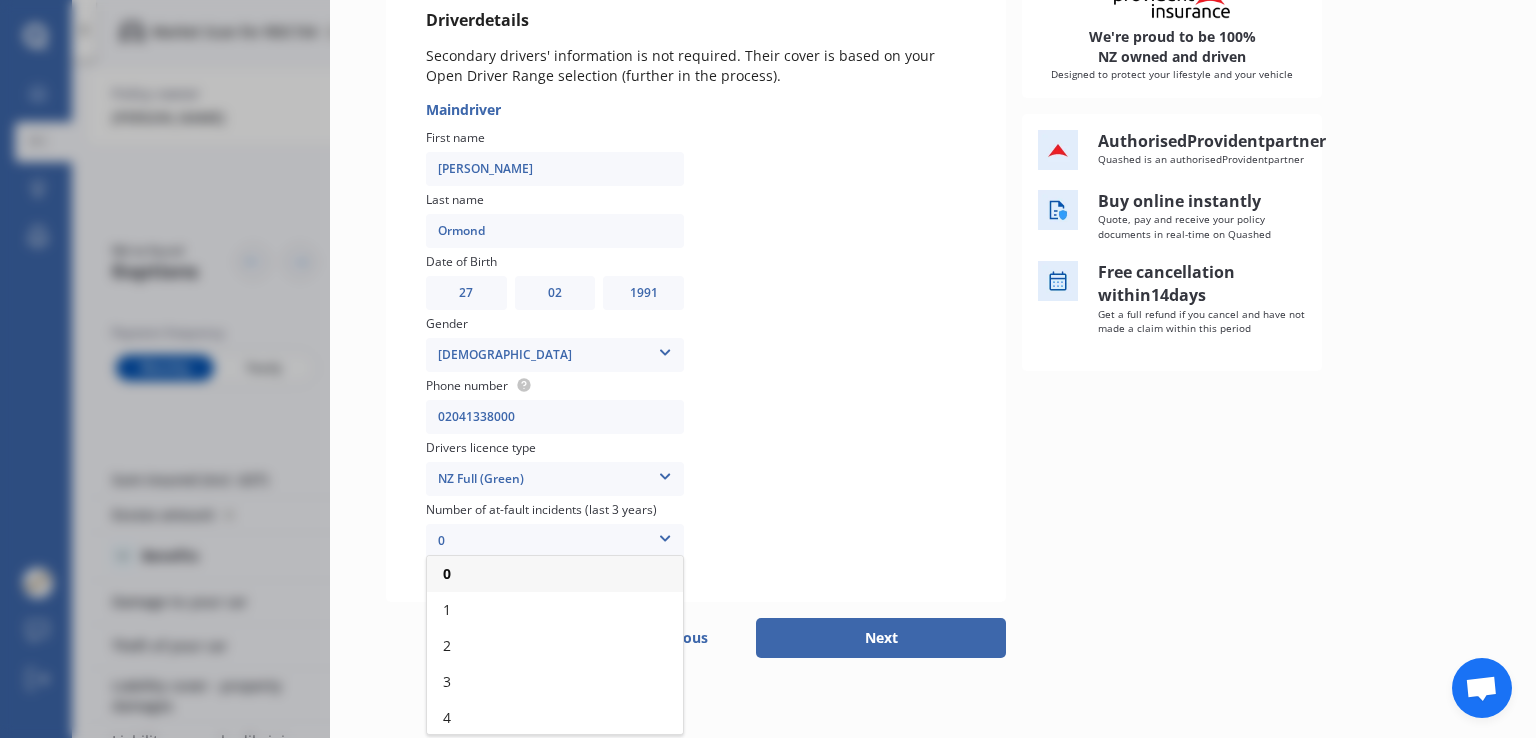 click on "0" at bounding box center (555, 574) 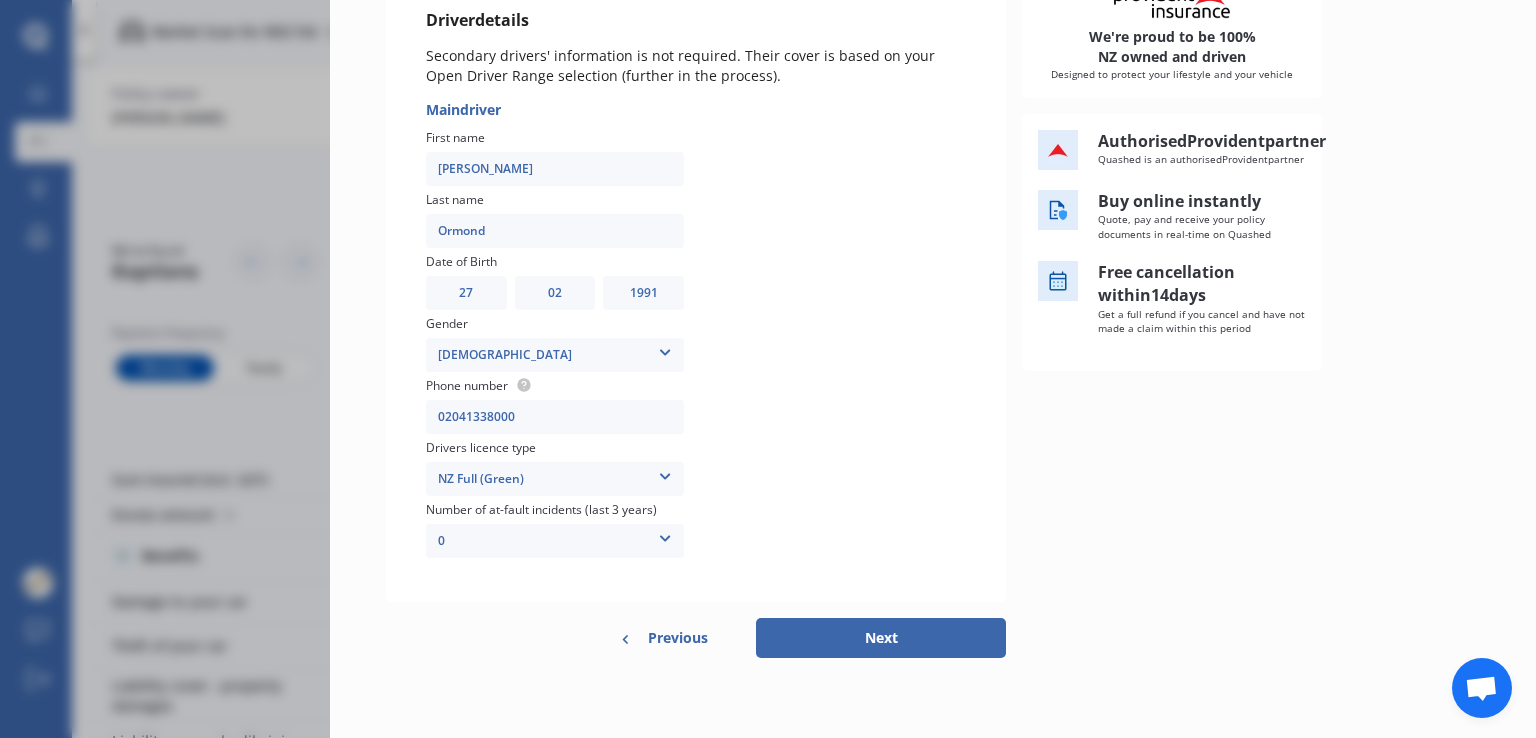 click on "Next" at bounding box center (881, 638) 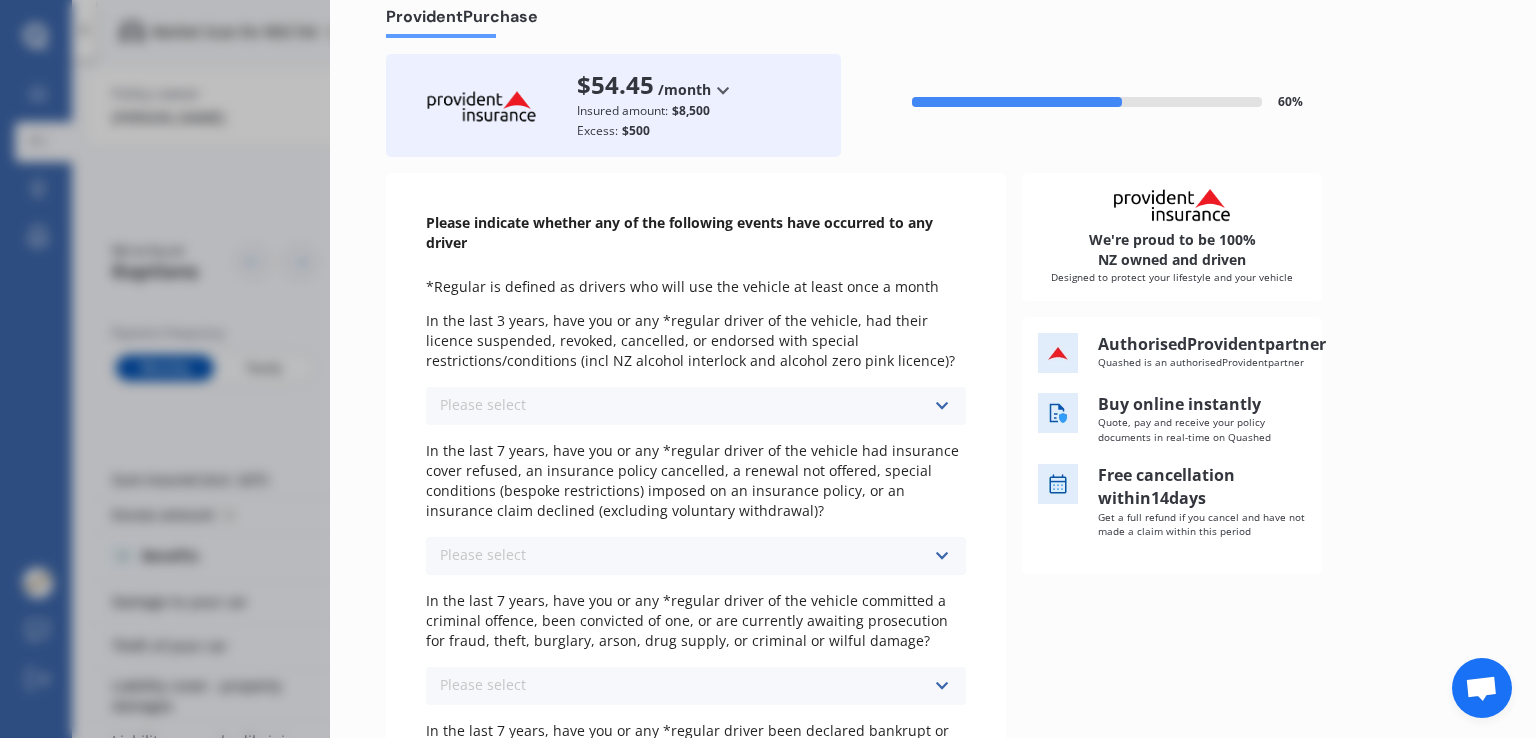 scroll, scrollTop: 100, scrollLeft: 0, axis: vertical 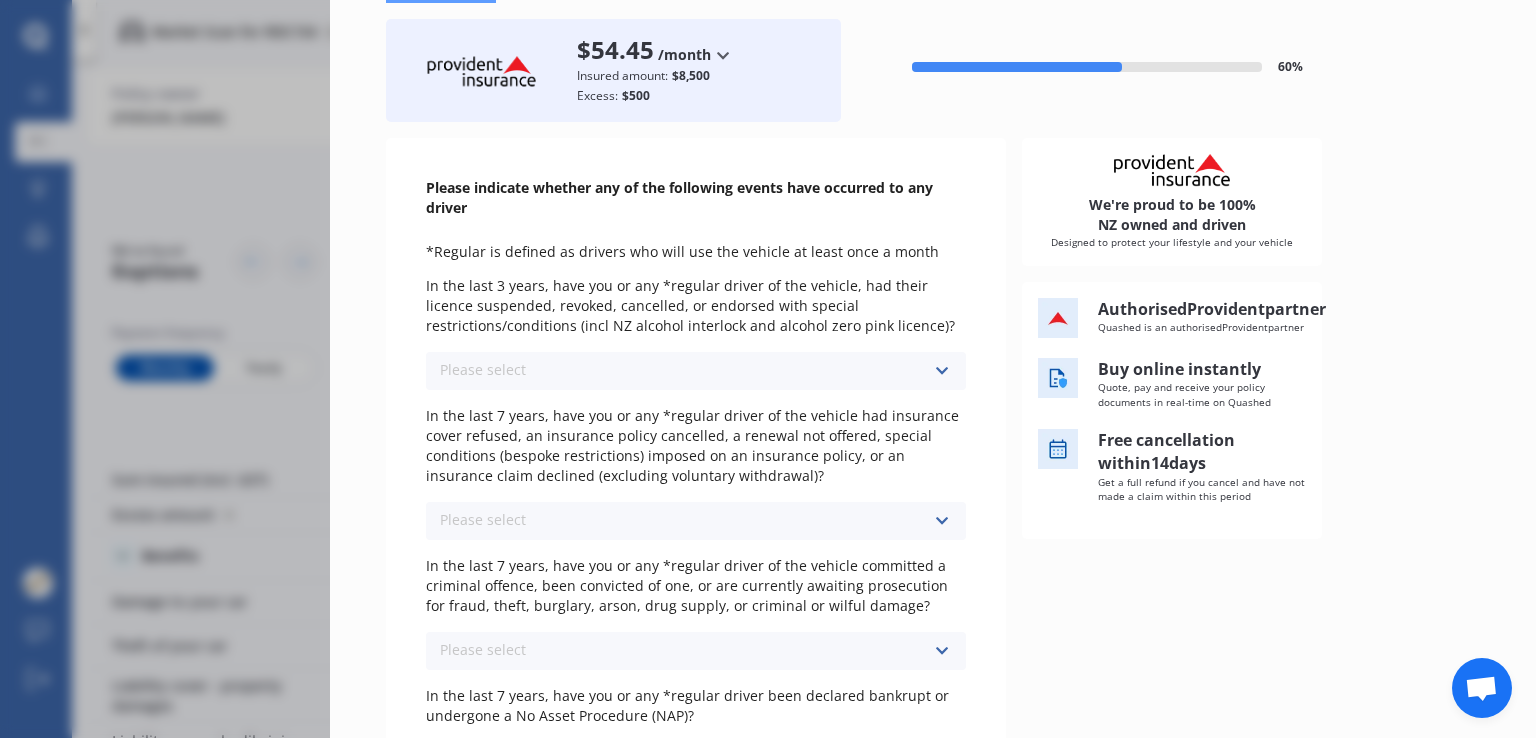click on "Please select No Yes" at bounding box center [696, 371] 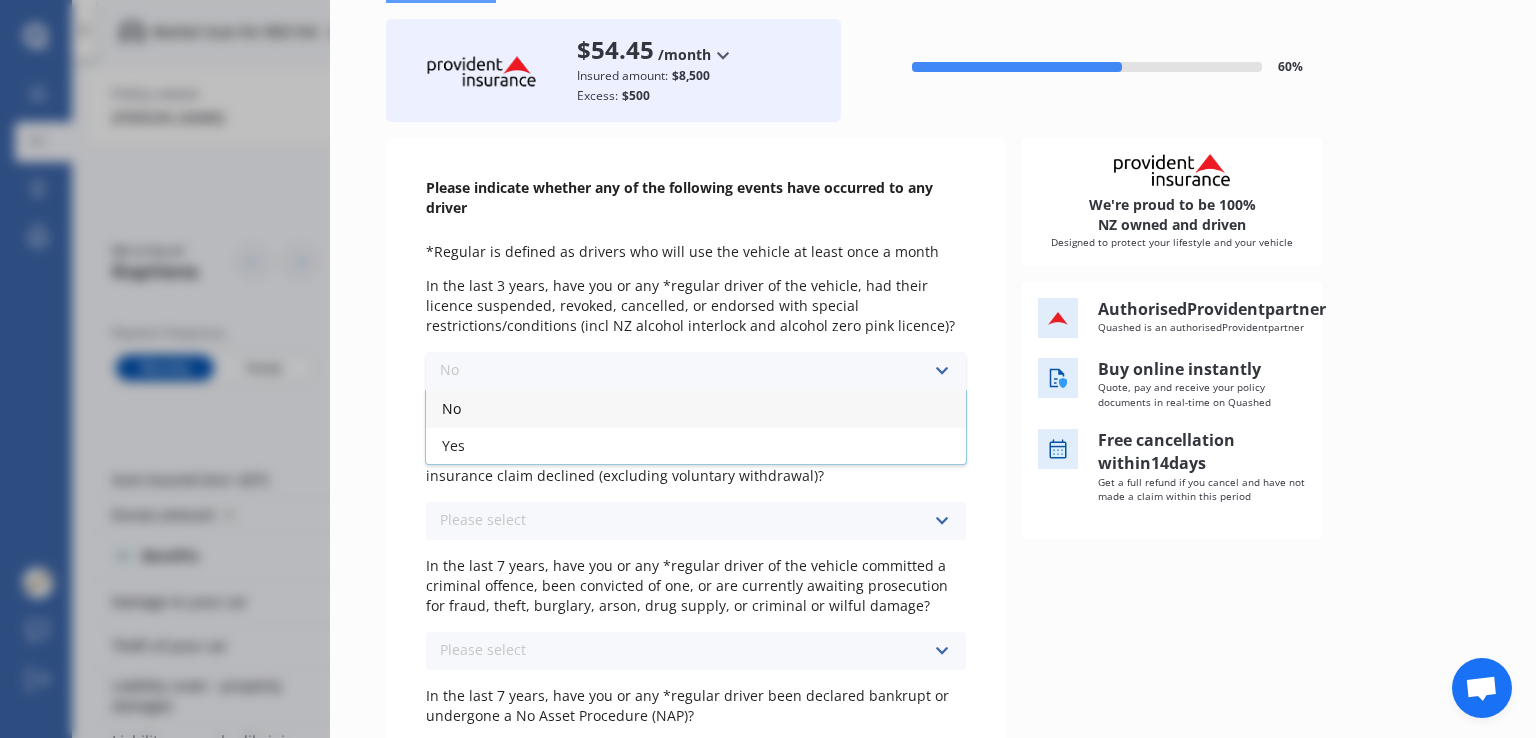 click on "No" at bounding box center (696, 408) 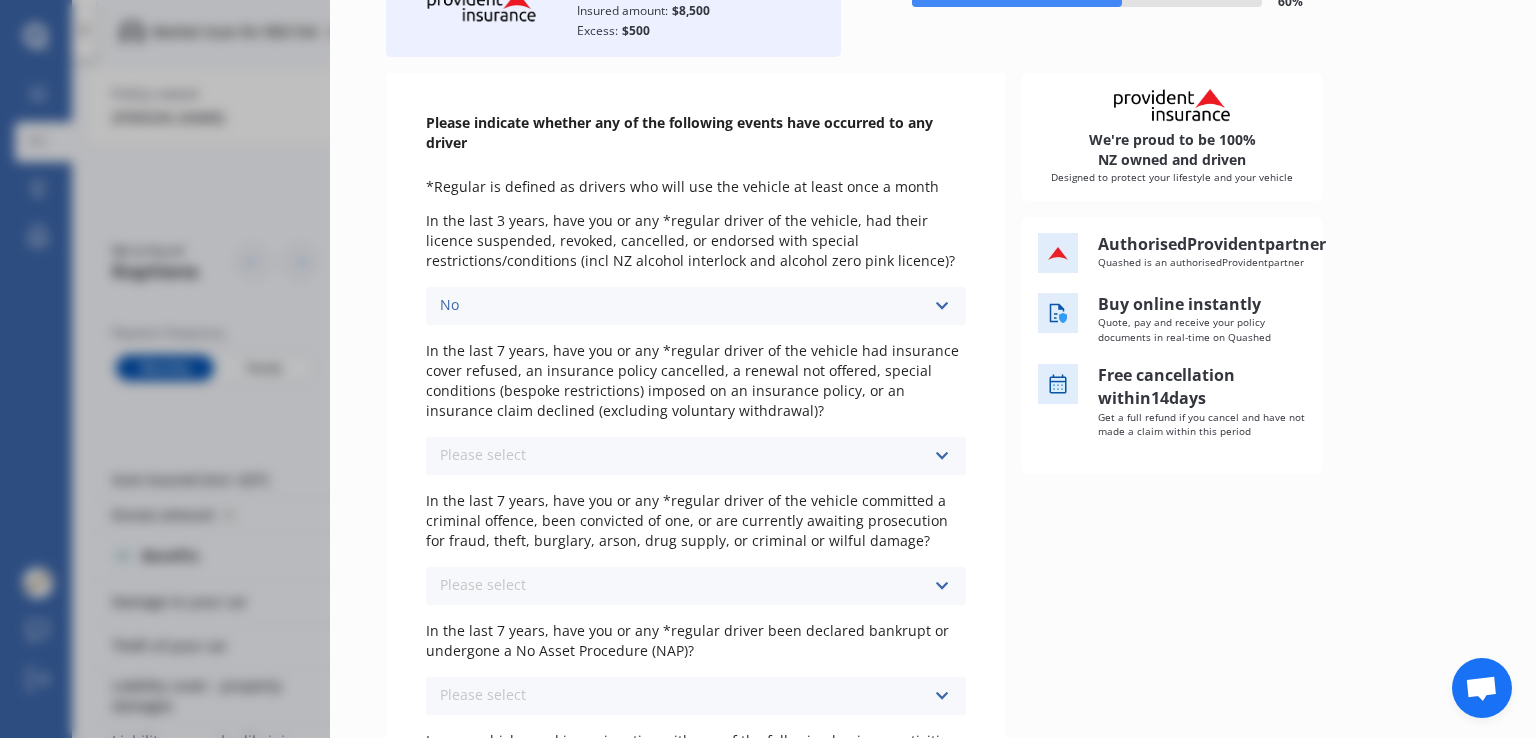 scroll, scrollTop: 200, scrollLeft: 0, axis: vertical 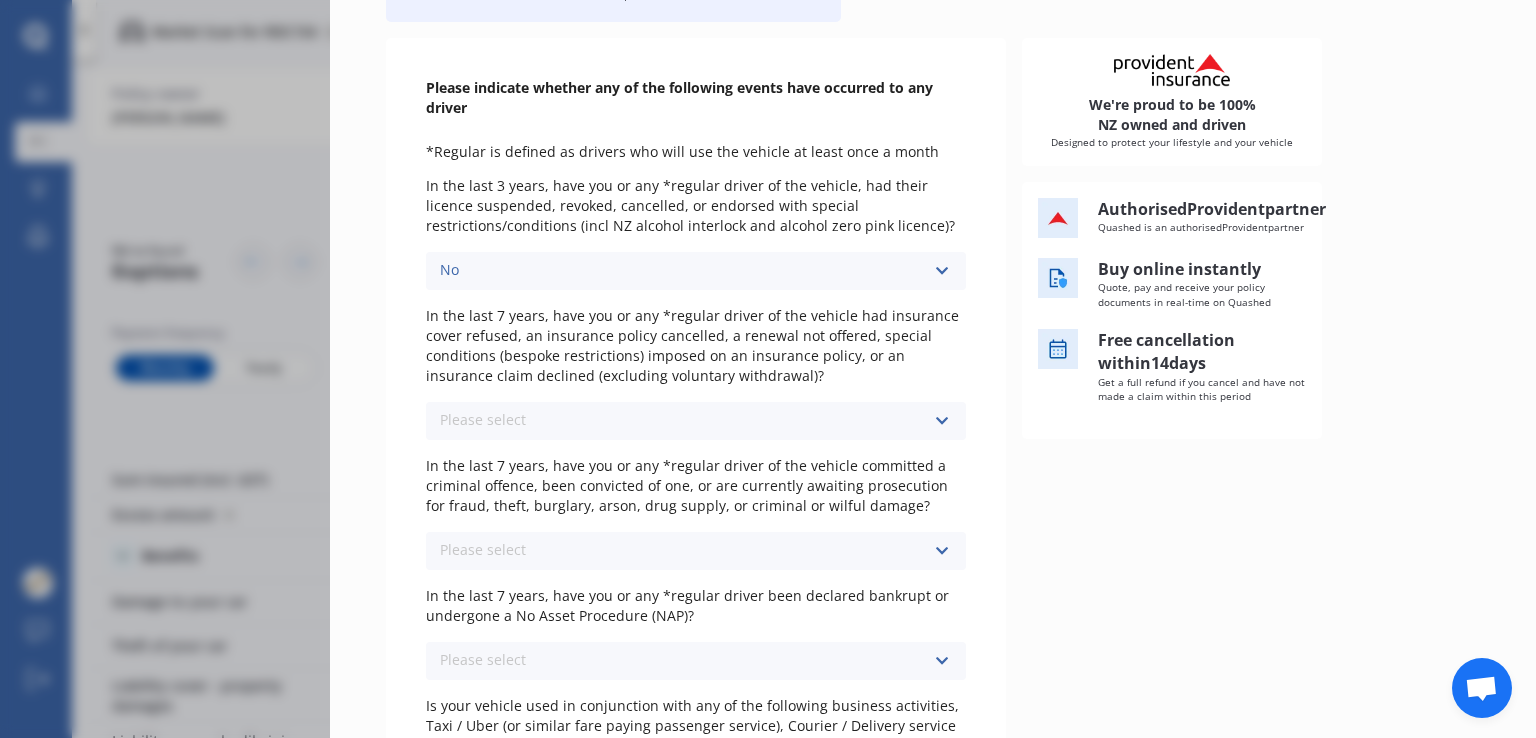 click on "Please select No Yes" at bounding box center (696, 421) 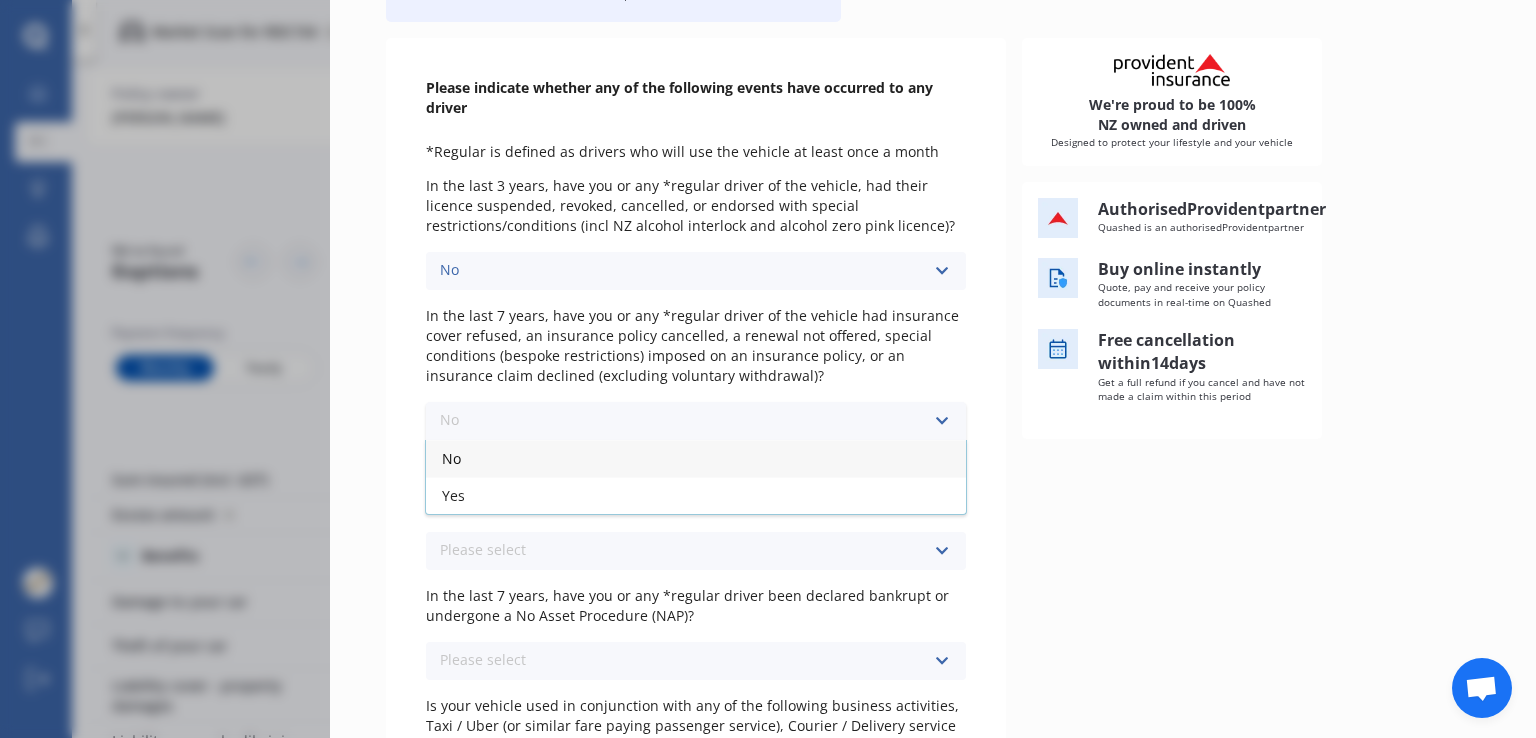 click on "No" at bounding box center (696, 458) 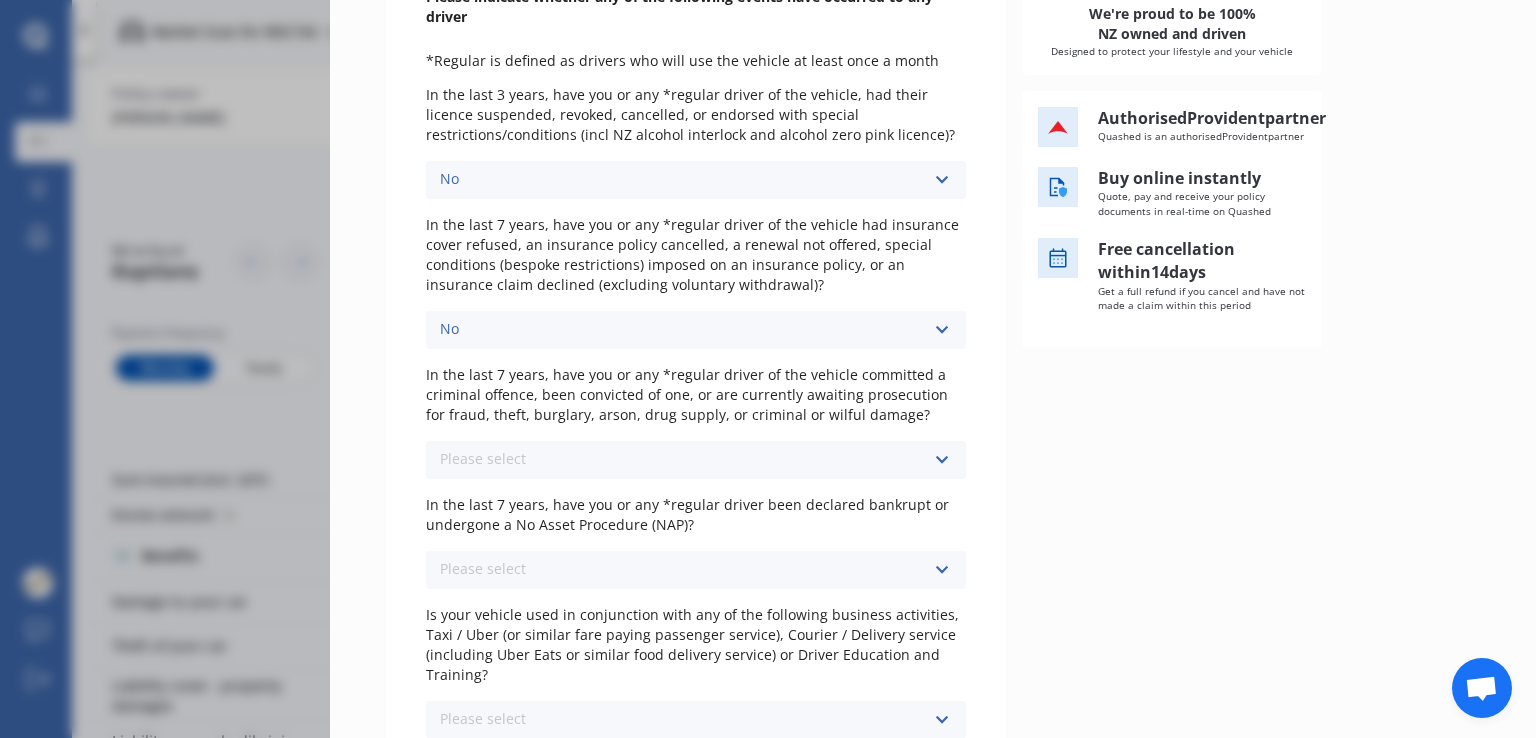 scroll, scrollTop: 400, scrollLeft: 0, axis: vertical 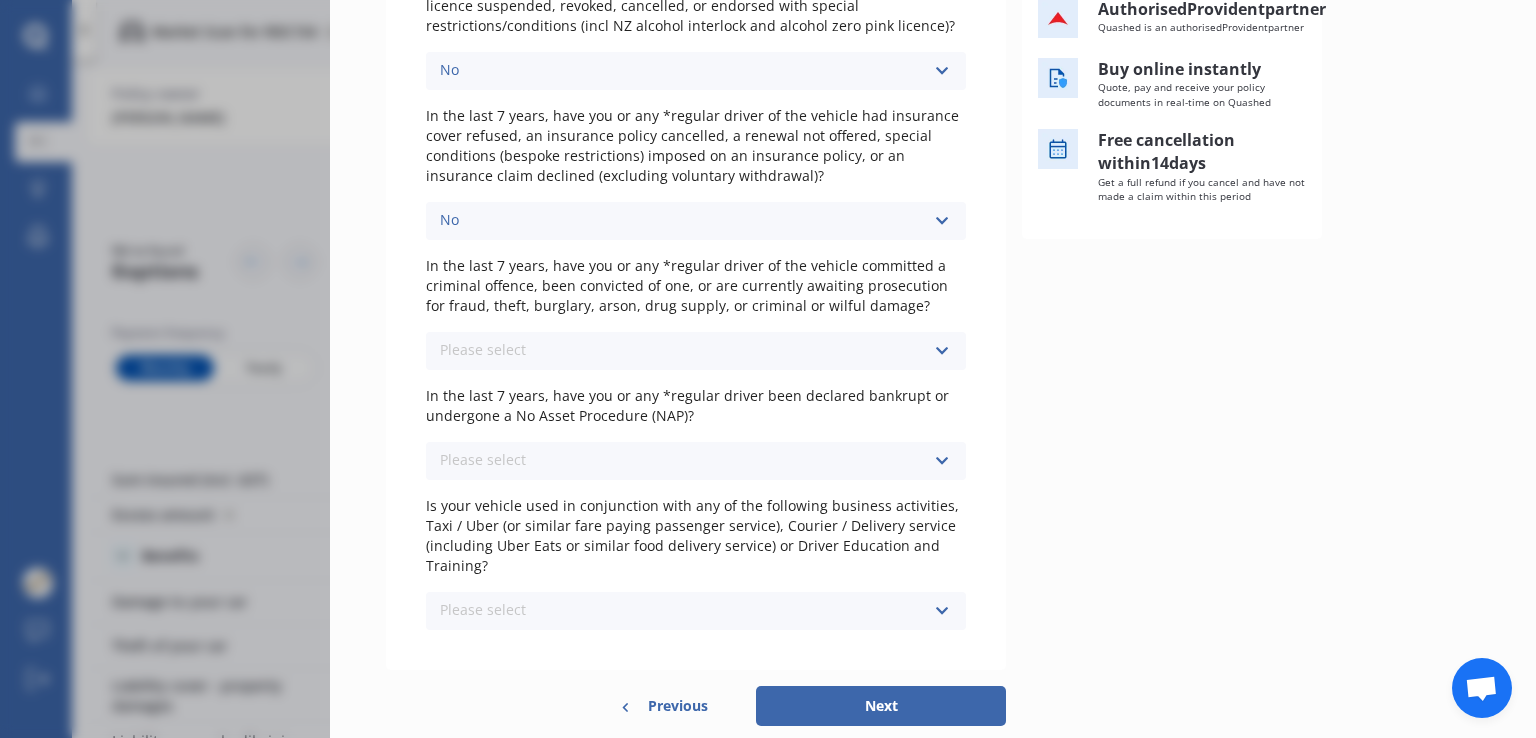click on "Please select No Yes" at bounding box center [696, 351] 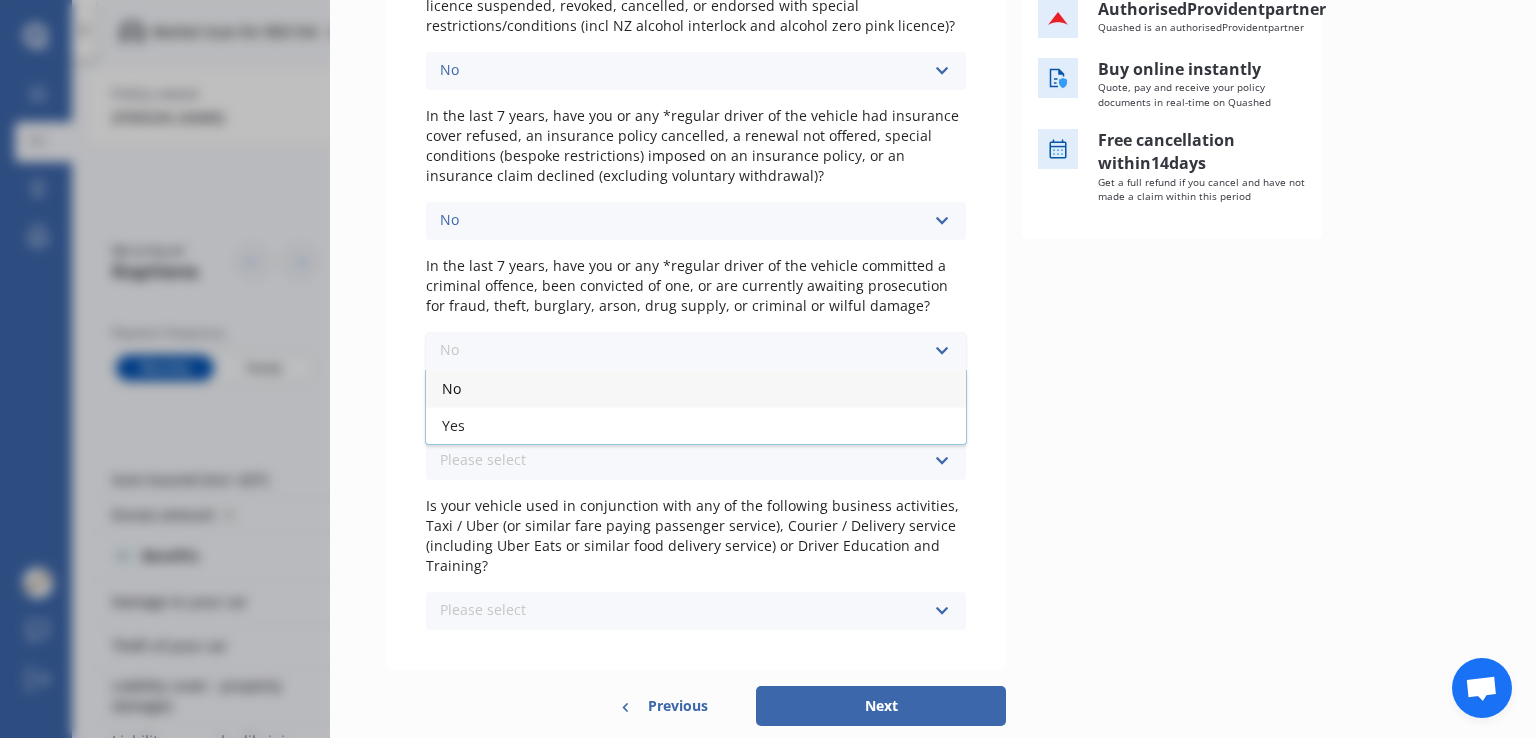 click on "No" at bounding box center (696, 388) 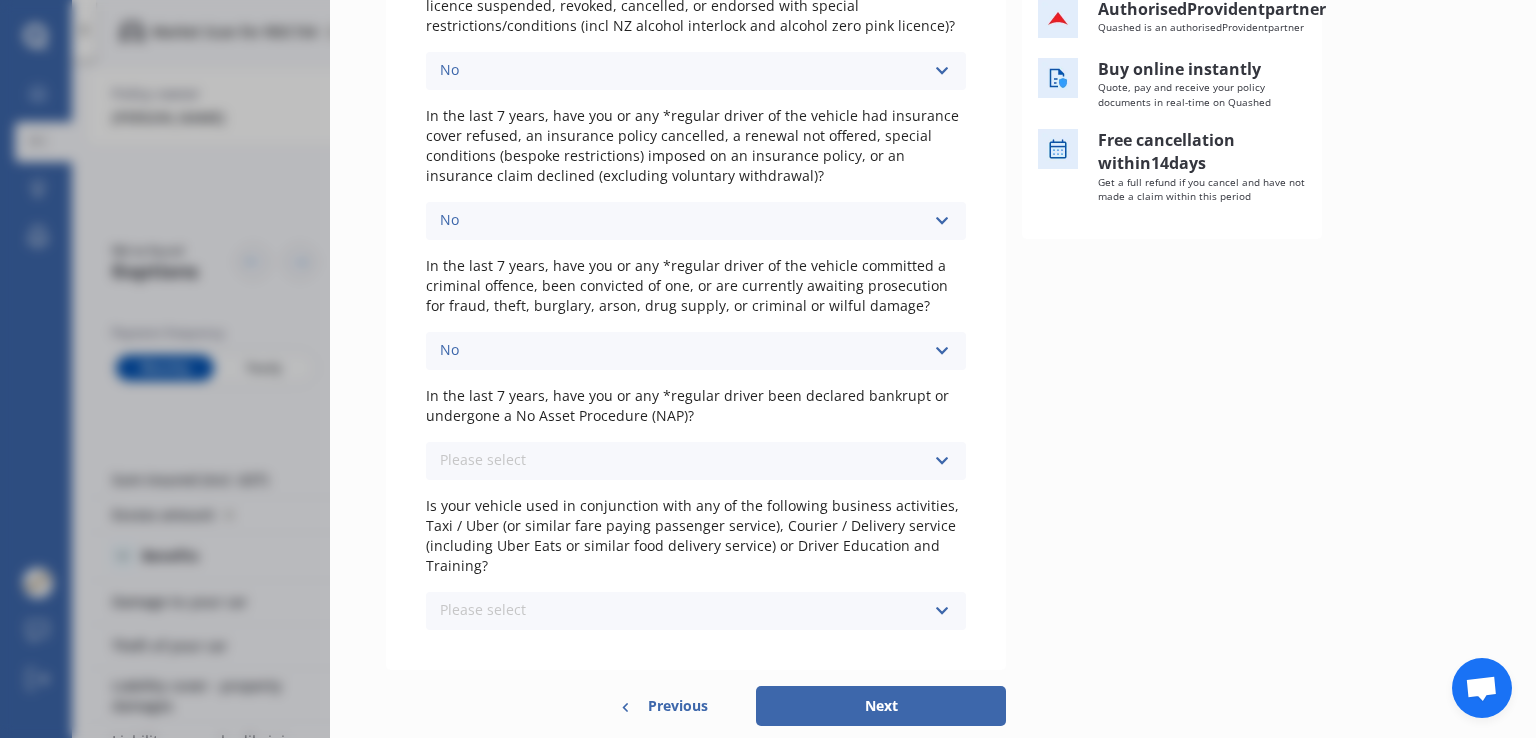 click on "Please select No Yes" at bounding box center [696, 461] 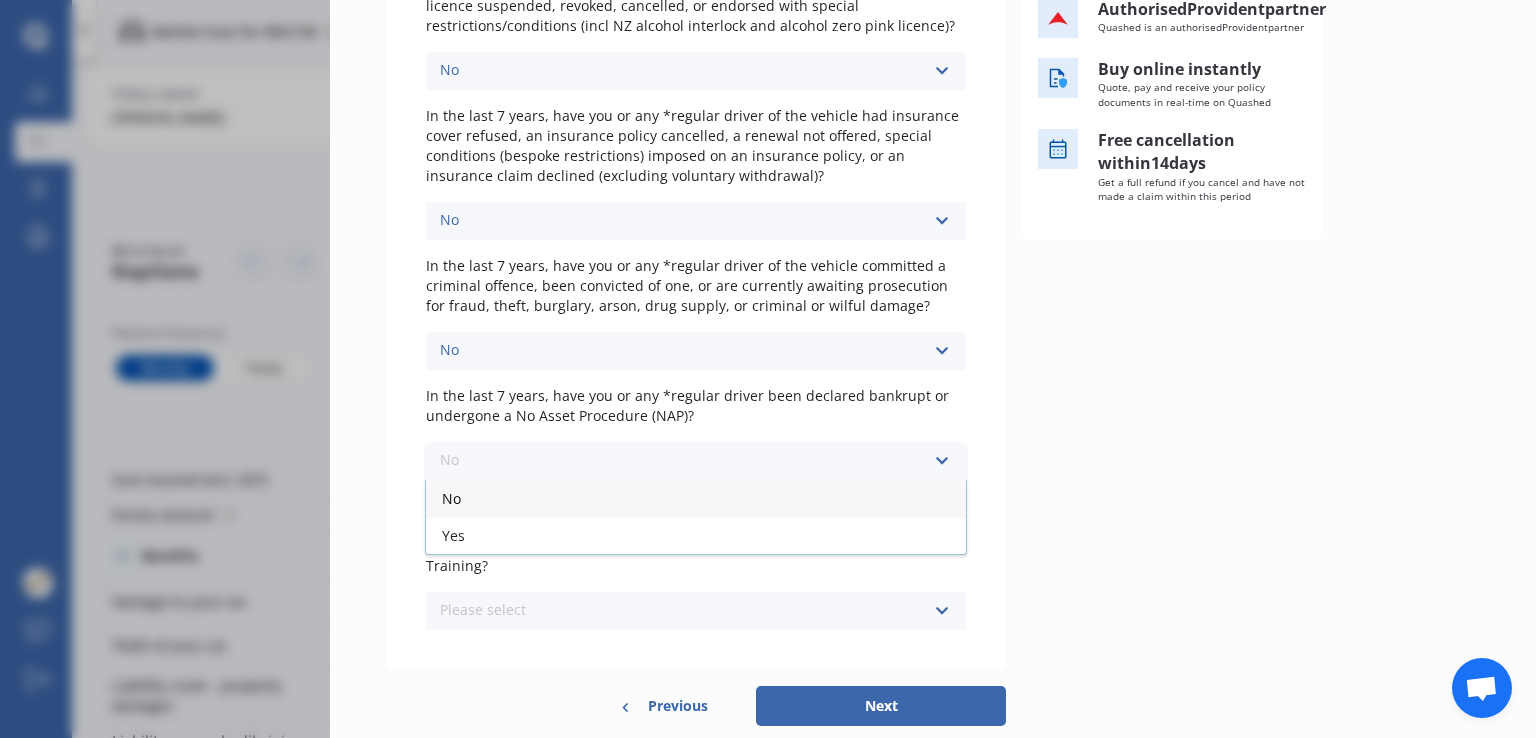 click on "No" at bounding box center [696, 498] 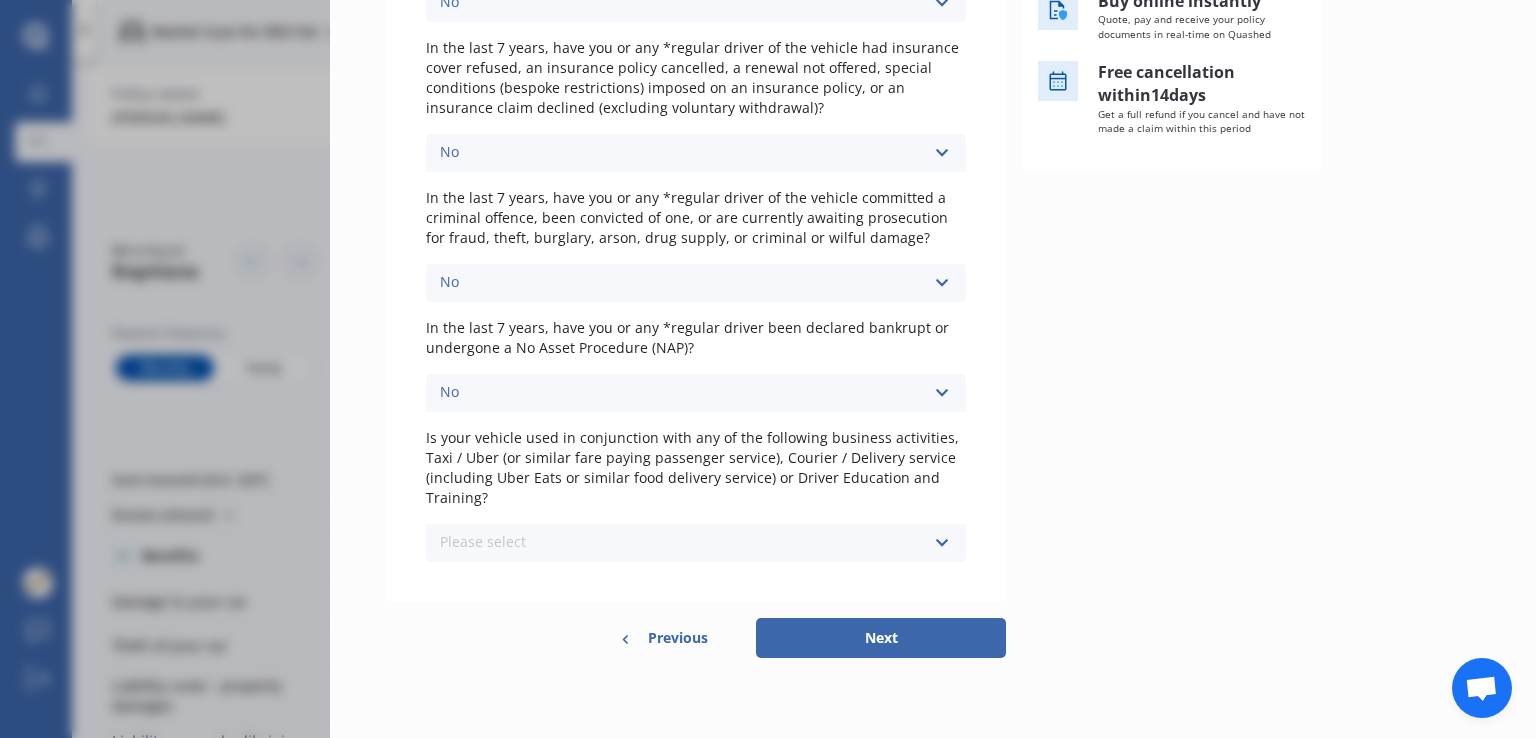 scroll, scrollTop: 468, scrollLeft: 0, axis: vertical 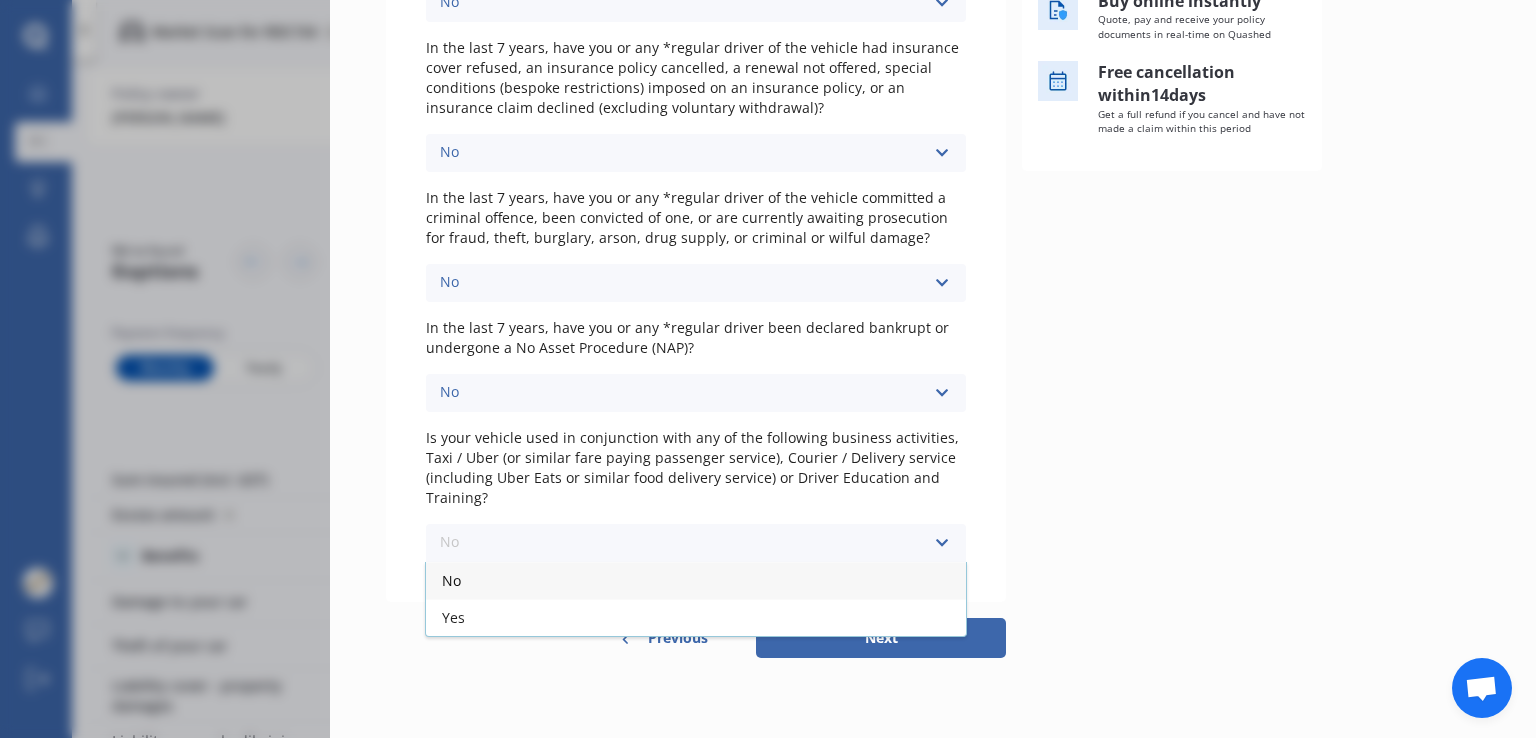 click on "No" at bounding box center [696, 580] 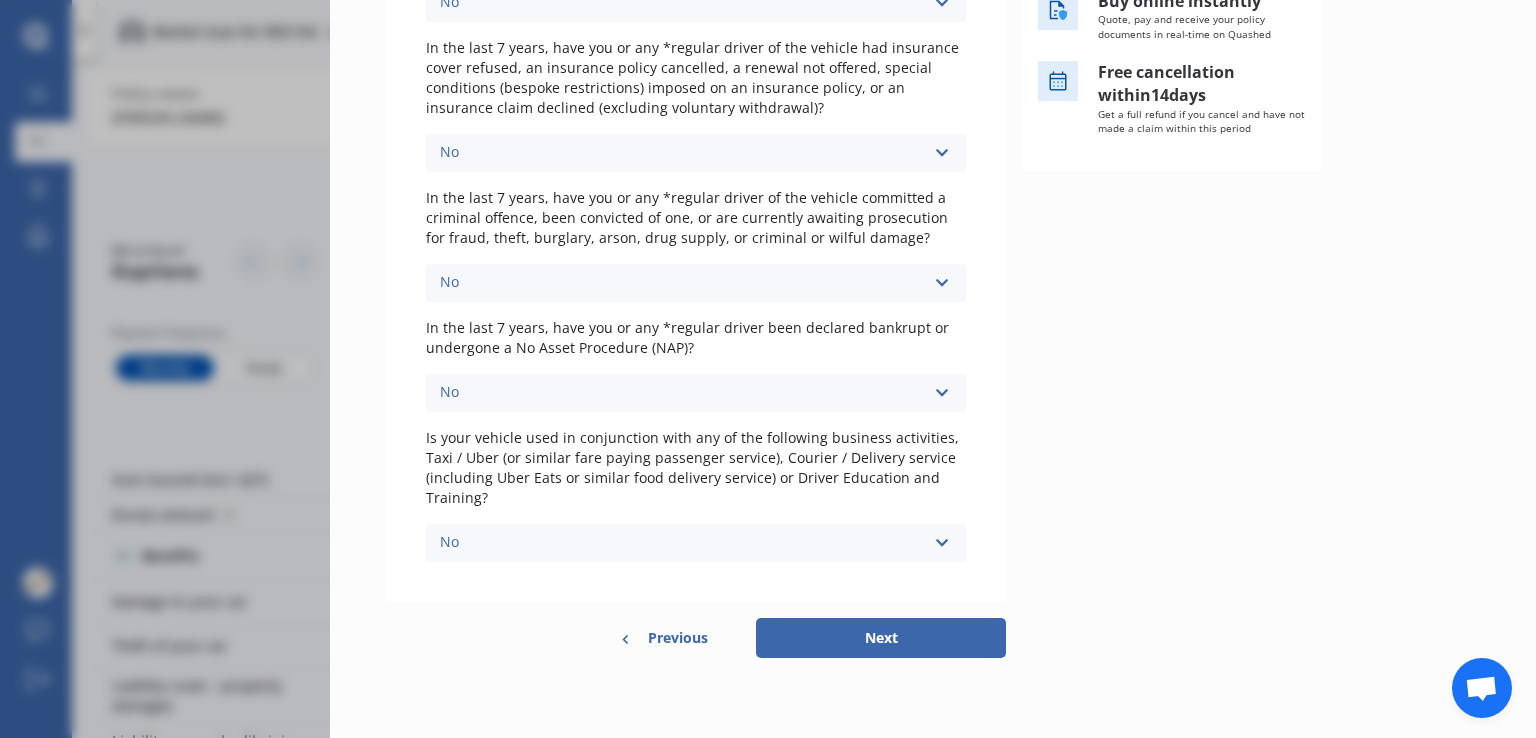 click on "Next" at bounding box center (881, 638) 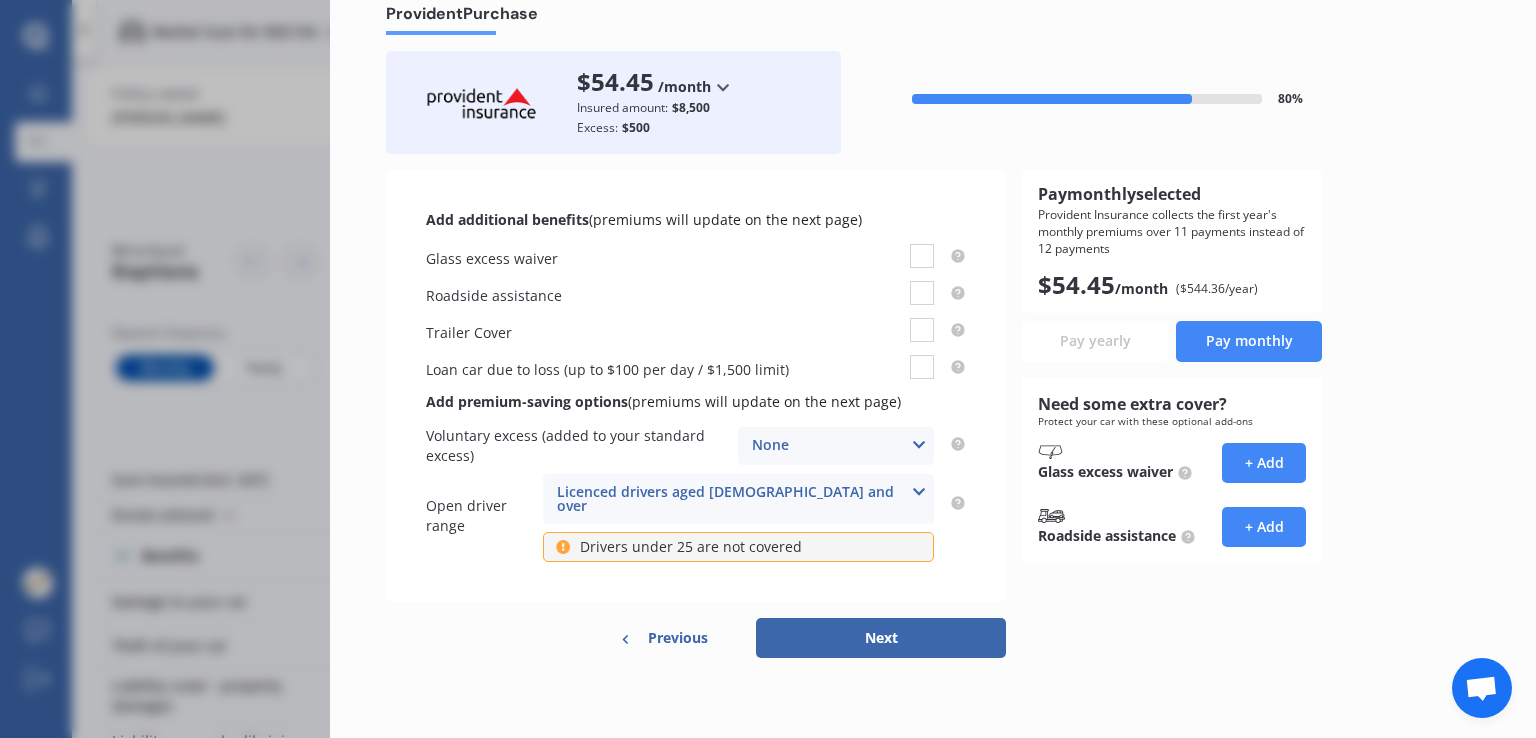 scroll, scrollTop: 0, scrollLeft: 0, axis: both 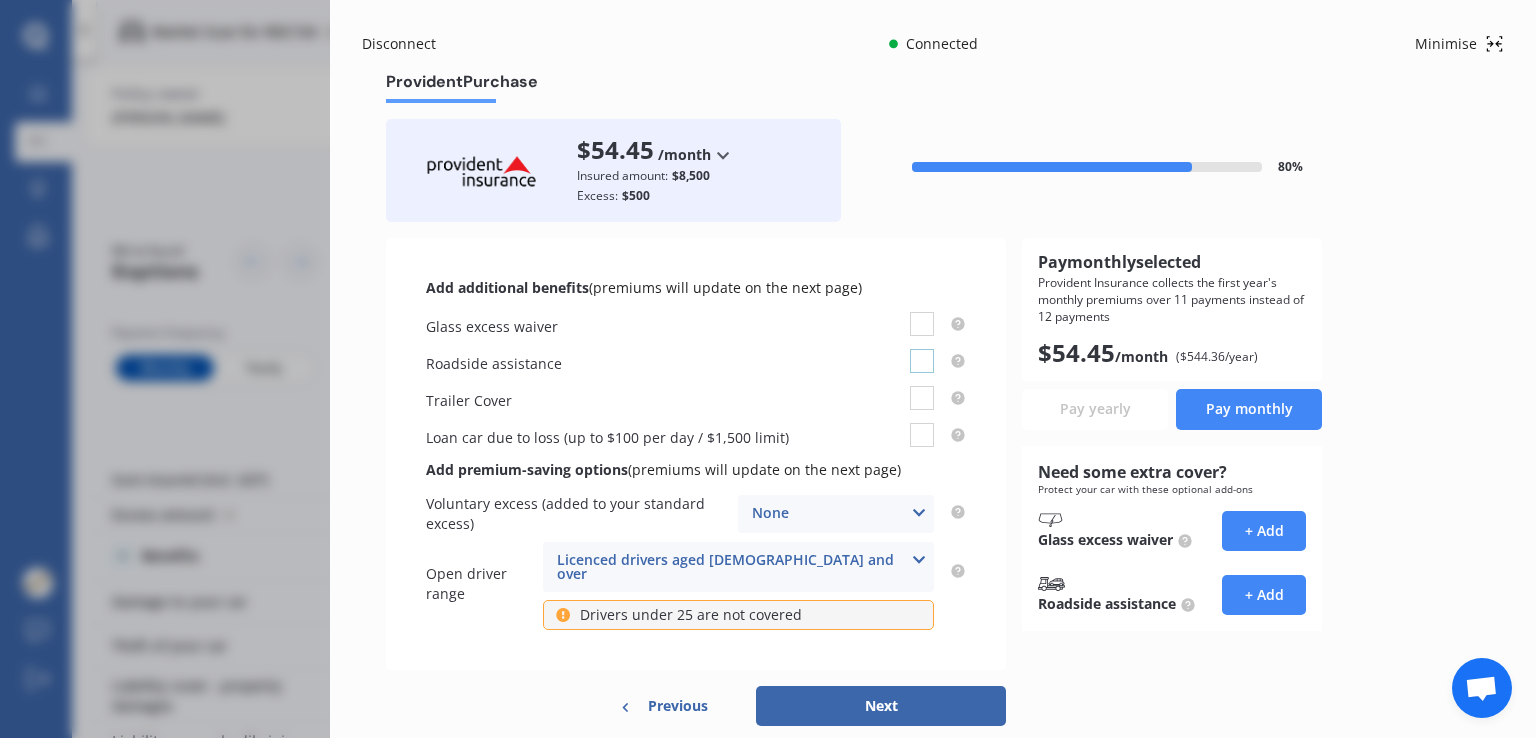 click at bounding box center [922, 349] 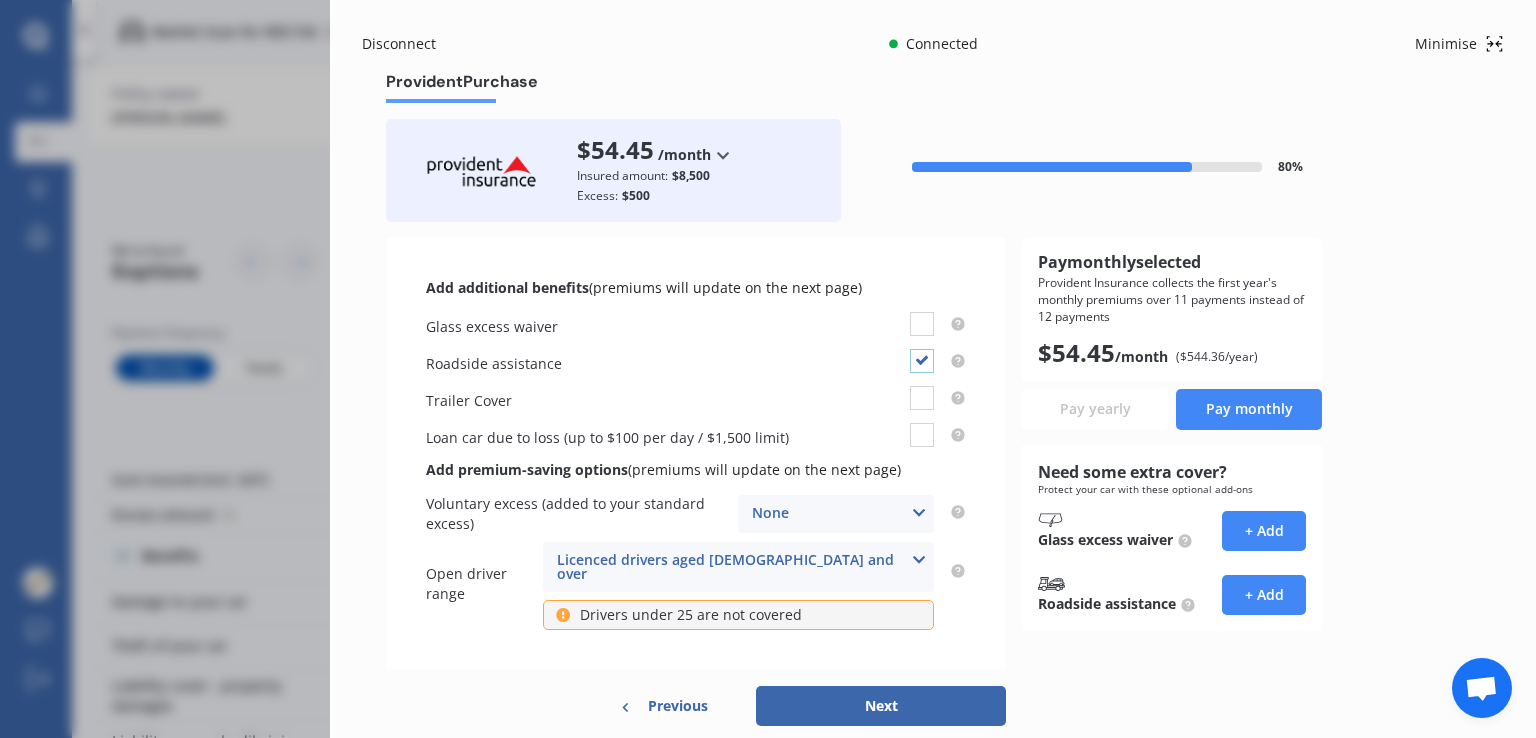 checkbox on "true" 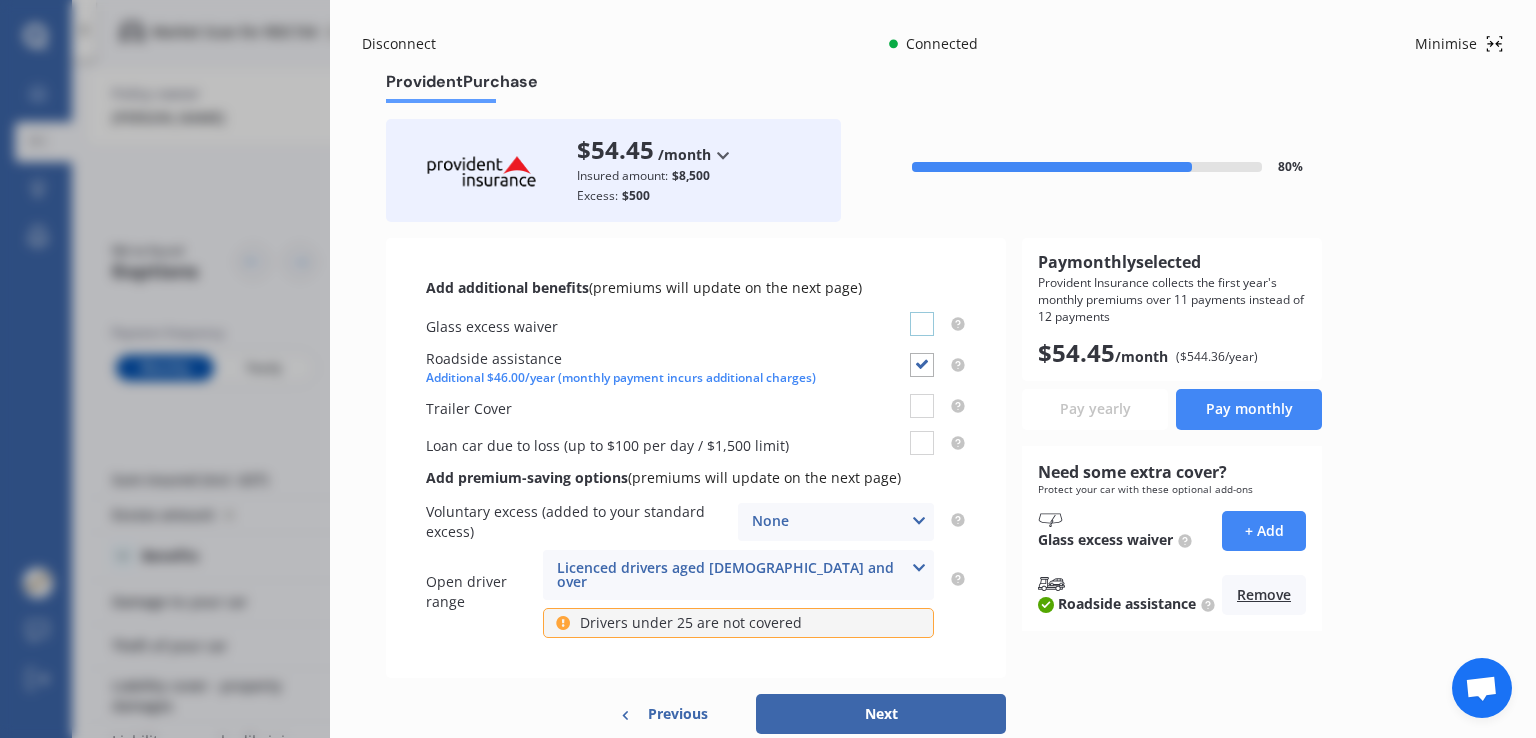click at bounding box center (922, 312) 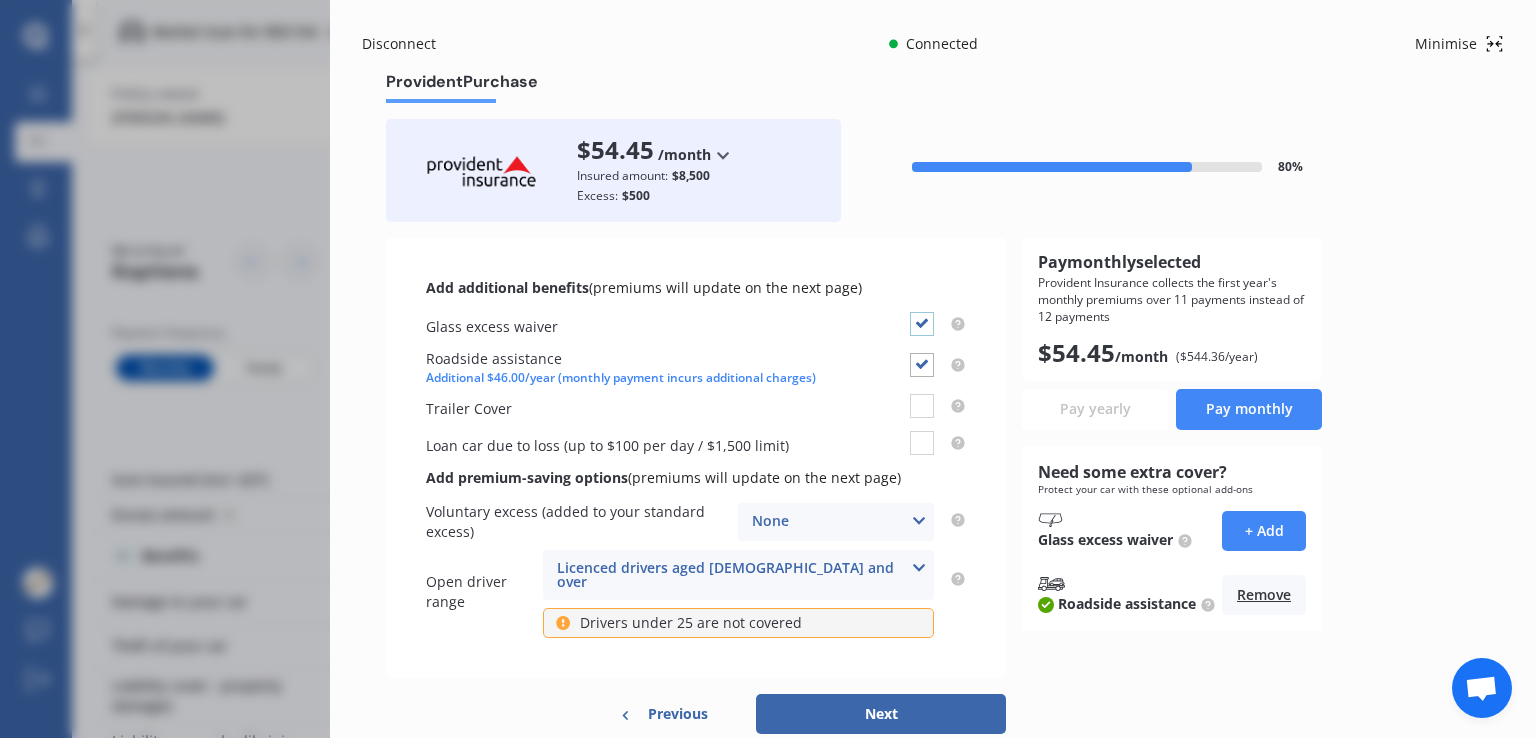 checkbox on "true" 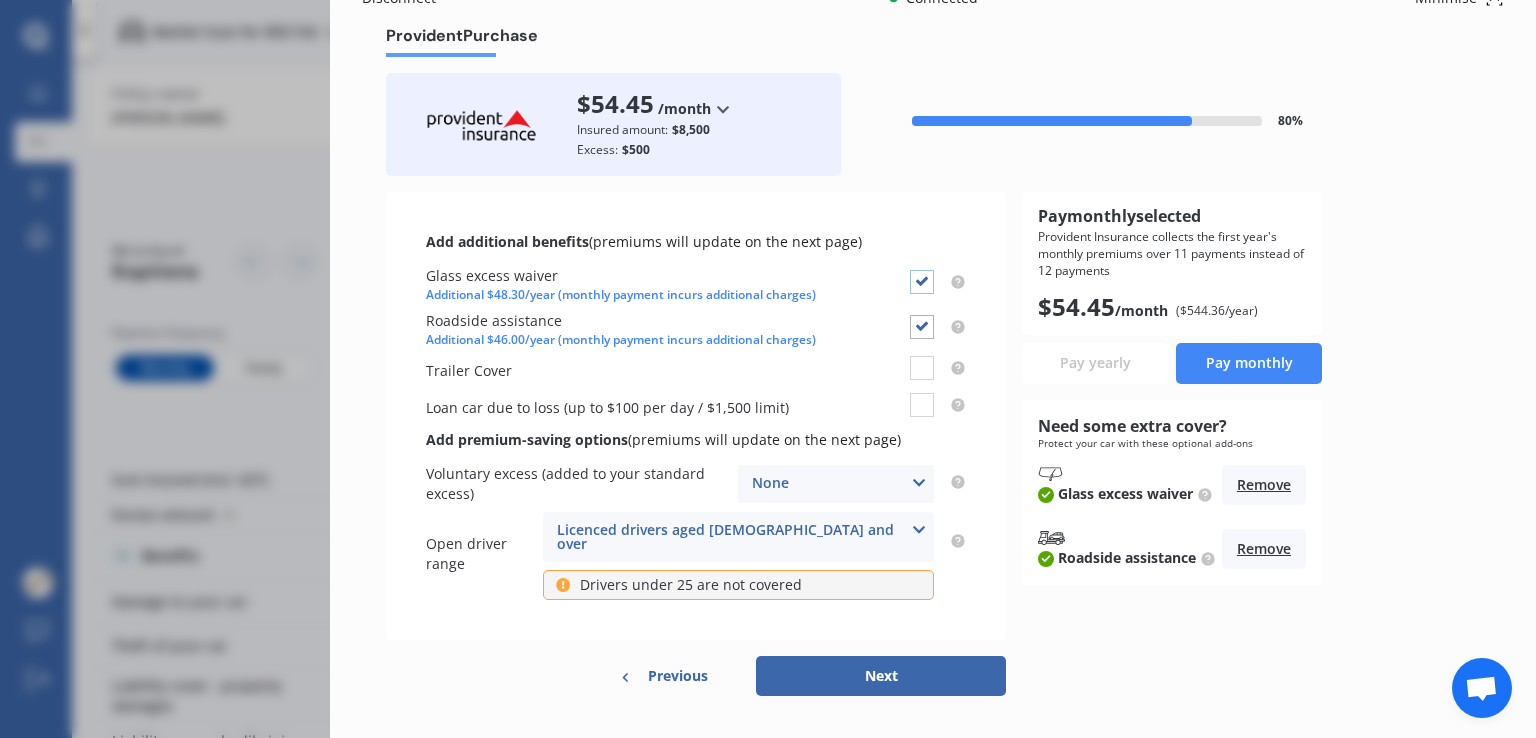 scroll, scrollTop: 72, scrollLeft: 0, axis: vertical 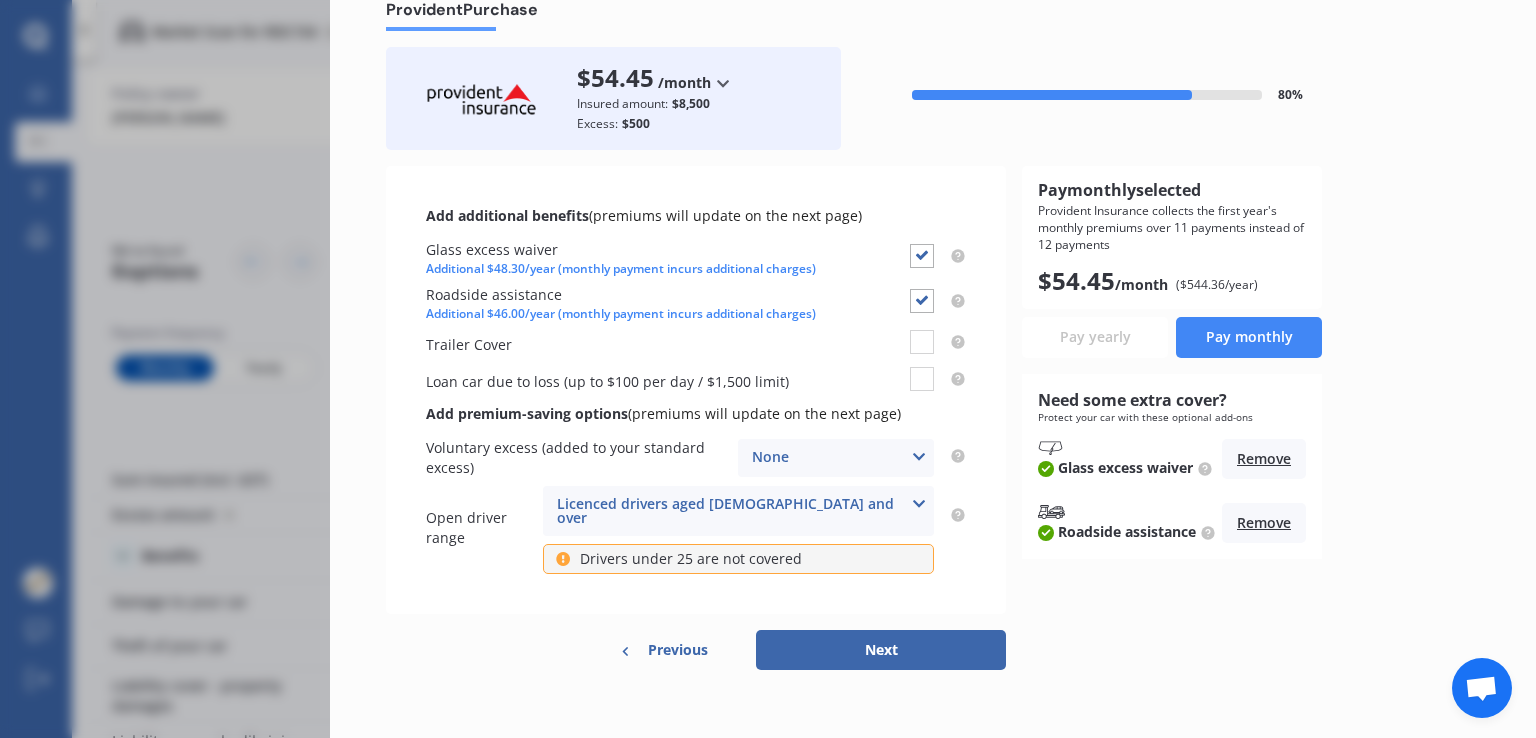 click on "None None $200 $450 $700 $950 $1,200 $1,700" at bounding box center [836, 458] 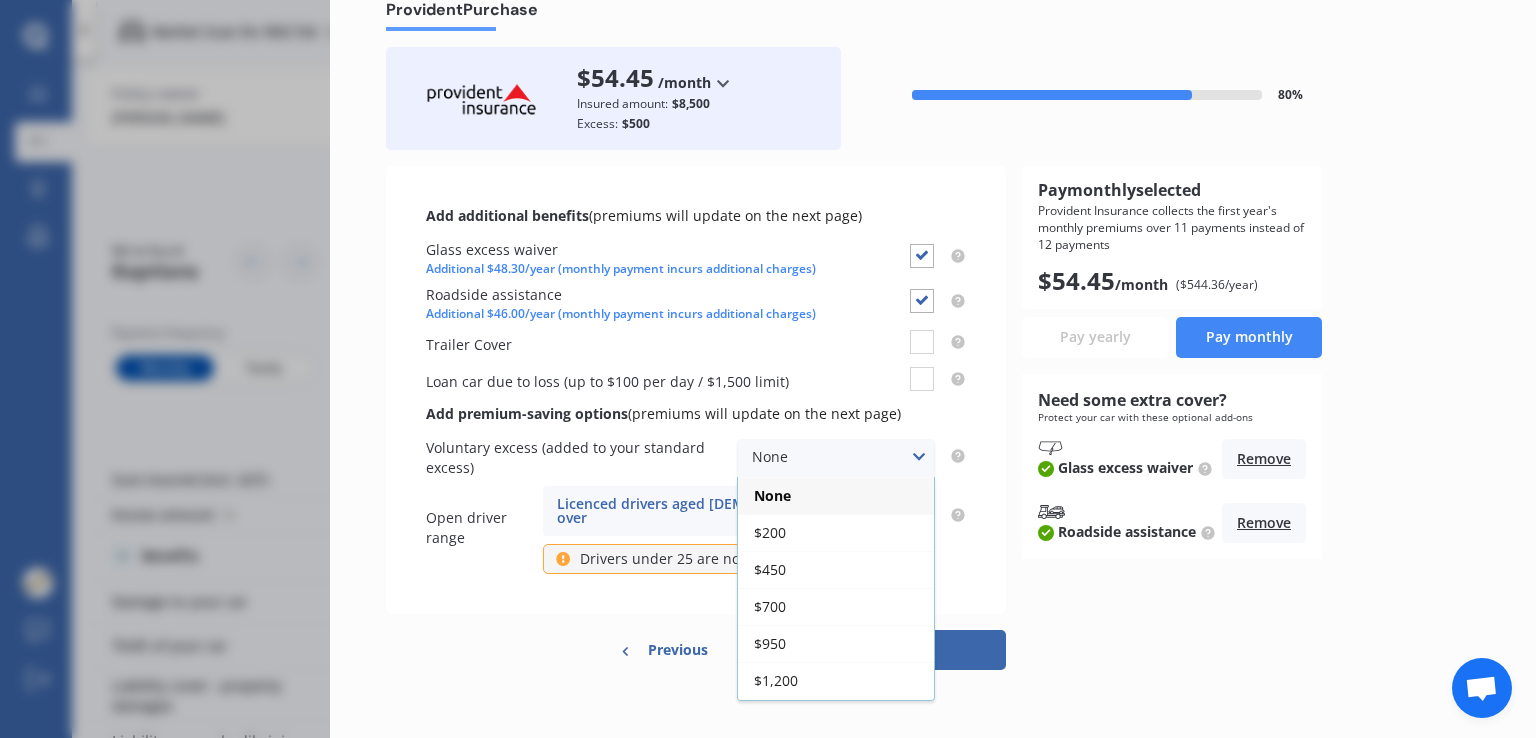 click on "None None $200 $450 $700 $950 $1,200 $1,700" at bounding box center [836, 458] 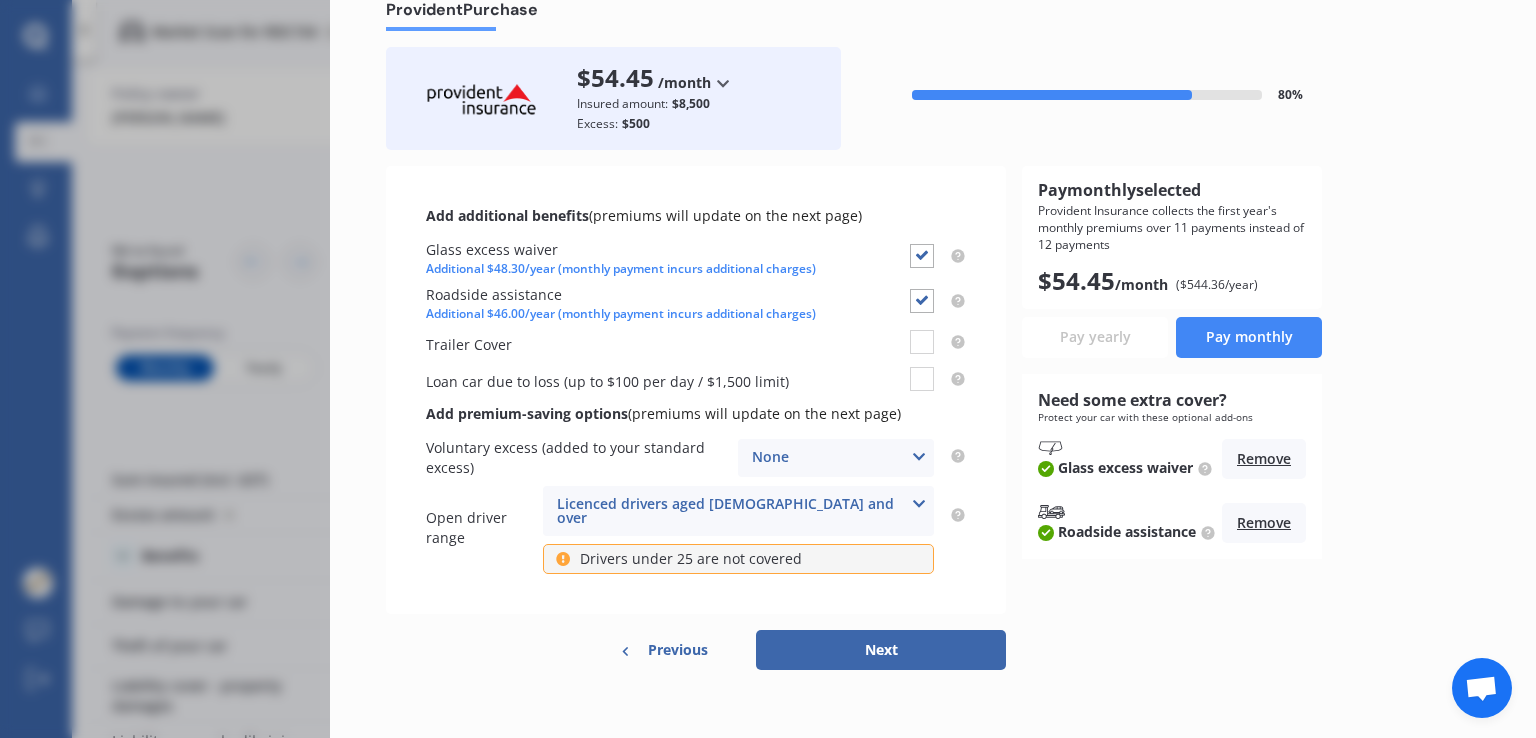 click on "None None $200 $450 $700 $950 $1,200 $1,700" at bounding box center (836, 458) 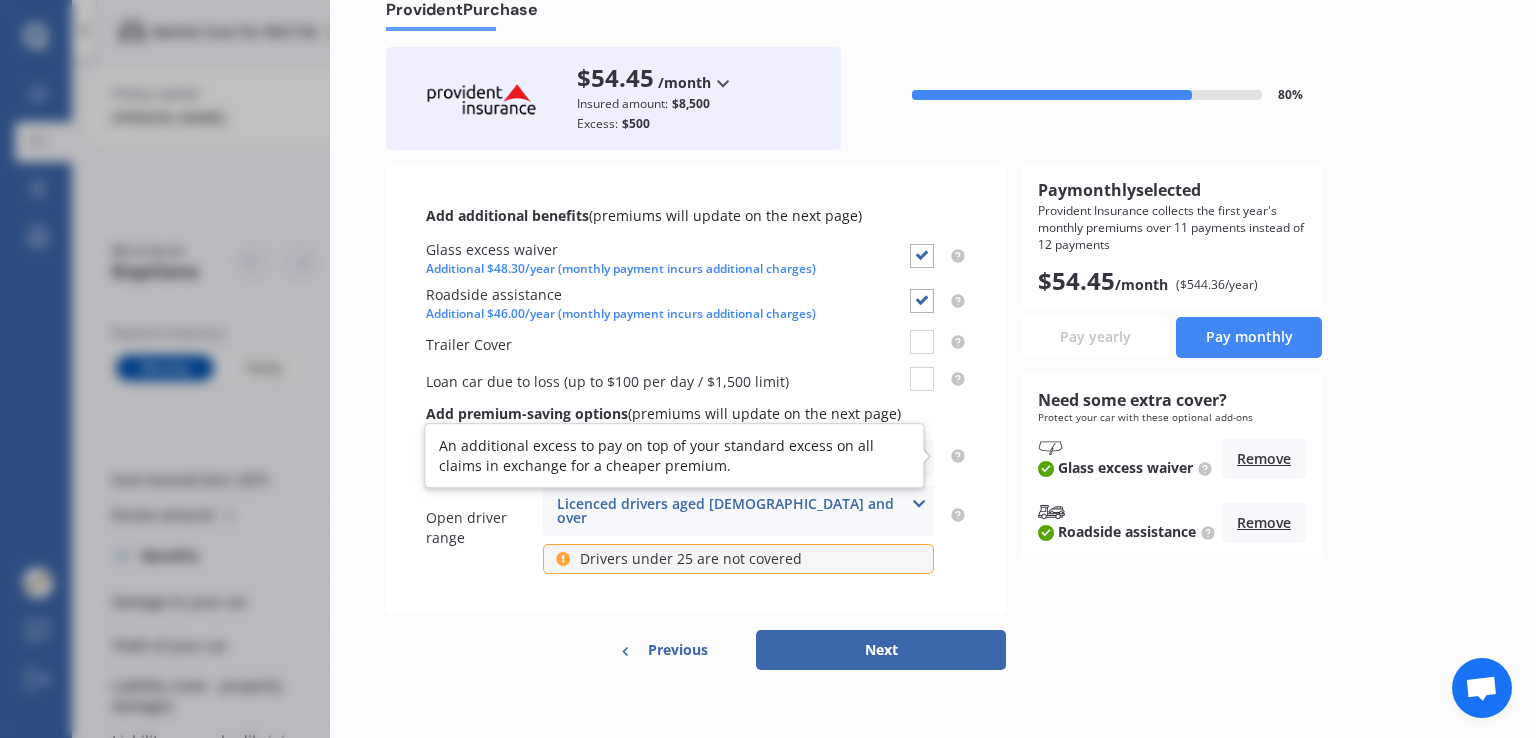 click 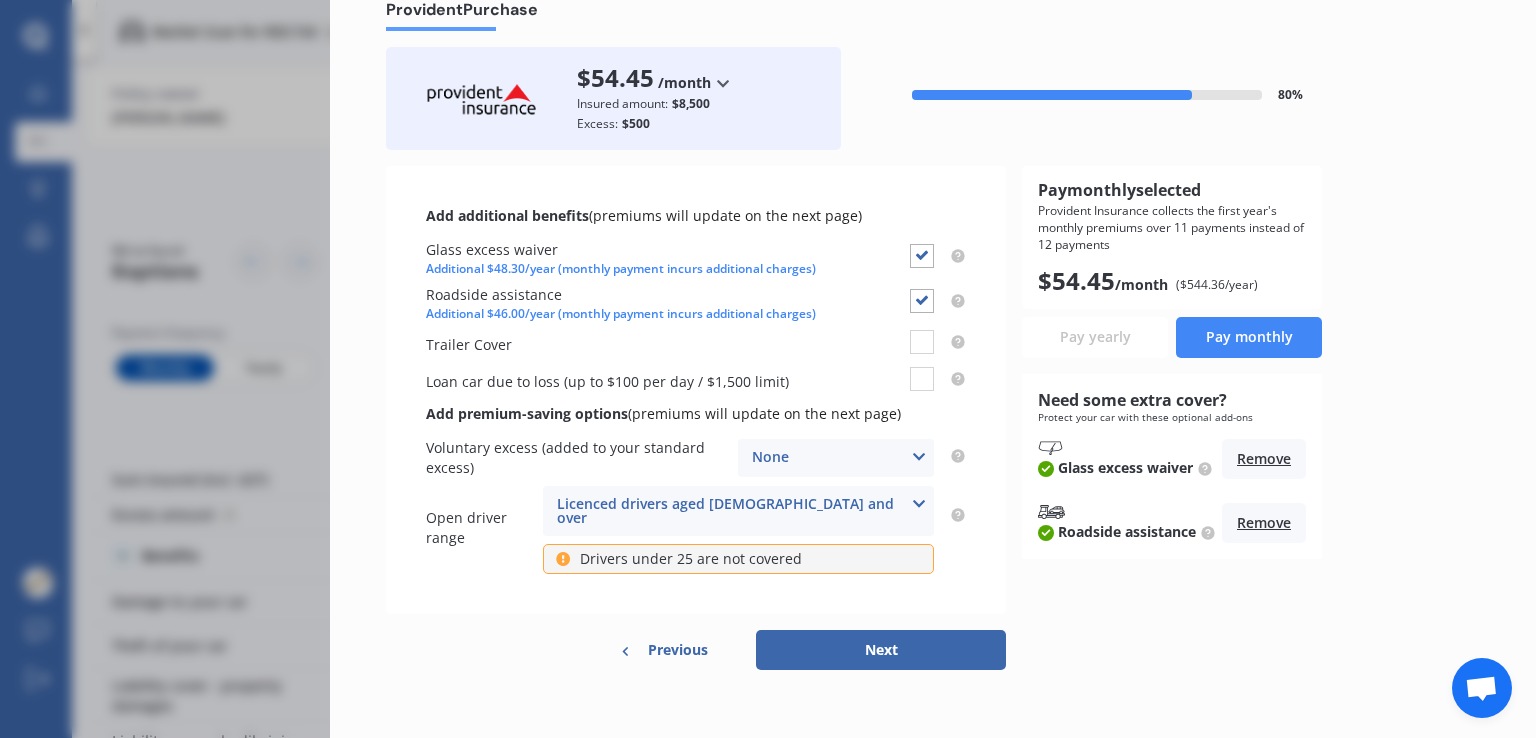 click at bounding box center (919, 457) 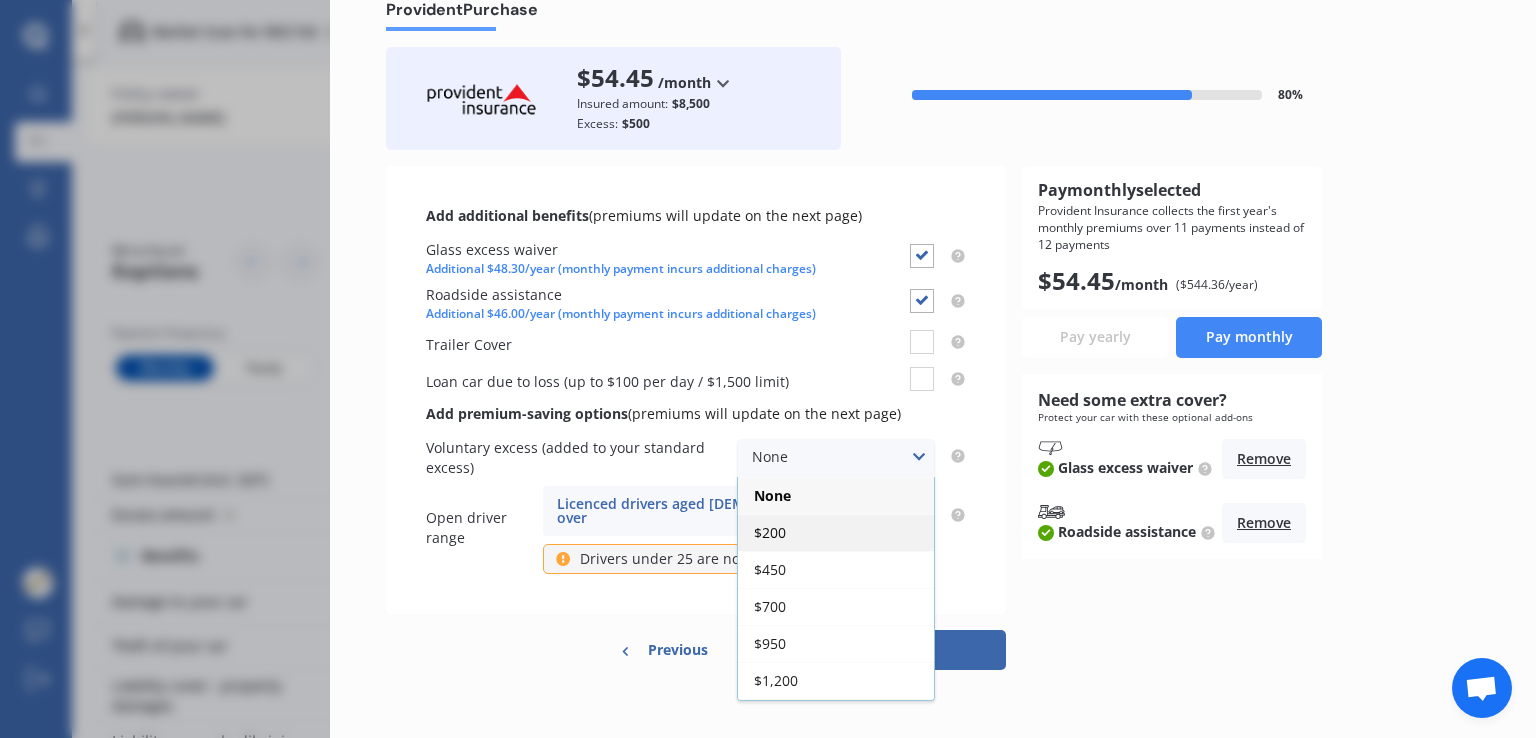click on "$200" at bounding box center [836, 532] 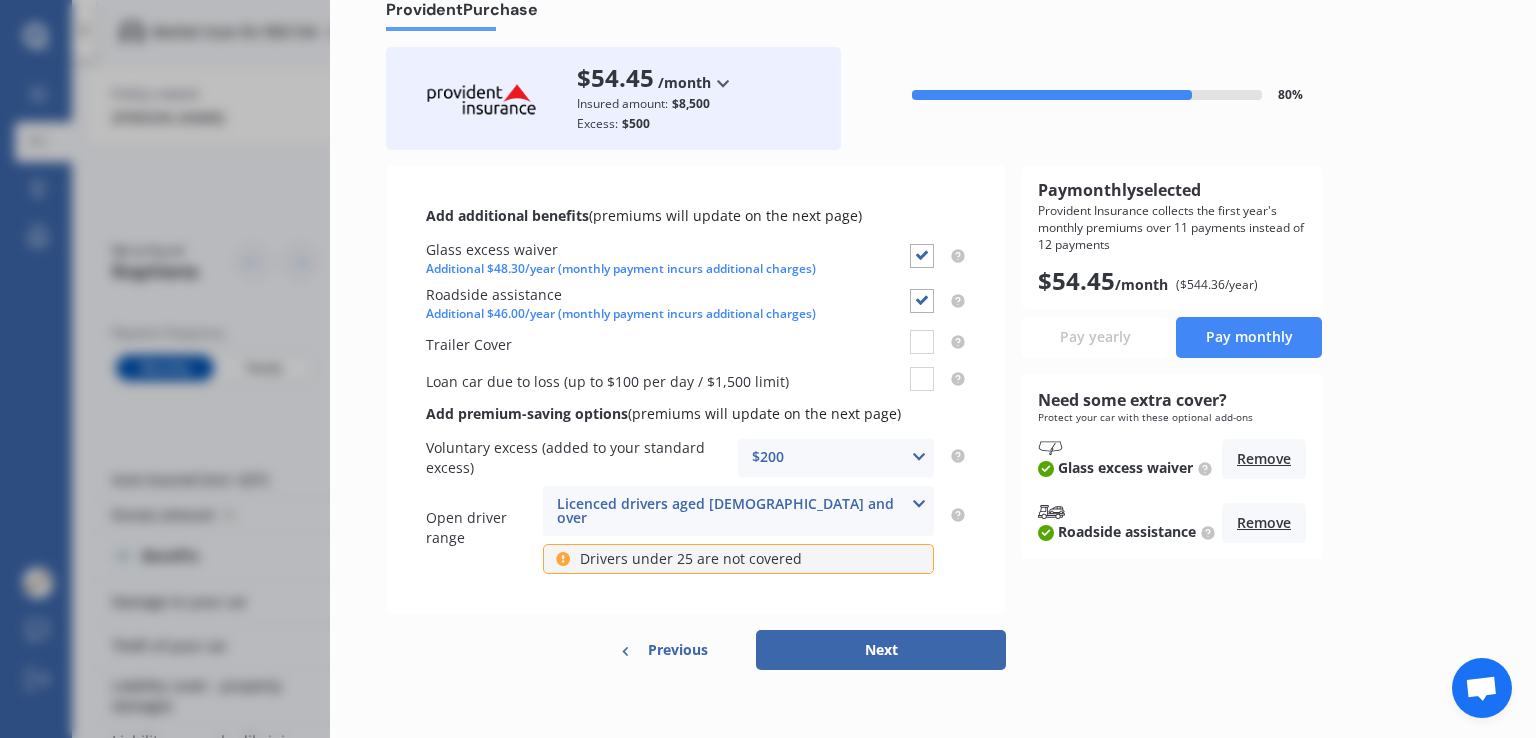 click on "$200 None $200 $450 $700 $950 $1,200 $1,700" at bounding box center (836, 458) 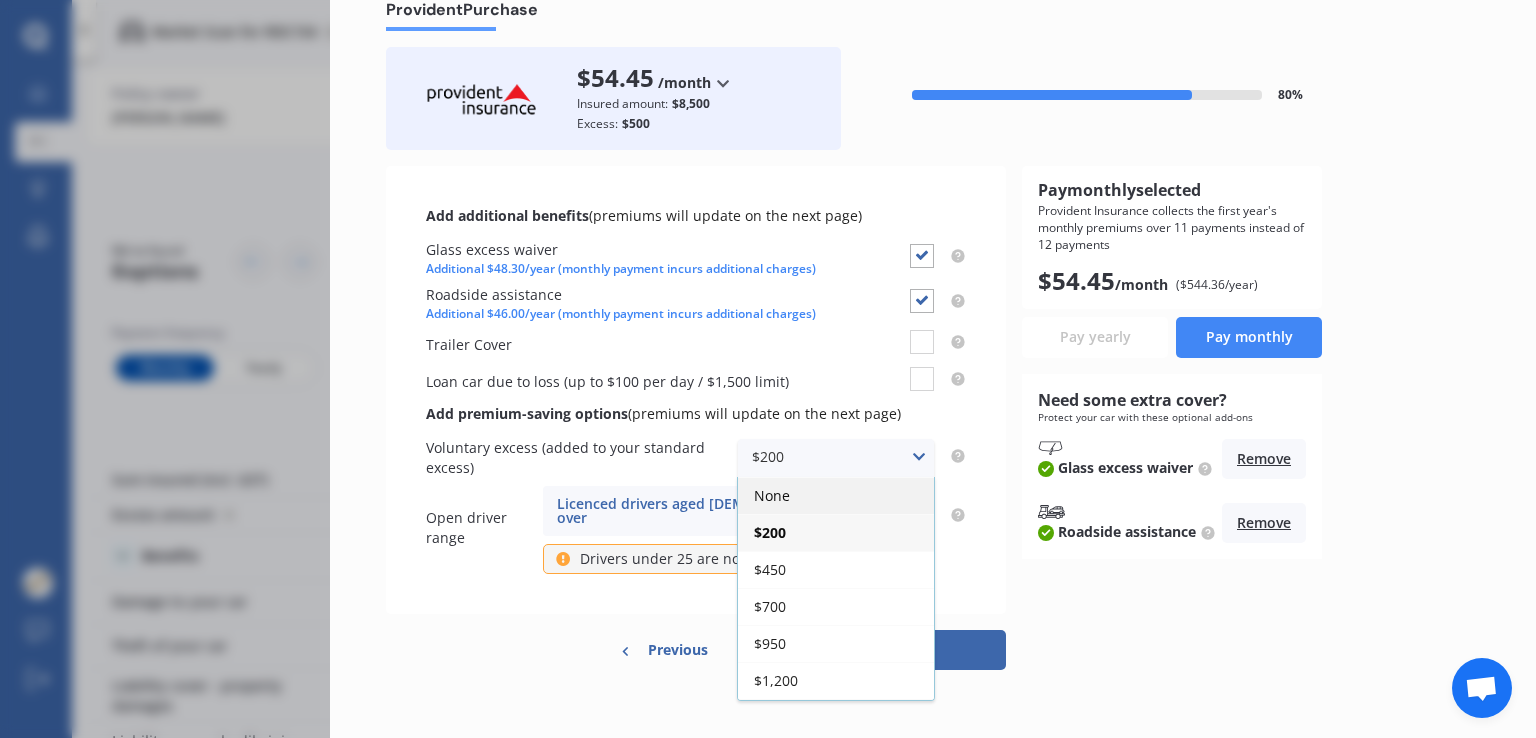 click on "None" at bounding box center [836, 495] 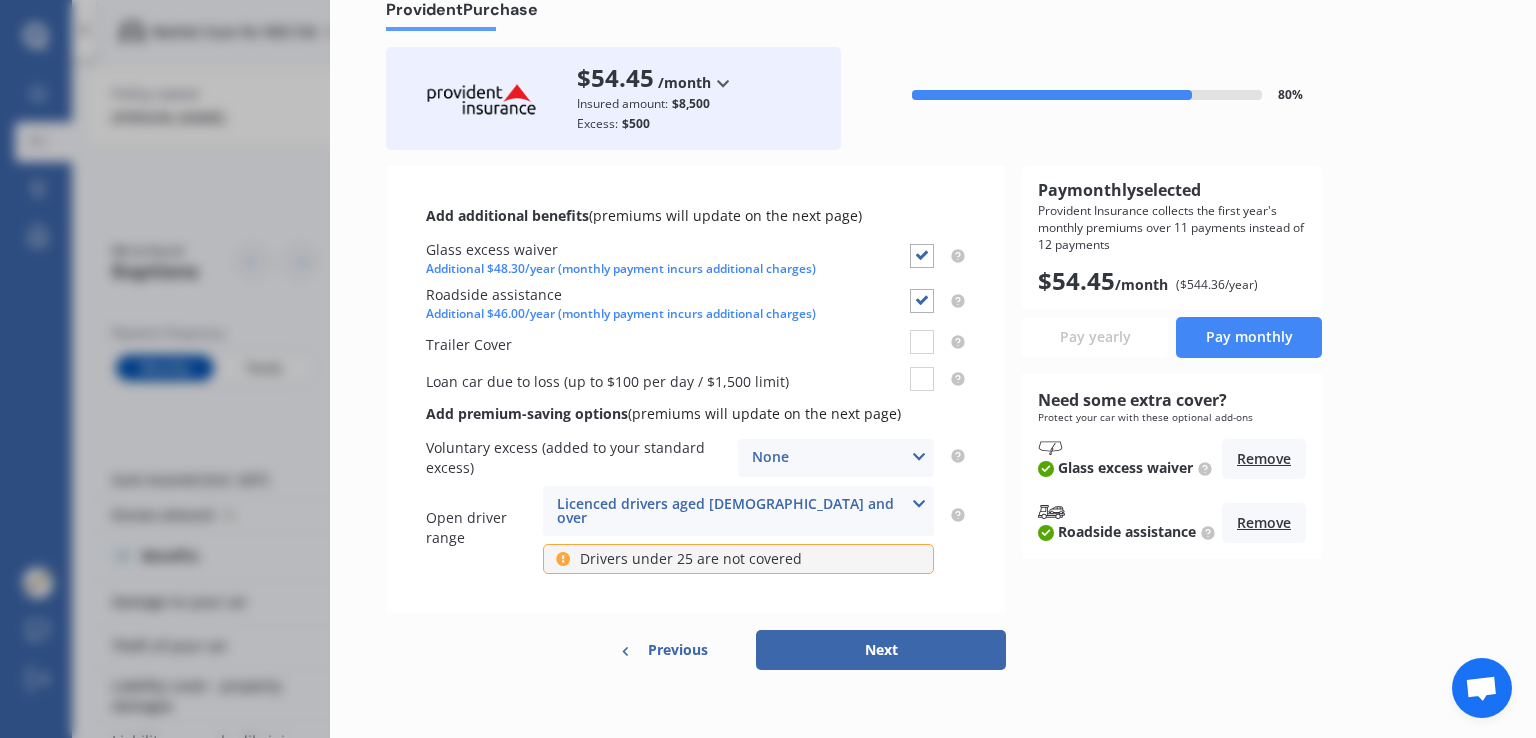 click on "Next" at bounding box center (881, 650) 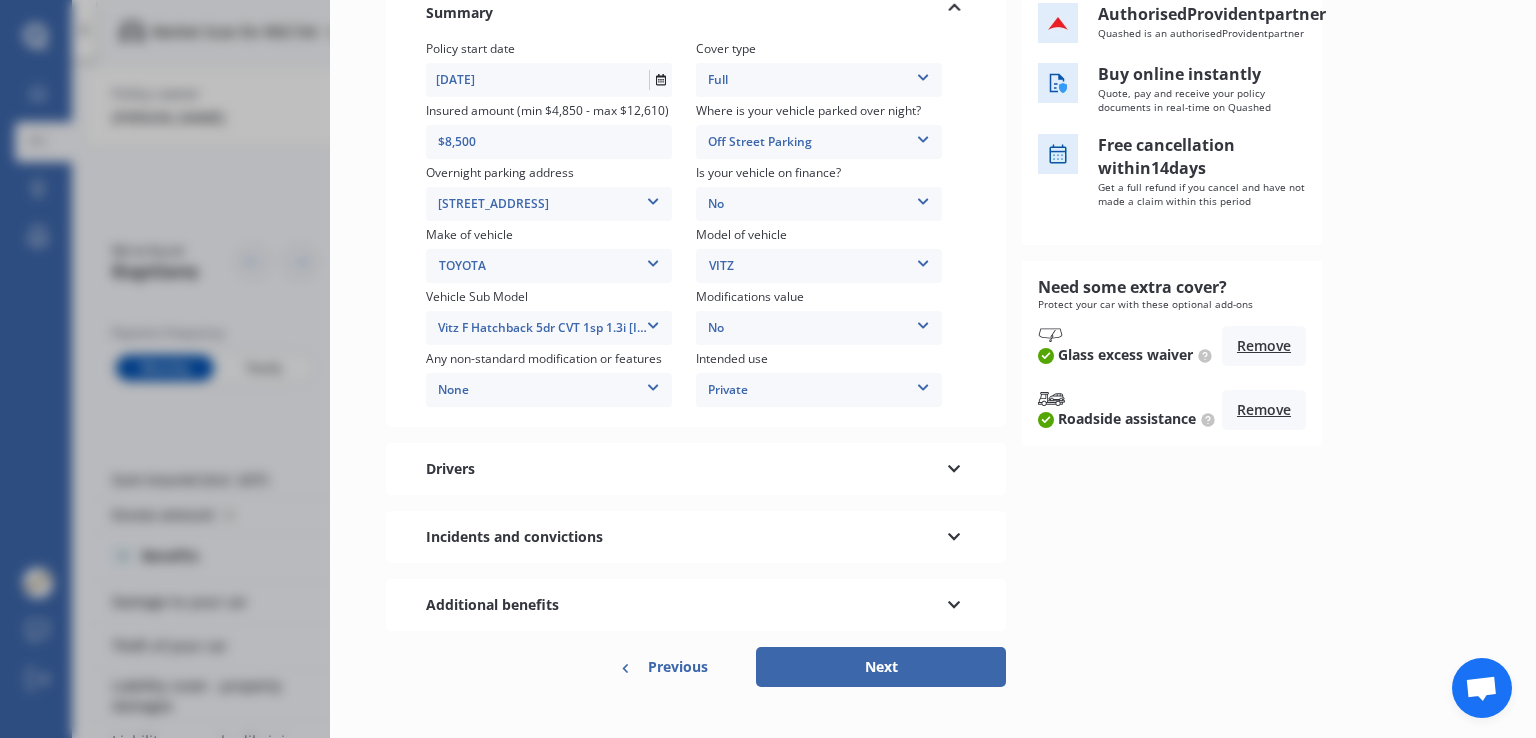 scroll, scrollTop: 280, scrollLeft: 0, axis: vertical 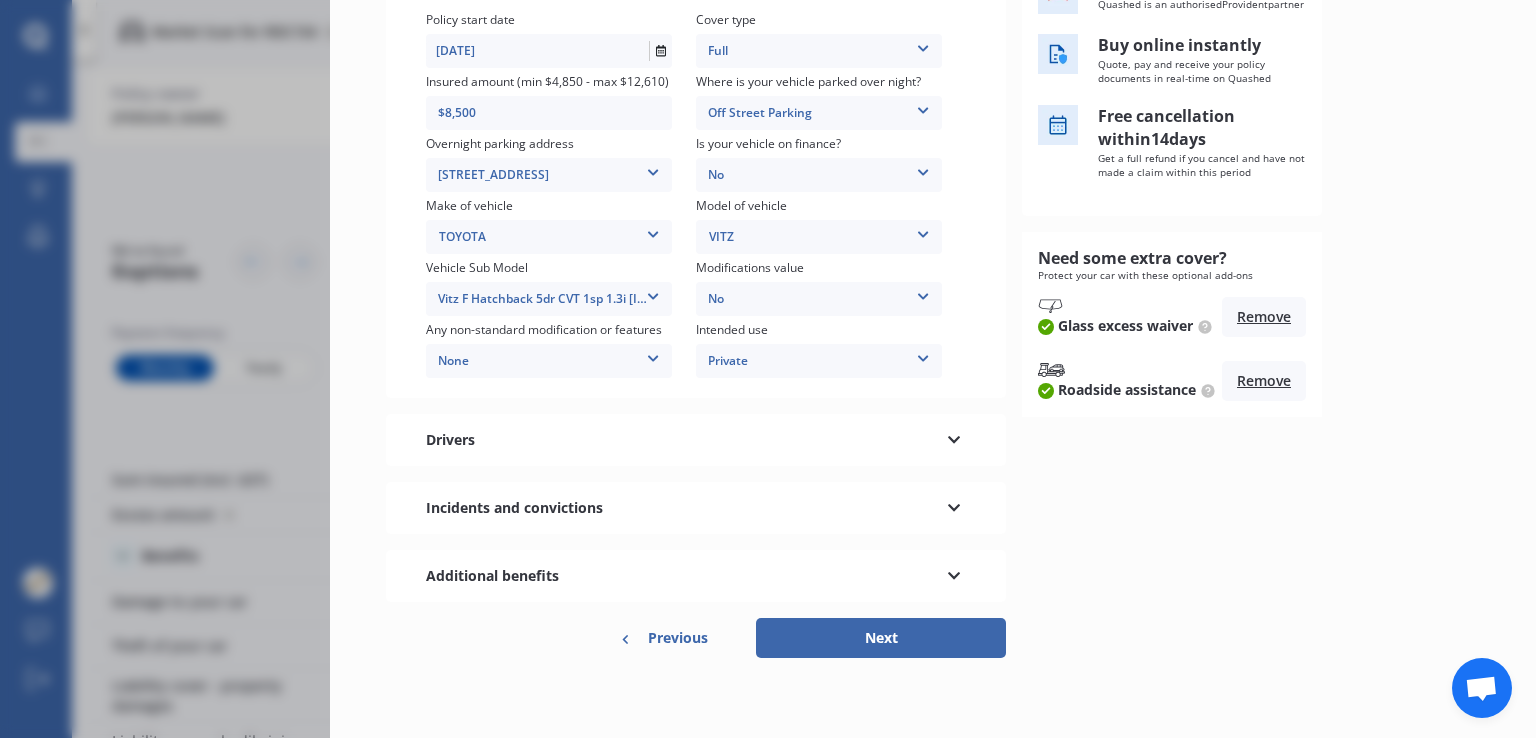 click on "Drivers" at bounding box center (696, 440) 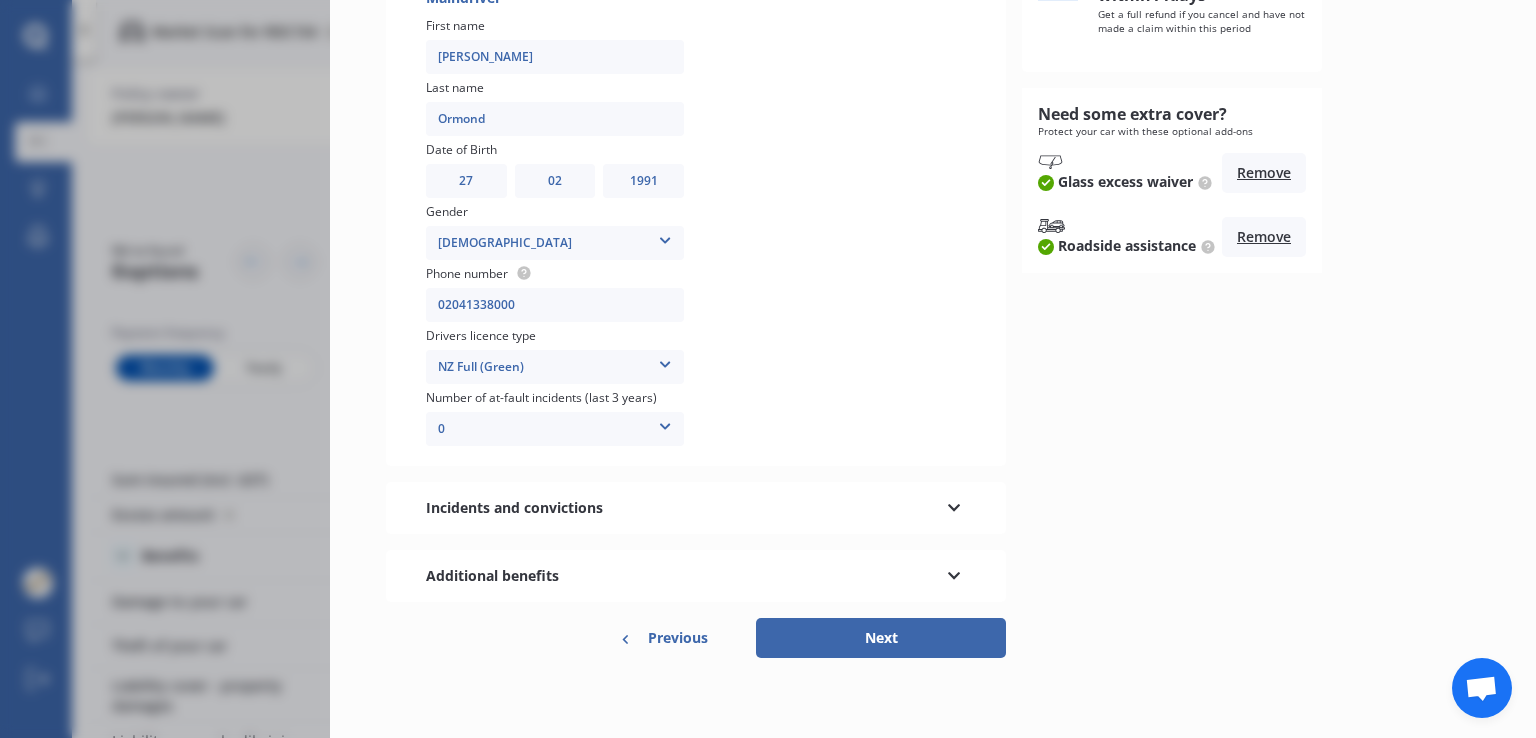 scroll, scrollTop: 424, scrollLeft: 0, axis: vertical 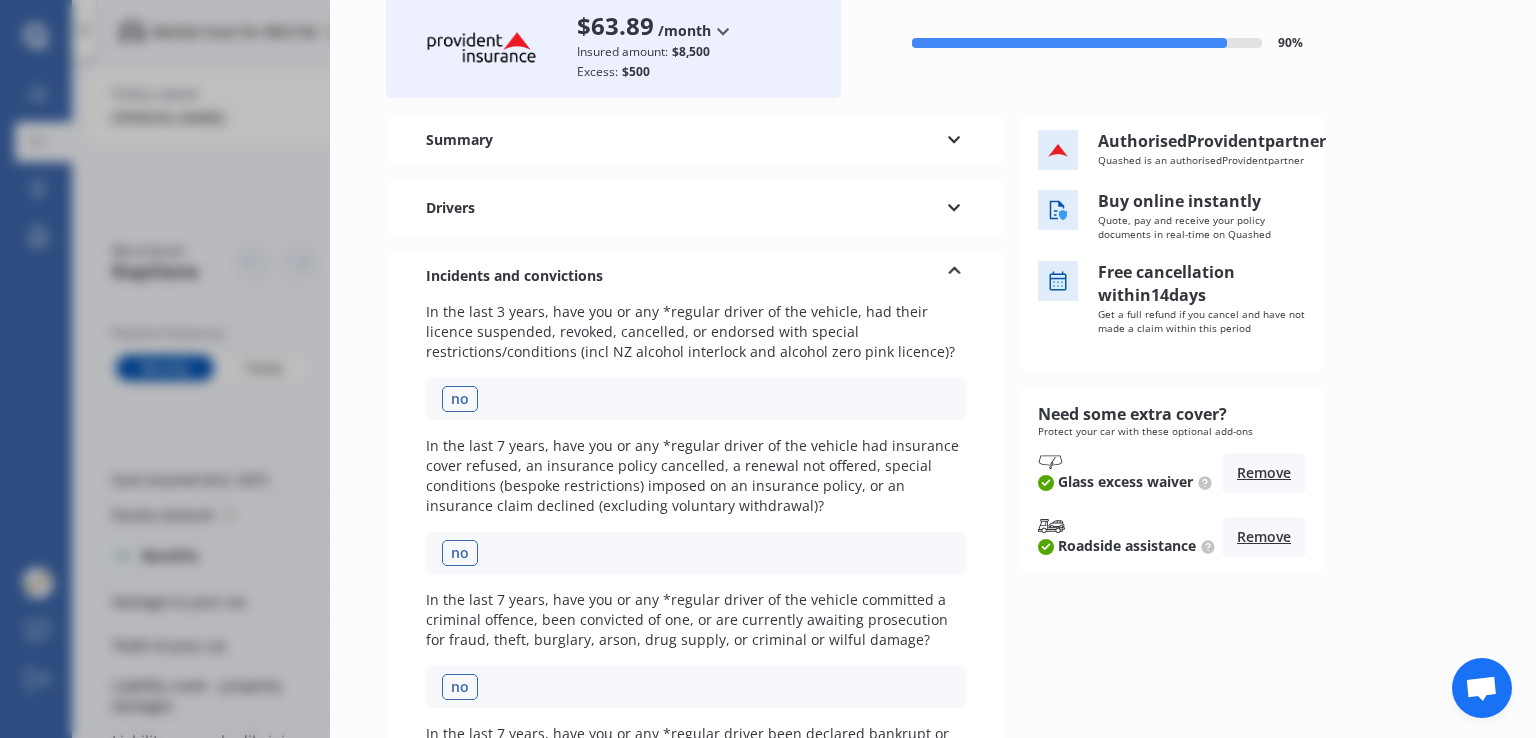 click on "no" at bounding box center [460, 399] 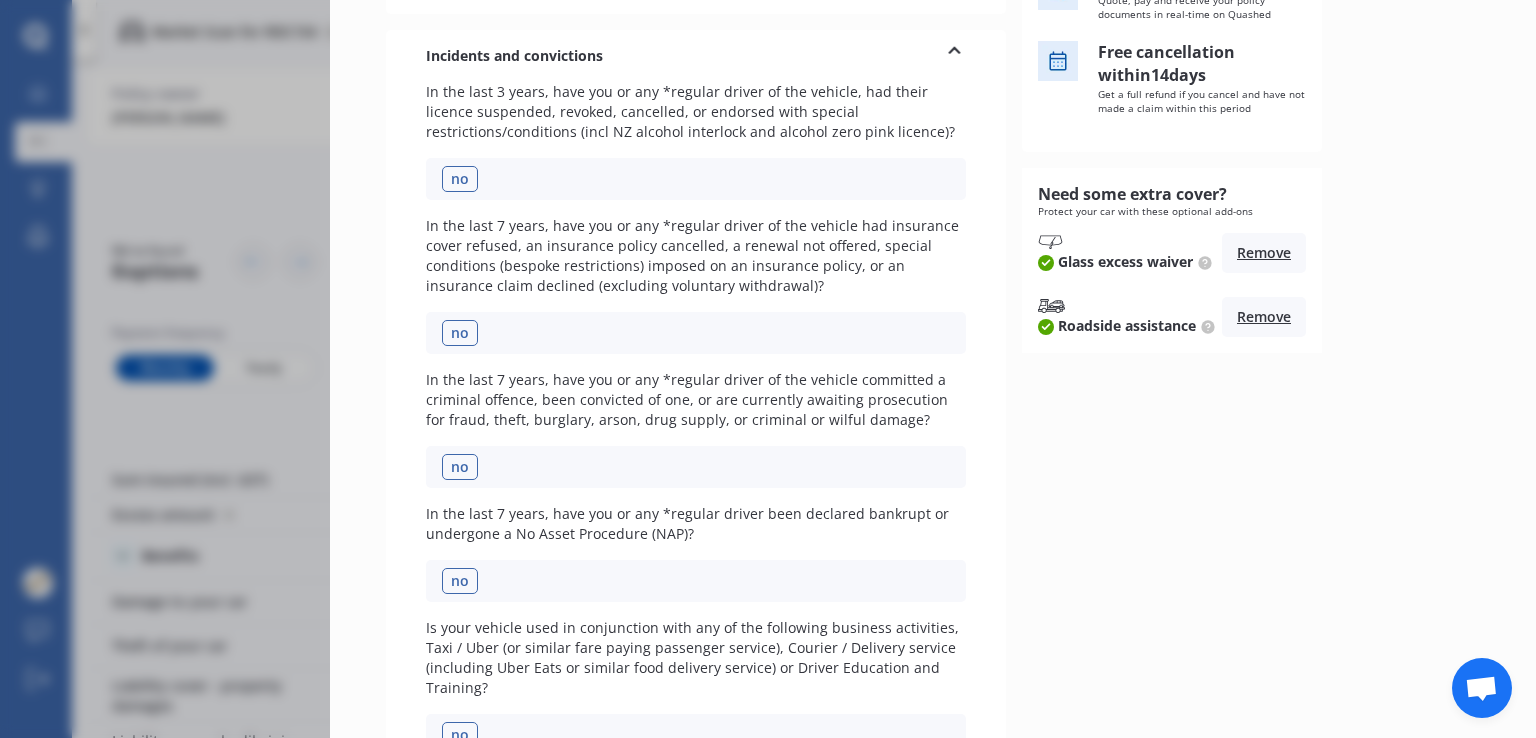 scroll, scrollTop: 580, scrollLeft: 0, axis: vertical 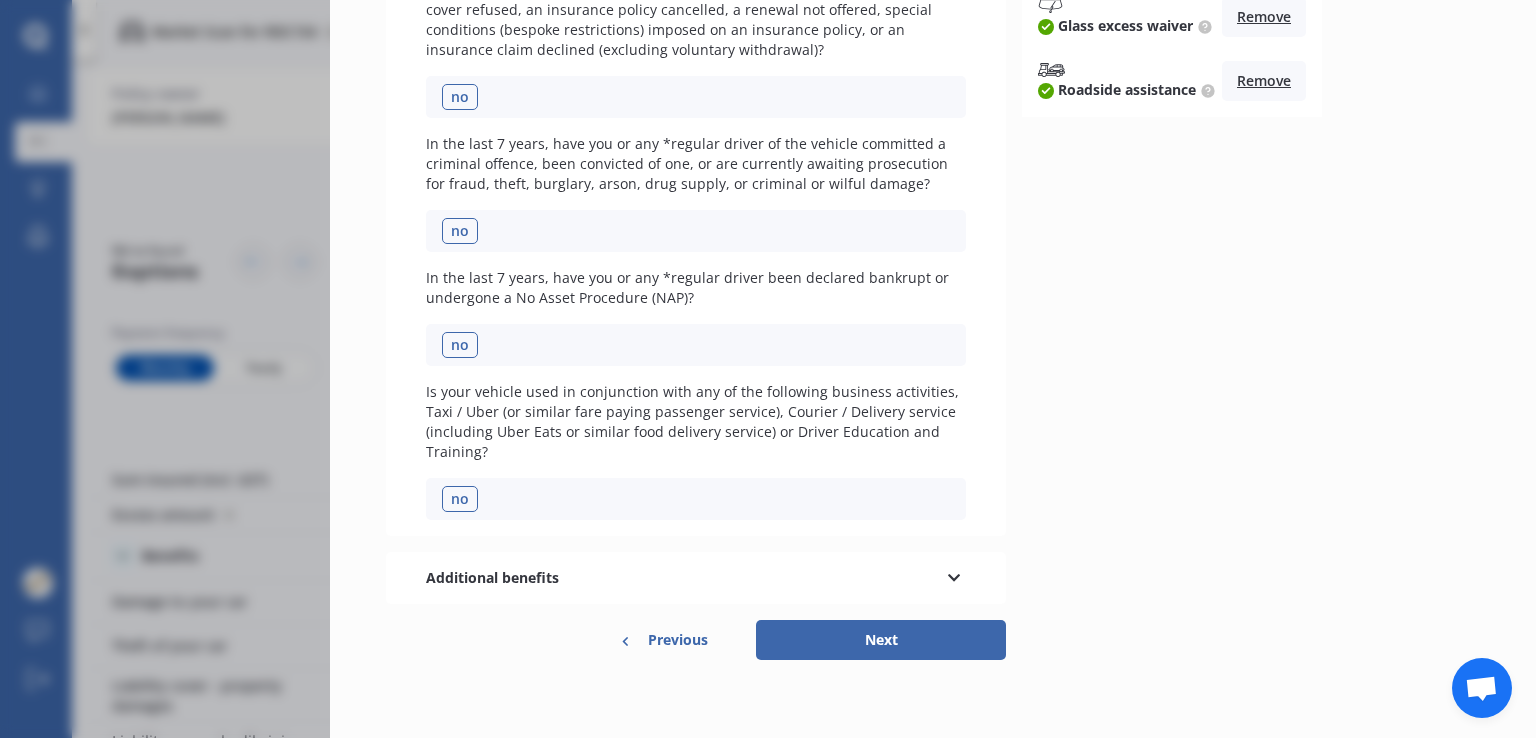 click on "Additional benefits" at bounding box center (696, 578) 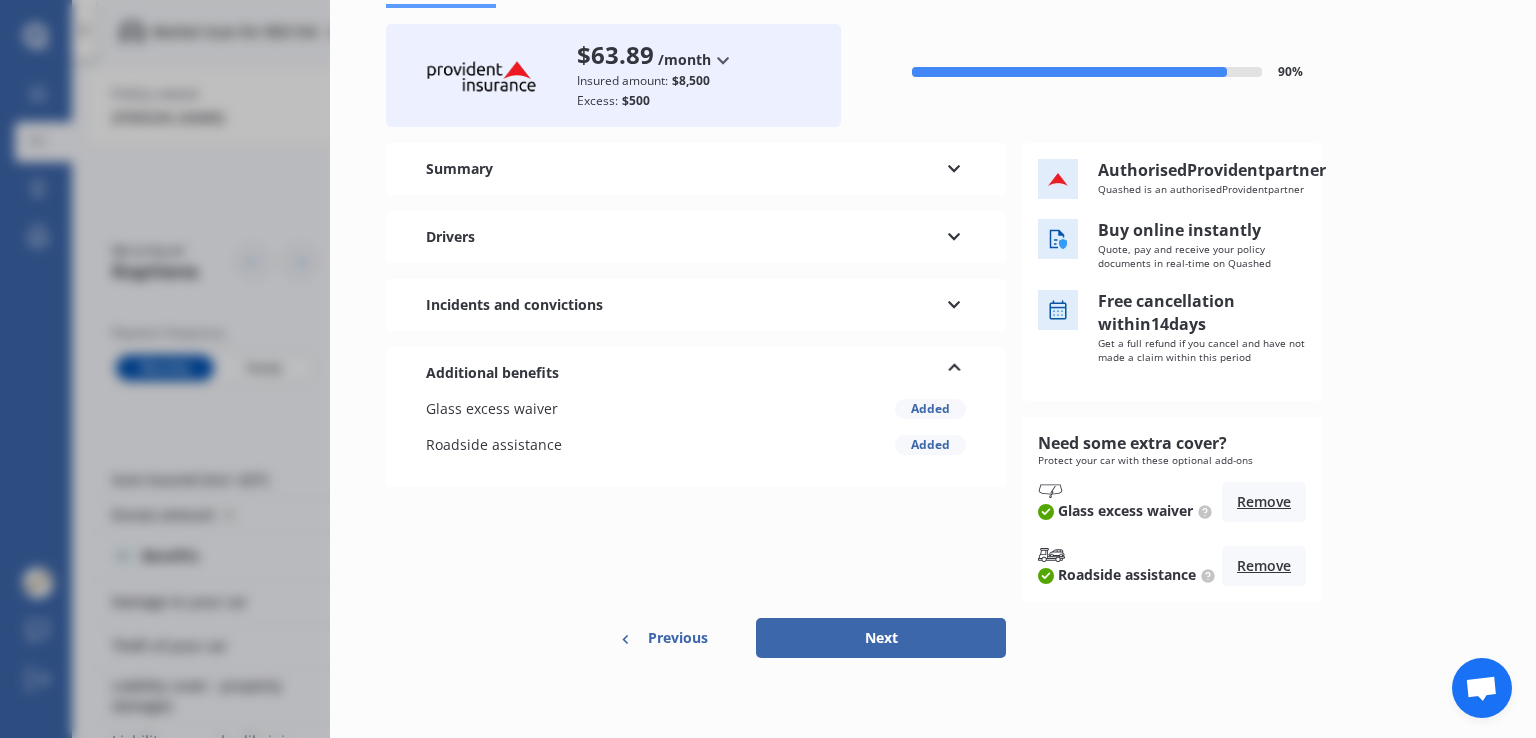 click on "Yearly Monthly $63.89 / mo Provident  Purchase $63.89 /month /year /month Insured amount: $8,500 Excess: $500 90 % Need some extra cover? Protect your car with these optional add-ons Glass excess waiver Remove Roadside assistance Remove Summary Policy start date 01/08/2025 Cover type Full Full Insured amount (min $4,850 - max $12,610) $8,500 Where is your vehicle parked over night? Off Street Parking Garage (fully enclosed) Off Street Parking Other Overnight parking address 1726 Mahia East Coast Road, Māhia 4198 1726 Mahia East Coast Road, Māhia 4198 Is your vehicle on finance? No No Yes Make of vehicle TOYOTA TOYOTA Model of vehicle VITZ VITZ Vehicle Sub Model Vitz F Hatchback 5dr CVT 1sp 1.3i [IMP] Vitz F Hatchback 5dr CVT 1sp 1.3i [IMP] Modifications value No No Up to $4000 Up to $6000 Greater than $6000 Any non-standard modification or features None None Nitrous Oxide System(NOS) Roll Cage Full Racing Harness Intended use Private Private Private & Business Drivers Main  driver First name Kirby-Lee DD 01" at bounding box center (933, 341) 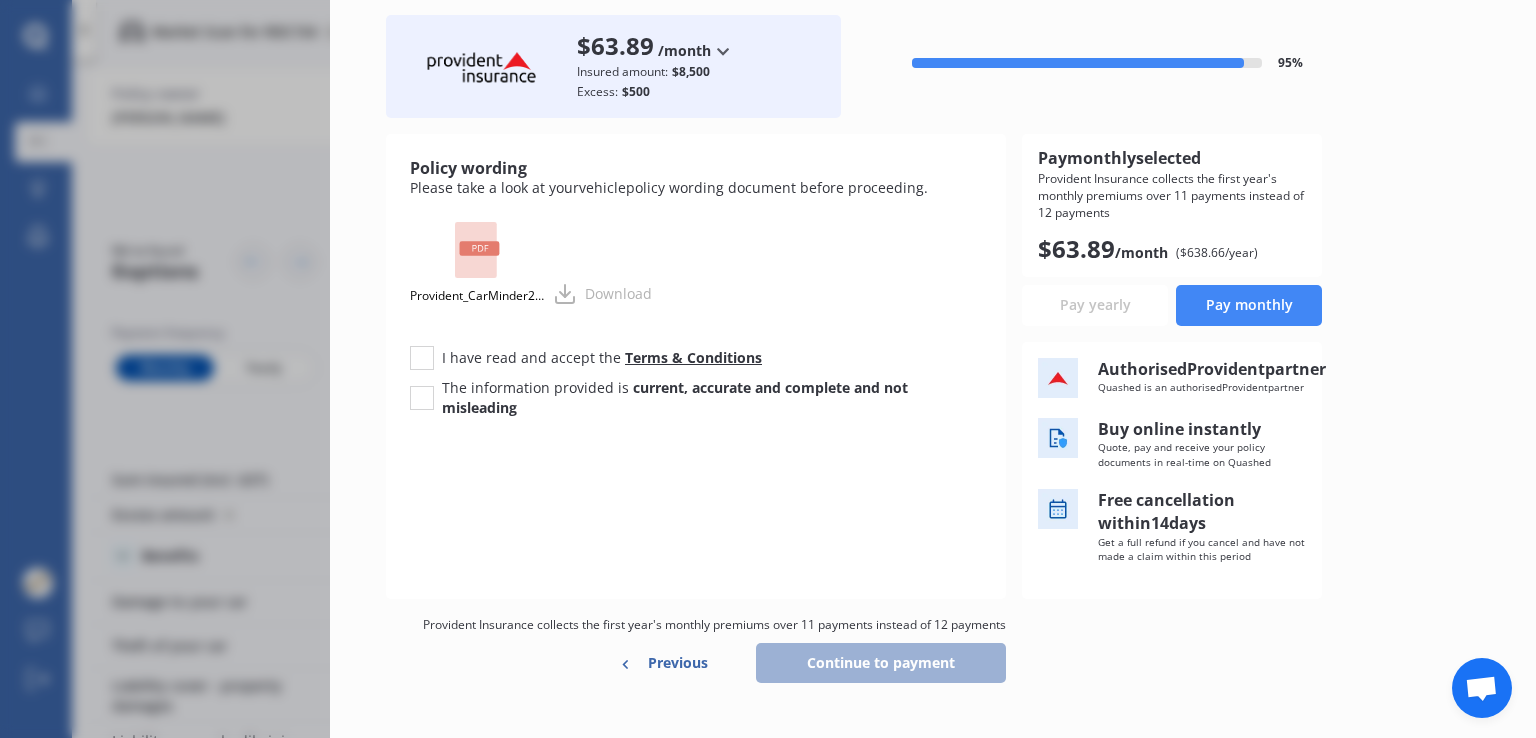 scroll, scrollTop: 0, scrollLeft: 0, axis: both 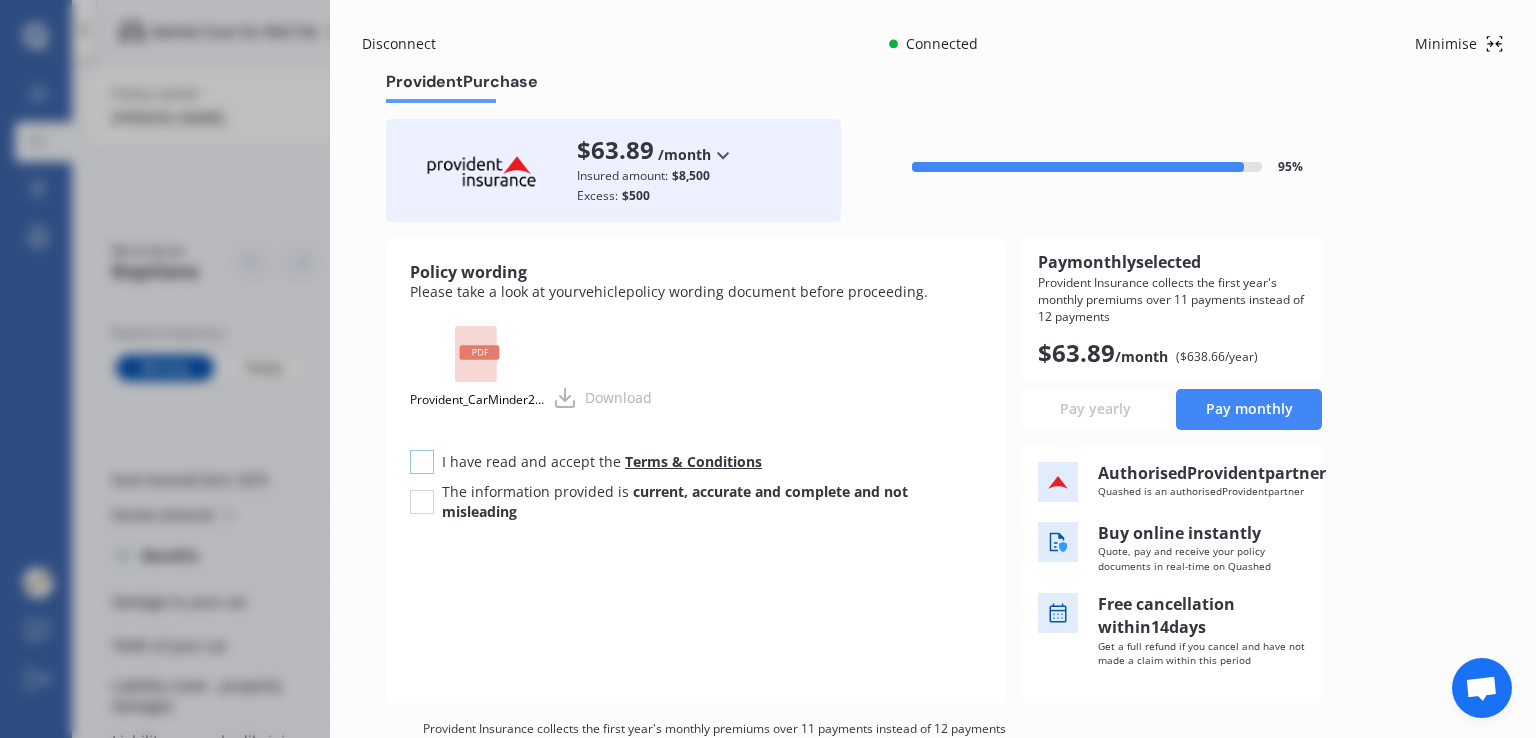 click at bounding box center [422, 450] 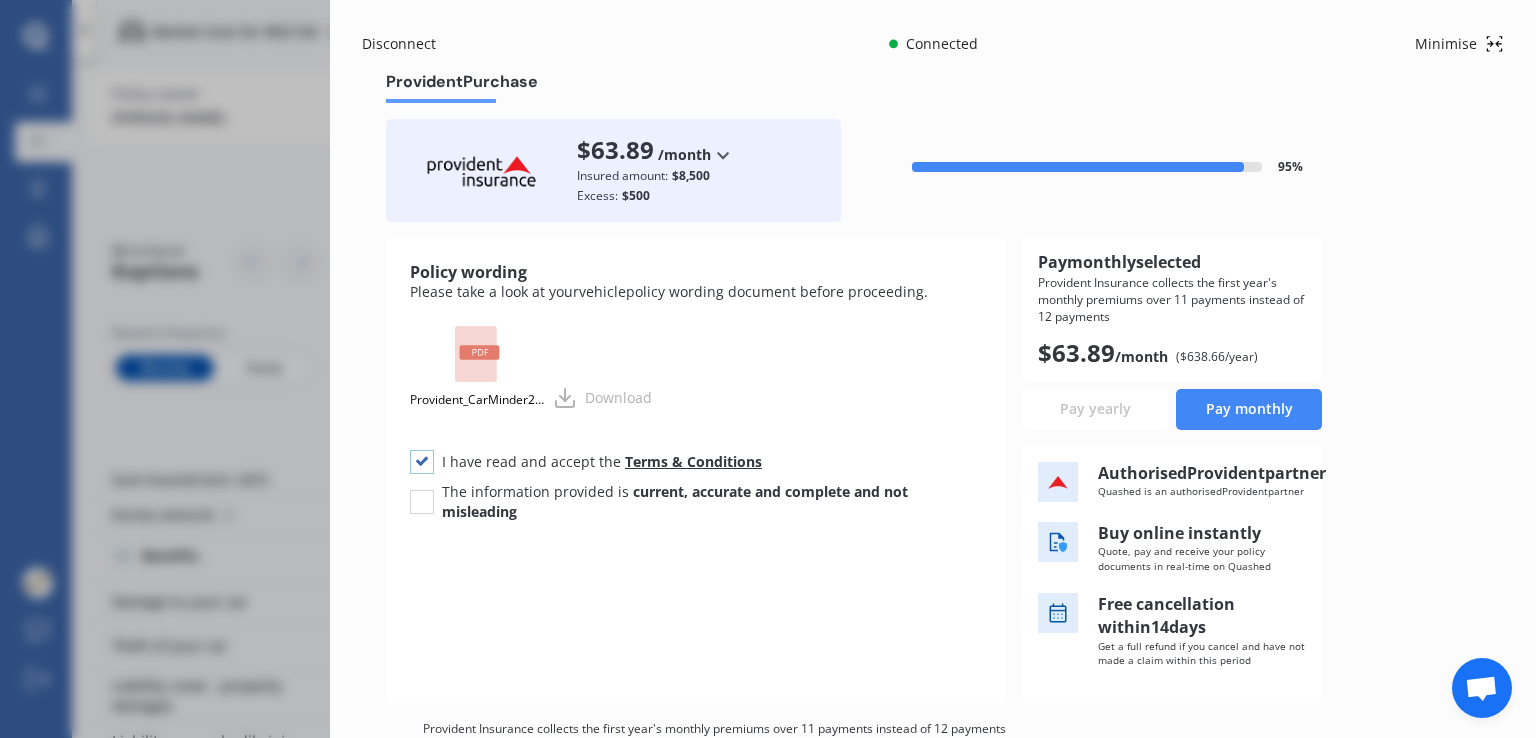 checkbox on "true" 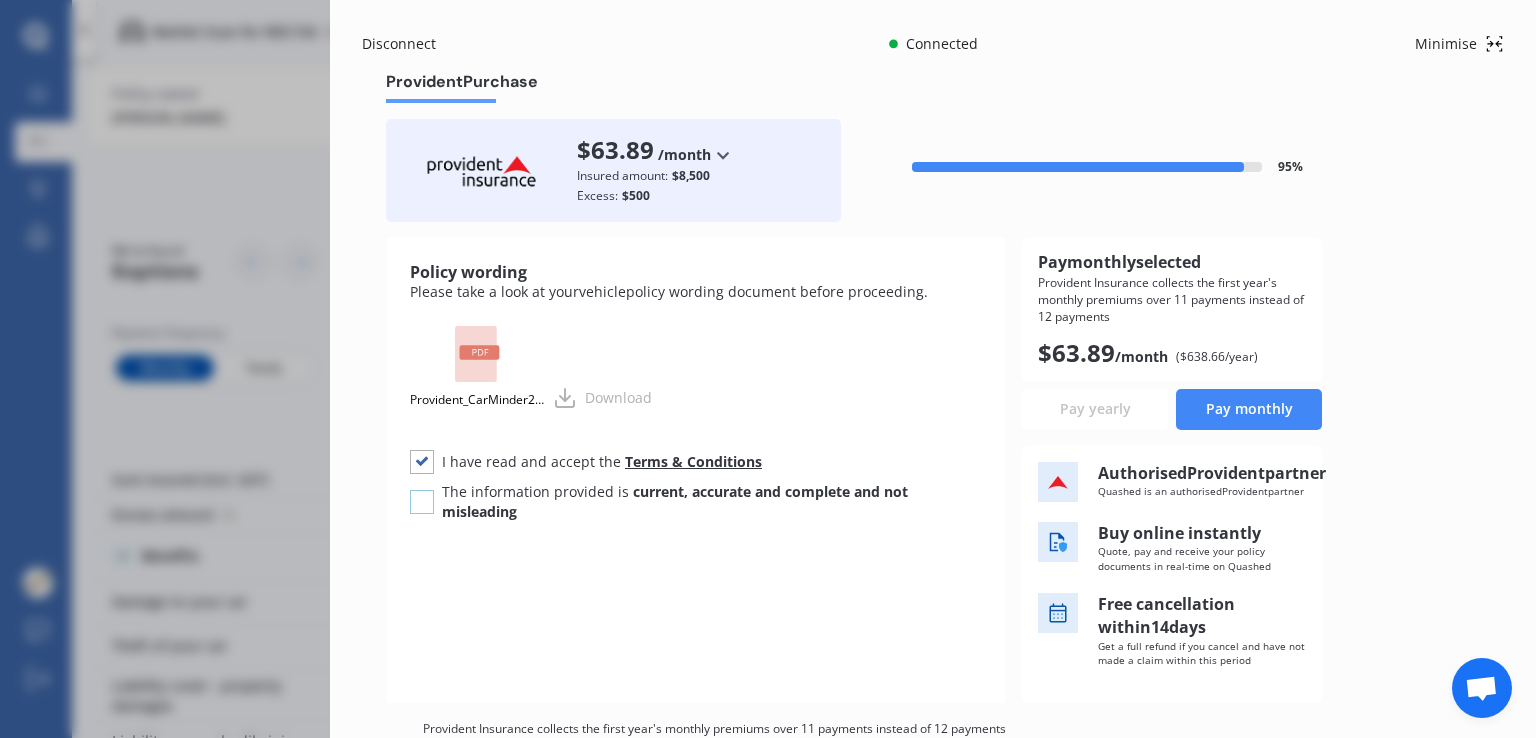 click at bounding box center (422, 490) 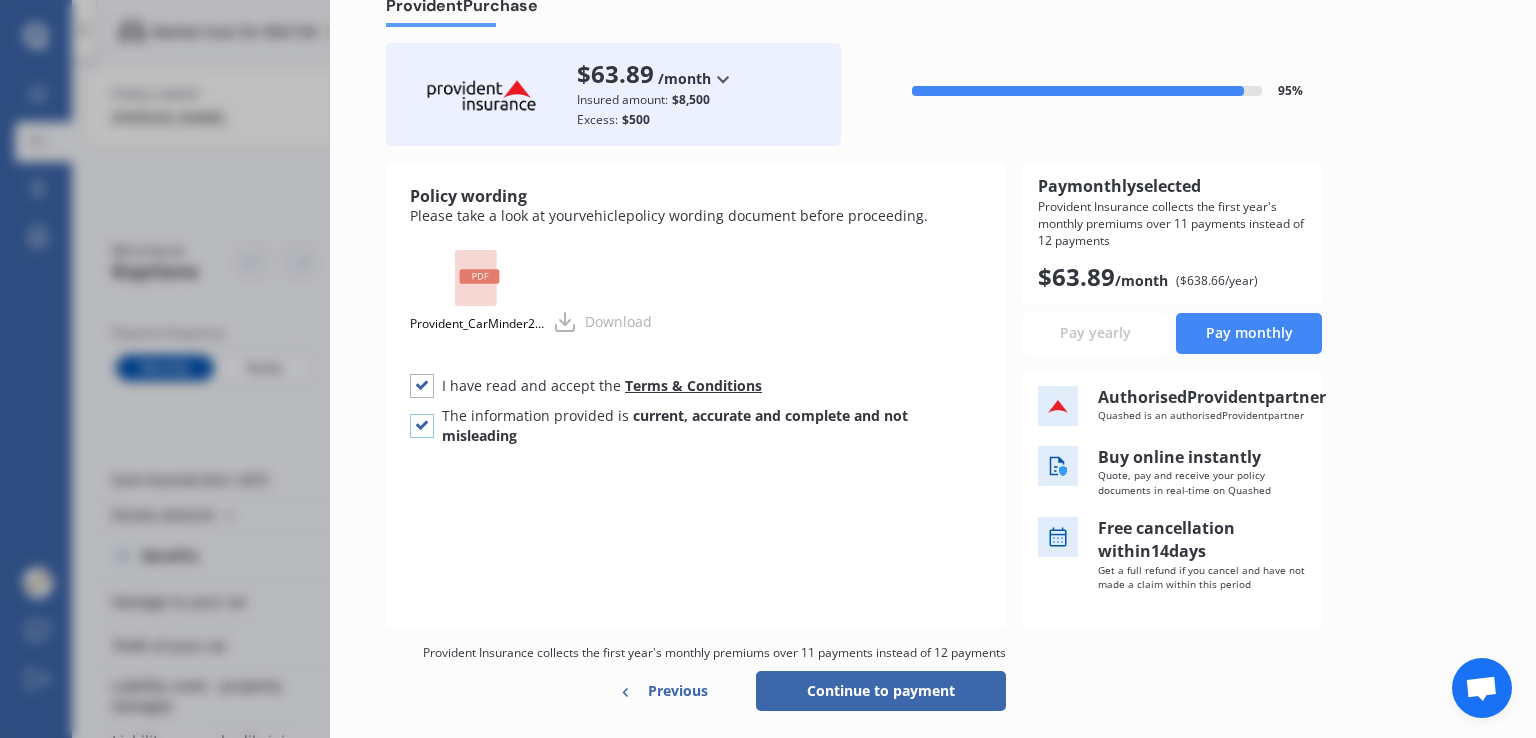 scroll, scrollTop: 165, scrollLeft: 0, axis: vertical 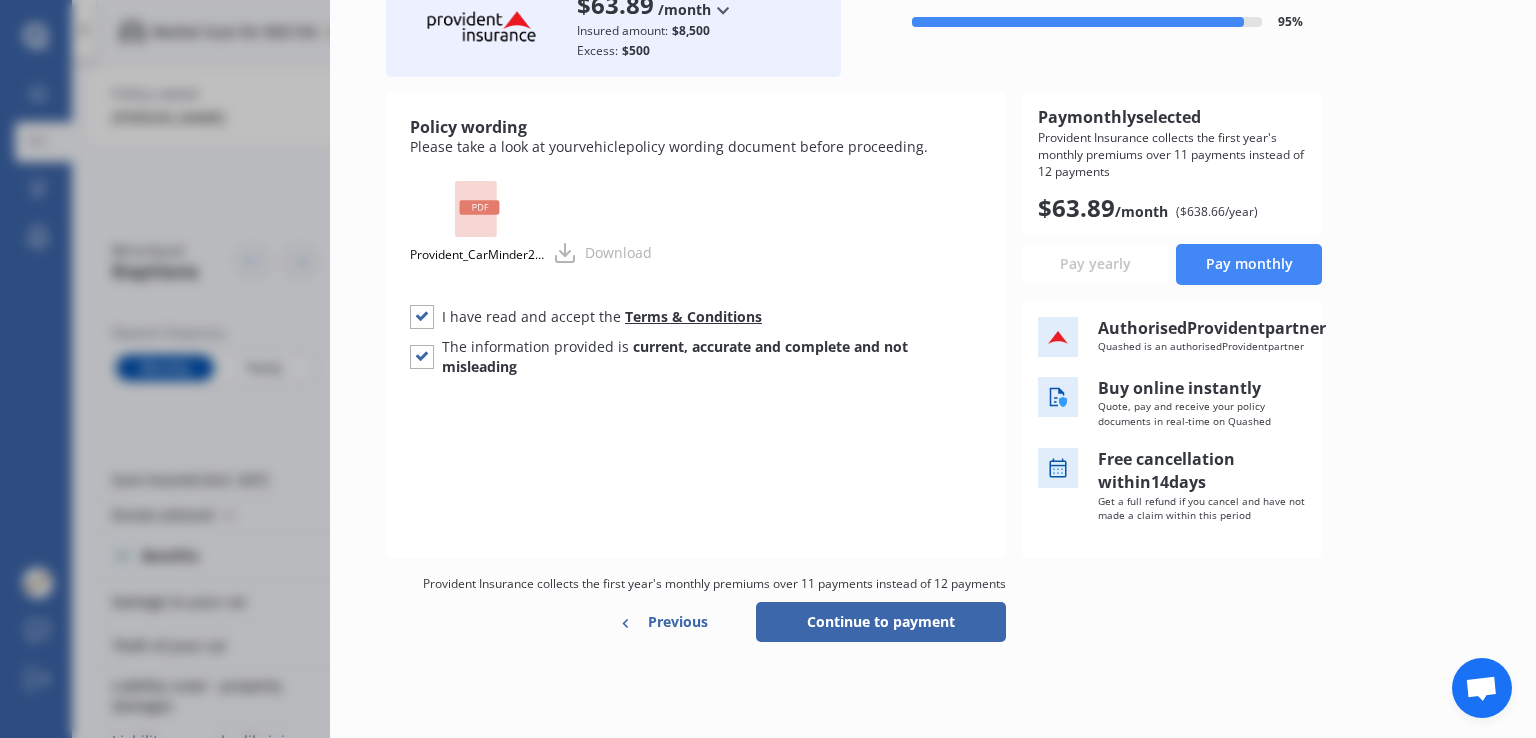 click on "Previous" at bounding box center (678, 622) 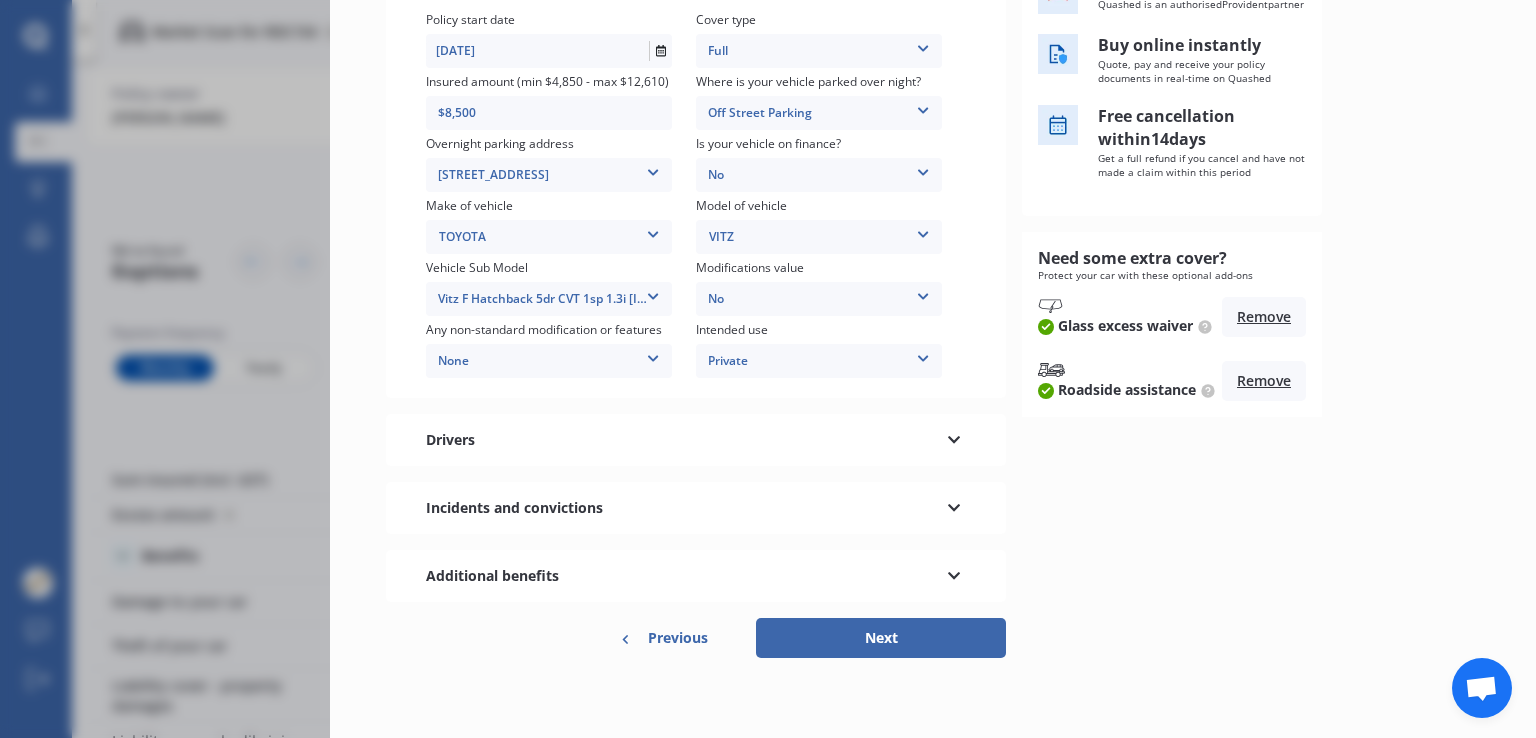 click on "Previous" at bounding box center [678, 638] 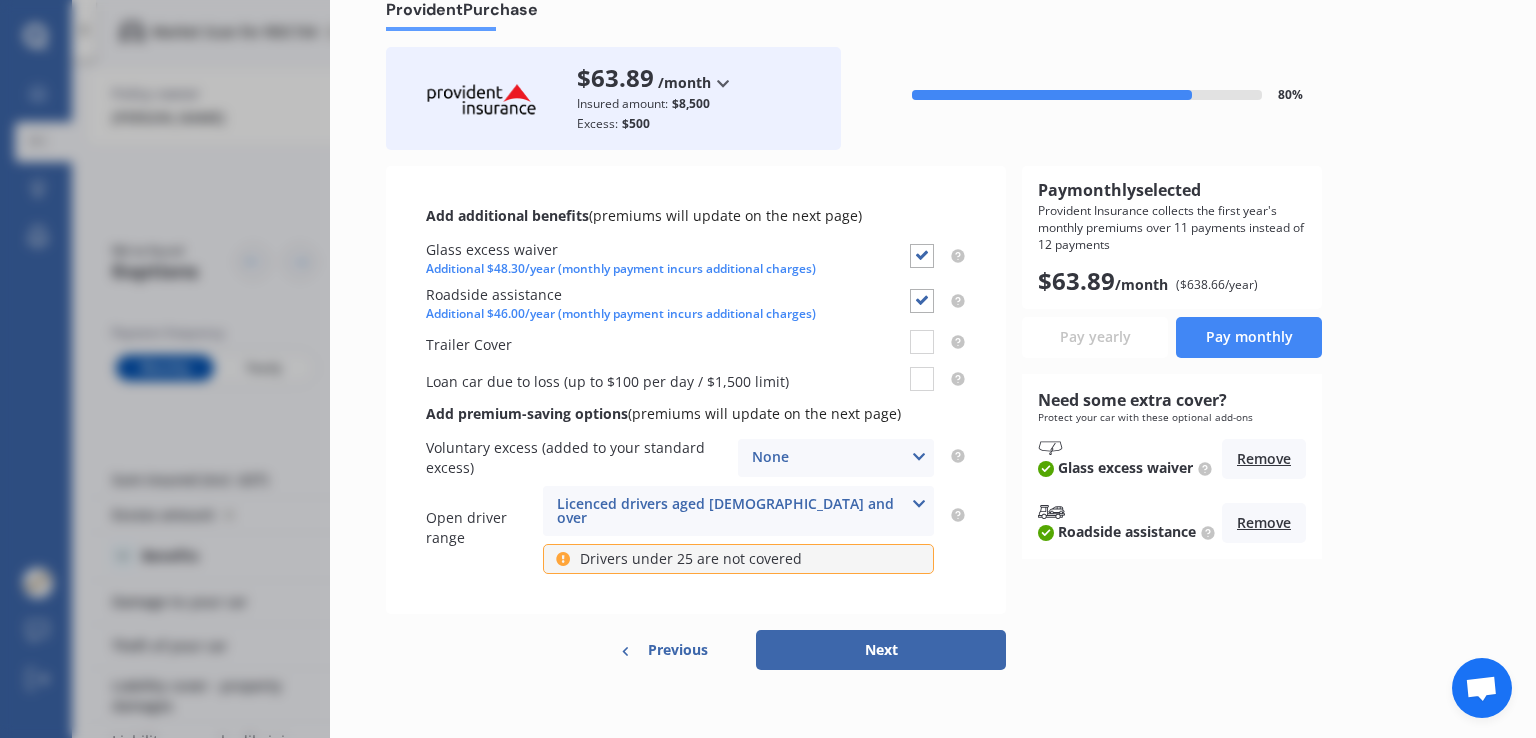 click on "Previous" at bounding box center [678, 650] 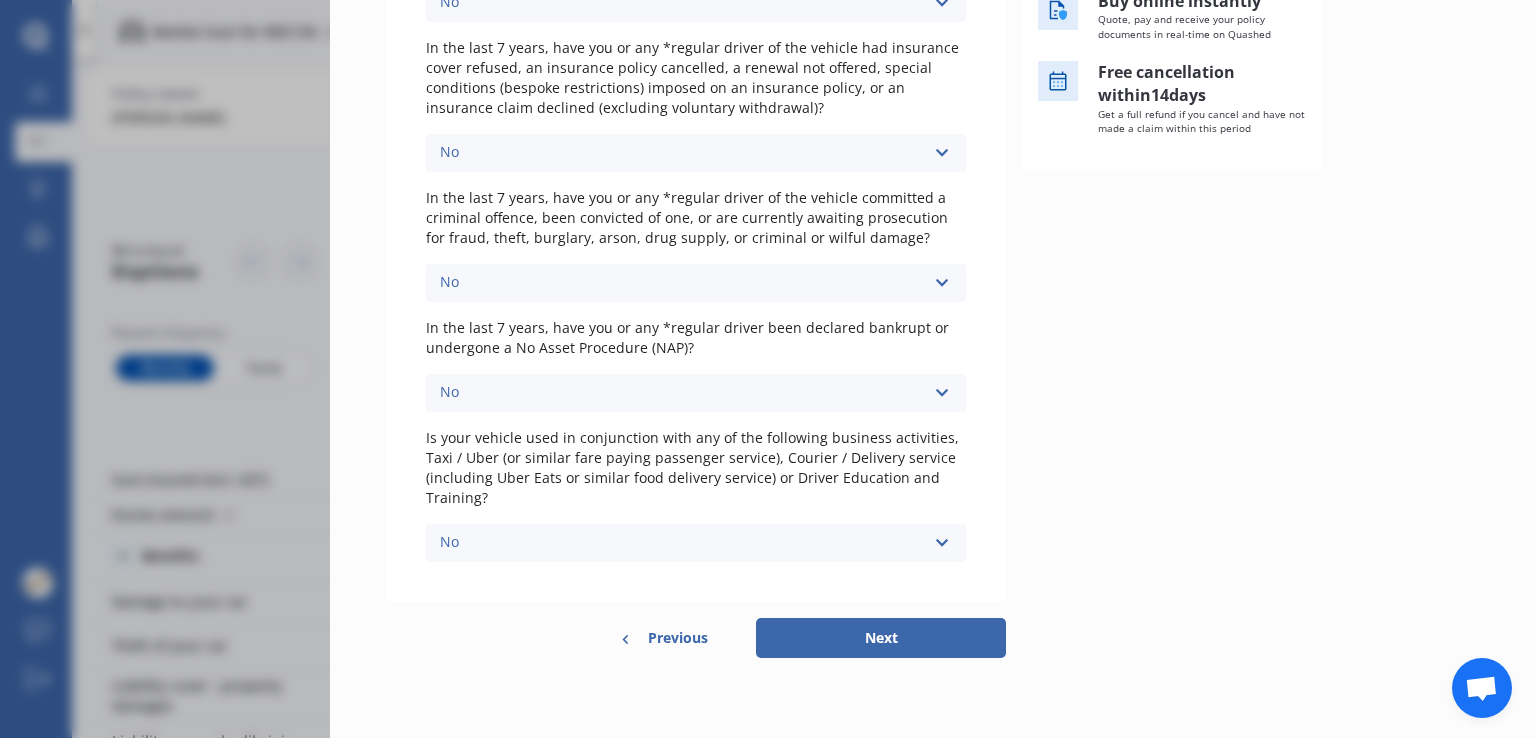 click on "Previous" at bounding box center (678, 638) 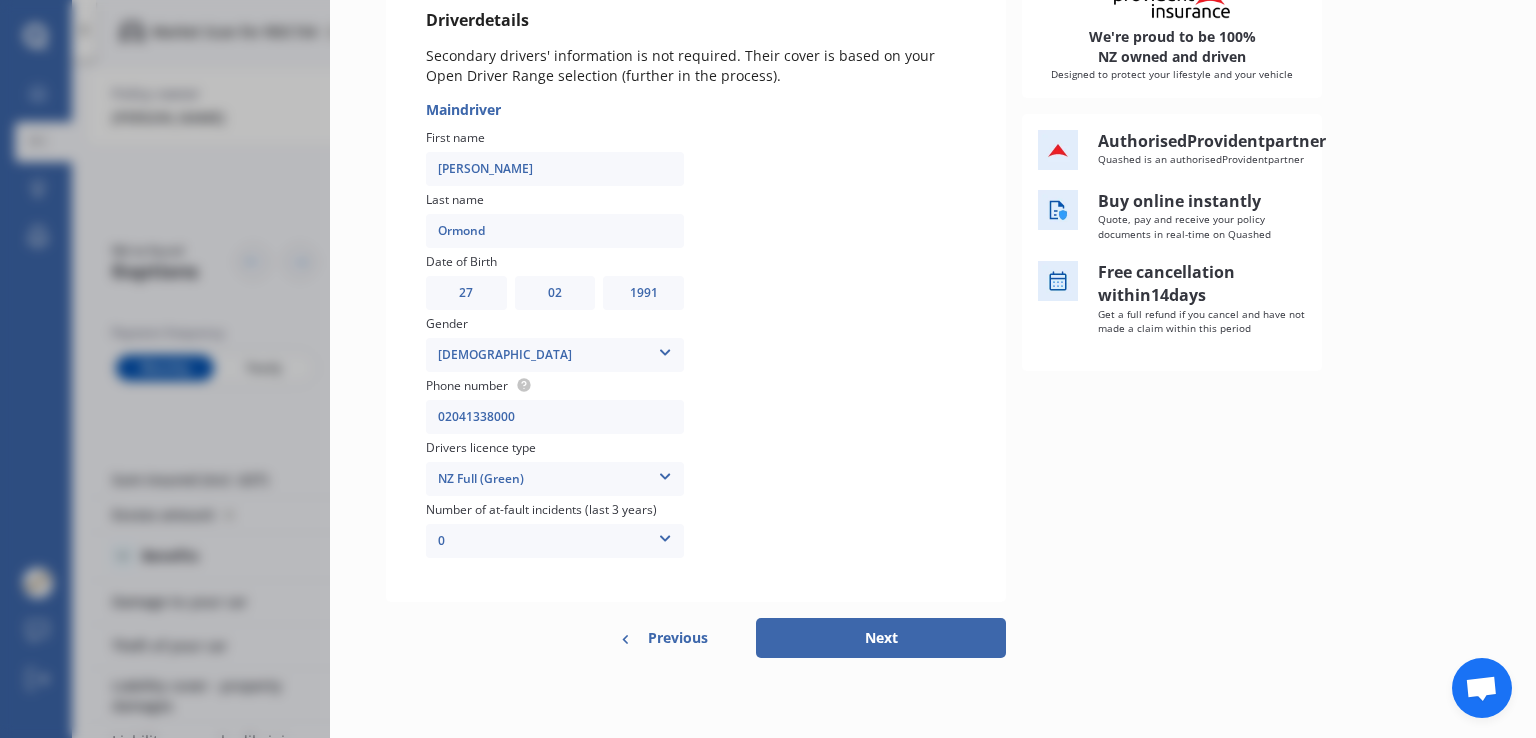 scroll, scrollTop: 268, scrollLeft: 0, axis: vertical 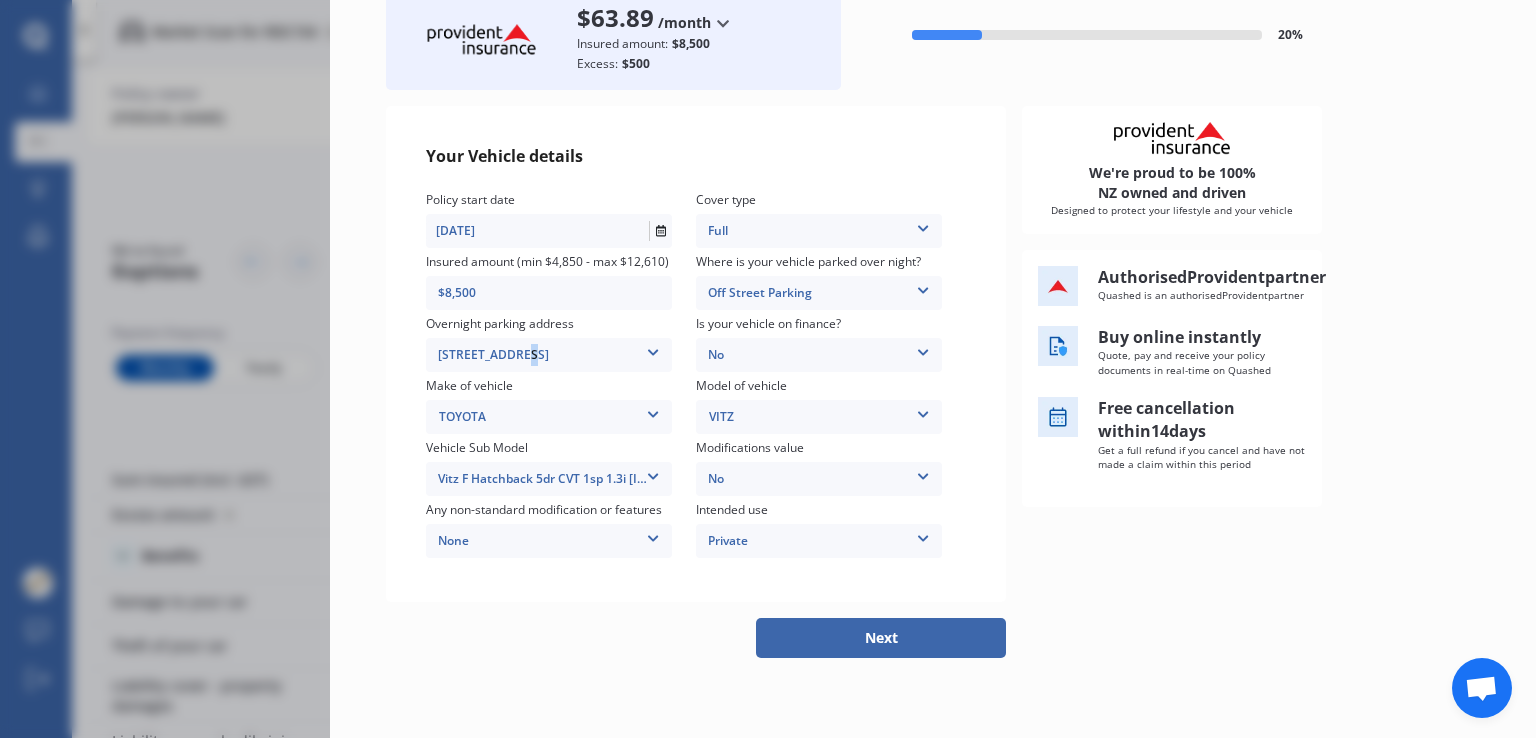 click on "1726 Mahia East Coast Road, Māhia 4198" at bounding box center [549, 355] 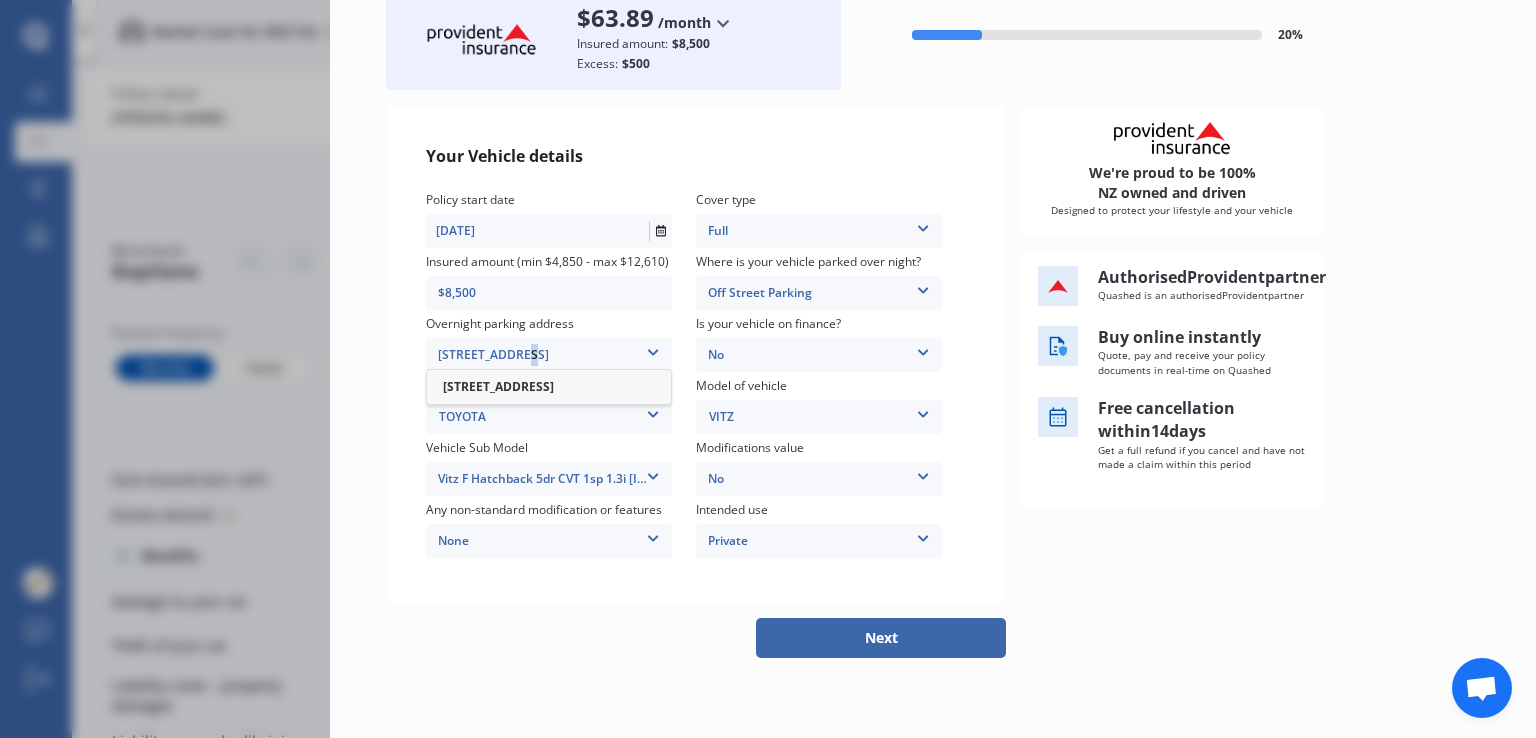 click on "1726 Mahia East Coast Road, Māhia 4198" at bounding box center [549, 355] 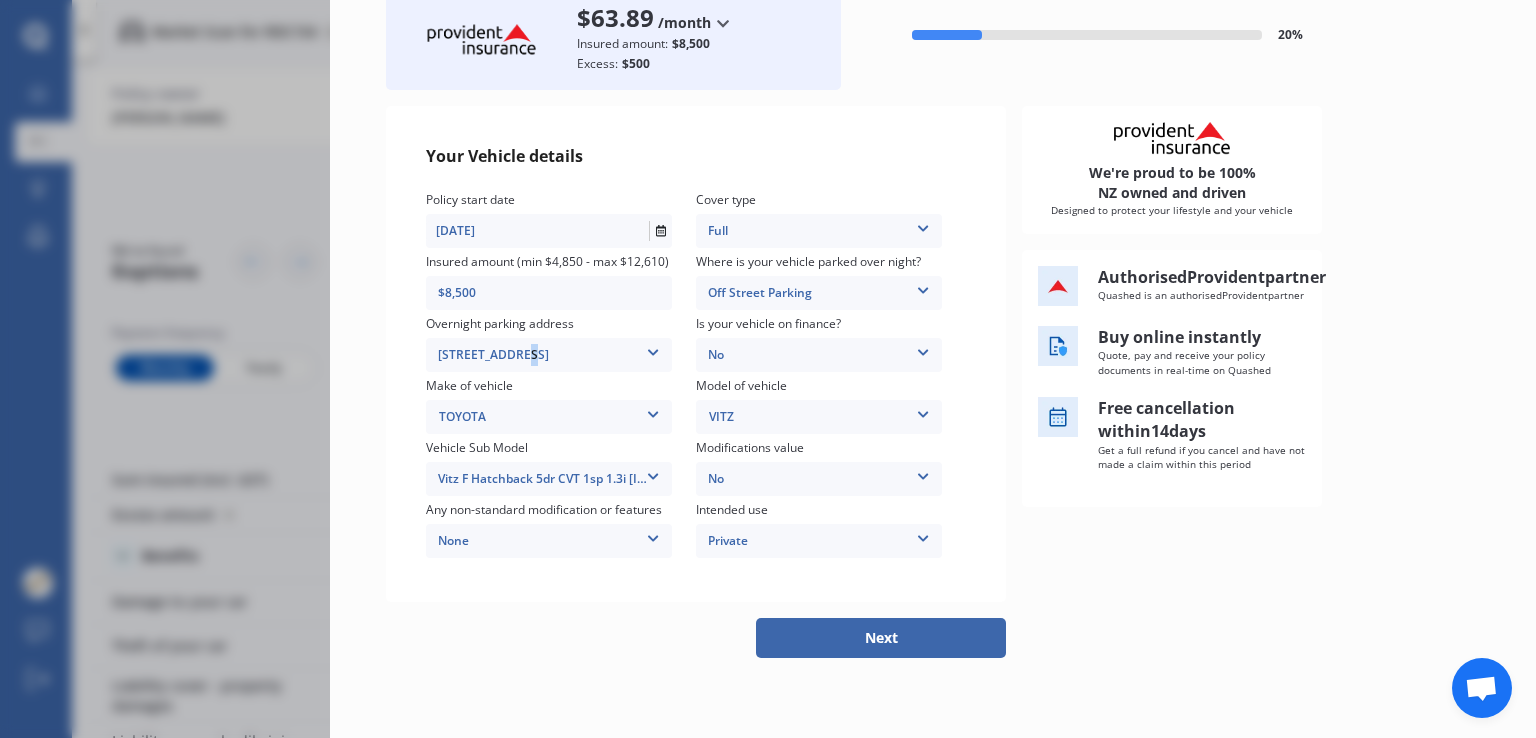 drag, startPoint x: 618, startPoint y: 356, endPoint x: 448, endPoint y: 350, distance: 170.10585 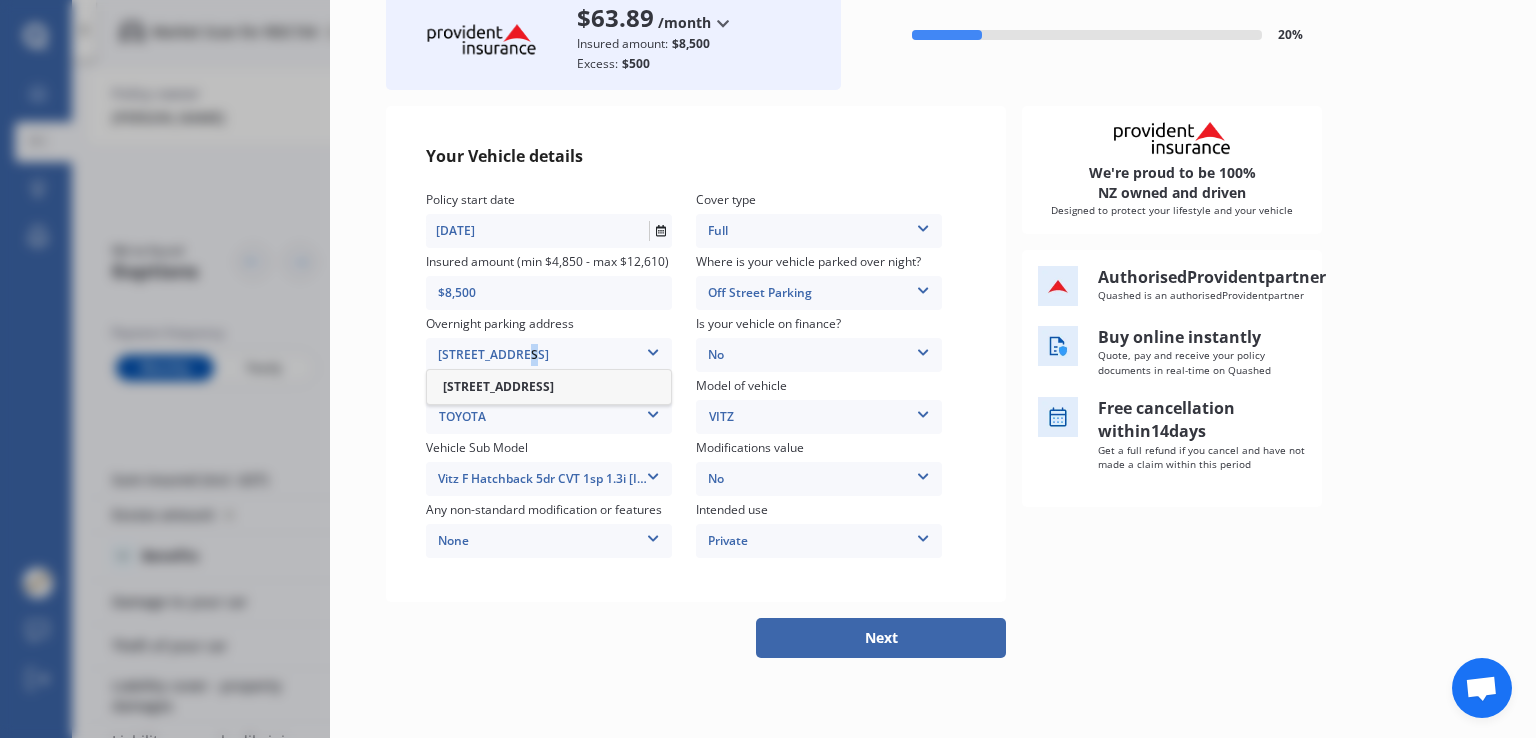 click on "1726 Mahia East Coast Road, Māhia 4198 1726 Mahia East Coast Road, Māhia 4198" at bounding box center (549, 355) 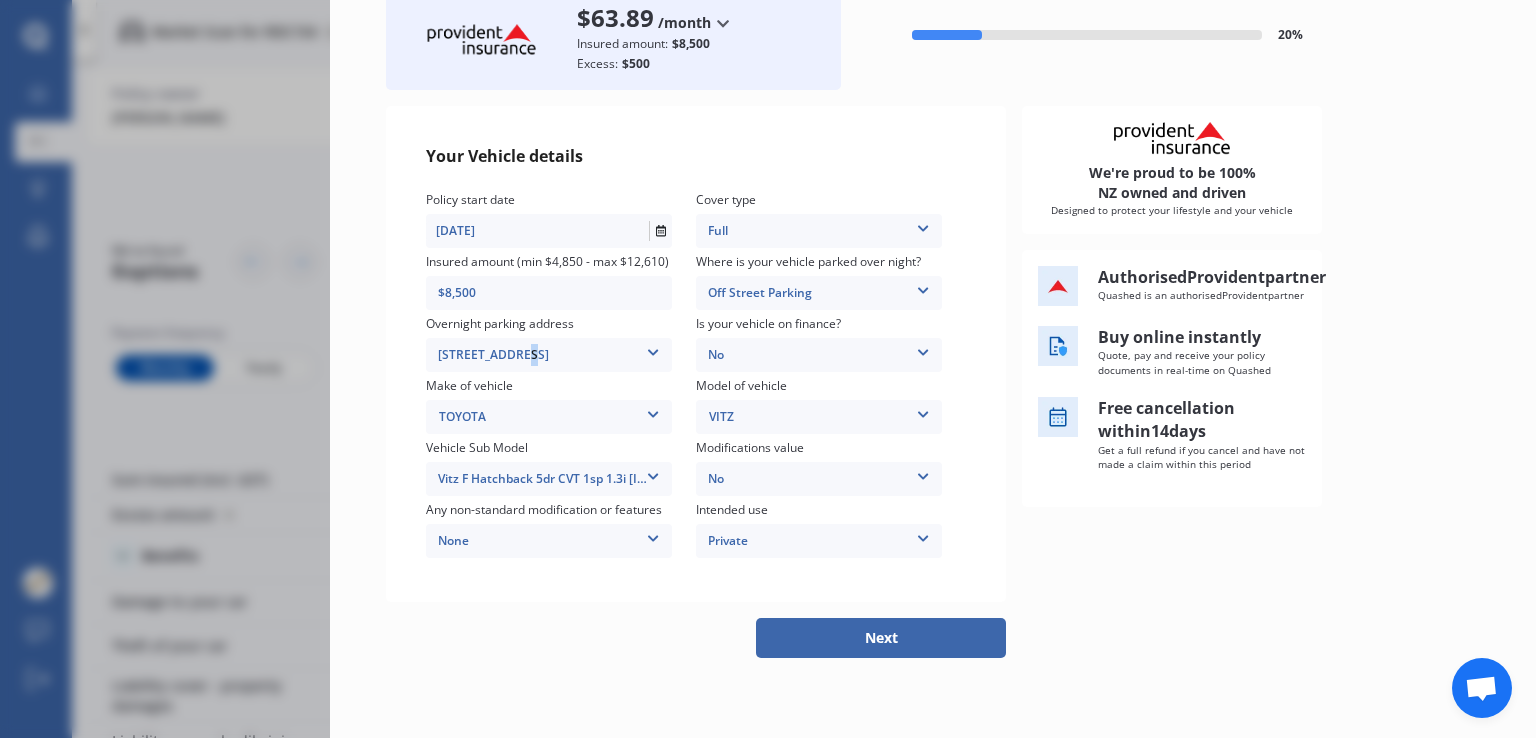 click at bounding box center (653, 349) 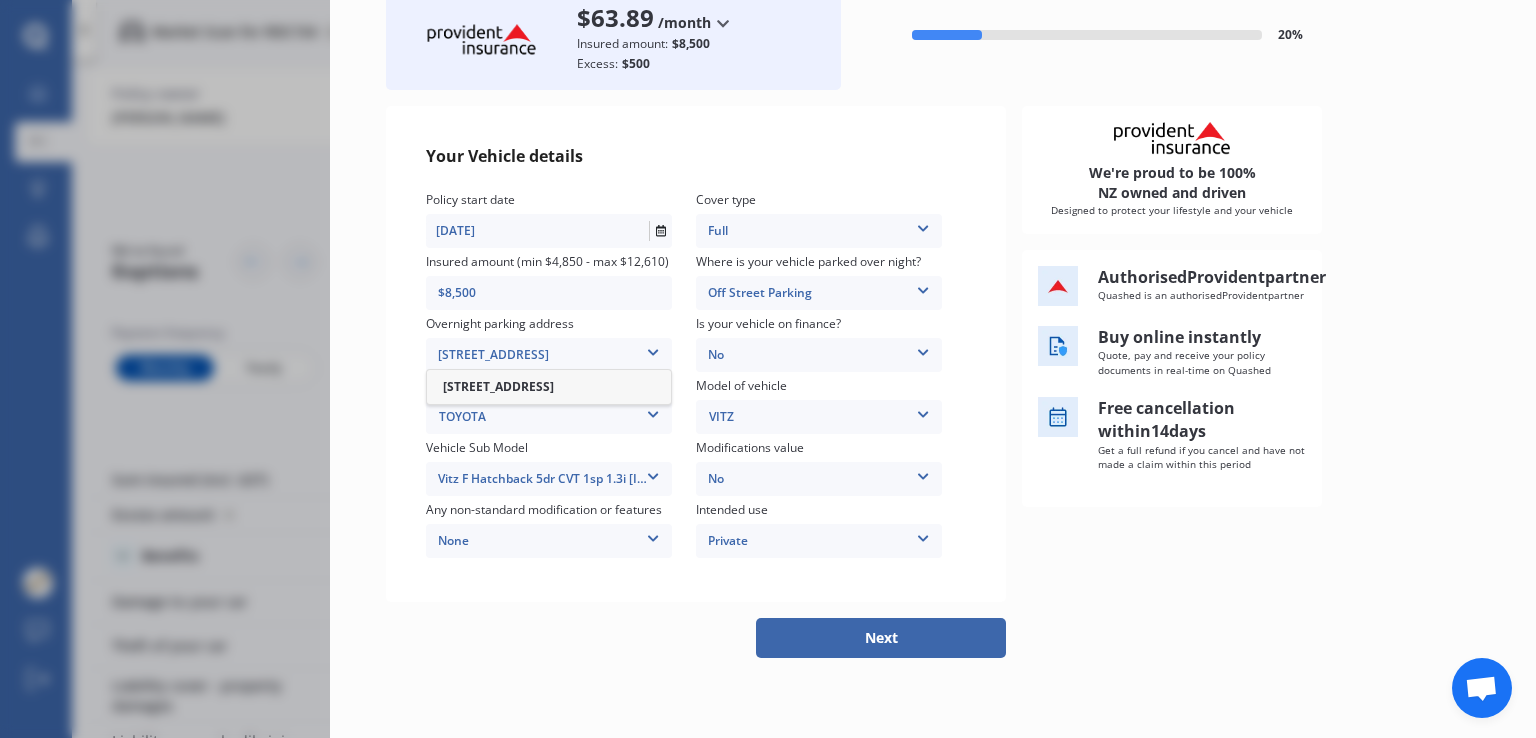 click on "1726 Mahia East Coast Road, Māhia 4198" at bounding box center [549, 355] 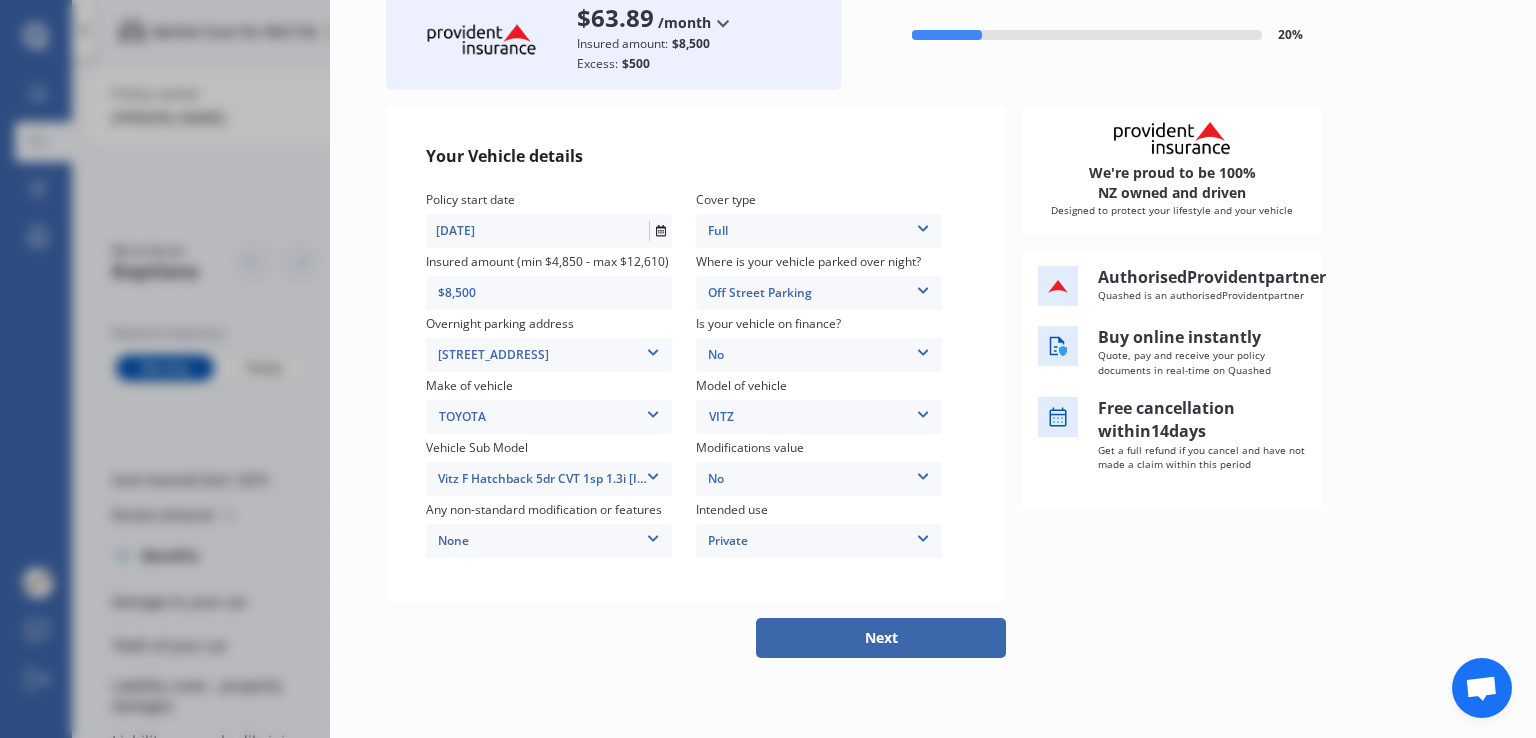 click on "1726 Mahia East Coast Road, Māhia 4198" at bounding box center (549, 355) 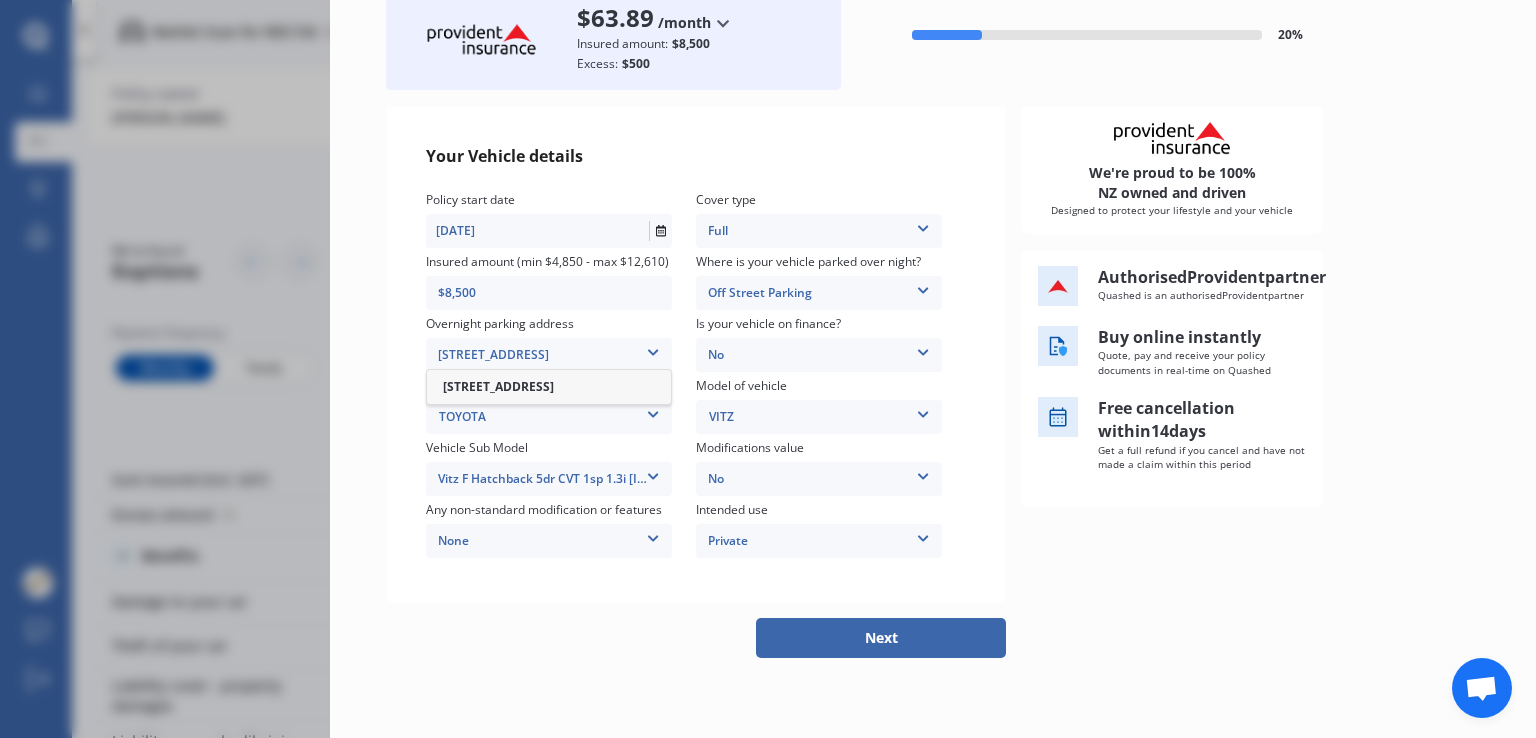 click on "Yearly Monthly $63.89 / mo Provident  Purchase $63.89 /month /year /month Insured amount: $8,500 Excess: $500 20 % Your Vehicle details Policy start date 01/08/2025 Cover type Full Full Insured amount (min $4,850 - max $12,610) $8,500 Where is your vehicle parked over night? Off Street Parking Garage (fully enclosed) Off Street Parking Other Overnight parking address 1726 Mahia East Coast Road, Māhia 4198 1726 Mahia East Coast Road, Māhia 4198 Is your vehicle on finance? No No Yes Make of vehicle TOYOTA TOYOTA Model of vehicle VITZ VITZ Vehicle Sub Model Vitz F Hatchback 5dr CVT 1sp 1.3i [IMP] Vitz F Hatchback 5dr CVT 1sp 1.3i [IMP] Modifications value No No Up to $4000 Up to $6000 Greater than $6000 Any non-standard modification or features None None Nitrous Oxide System(NOS) Roll Cage Full Racing Harness Intended use Private Private Private & Business We're proud to be 100% NZ owned and driven Designed to protect your lifestyle and your vehicle Authorised  Provident  partner Quashed is an authorised  14" at bounding box center [933, 323] 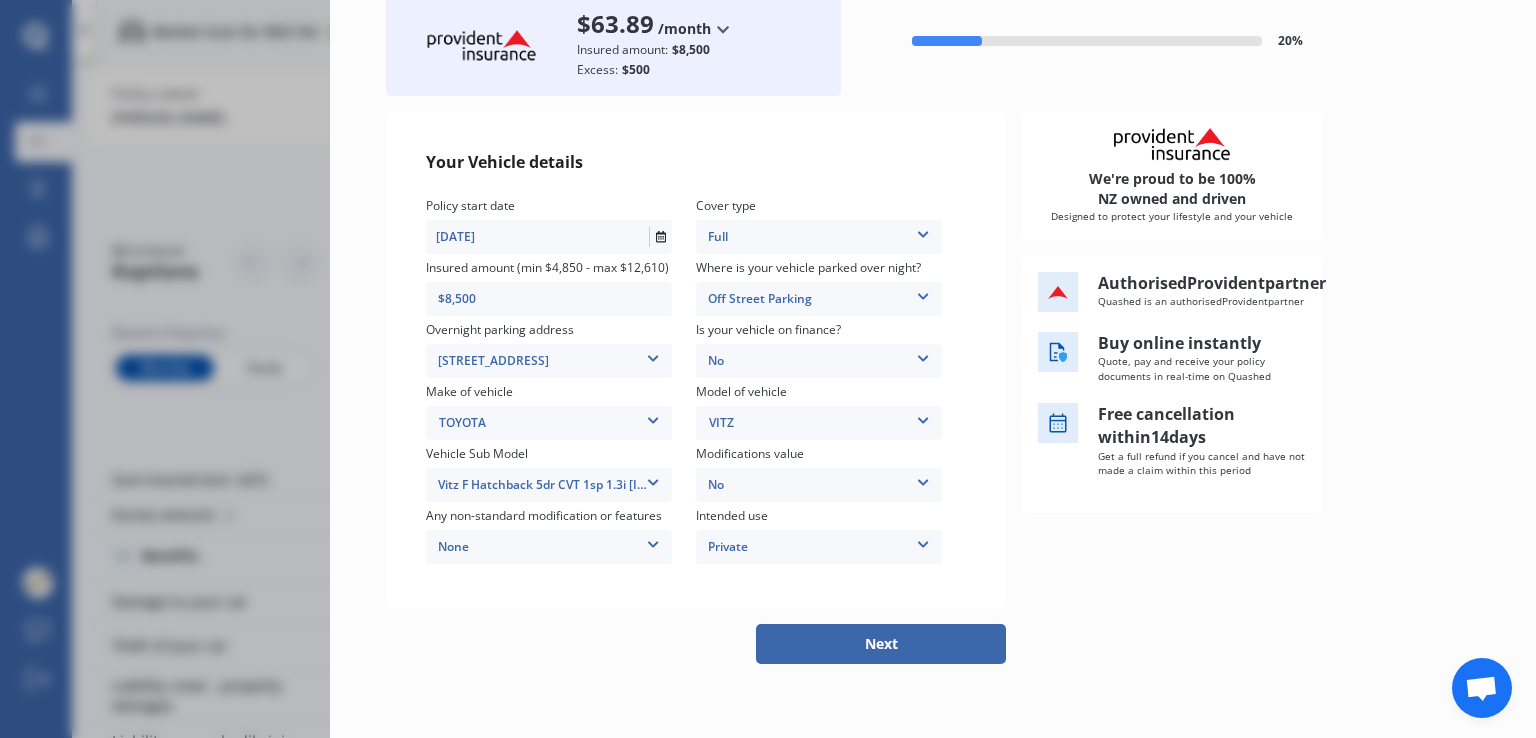scroll, scrollTop: 132, scrollLeft: 0, axis: vertical 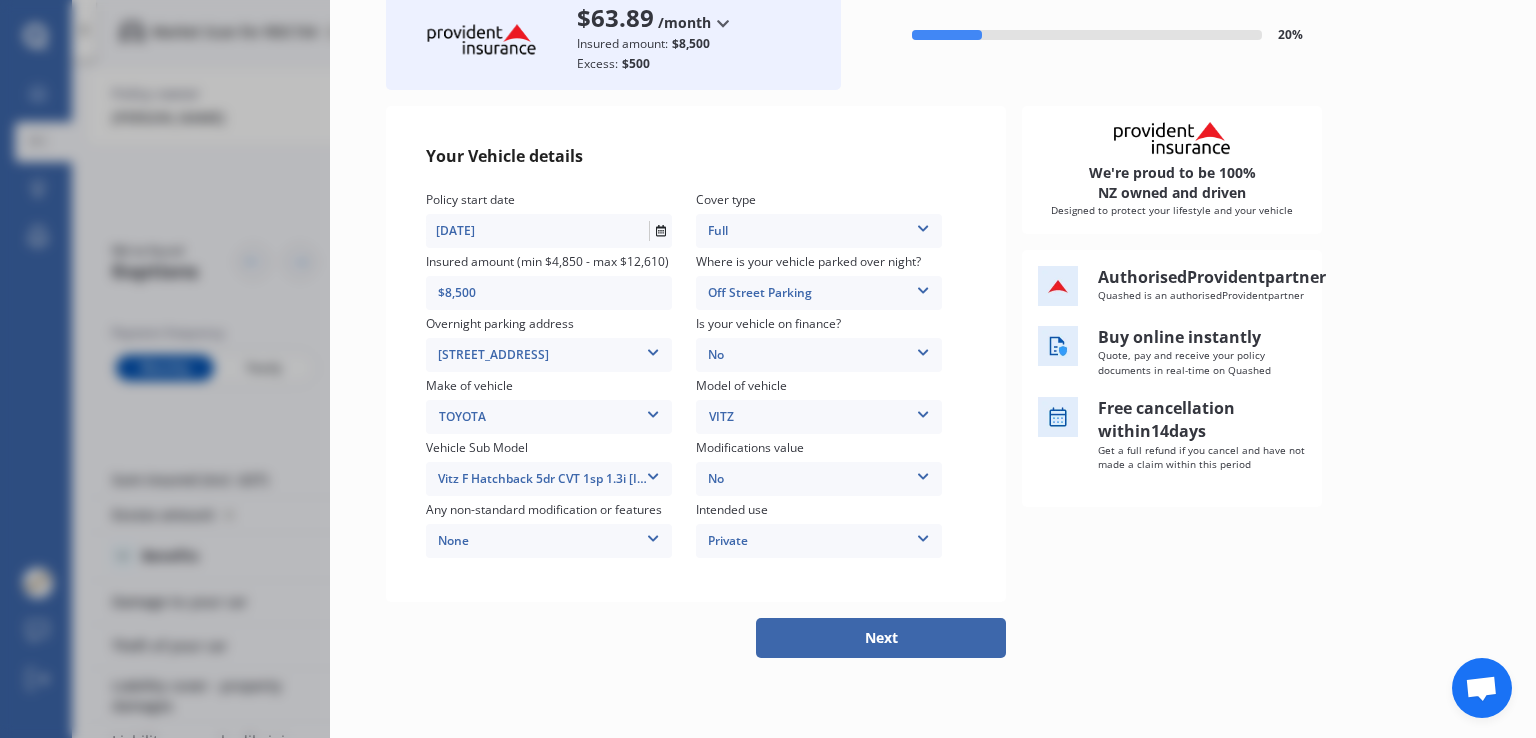 click on "Disconnect Connected Minimise Yearly Monthly $63.89 / mo Provident  Purchase $63.89 /month /year /month Insured amount: $8,500 Excess: $500 20 % Your Vehicle details Policy start date 01/08/2025 Cover type Full Full Insured amount (min $4,850 - max $12,610) $8,500 Where is your vehicle parked over night? Off Street Parking Garage (fully enclosed) Off Street Parking Other Overnight parking address 1726 Mahia East Coast Road, Māhia 4198 1726 Mahia East Coast Road, Māhia 4198 Is your vehicle on finance? No No Yes Make of vehicle TOYOTA TOYOTA Model of vehicle VITZ VITZ Vehicle Sub Model Vitz F Hatchback 5dr CVT 1sp 1.3i [IMP] Vitz F Hatchback 5dr CVT 1sp 1.3i [IMP] Modifications value No No Up to $4000 Up to $6000 Greater than $6000 Any non-standard modification or features None None Nitrous Oxide System(NOS) Roll Cage Full Racing Harness Intended use Private Private Private & Business We're proud to be 100% NZ owned and driven Designed to protect your lifestyle and your vehicle Authorised  Provident  partner" at bounding box center [768, 369] 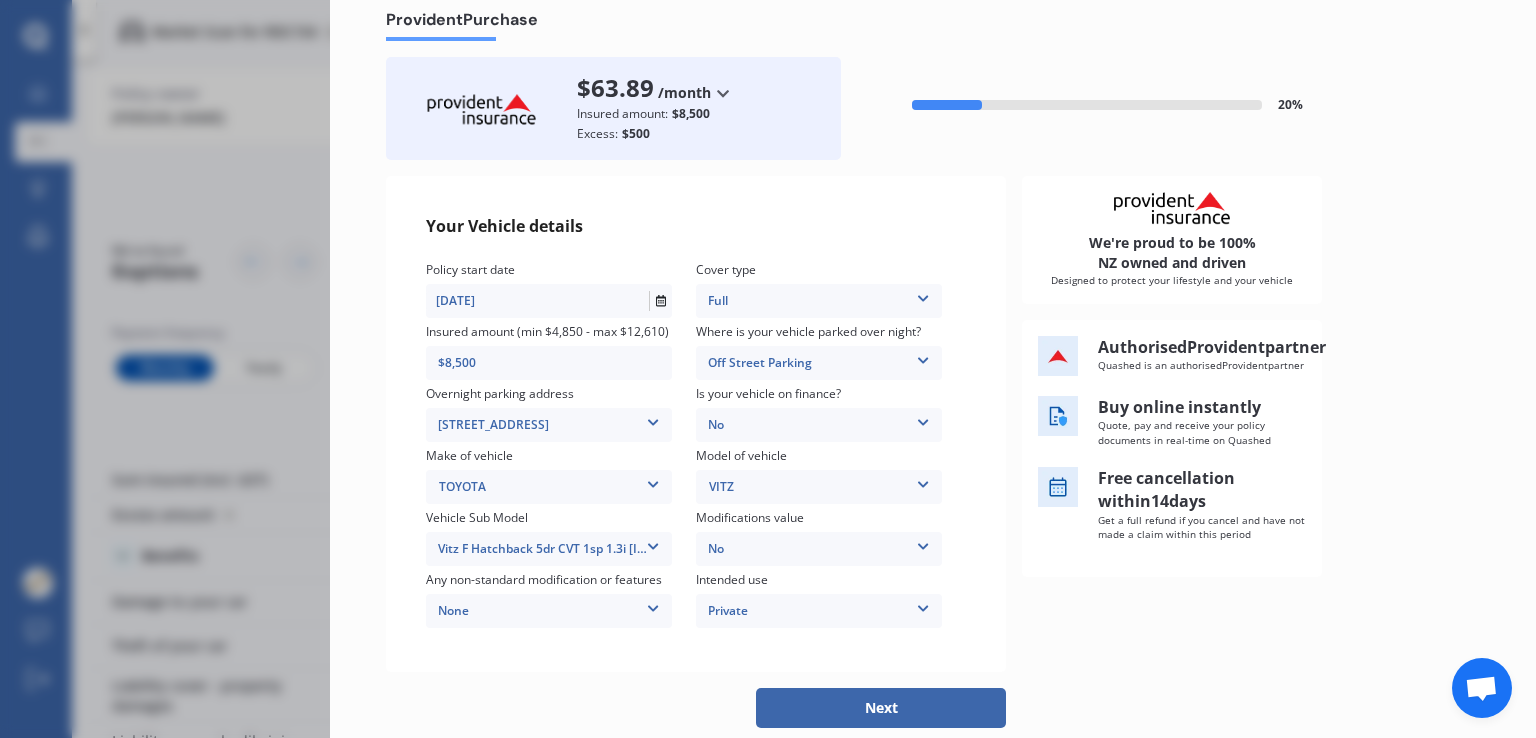 scroll, scrollTop: 0, scrollLeft: 0, axis: both 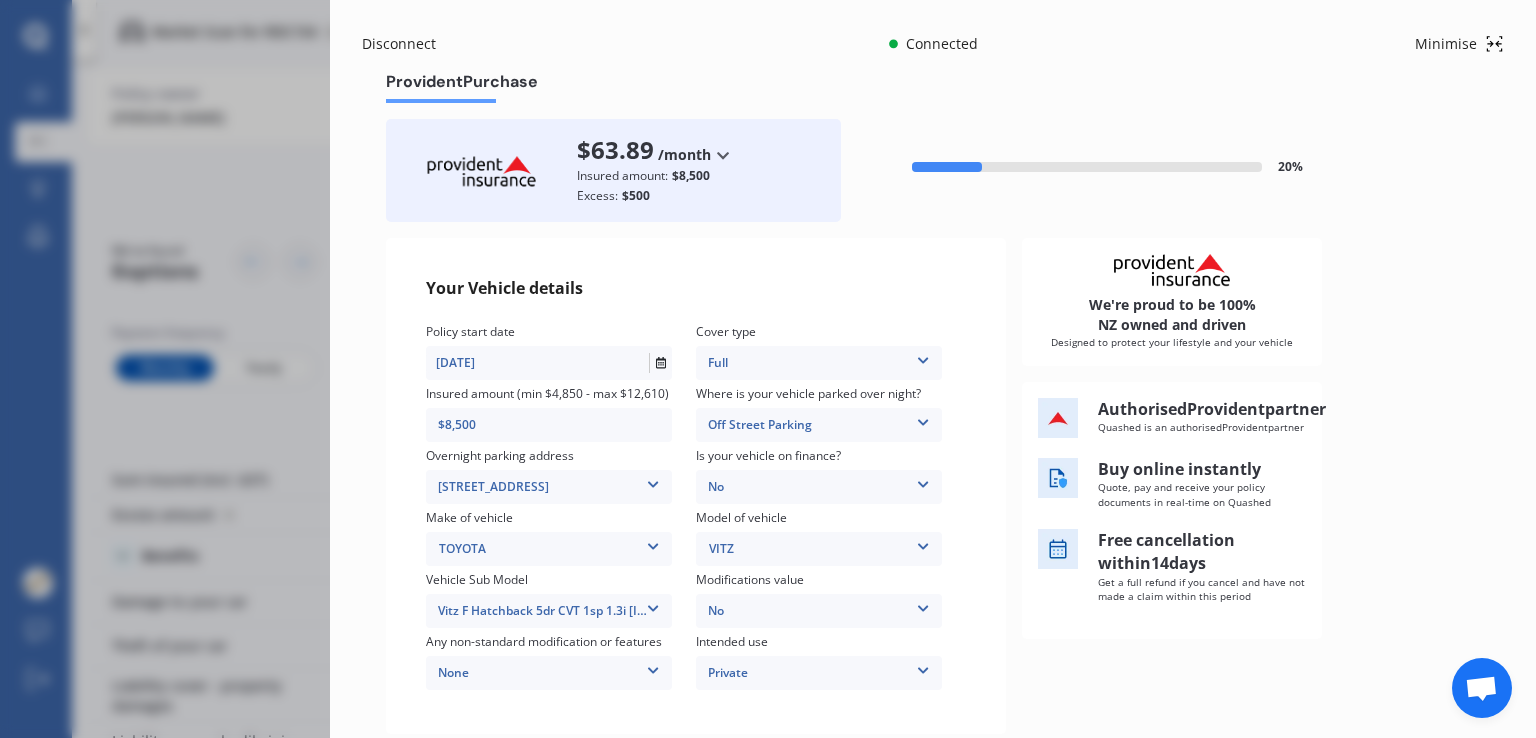 click on "Disconnect Connected Minimise Yearly Monthly $63.89 / mo Provident  Purchase $63.89 /month /year /month Insured amount: $8,500 Excess: $500 20 % Your Vehicle details Policy start date 01/08/2025 Cover type Full Full Insured amount (min $4,850 - max $12,610) $8,500 Where is your vehicle parked over night? Off Street Parking Garage (fully enclosed) Off Street Parking Other Overnight parking address 1726 Mahia East Coast Road, Māhia 4198 1726 Mahia East Coast Road, Māhia 4198 Is your vehicle on finance? No No Yes Make of vehicle TOYOTA TOYOTA Model of vehicle VITZ VITZ Vehicle Sub Model Vitz F Hatchback 5dr CVT 1sp 1.3i [IMP] Vitz F Hatchback 5dr CVT 1sp 1.3i [IMP] Modifications value No No Up to $4000 Up to $6000 Greater than $6000 Any non-standard modification or features None None Nitrous Oxide System(NOS) Roll Cage Full Racing Harness Intended use Private Private Private & Business We're proud to be 100% NZ owned and driven Designed to protect your lifestyle and your vehicle Authorised  Provident  partner" at bounding box center [768, 369] 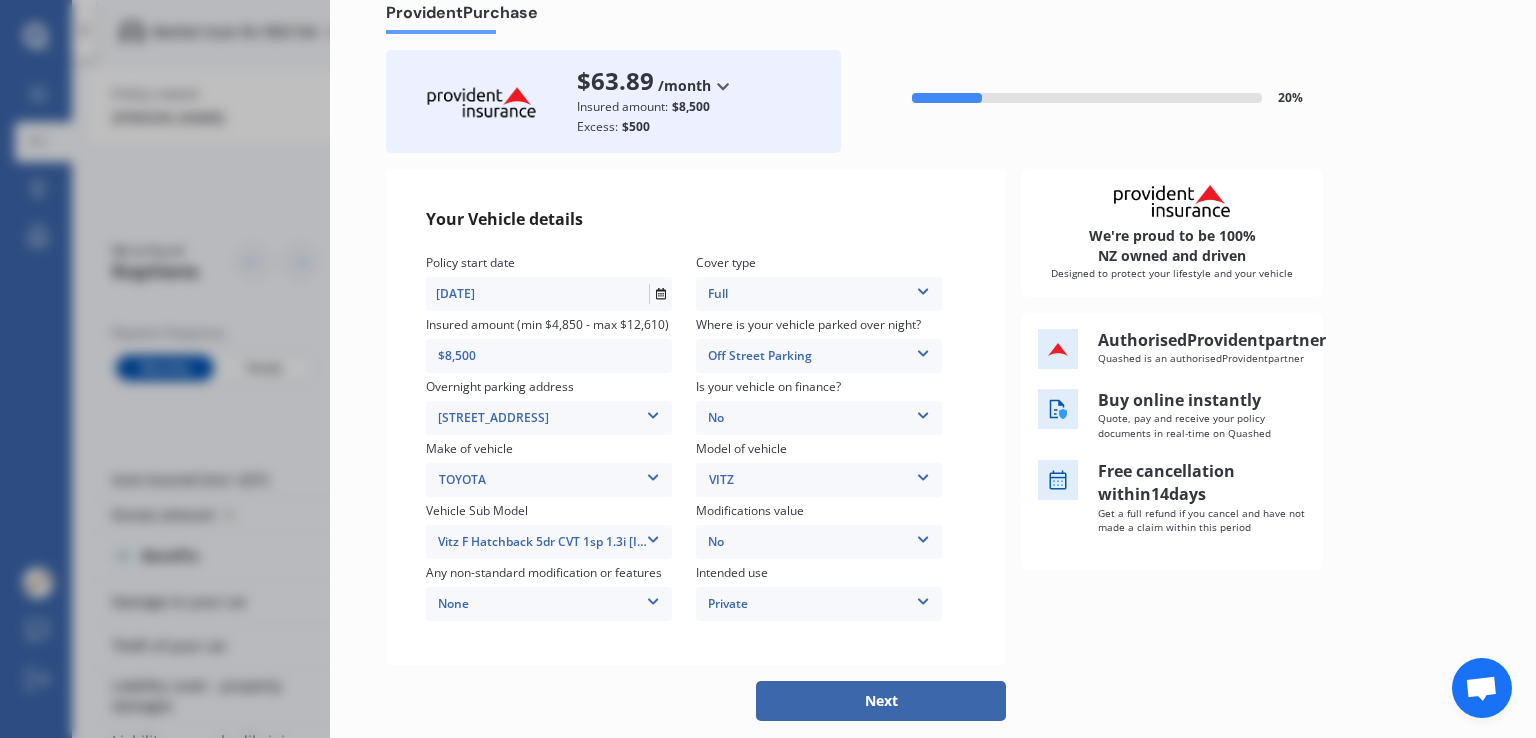 scroll, scrollTop: 0, scrollLeft: 0, axis: both 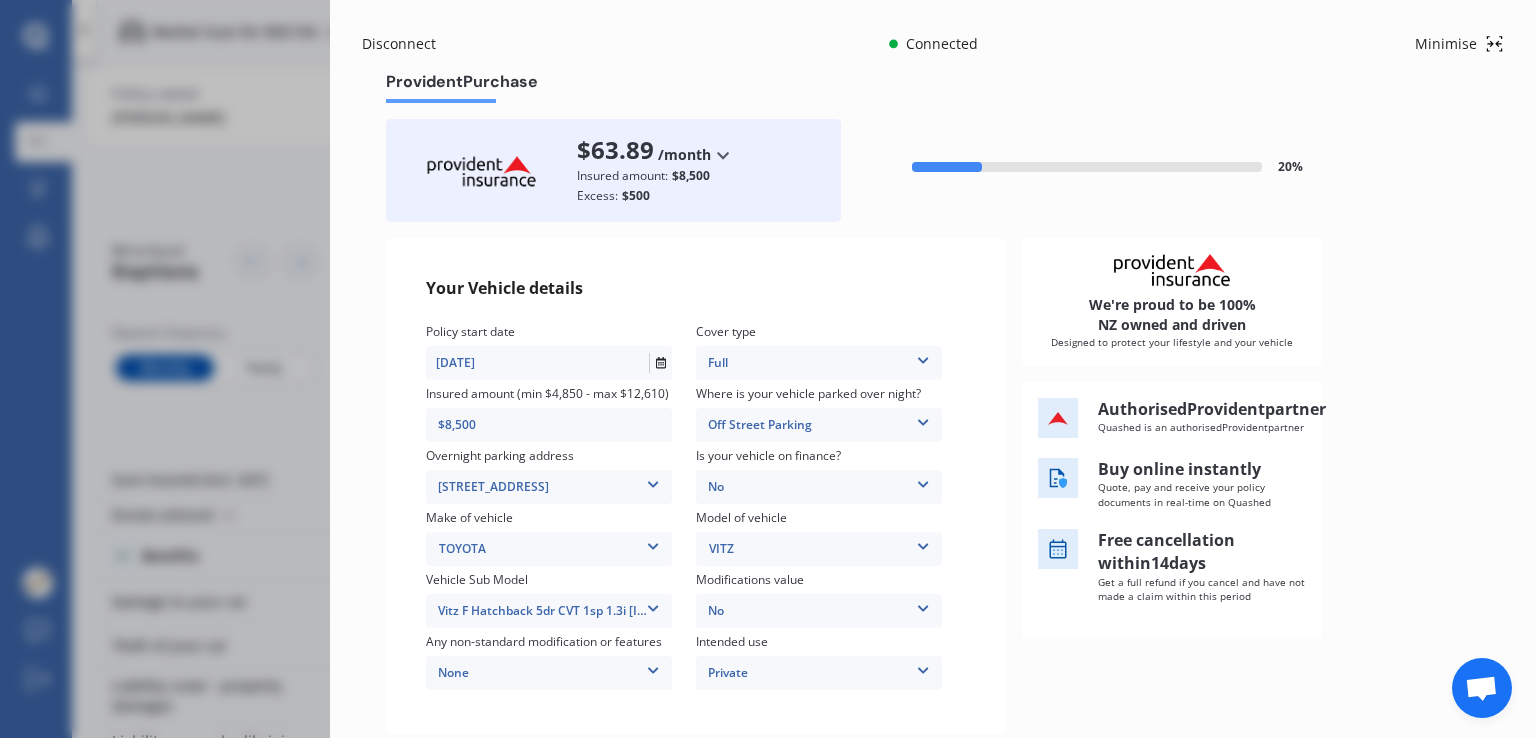 click on "Disconnect Connected Minimise Yearly Monthly $63.89 / mo Provident  Purchase $63.89 /month /year /month Insured amount: $8,500 Excess: $500 20 % Your Vehicle details Policy start date 01/08/2025 Cover type Full Full Insured amount (min $4,850 - max $12,610) $8,500 Where is your vehicle parked over night? Off Street Parking Garage (fully enclosed) Off Street Parking Other Overnight parking address 1726 Mahia East Coast Road, Māhia 4198 1726 Mahia East Coast Road, Māhia 4198 Is your vehicle on finance? No No Yes Make of vehicle TOYOTA TOYOTA Model of vehicle VITZ VITZ Vehicle Sub Model Vitz F Hatchback 5dr CVT 1sp 1.3i [IMP] Vitz F Hatchback 5dr CVT 1sp 1.3i [IMP] Modifications value No No Up to $4000 Up to $6000 Greater than $6000 Any non-standard modification or features None None Nitrous Oxide System(NOS) Roll Cage Full Racing Harness Intended use Private Private Private & Business We're proud to be 100% NZ owned and driven Designed to protect your lifestyle and your vehicle Authorised  Provident  partner" at bounding box center (933, 369) 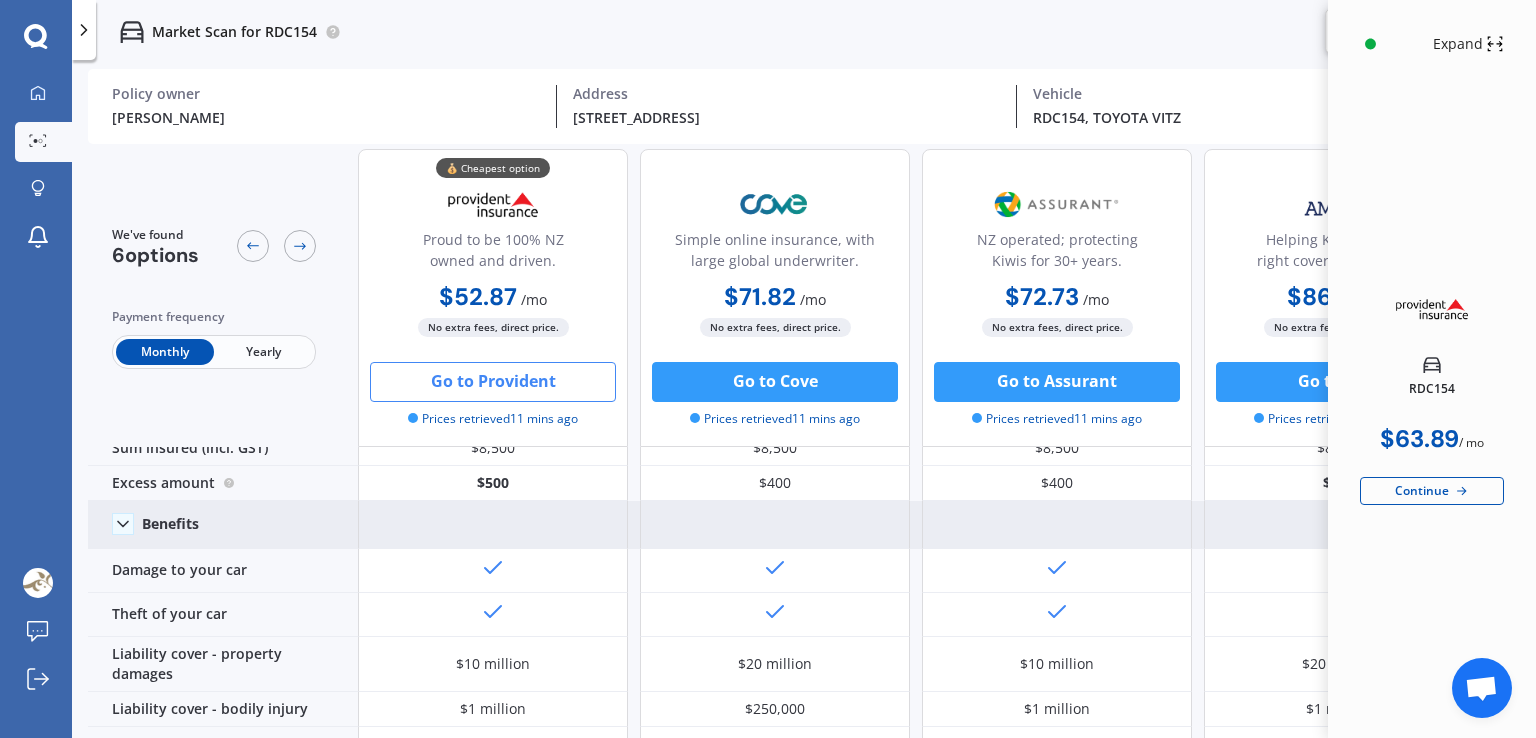 scroll, scrollTop: 0, scrollLeft: 0, axis: both 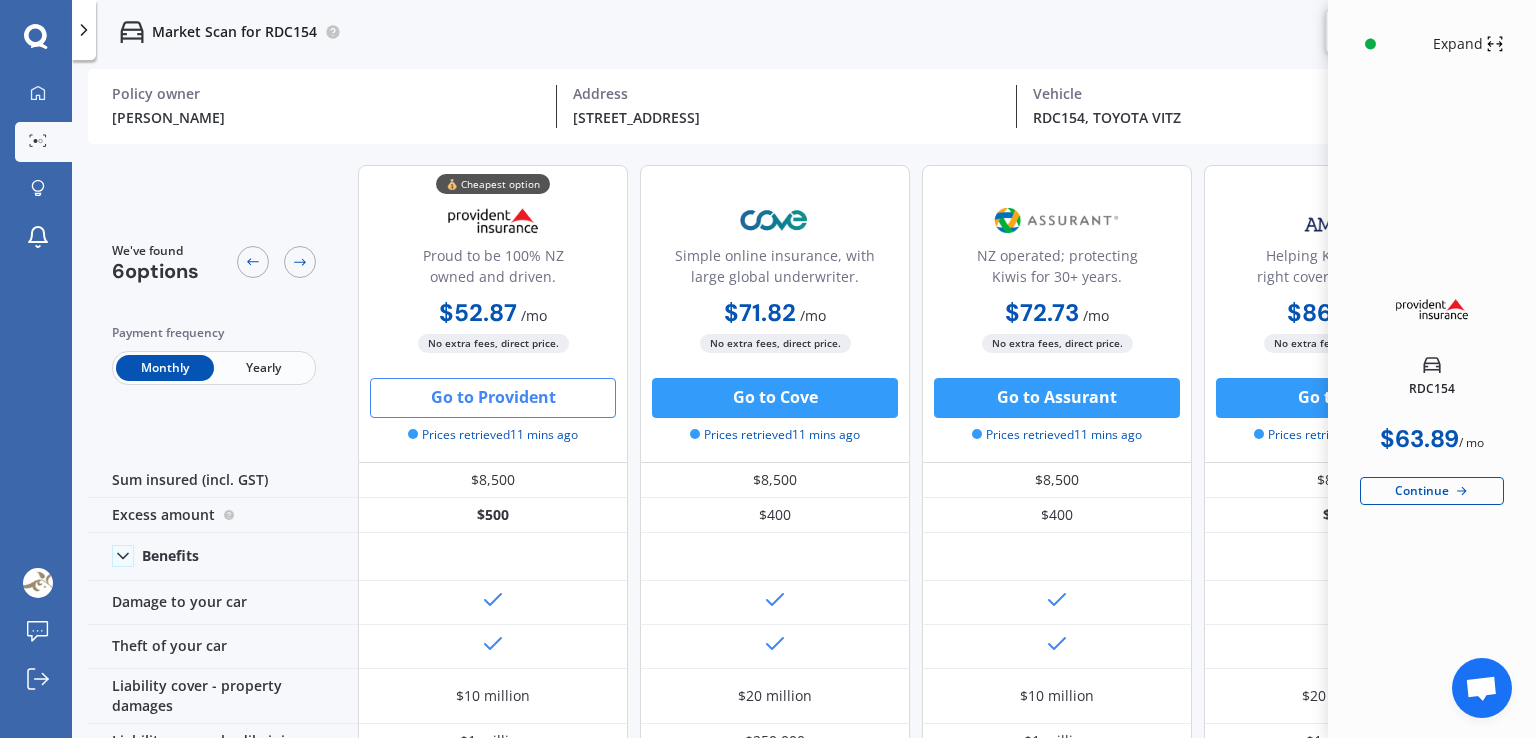 click at bounding box center (84, 30) 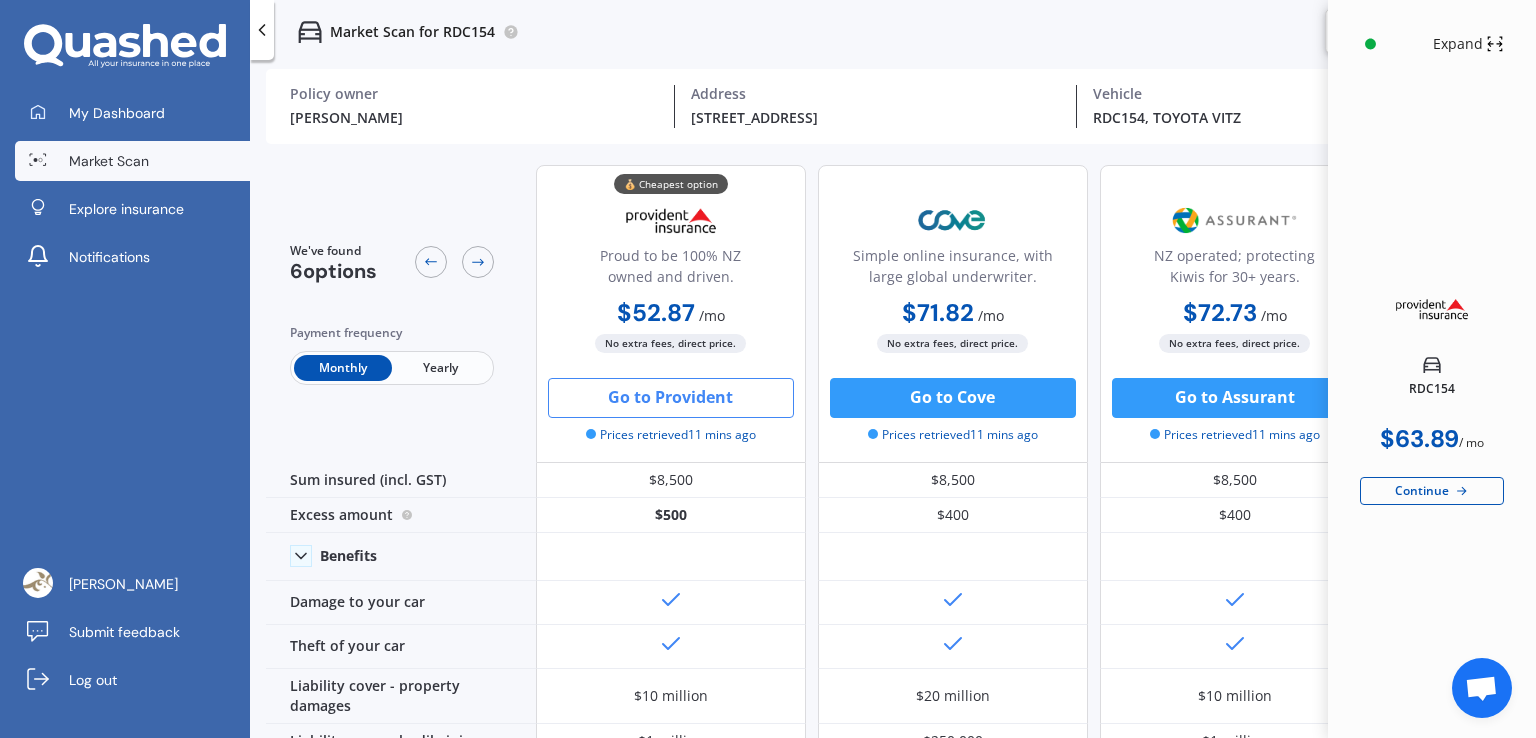 click on "1726 Mahia East Coast Road, Māhia 4198" at bounding box center (875, 117) 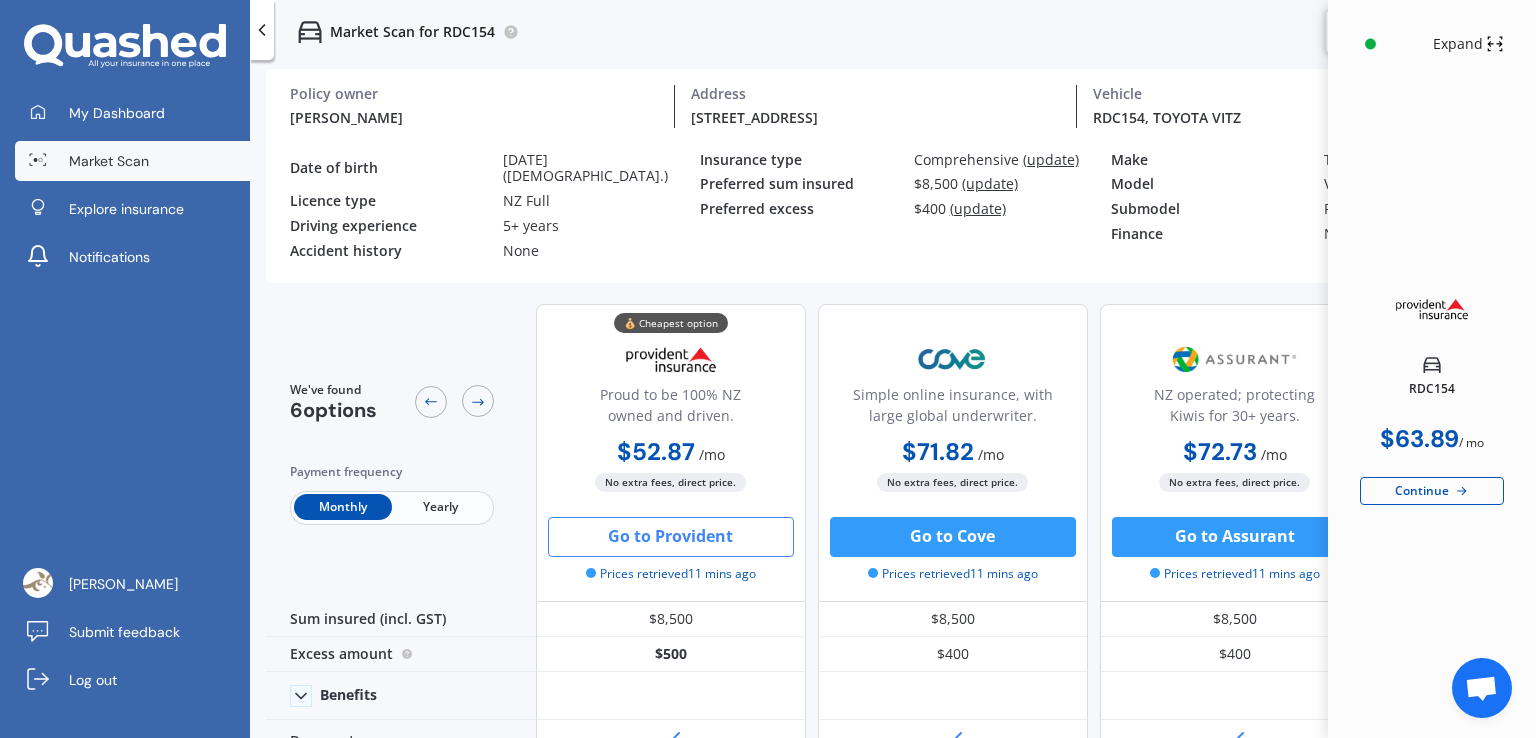 click on "1726 Mahia East Coast Road, Māhia 4198" at bounding box center (875, 117) 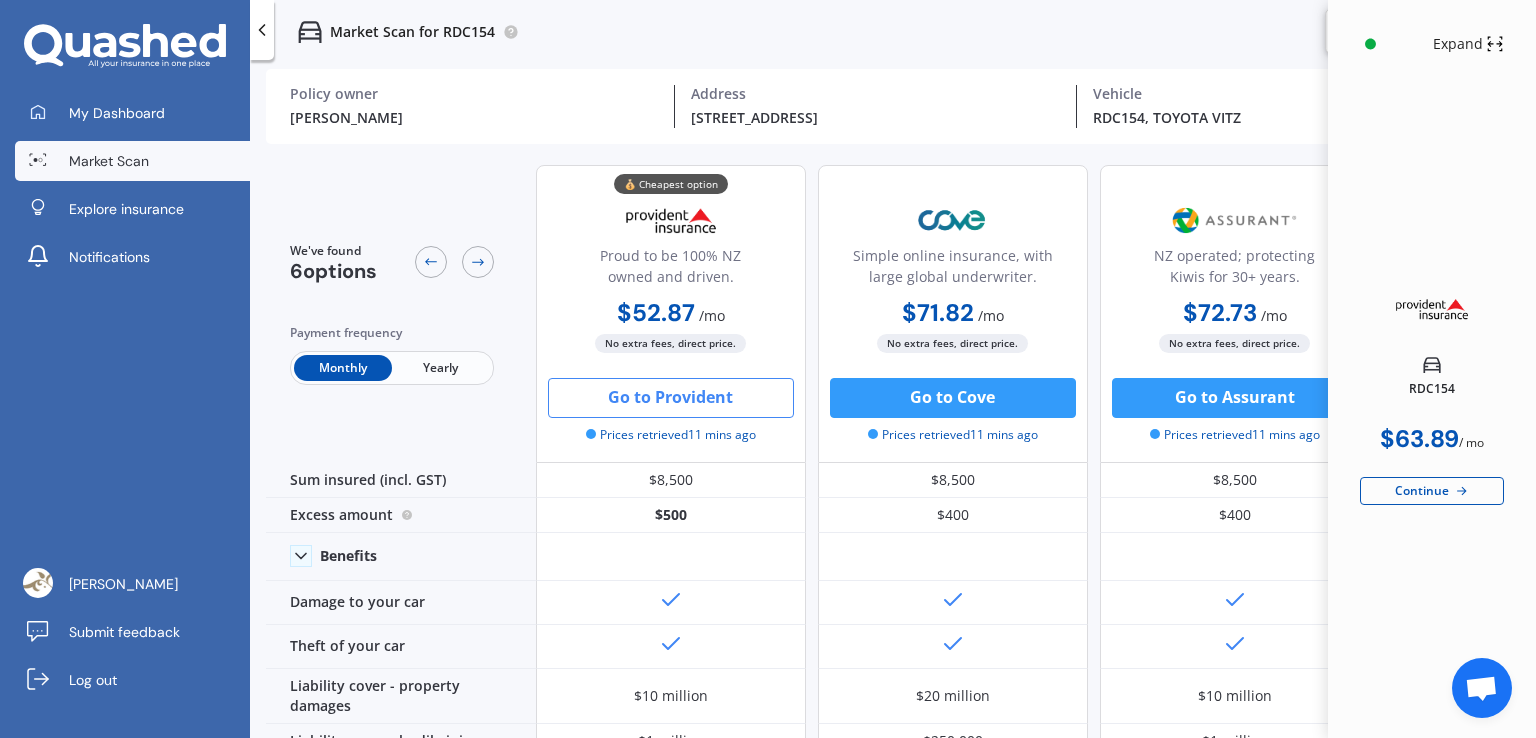 click on "1726 Mahia East Coast Road, Māhia 4198" at bounding box center (875, 117) 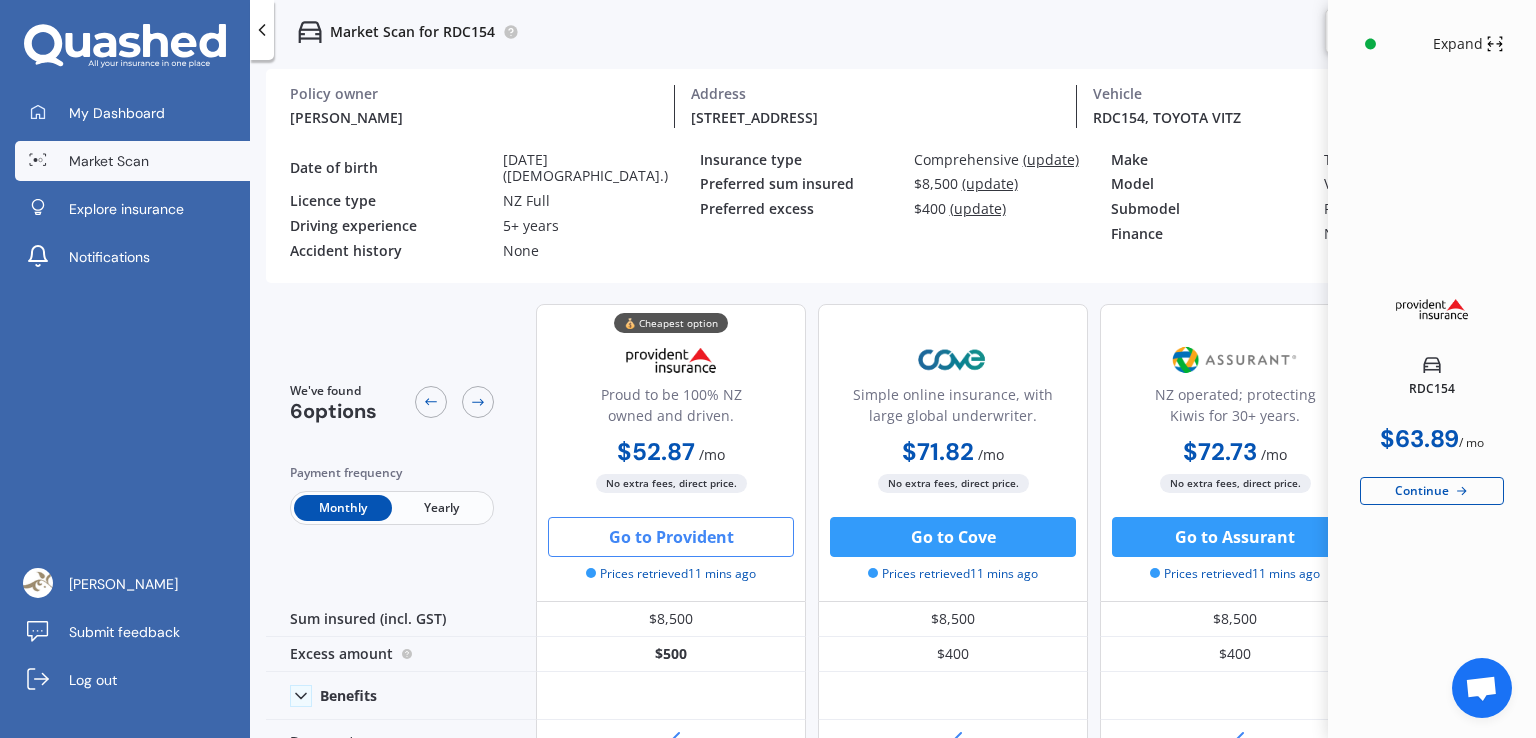 click 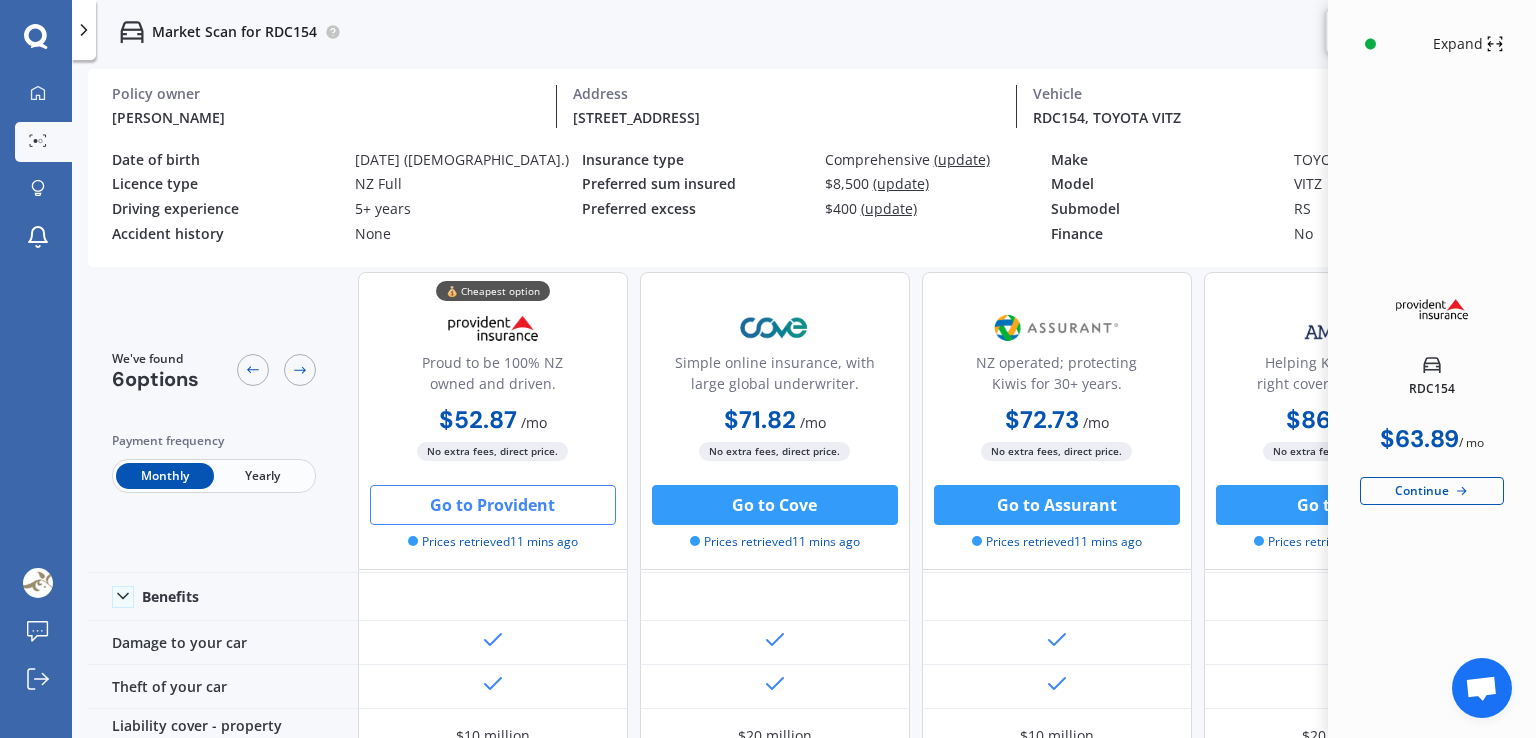 scroll, scrollTop: 0, scrollLeft: 0, axis: both 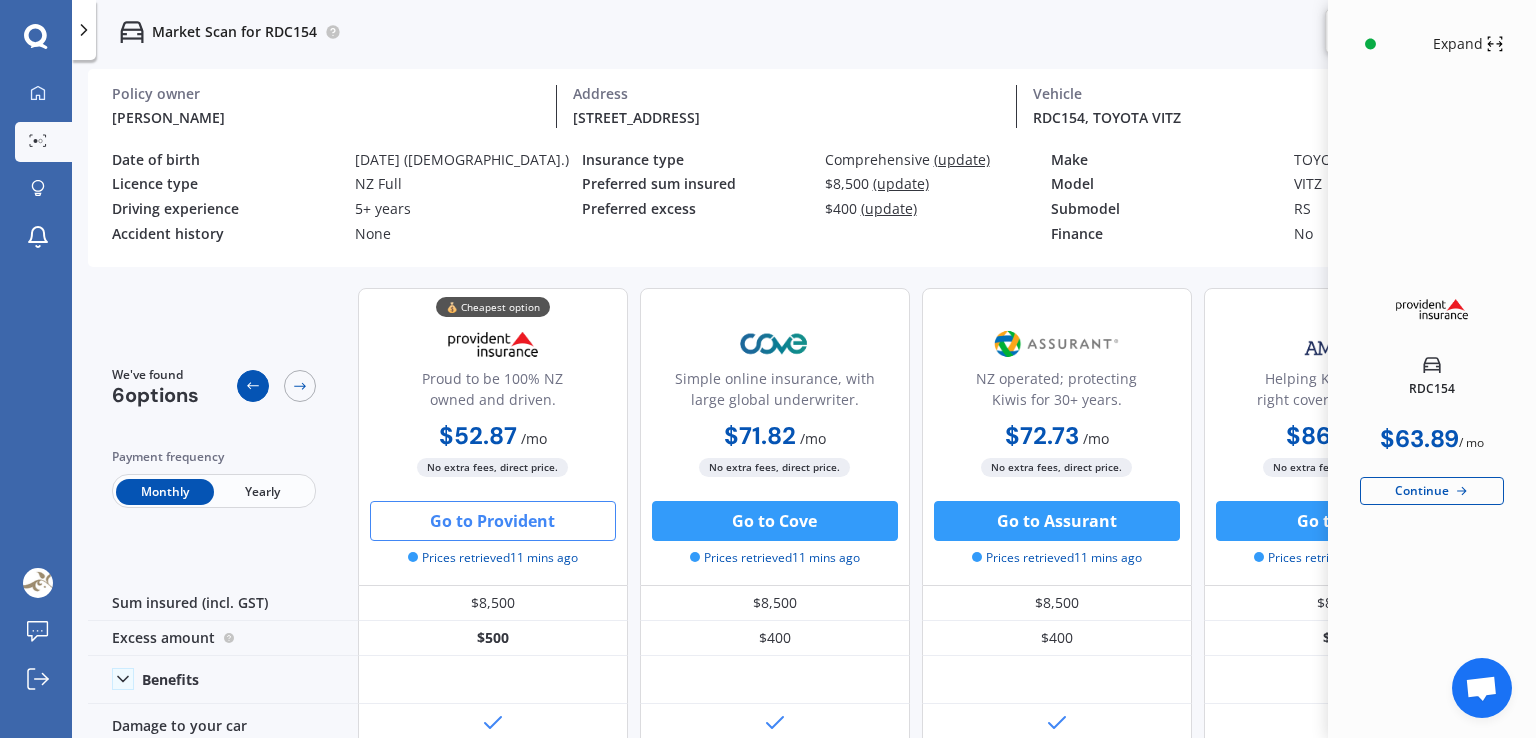 click 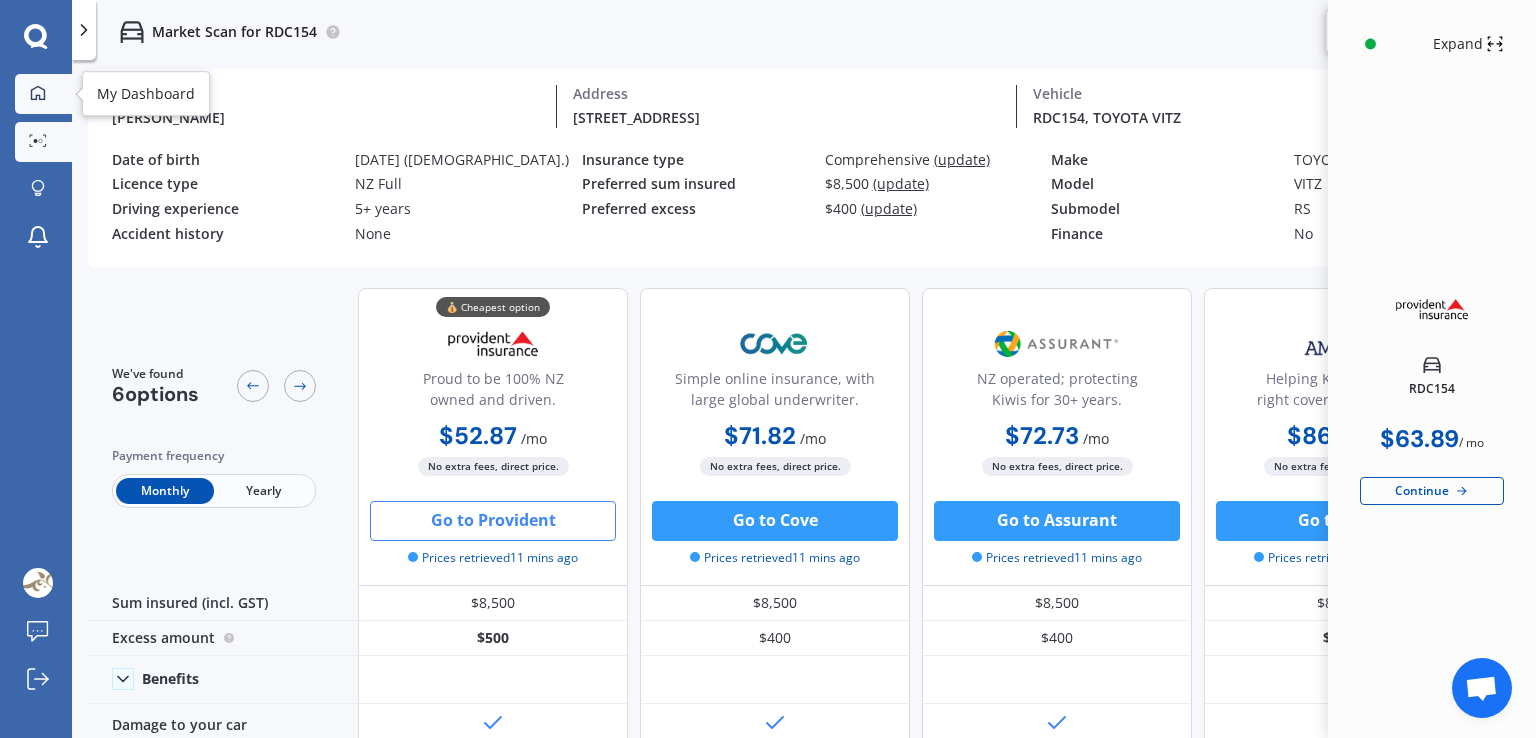 click at bounding box center [38, 94] 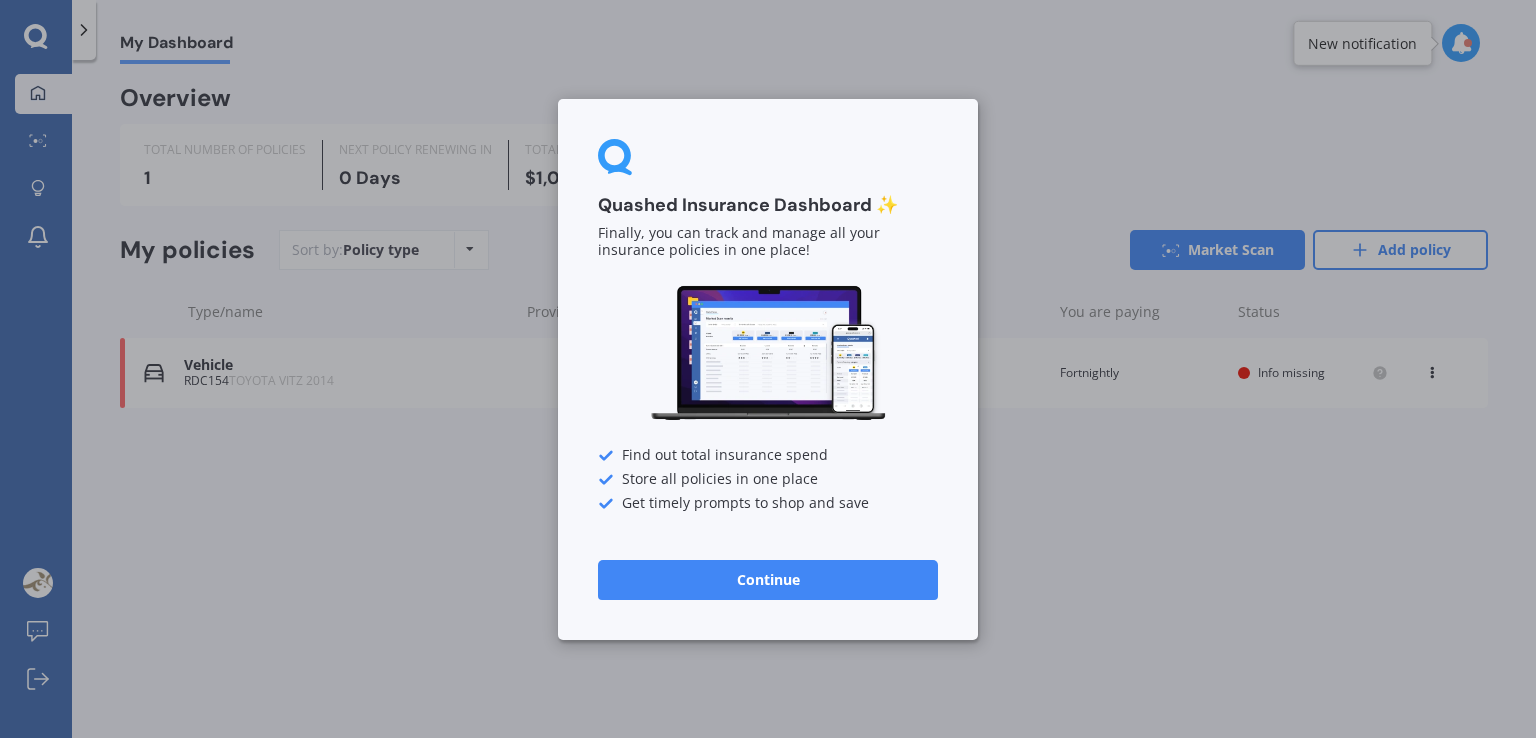 click on "Continue" at bounding box center (768, 579) 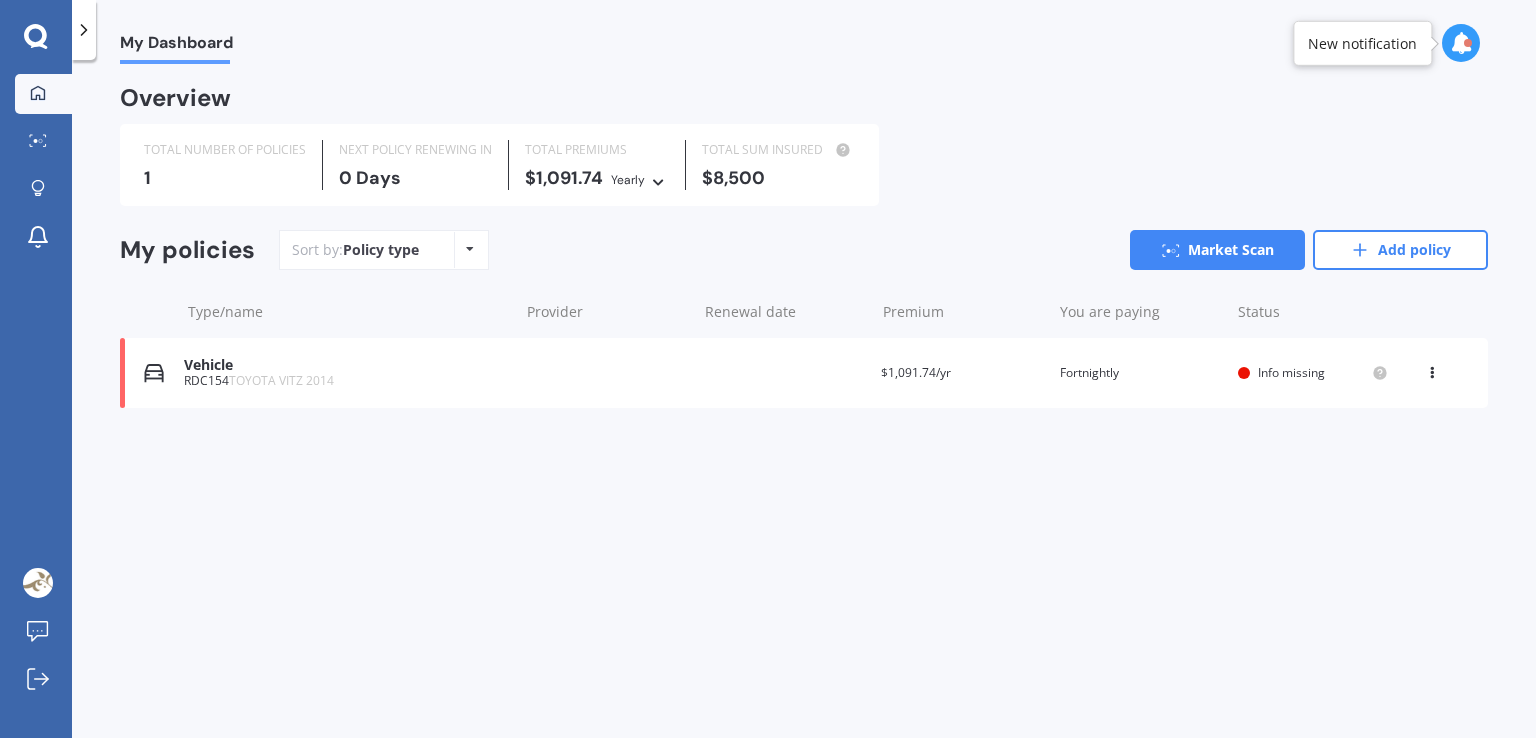 click on "View option View policy Delete" at bounding box center (1434, 373) 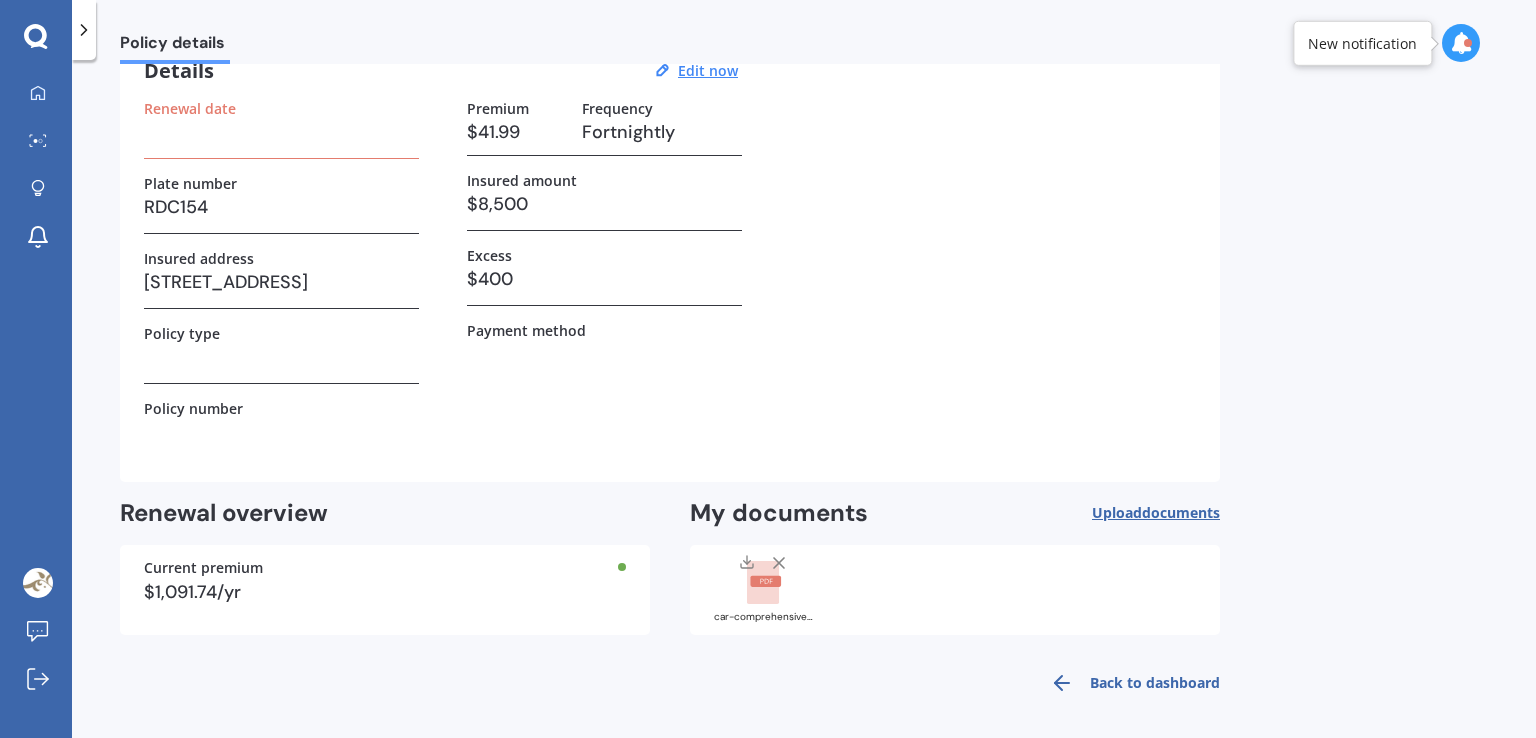 scroll, scrollTop: 0, scrollLeft: 0, axis: both 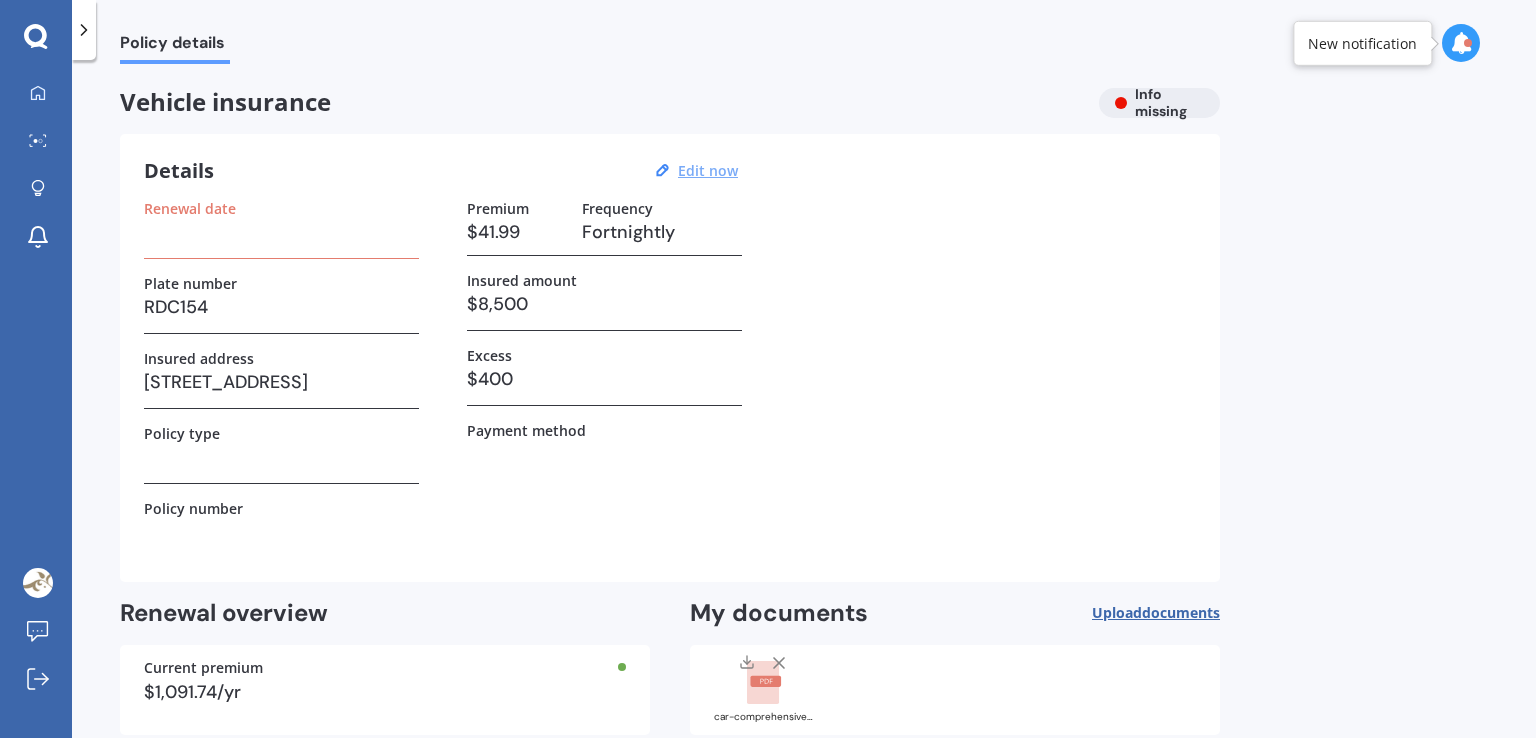 click on "Edit now" at bounding box center (708, 170) 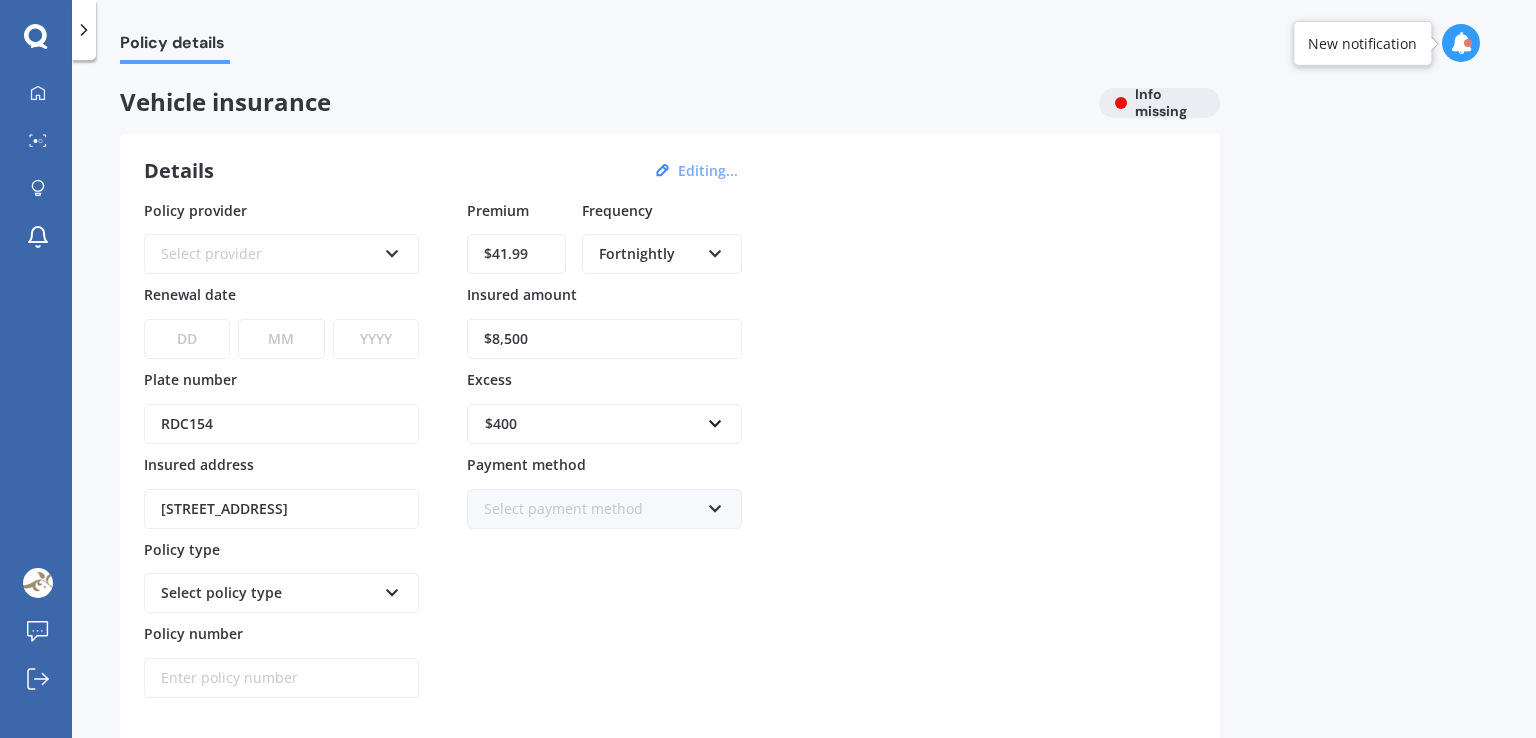 click on "1726 Mahia East Coast Road, Māhia 4198" at bounding box center (281, 509) 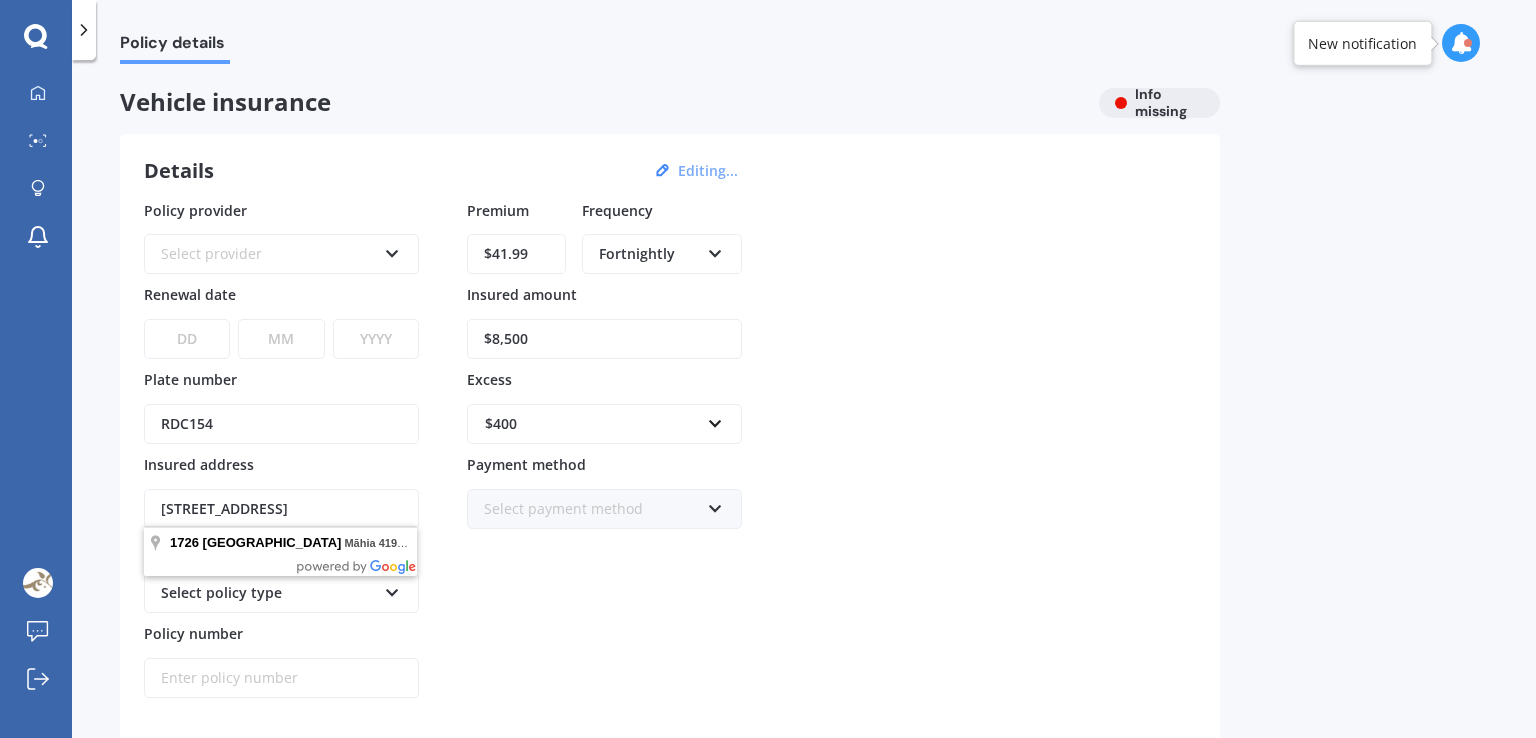 click on "1726 Mahia East Coast Road, Māhia 4198" at bounding box center [281, 509] 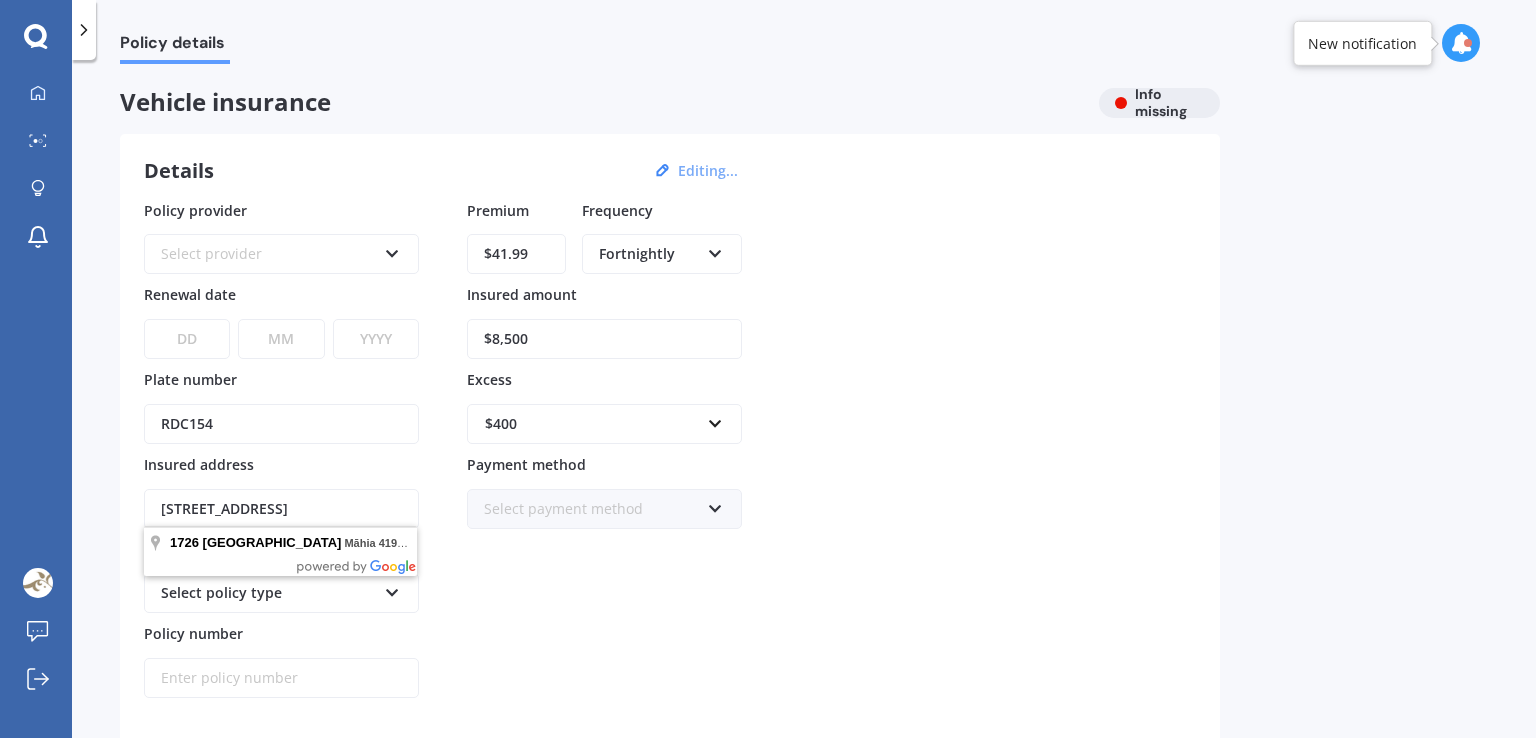 click on "1726 Mahia East Coast Road, Māhia 4198" at bounding box center (281, 509) 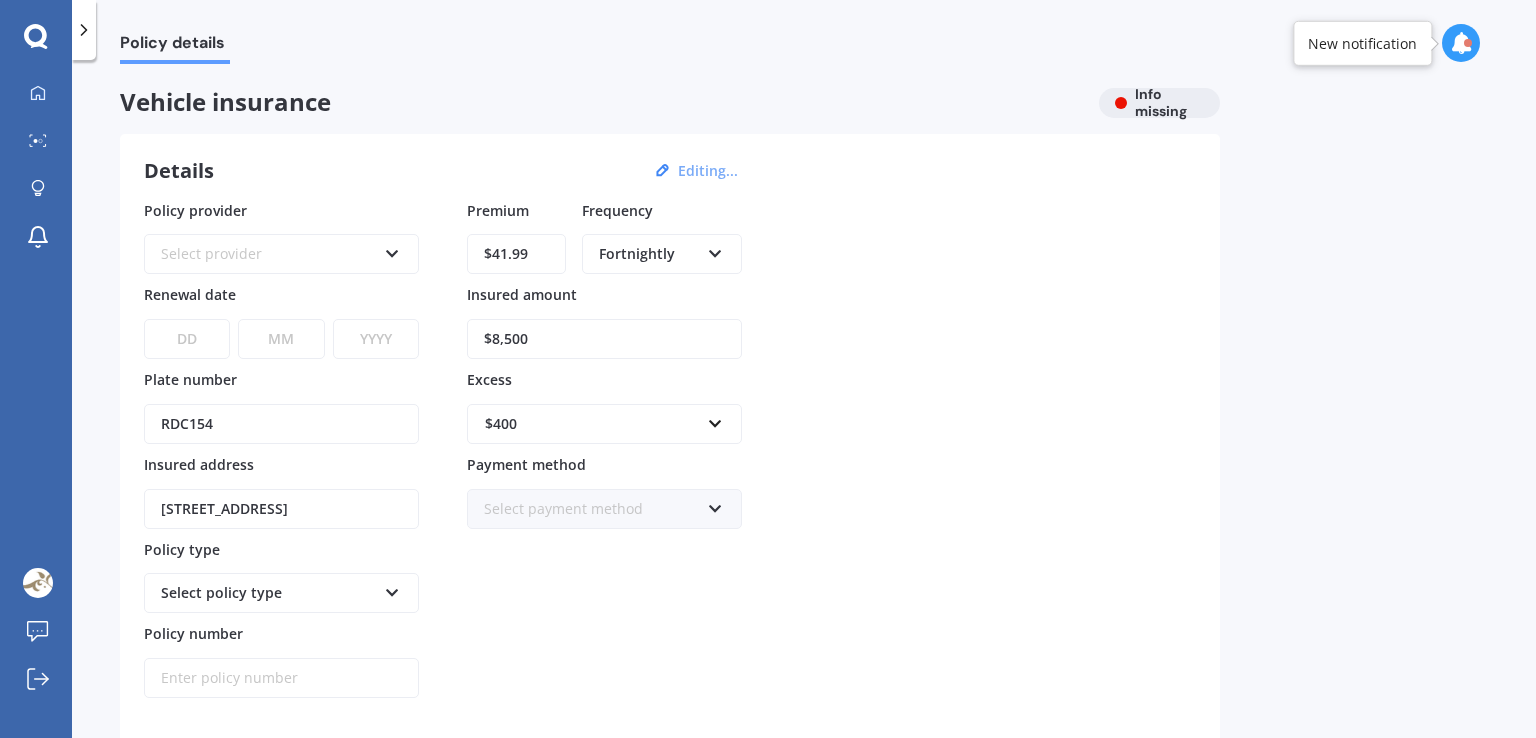 type on "7 Peretao Rise, The Gardens, Auckland 2105" 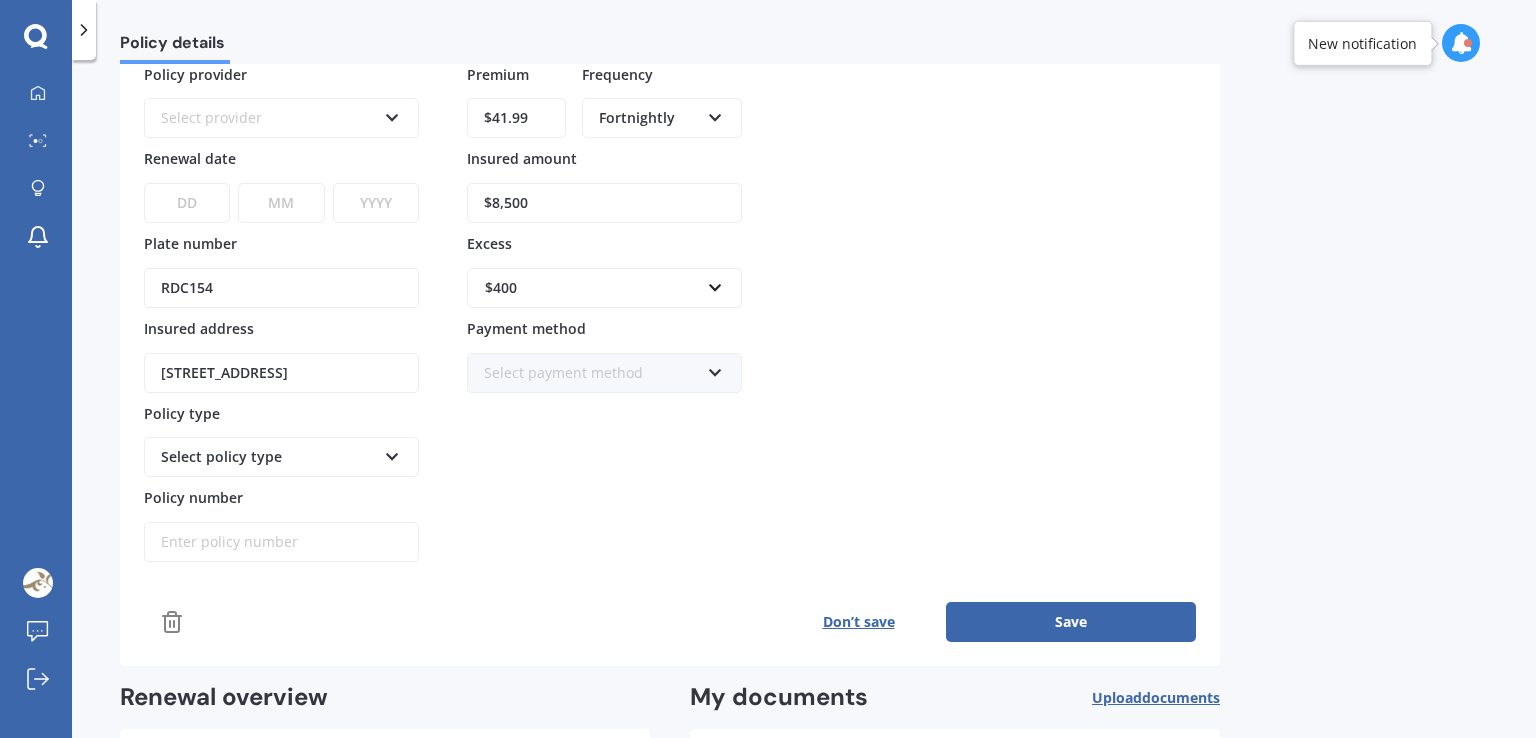 scroll, scrollTop: 320, scrollLeft: 0, axis: vertical 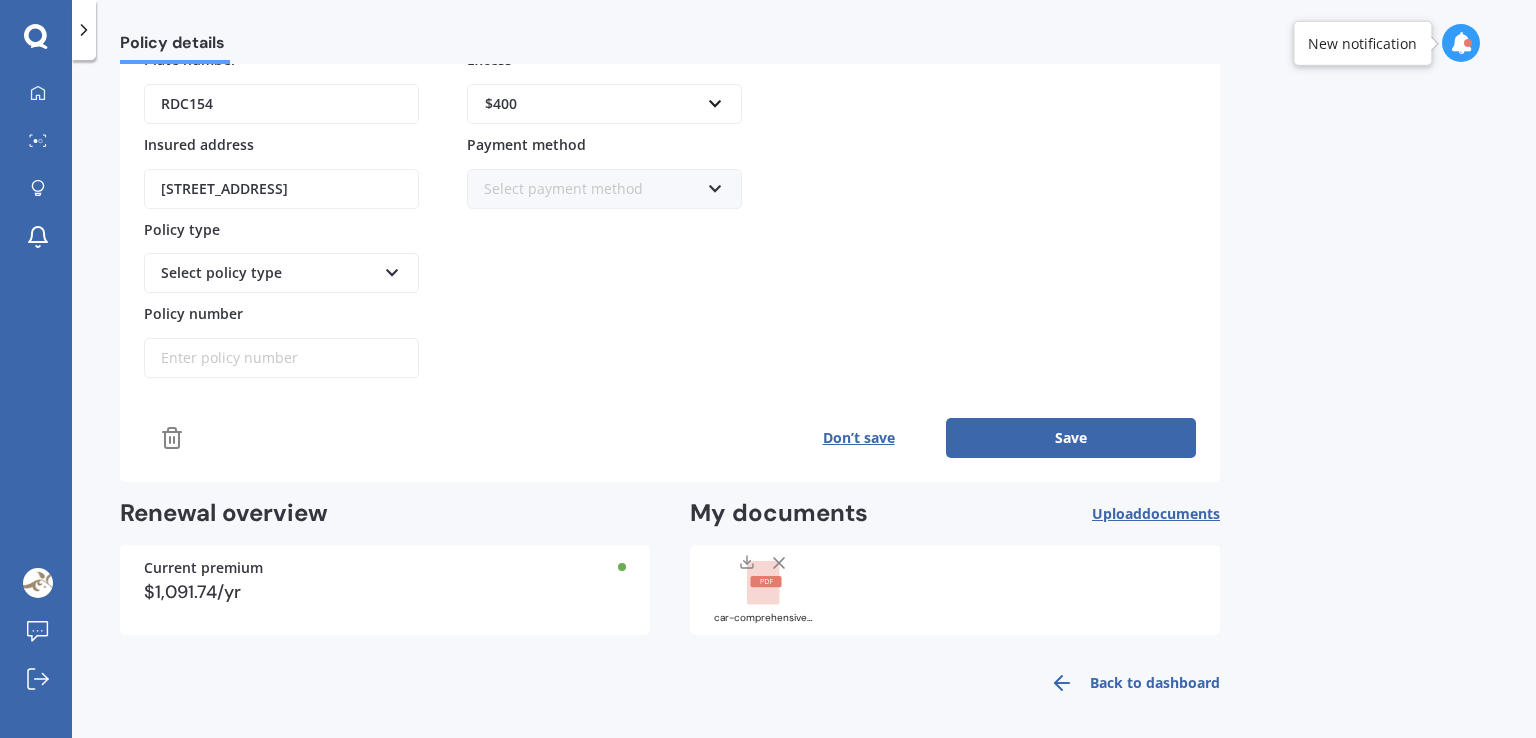 click on "Save" at bounding box center [1071, 438] 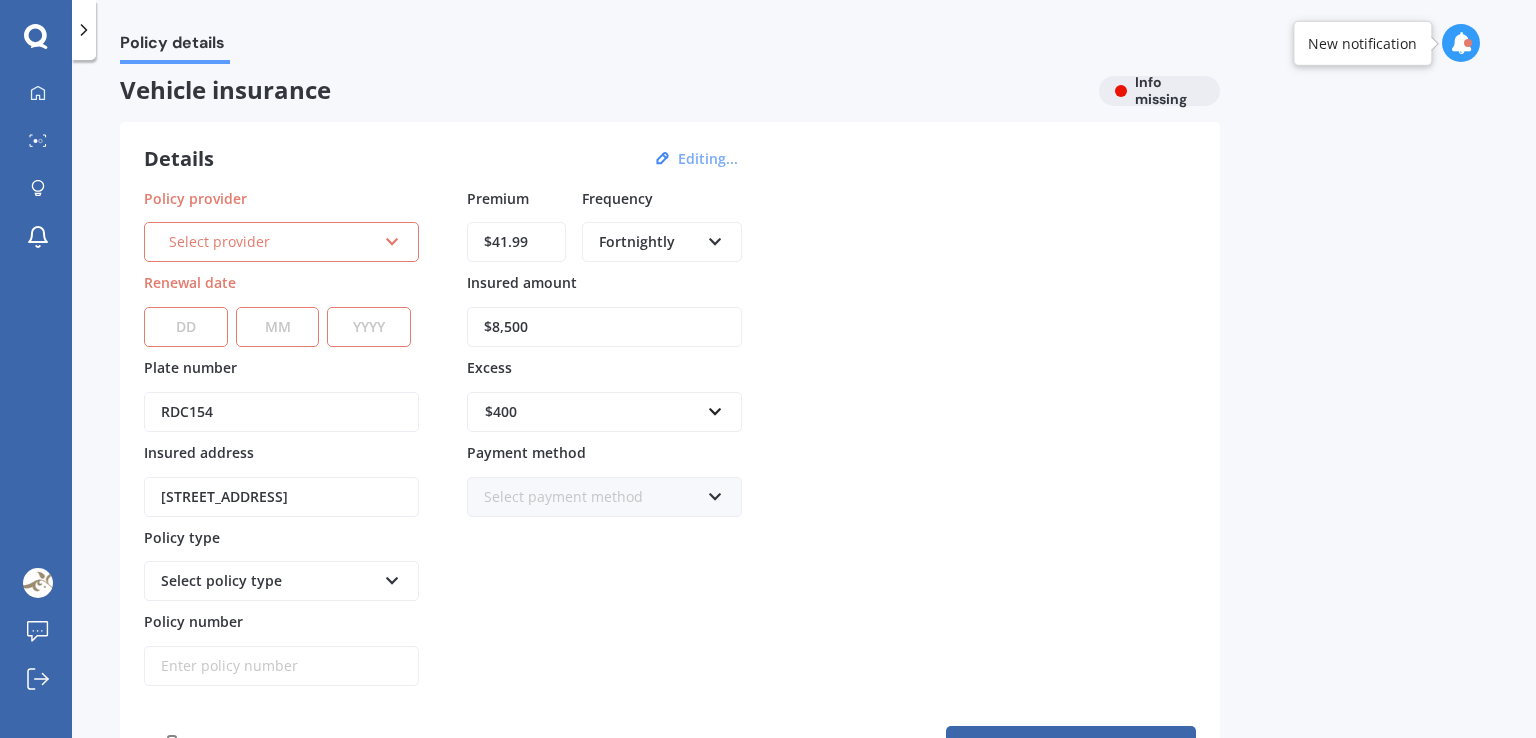 scroll, scrollTop: 0, scrollLeft: 0, axis: both 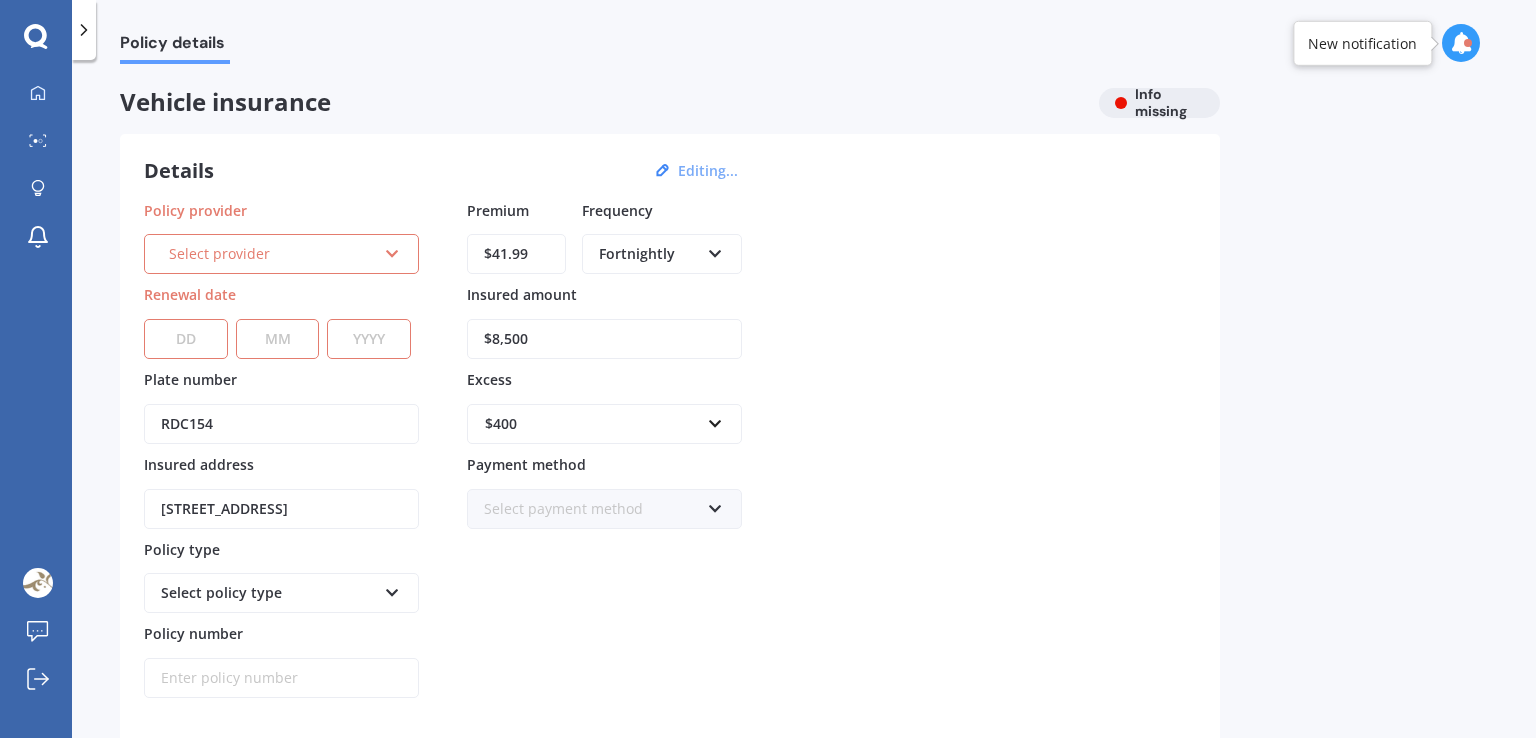 click on "Select provider AA AMI AMP ANZ ASB Aioi Nissay Dowa Ando Assurant Autosure BNZ Co-Operative Bank Cove FMG Initio Kiwibank Lantern Lumley MAS NAC NZI Other Provident SBS Star Insure State Swann TSB Tower Trade Me Insurance Vero Westpac YOUI" at bounding box center [281, 254] 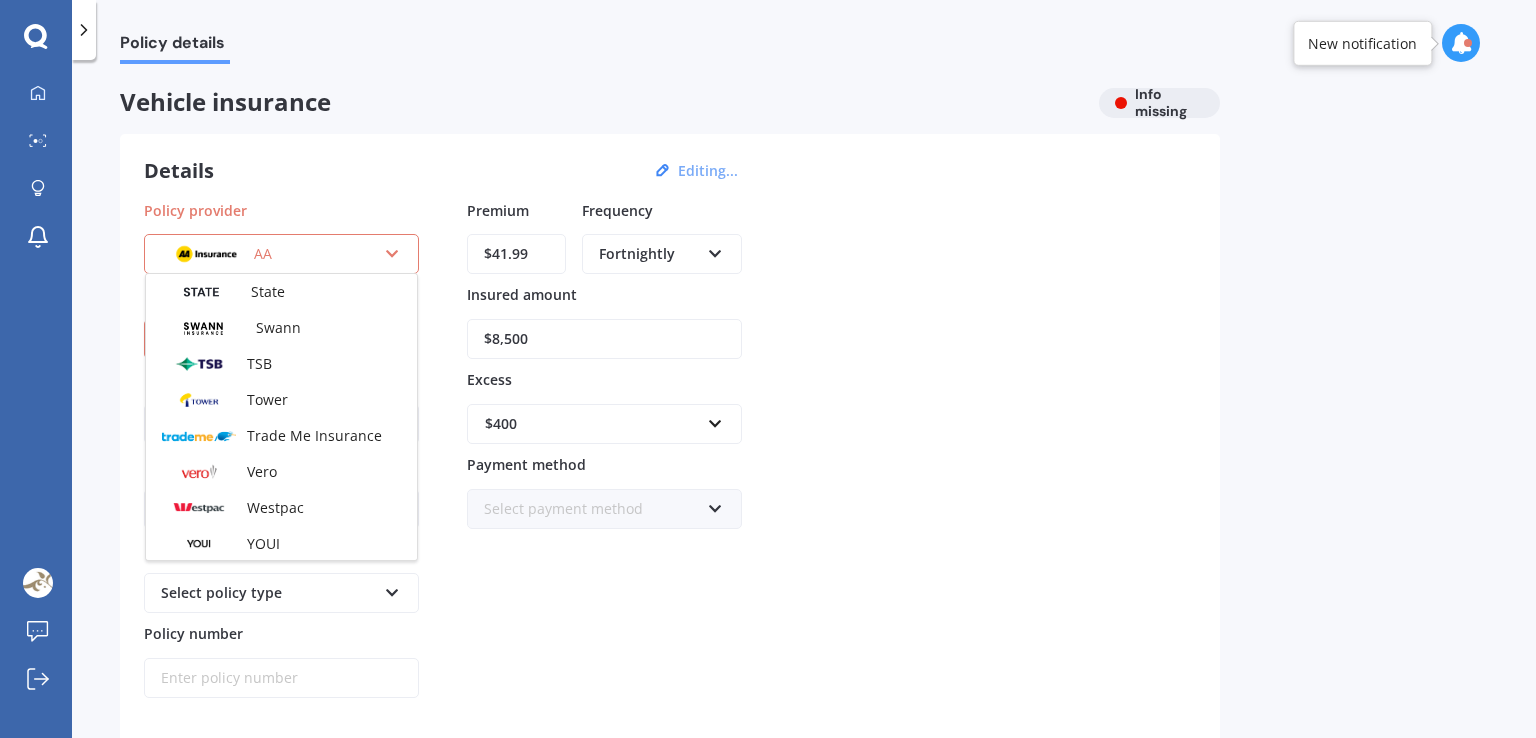 scroll, scrollTop: 865, scrollLeft: 0, axis: vertical 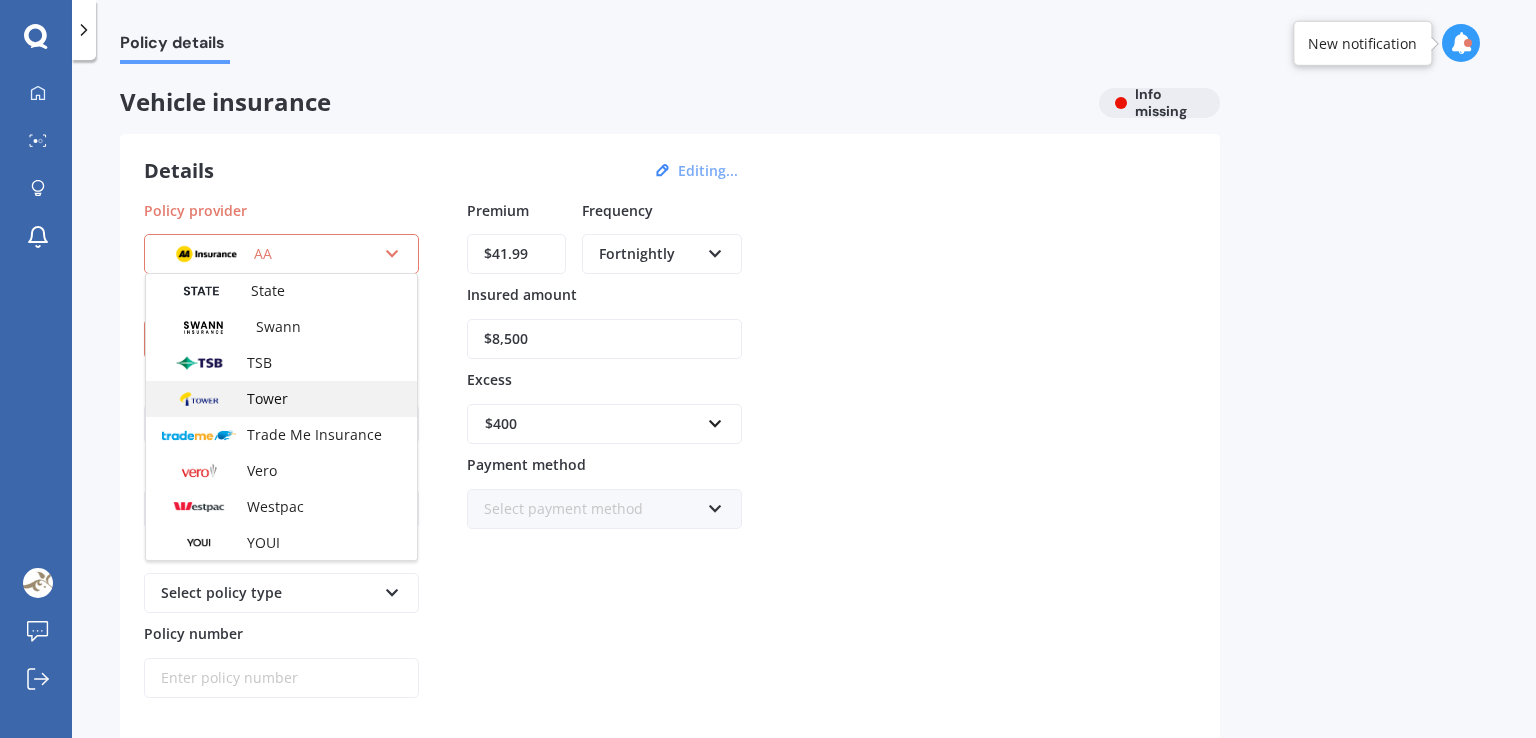 click on "Tower" at bounding box center (281, 399) 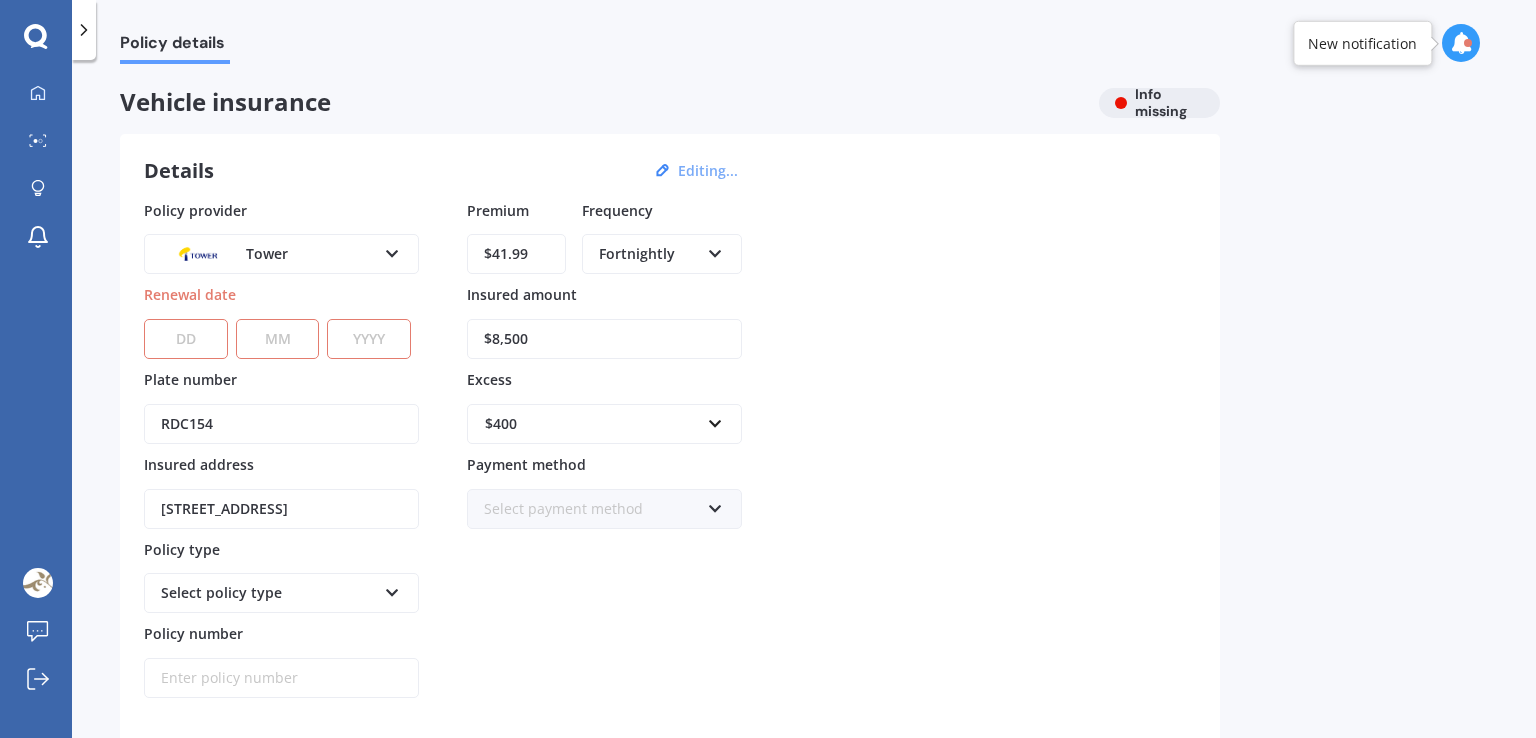 click on "DD 01 02 03 04 05 06 07 08 09 10 11 12 13 14 15 16 17 18 19 20 21 22 23 24 25 26 27 28 29 30 31" at bounding box center (186, 339) 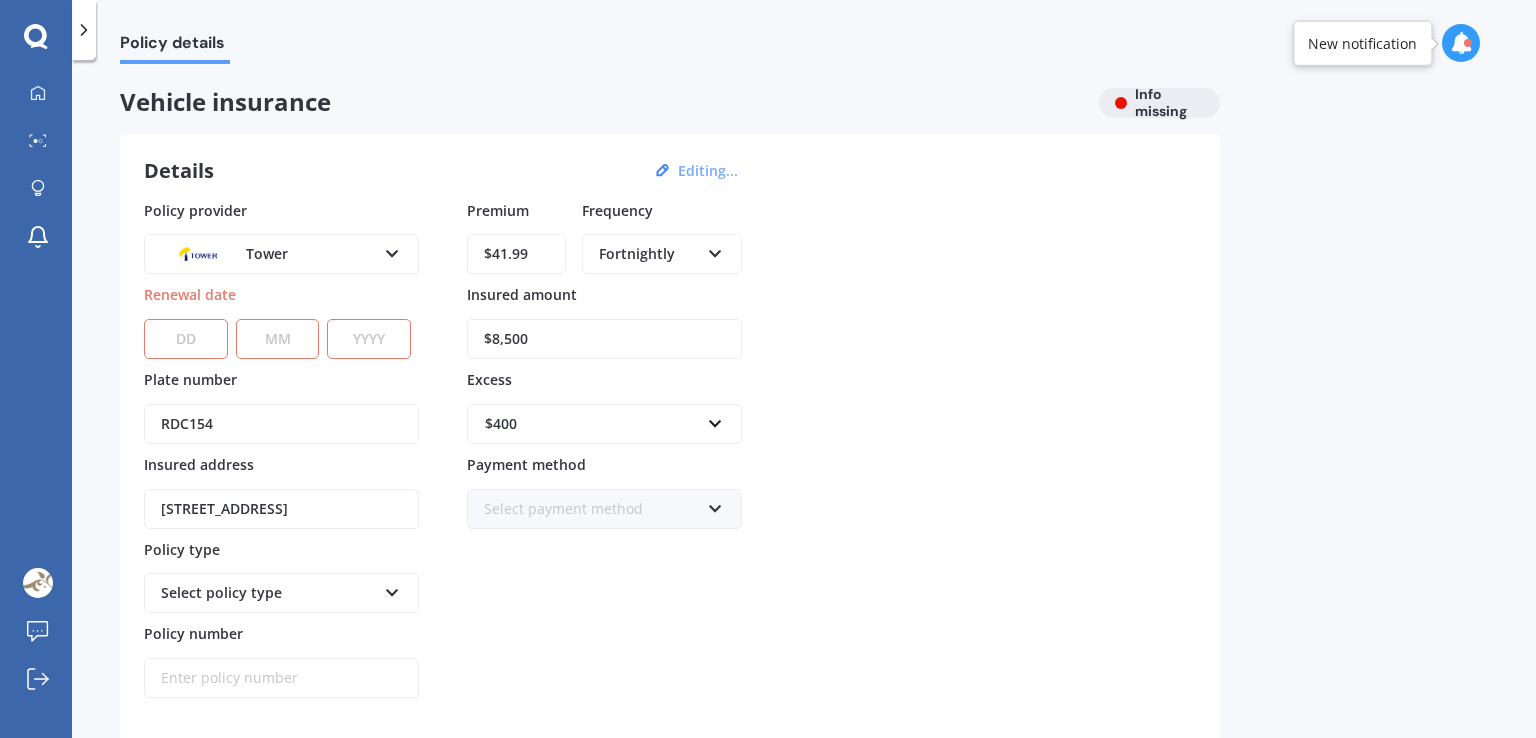 click on "DD 01 02 03 04 05 06 07 08 09 10 11 12 13 14 15 16 17 18 19 20 21 22 23 24 25 26 27 28 29 30 31 MM 01 02 03 04 05 06 07 08 09 10 11 12 YYYY 2027 2026 2025 2024 2023 2022 2021 2020 2019 2018 2017 2016 2015 2014 2013 2012 2011 2010 2009 2008 2007 2006 2005 2004 2003 2002 2001 2000 1999 1998 1997 1996 1995 1994 1993 1992 1991 1990 1989 1988 1987 1986 1985 1984 1983 1982 1981 1980 1979 1978 1977 1976 1975 1974 1973 1972 1971 1970 1969 1968 1967 1966 1965 1964 1963 1962 1961 1960 1959 1958 1957 1956 1955 1954 1953 1952 1951 1950 1949 1948 1947 1946 1945 1944 1943 1942 1941 1940 1939 1938 1937 1936 1935 1934 1933 1932 1931 1930 1929 1928" at bounding box center (277, 326) 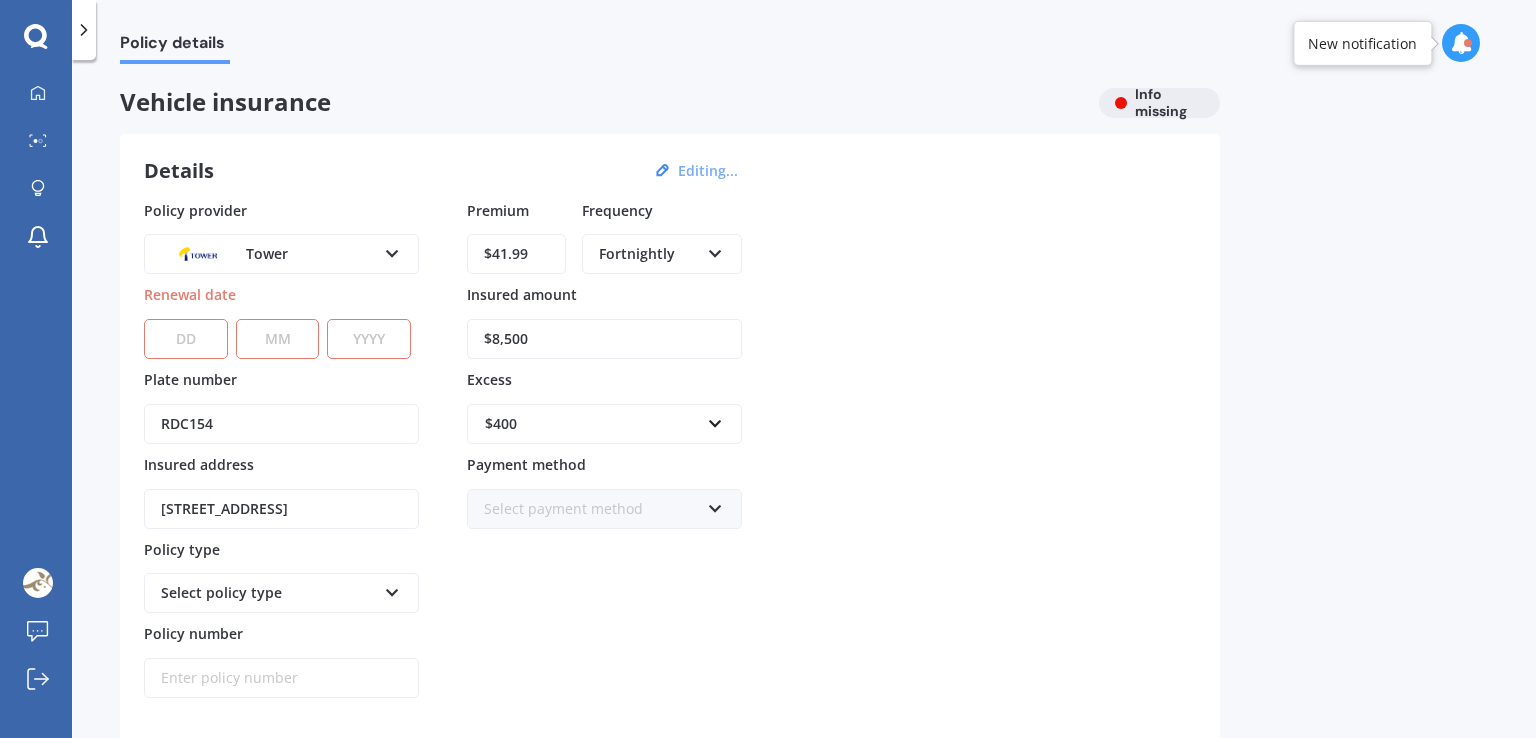 click on "DD 01 02 03 04 05 06 07 08 09 10 11 12 13 14 15 16 17 18 19 20 21 22 23 24 25 26 27 28 29 30 31" at bounding box center (186, 339) 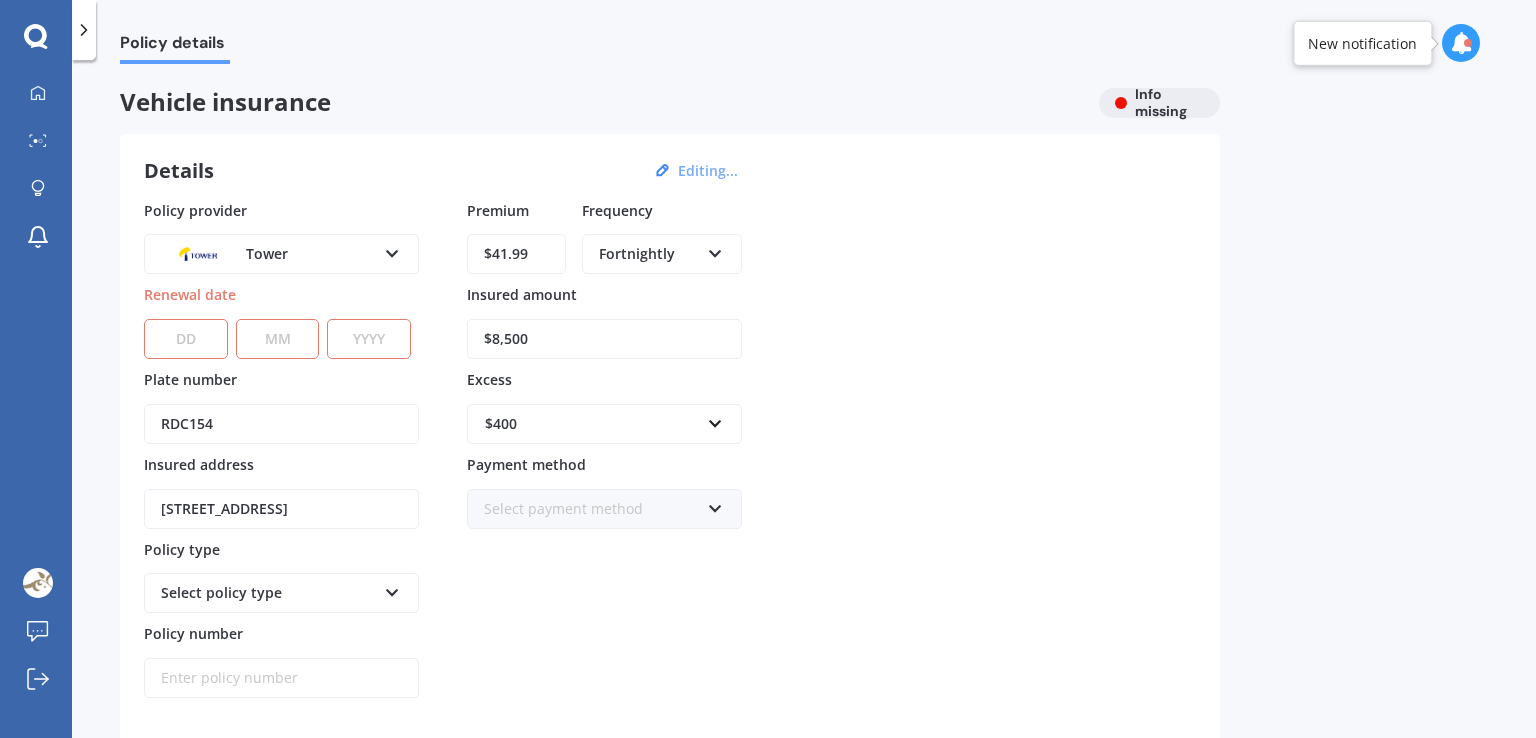 click on "RDC154" at bounding box center [281, 424] 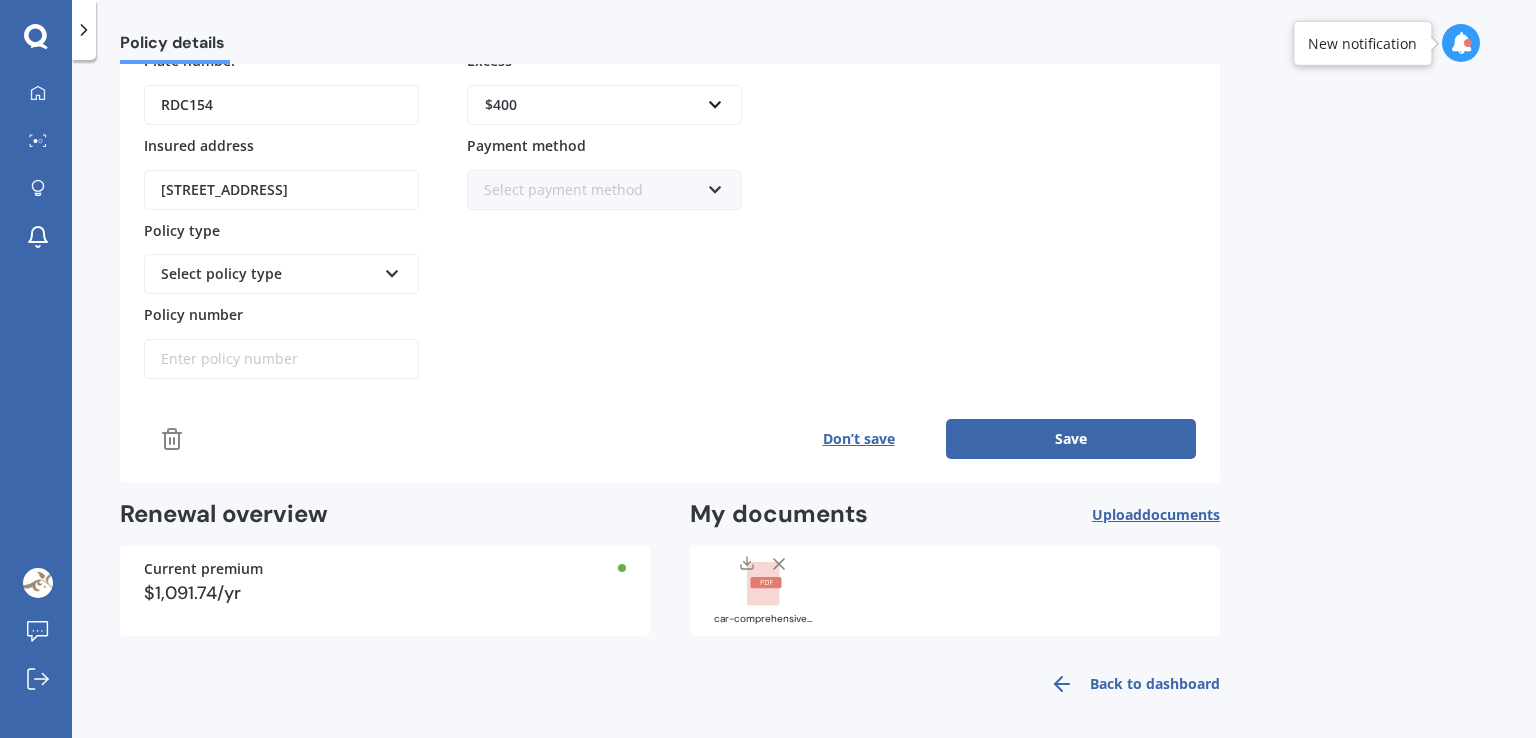 scroll, scrollTop: 320, scrollLeft: 0, axis: vertical 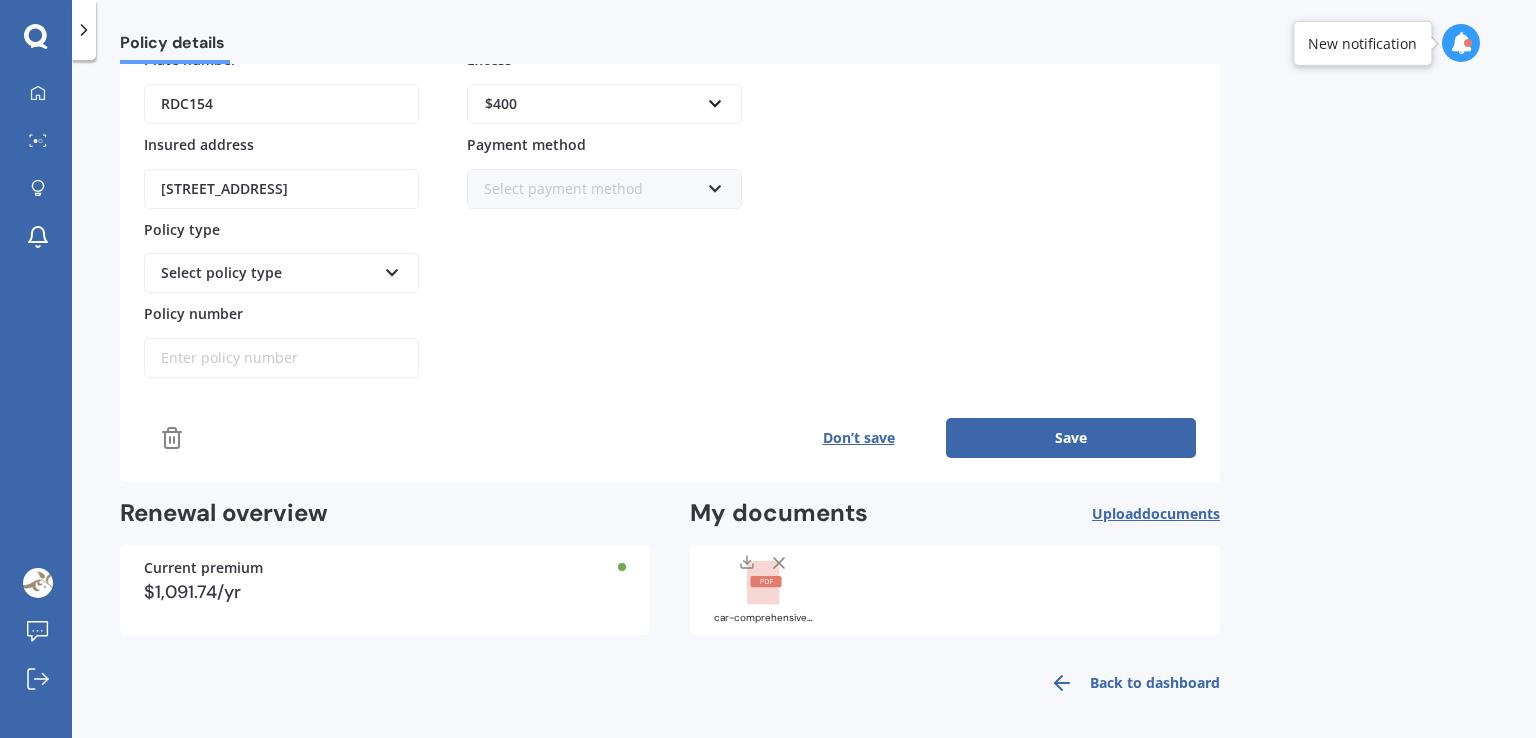 click on "Save" at bounding box center (1071, 438) 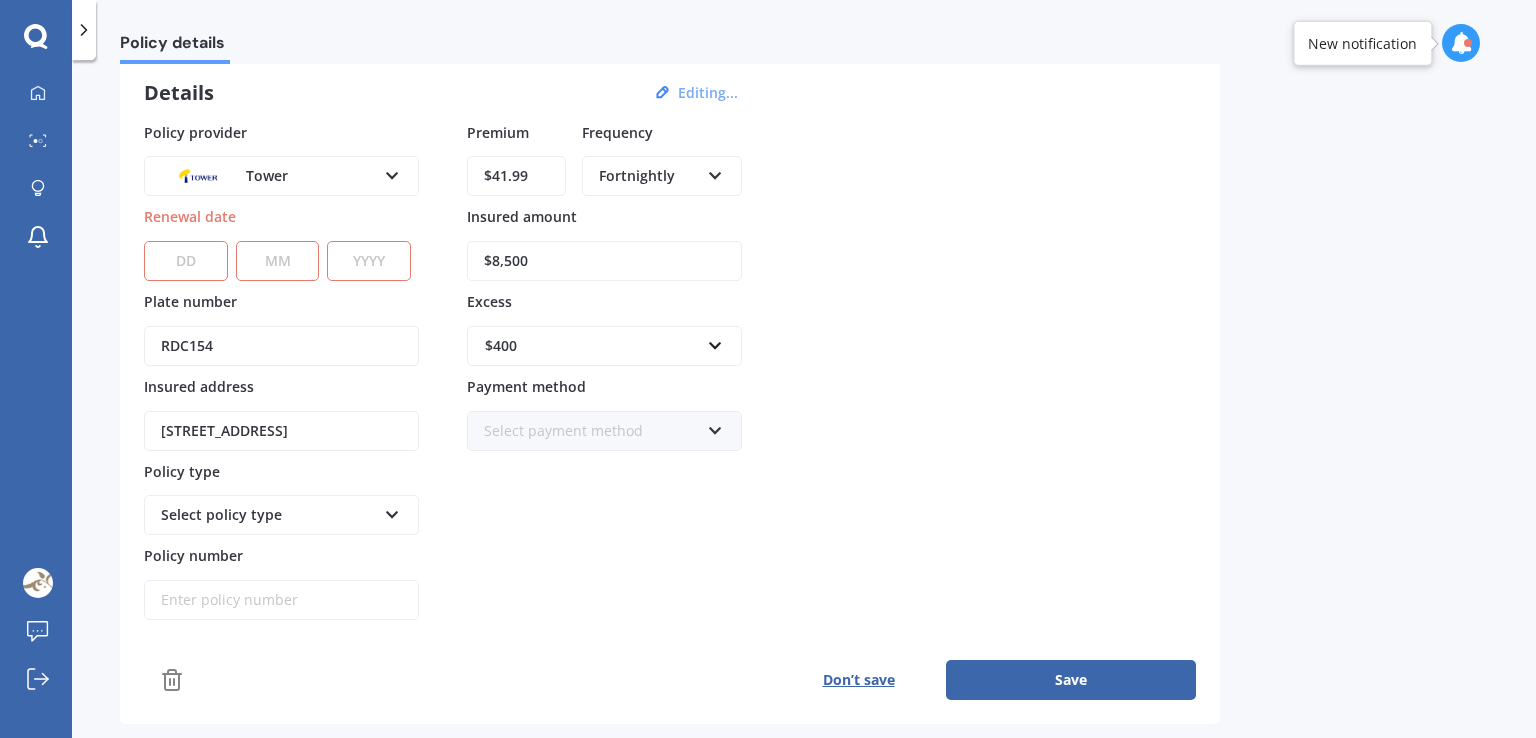 scroll, scrollTop: 20, scrollLeft: 0, axis: vertical 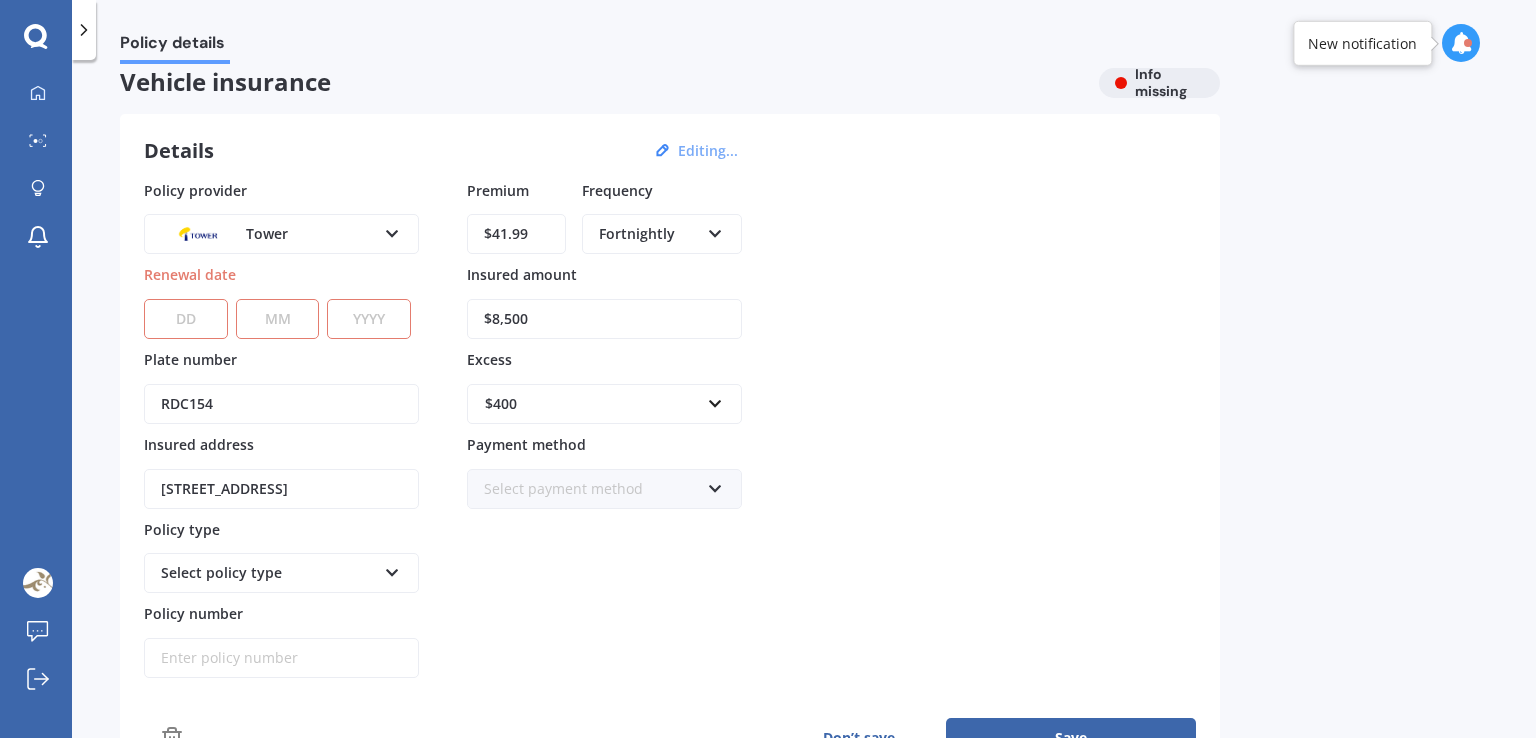 click on "DD 01 02 03 04 05 06 07 08 09 10 11 12 13 14 15 16 17 18 19 20 21 22 23 24 25 26 27 28 29 30 31 MM 01 02 03 04 05 06 07 08 09 10 11 12 YYYY 2027 2026 2025 2024 2023 2022 2021 2020 2019 2018 2017 2016 2015 2014 2013 2012 2011 2010 2009 2008 2007 2006 2005 2004 2003 2002 2001 2000 1999 1998 1997 1996 1995 1994 1993 1992 1991 1990 1989 1988 1987 1986 1985 1984 1983 1982 1981 1980 1979 1978 1977 1976 1975 1974 1973 1972 1971 1970 1969 1968 1967 1966 1965 1964 1963 1962 1961 1960 1959 1958 1957 1956 1955 1954 1953 1952 1951 1950 1949 1948 1947 1946 1945 1944 1943 1942 1941 1940 1939 1938 1937 1936 1935 1934 1933 1932 1931 1930 1929 1928" at bounding box center (277, 306) 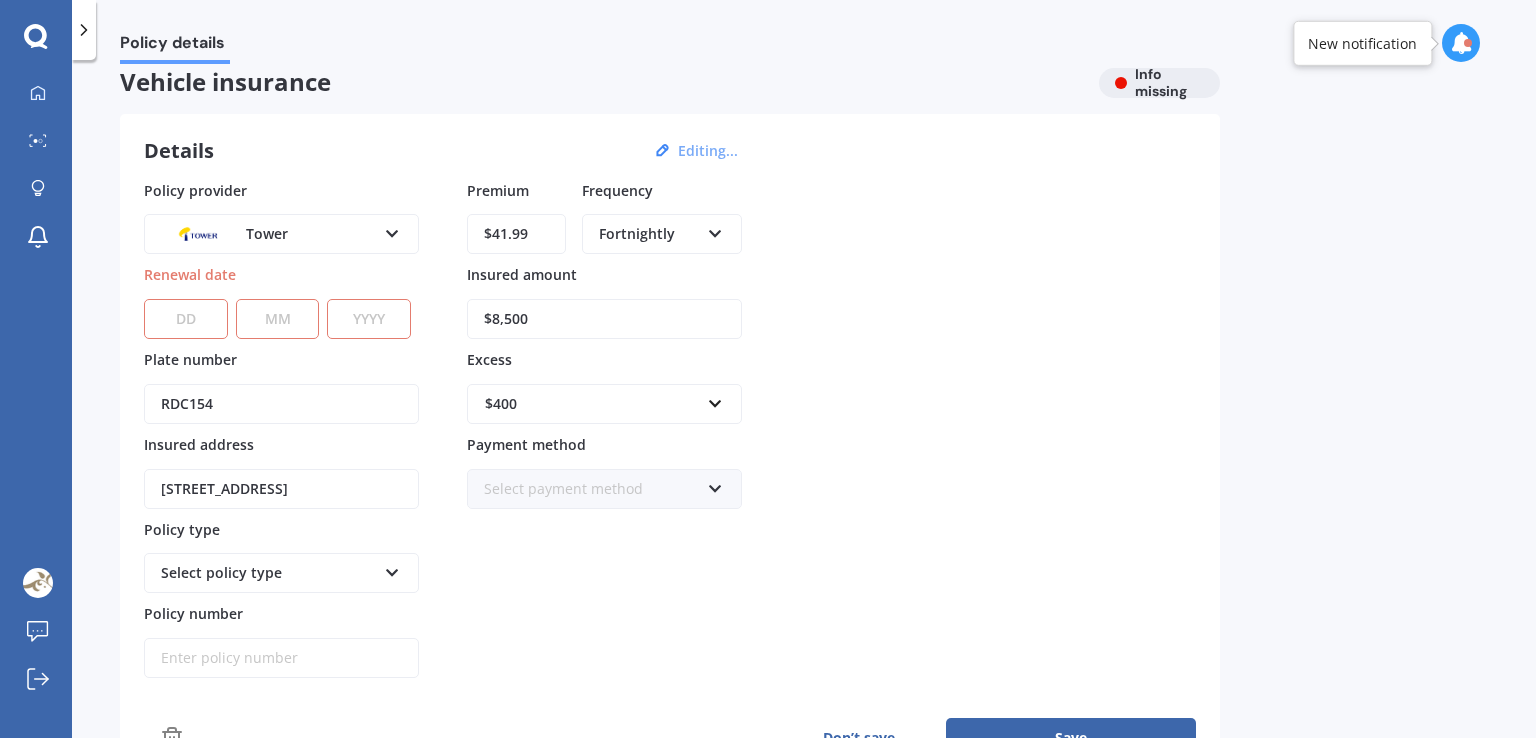 click on "DD 01 02 03 04 05 06 07 08 09 10 11 12 13 14 15 16 17 18 19 20 21 22 23 24 25 26 27 28 29 30 31" at bounding box center (186, 319) 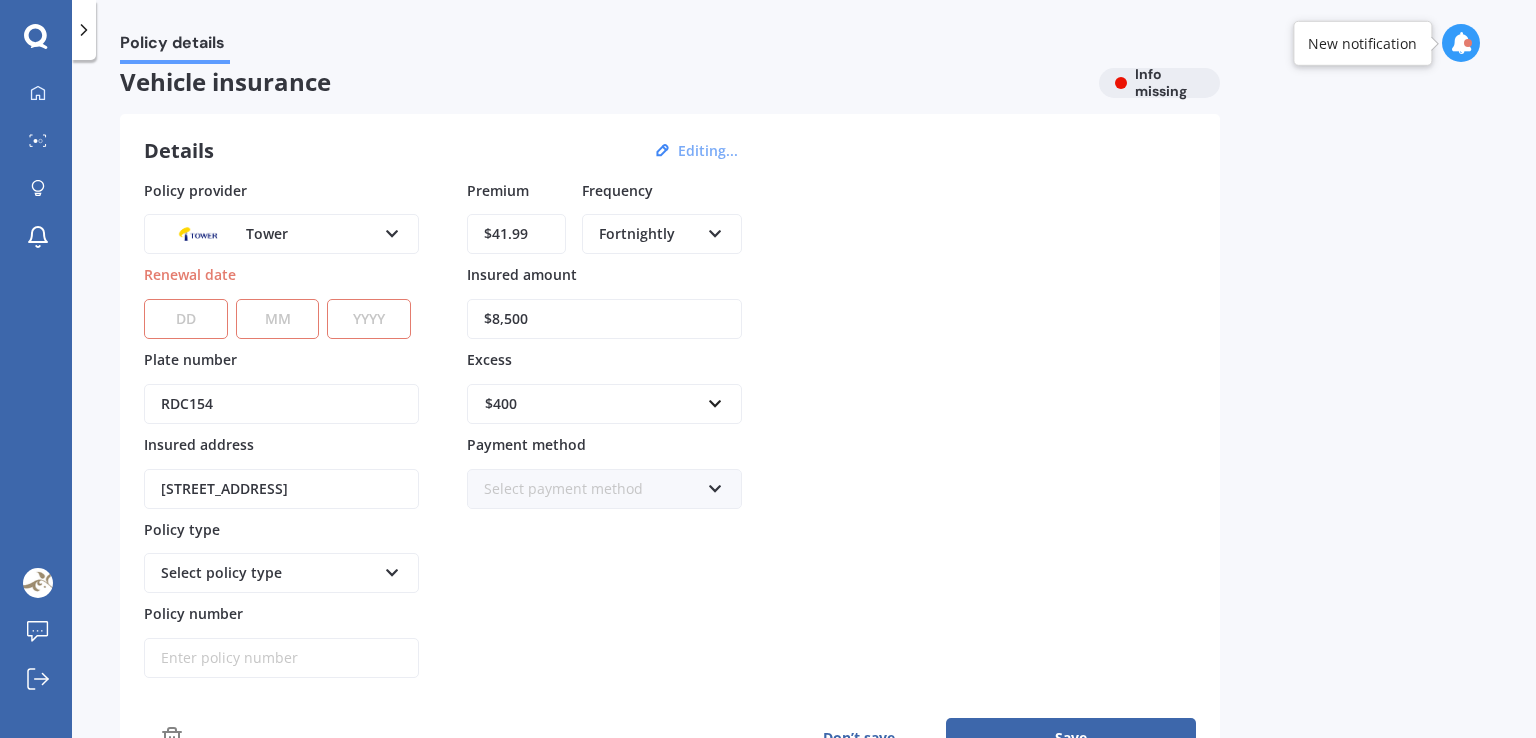 click on "DD 01 02 03 04 05 06 07 08 09 10 11 12 13 14 15 16 17 18 19 20 21 22 23 24 25 26 27 28 29 30 31" at bounding box center (186, 319) 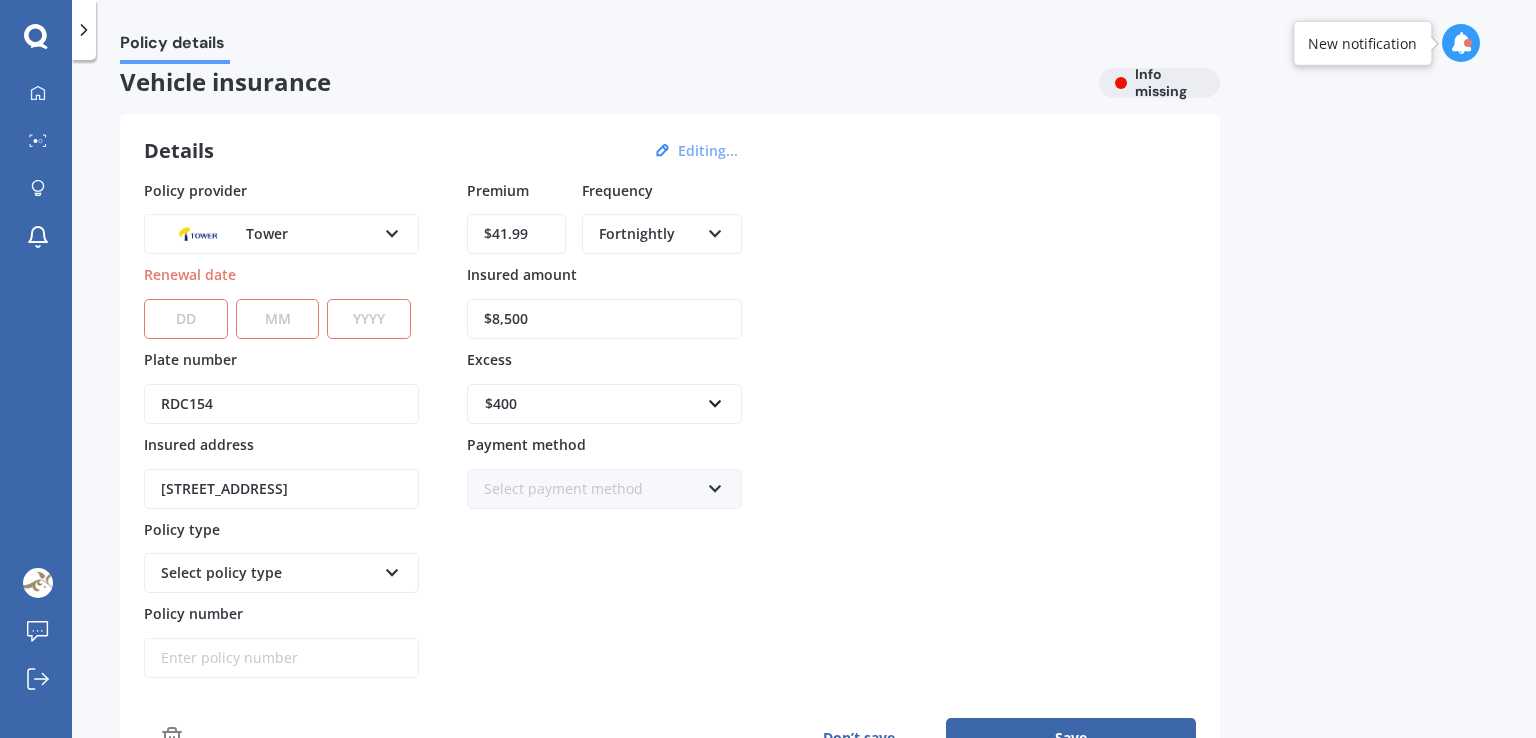 click on "MM 01 02 03 04 05 06 07 08 09 10 11 12" at bounding box center (278, 319) 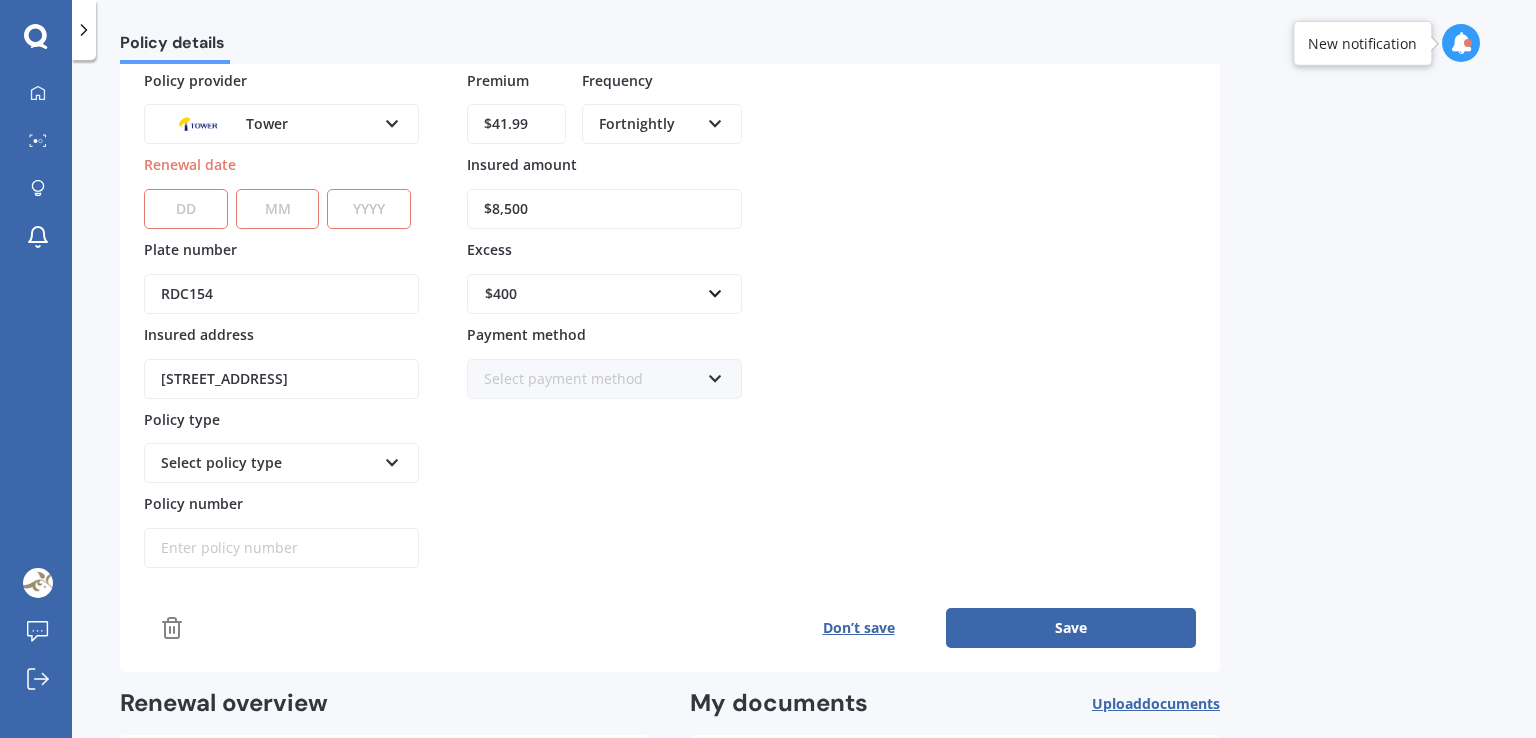 scroll, scrollTop: 320, scrollLeft: 0, axis: vertical 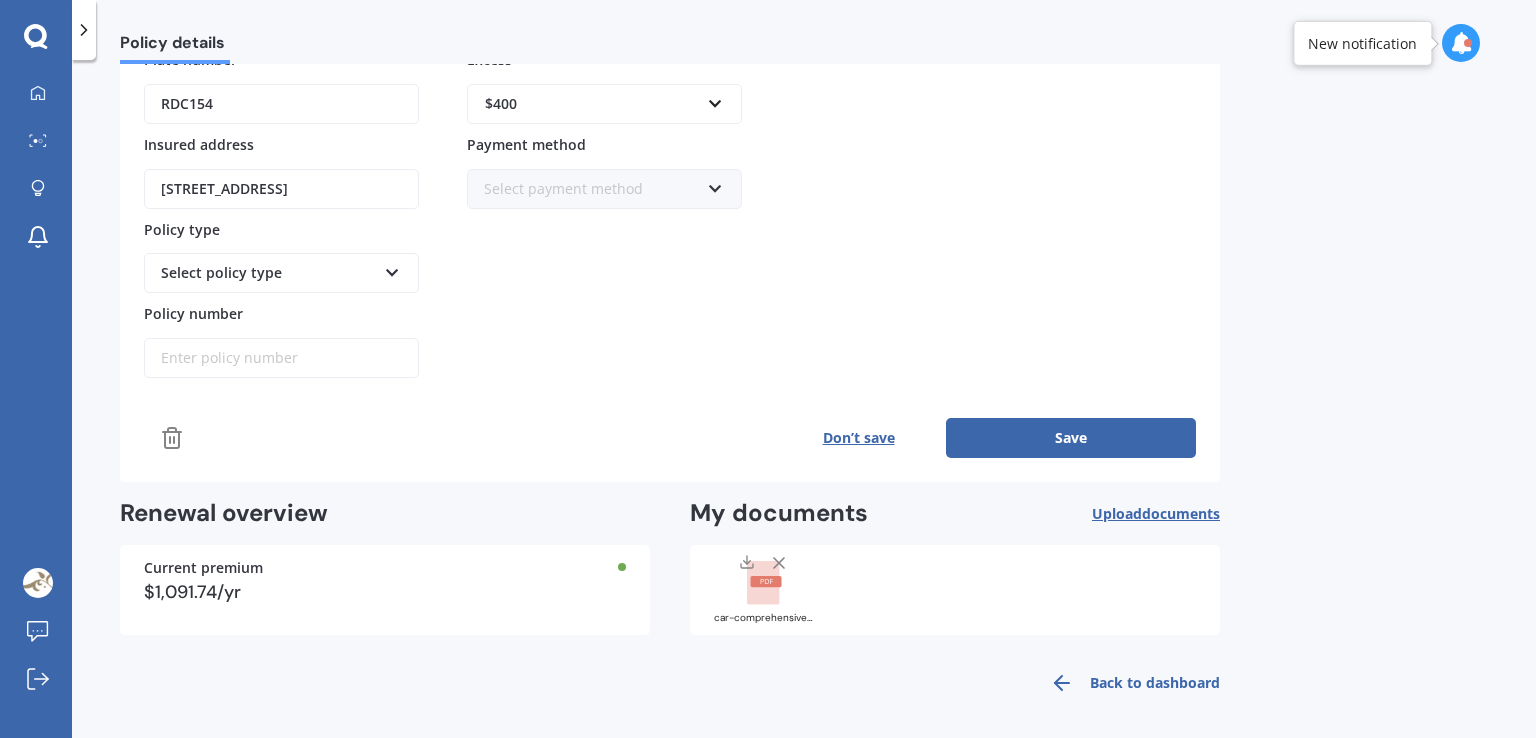 click on "Select policy type Third Party Third Party, Fire & Theft Comprehensive" at bounding box center (281, 273) 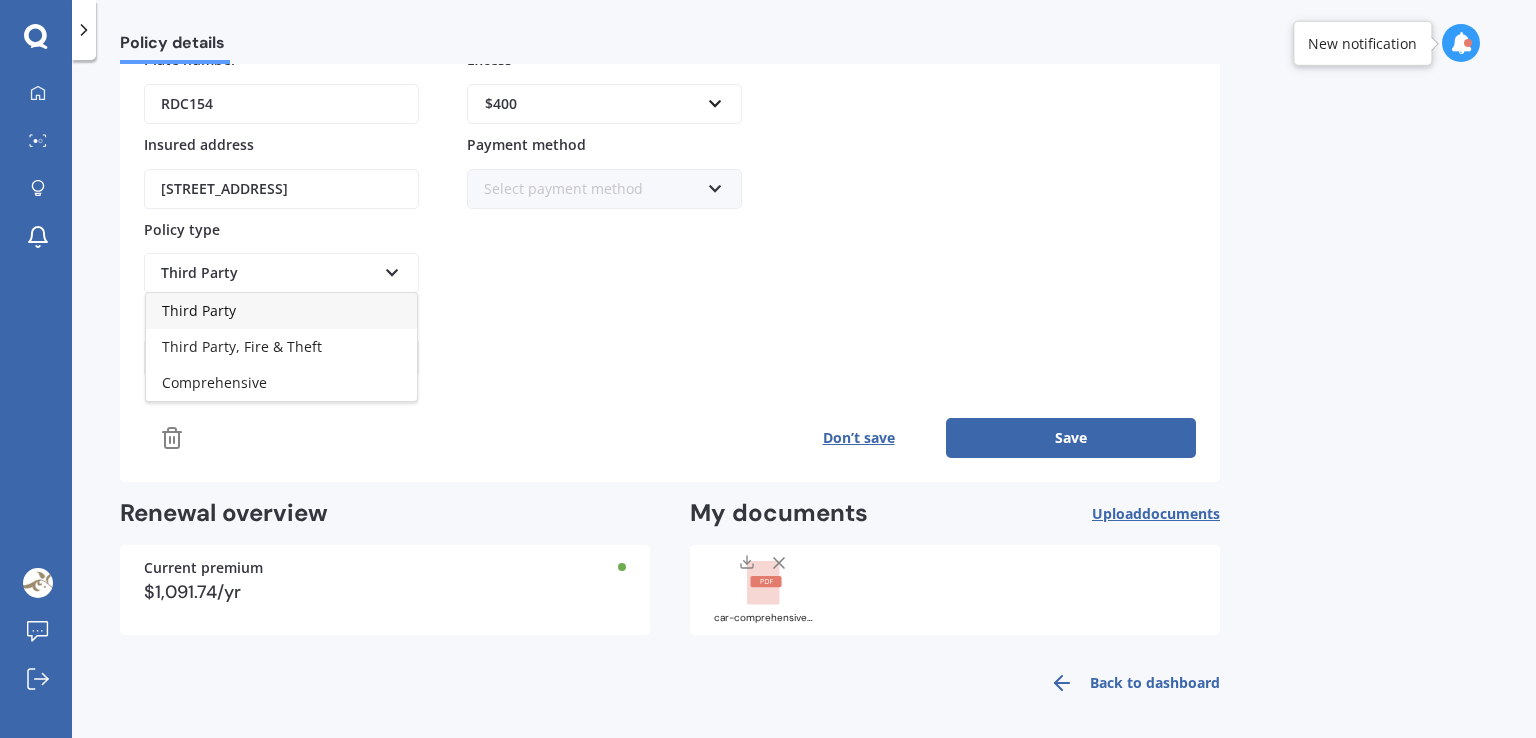 click on "Third Party" at bounding box center (281, 311) 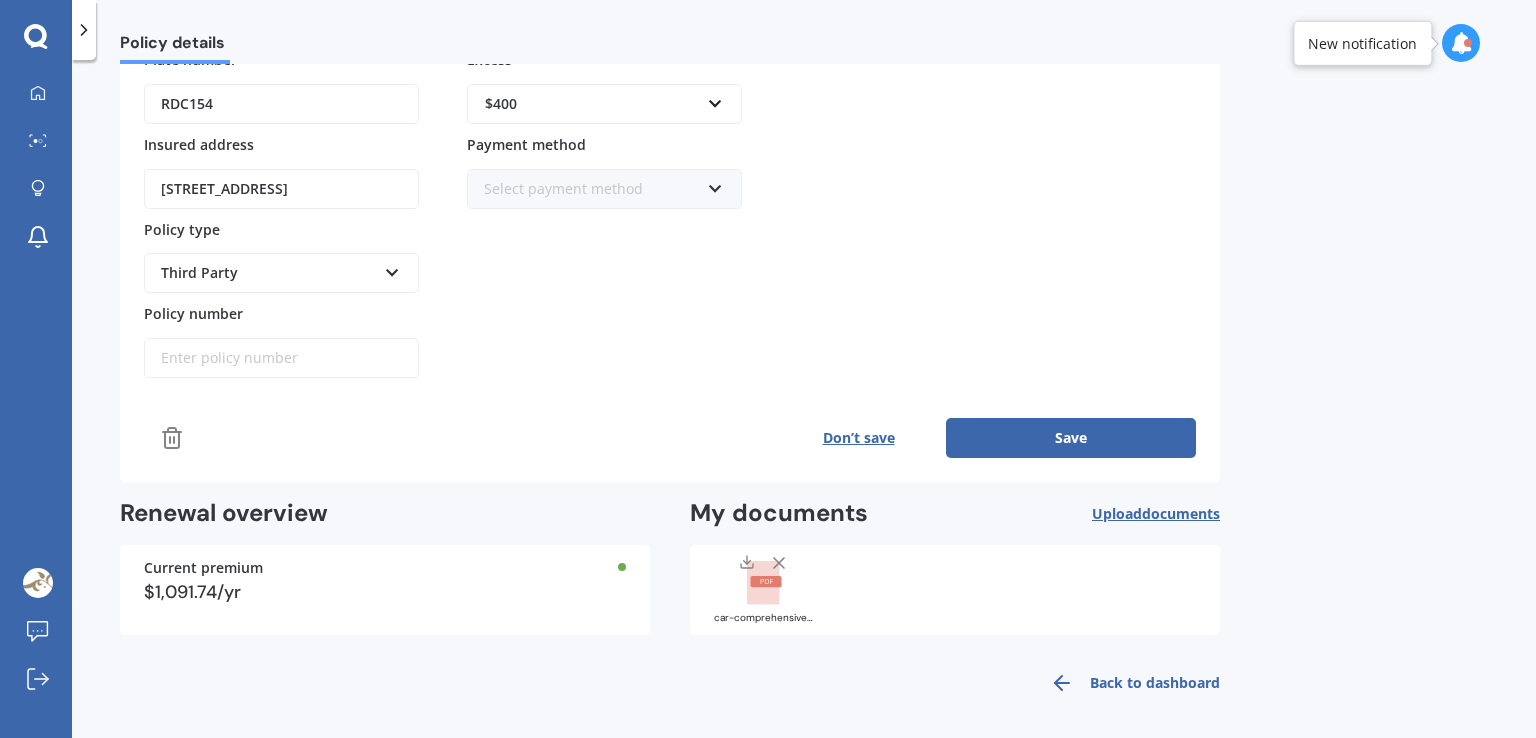click on "Policy number" at bounding box center [281, 358] 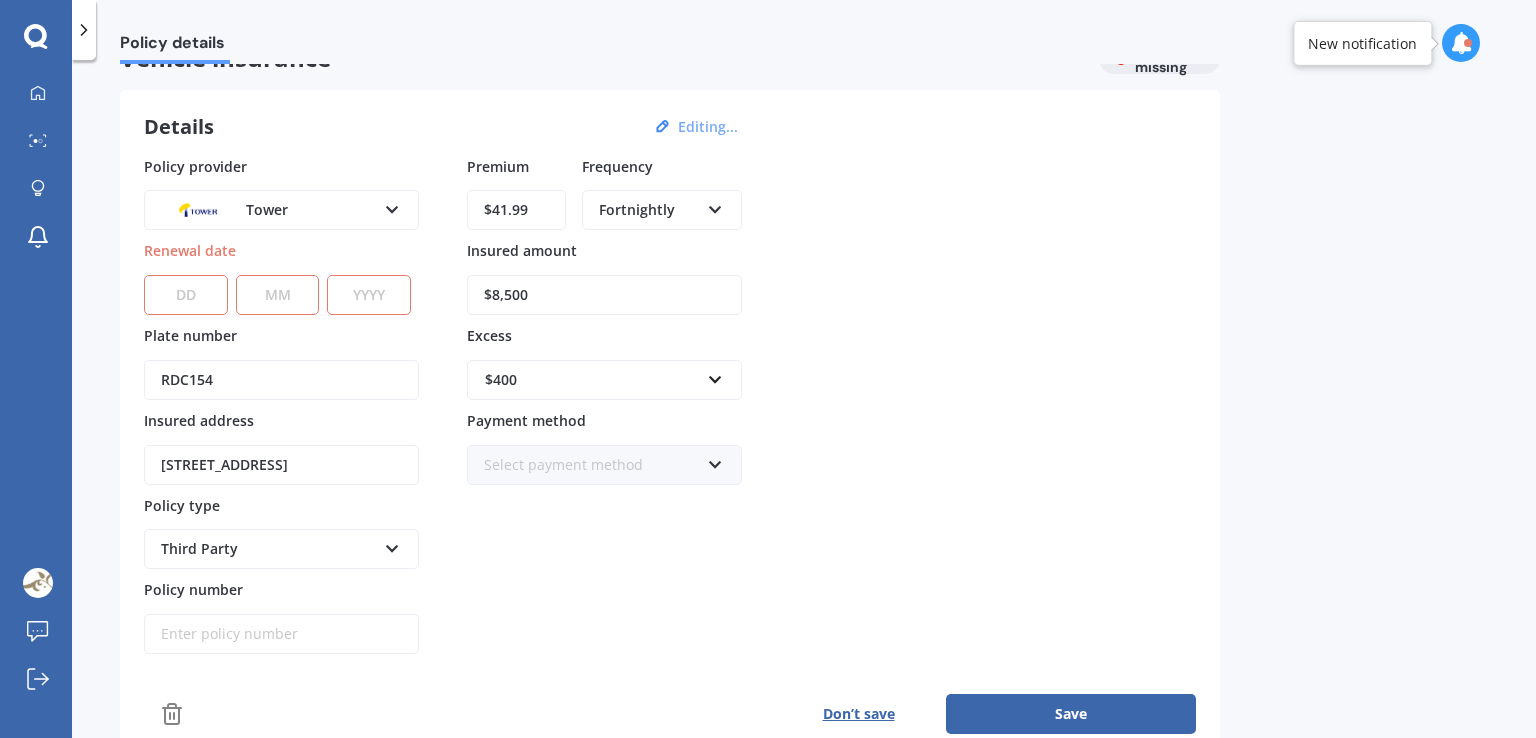 scroll, scrollTop: 20, scrollLeft: 0, axis: vertical 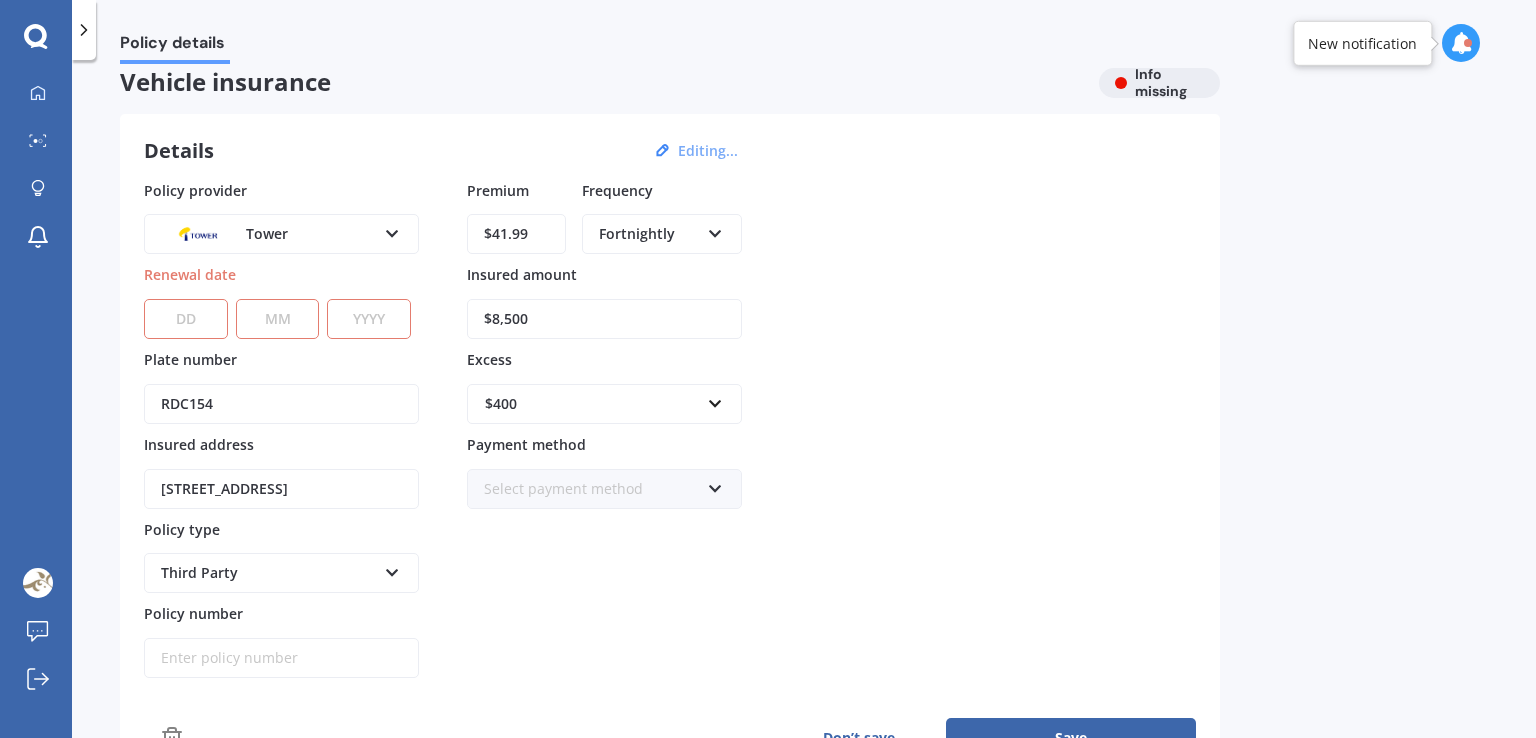 click on "YYYY 2027 2026 2025 2024 2023 2022 2021 2020 2019 2018 2017 2016 2015 2014 2013 2012 2011 2010 2009 2008 2007 2006 2005 2004 2003 2002 2001 2000 1999 1998 1997 1996 1995 1994 1993 1992 1991 1990 1989 1988 1987 1986 1985 1984 1983 1982 1981 1980 1979 1978 1977 1976 1975 1974 1973 1972 1971 1970 1969 1968 1967 1966 1965 1964 1963 1962 1961 1960 1959 1958 1957 1956 1955 1954 1953 1952 1951 1950 1949 1948 1947 1946 1945 1944 1943 1942 1941 1940 1939 1938 1937 1936 1935 1934 1933 1932 1931 1930 1929 1928" at bounding box center [369, 319] 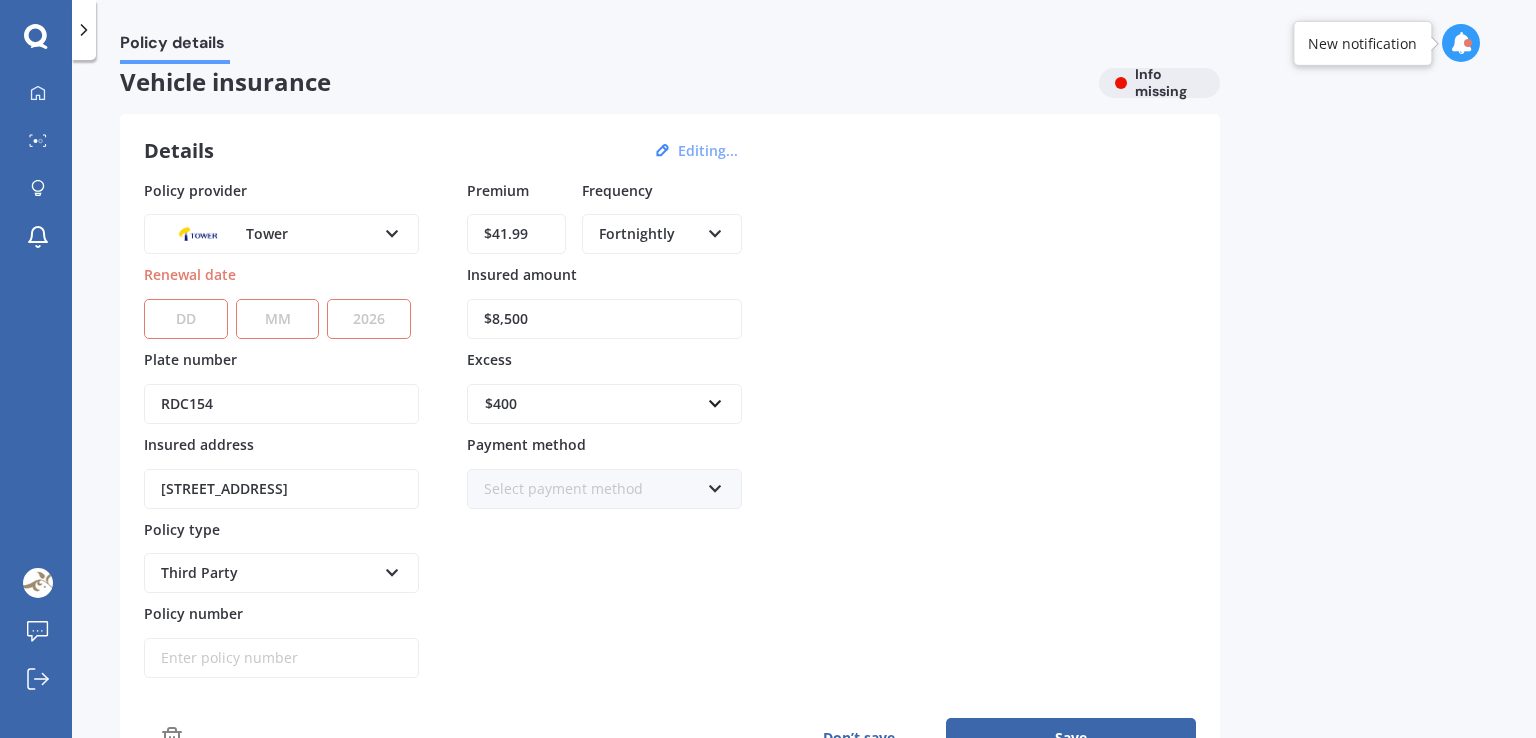 click on "YYYY 2027 2026 2025 2024 2023 2022 2021 2020 2019 2018 2017 2016 2015 2014 2013 2012 2011 2010 2009 2008 2007 2006 2005 2004 2003 2002 2001 2000 1999 1998 1997 1996 1995 1994 1993 1992 1991 1990 1989 1988 1987 1986 1985 1984 1983 1982 1981 1980 1979 1978 1977 1976 1975 1974 1973 1972 1971 1970 1969 1968 1967 1966 1965 1964 1963 1962 1961 1960 1959 1958 1957 1956 1955 1954 1953 1952 1951 1950 1949 1948 1947 1946 1945 1944 1943 1942 1941 1940 1939 1938 1937 1936 1935 1934 1933 1932 1931 1930 1929 1928" at bounding box center (369, 319) 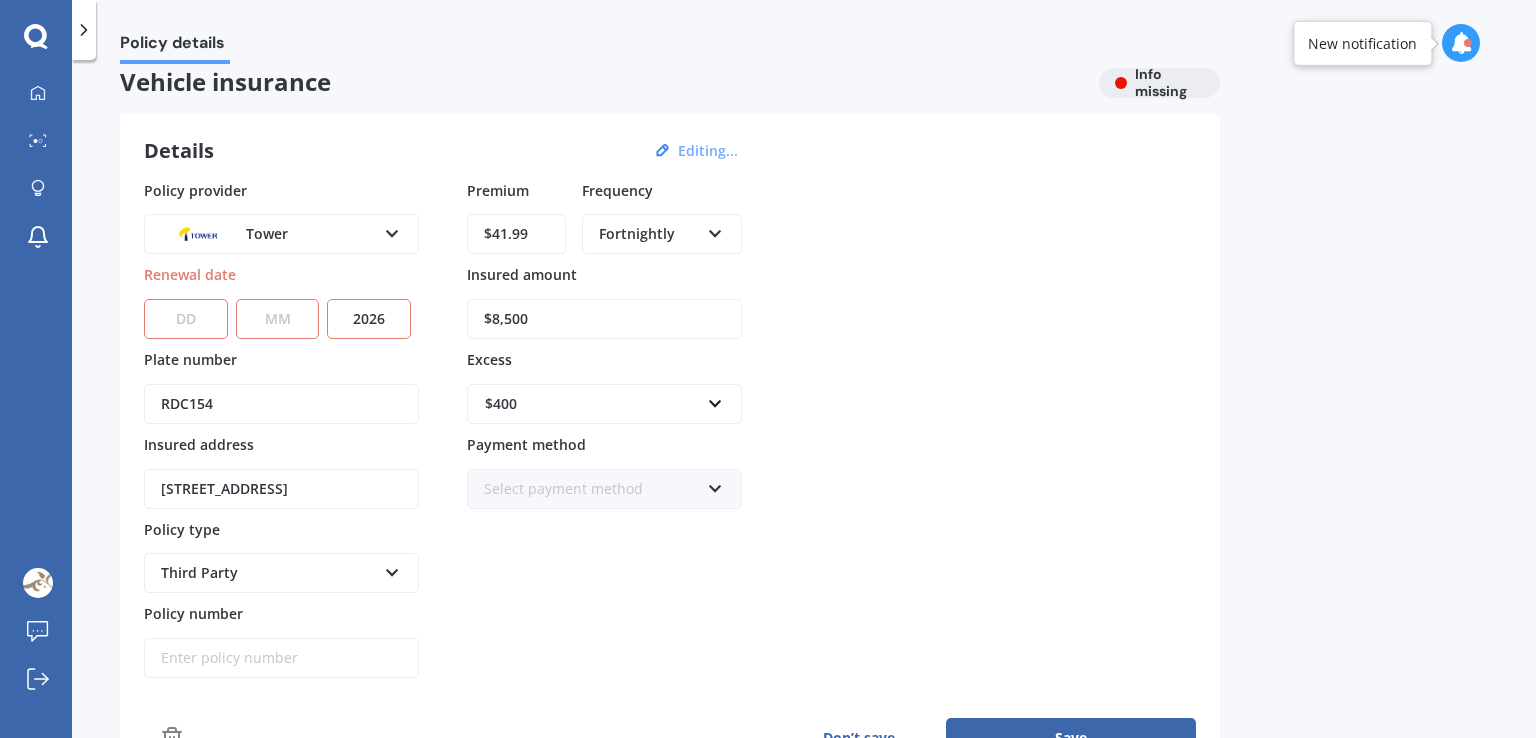 click on "YYYY 2027 2026 2025 2024 2023 2022 2021 2020 2019 2018 2017 2016 2015 2014 2013 2012 2011 2010 2009 2008 2007 2006 2005 2004 2003 2002 2001 2000 1999 1998 1997 1996 1995 1994 1993 1992 1991 1990 1989 1988 1987 1986 1985 1984 1983 1982 1981 1980 1979 1978 1977 1976 1975 1974 1973 1972 1971 1970 1969 1968 1967 1966 1965 1964 1963 1962 1961 1960 1959 1958 1957 1956 1955 1954 1953 1952 1951 1950 1949 1948 1947 1946 1945 1944 1943 1942 1941 1940 1939 1938 1937 1936 1935 1934 1933 1932 1931 1930 1929 1928" at bounding box center [369, 319] 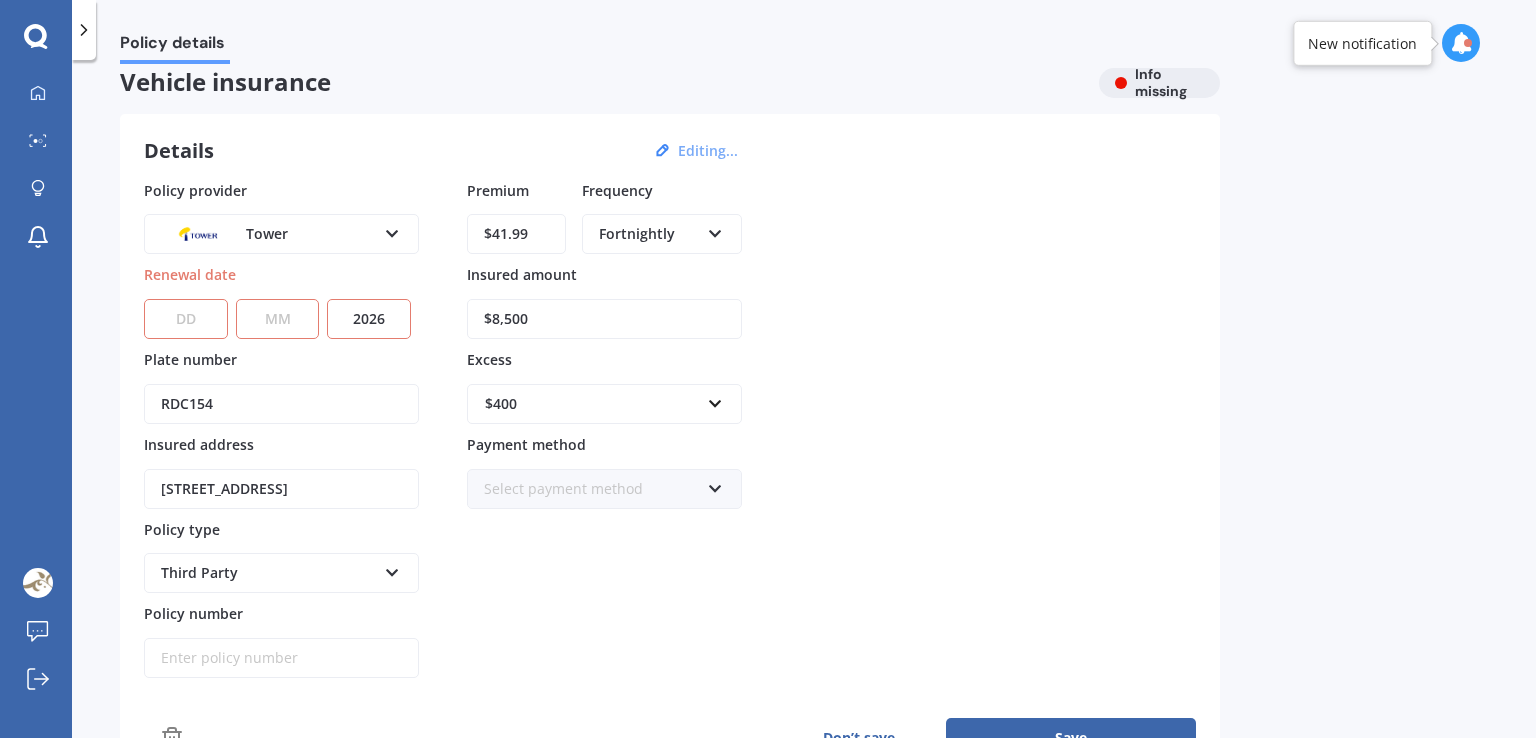 click on "DD 01 02 03 04 05 06 07 08 09 10 11 12 13 14 15 16 17 18 19 20 21 22 23 24 25 26 27 28 29 30 31" at bounding box center (186, 319) 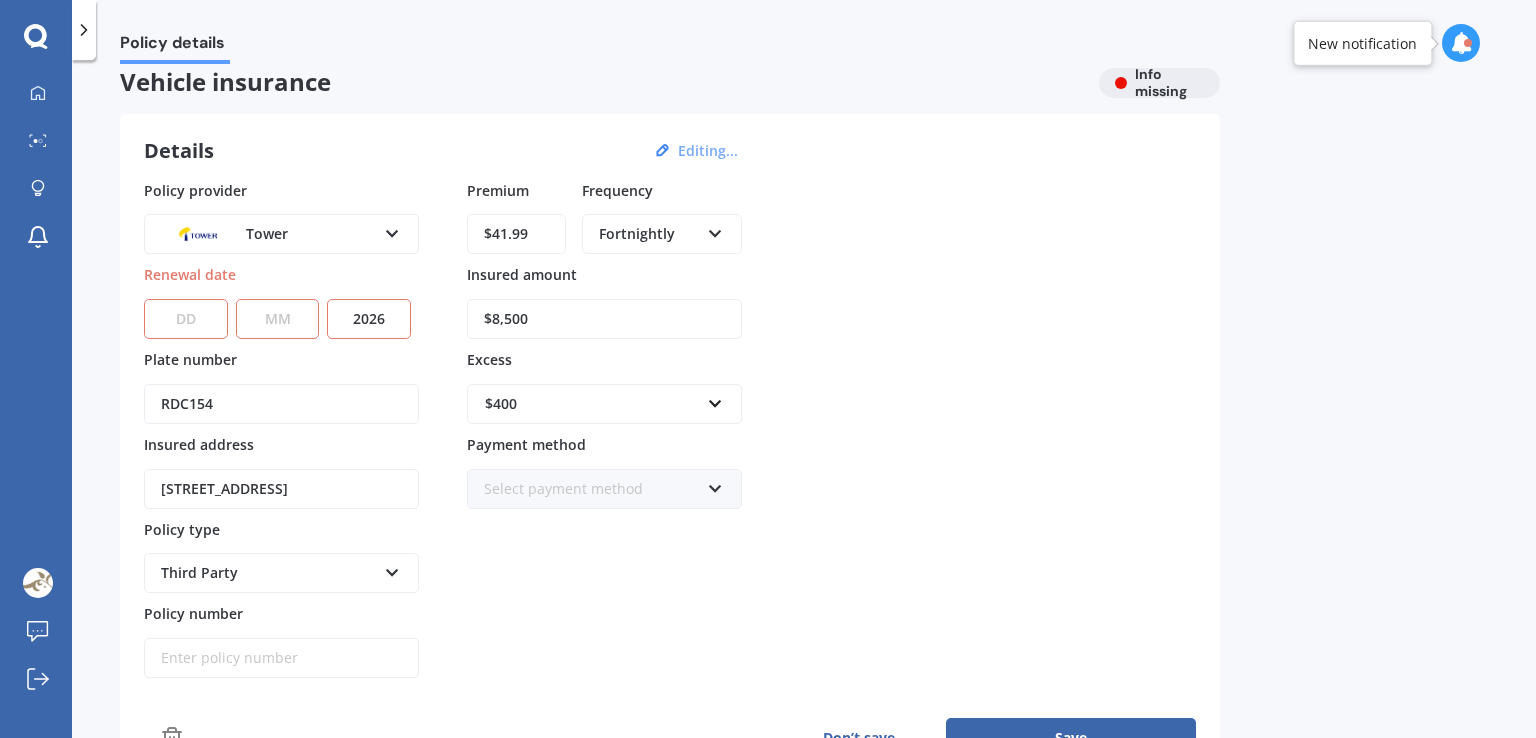 select on "01" 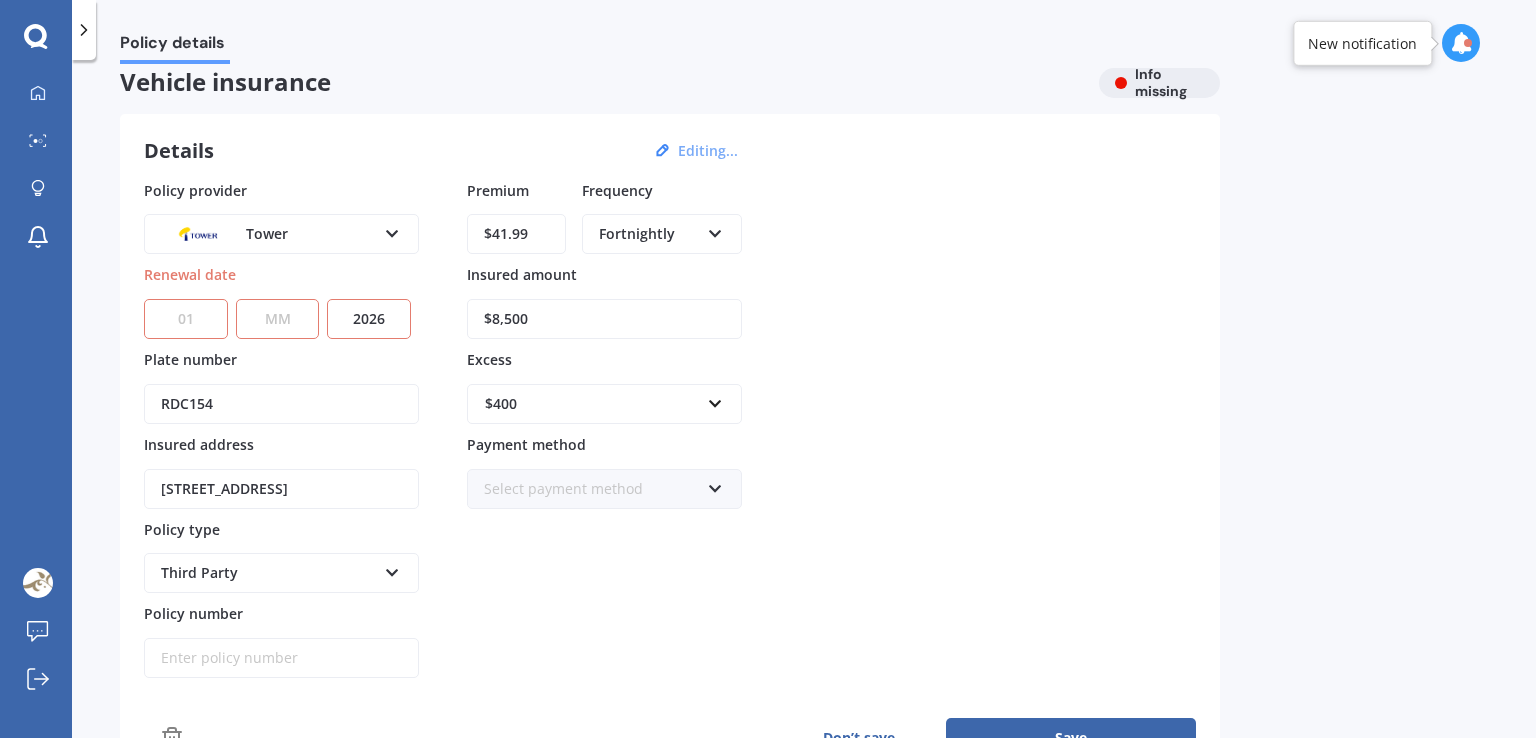 click on "DD 01 02 03 04 05 06 07 08 09 10 11 12 13 14 15 16 17 18 19 20 21 22 23 24 25 26 27 28 29 30 31" at bounding box center [186, 319] 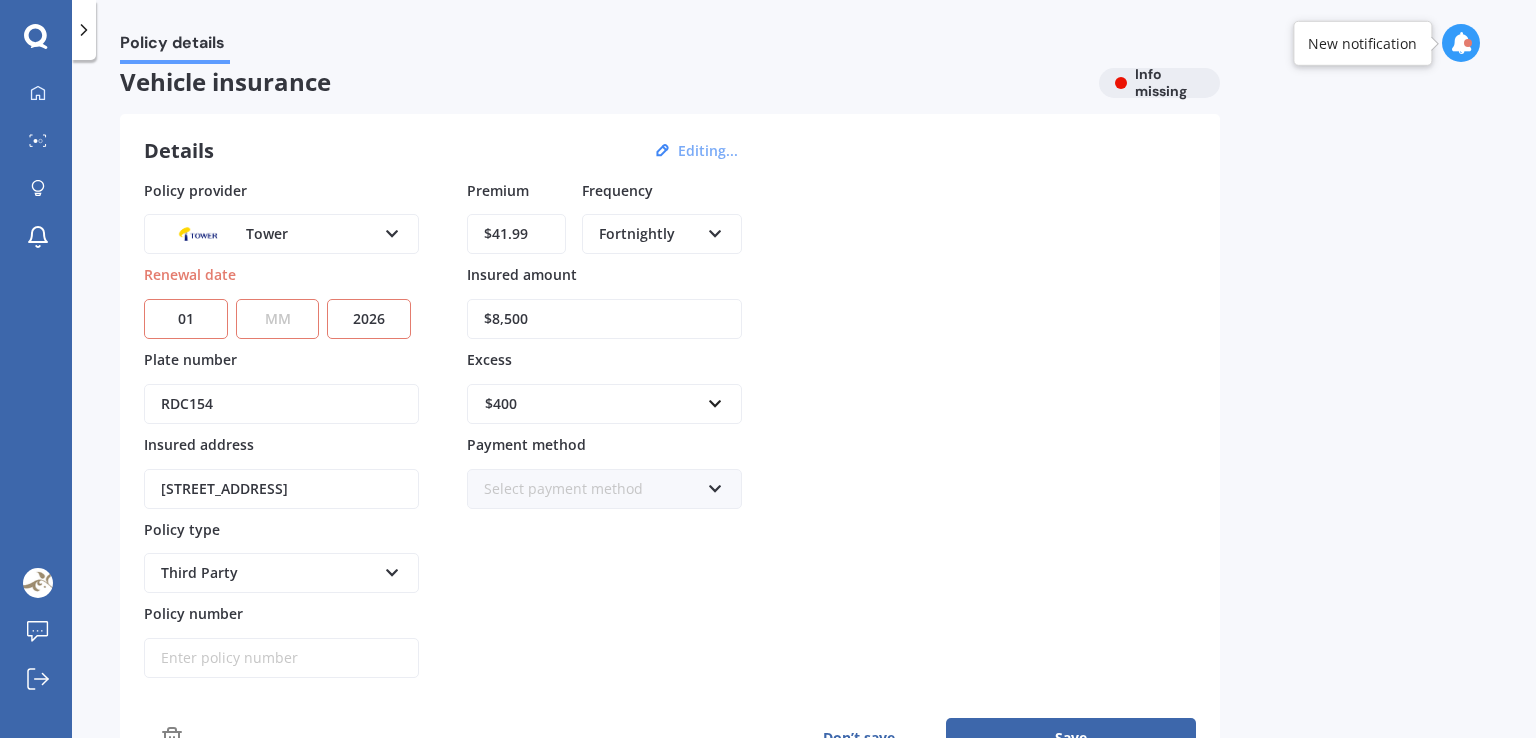 click on "MM 01 02 03 04 05 06 07 08 09 10 11 12" at bounding box center (278, 319) 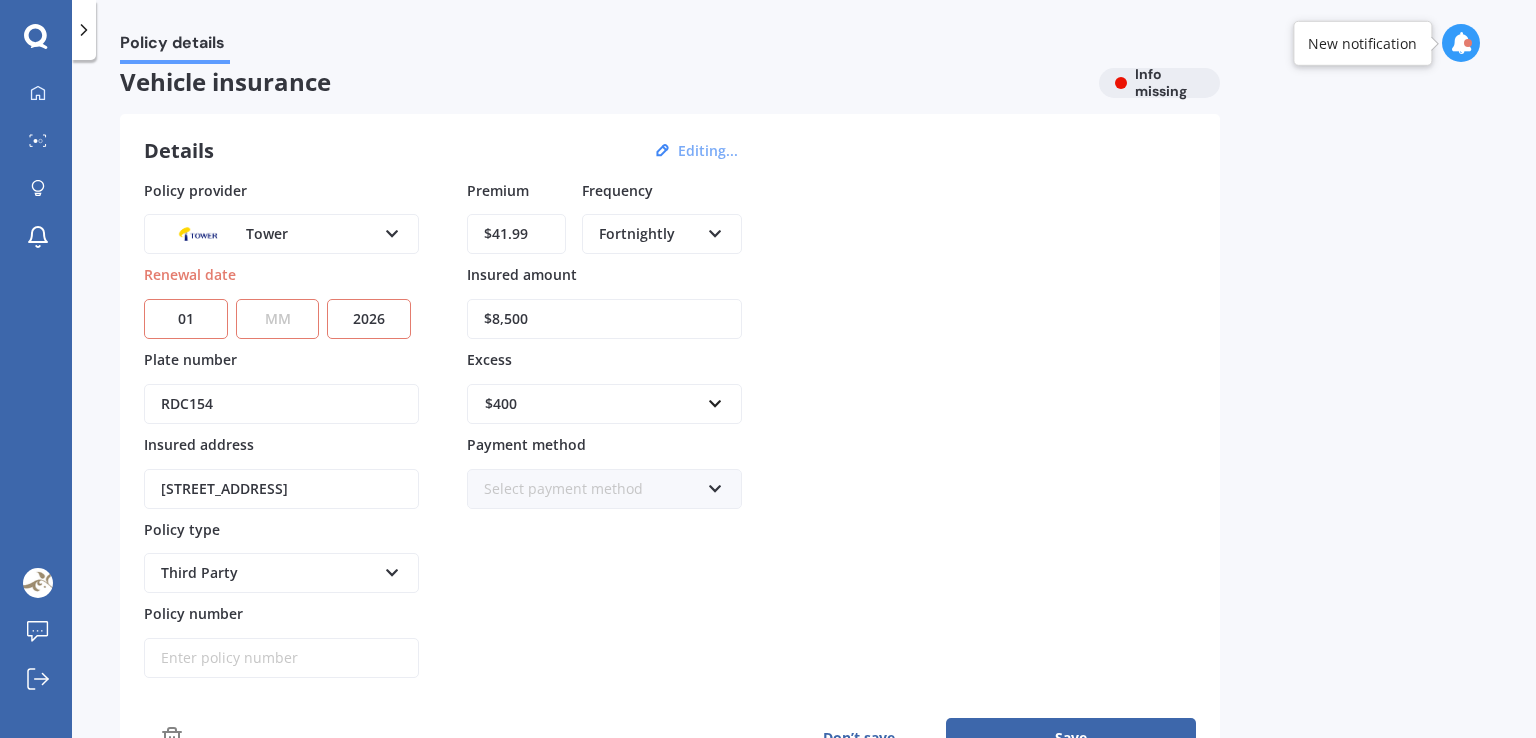 select on "08" 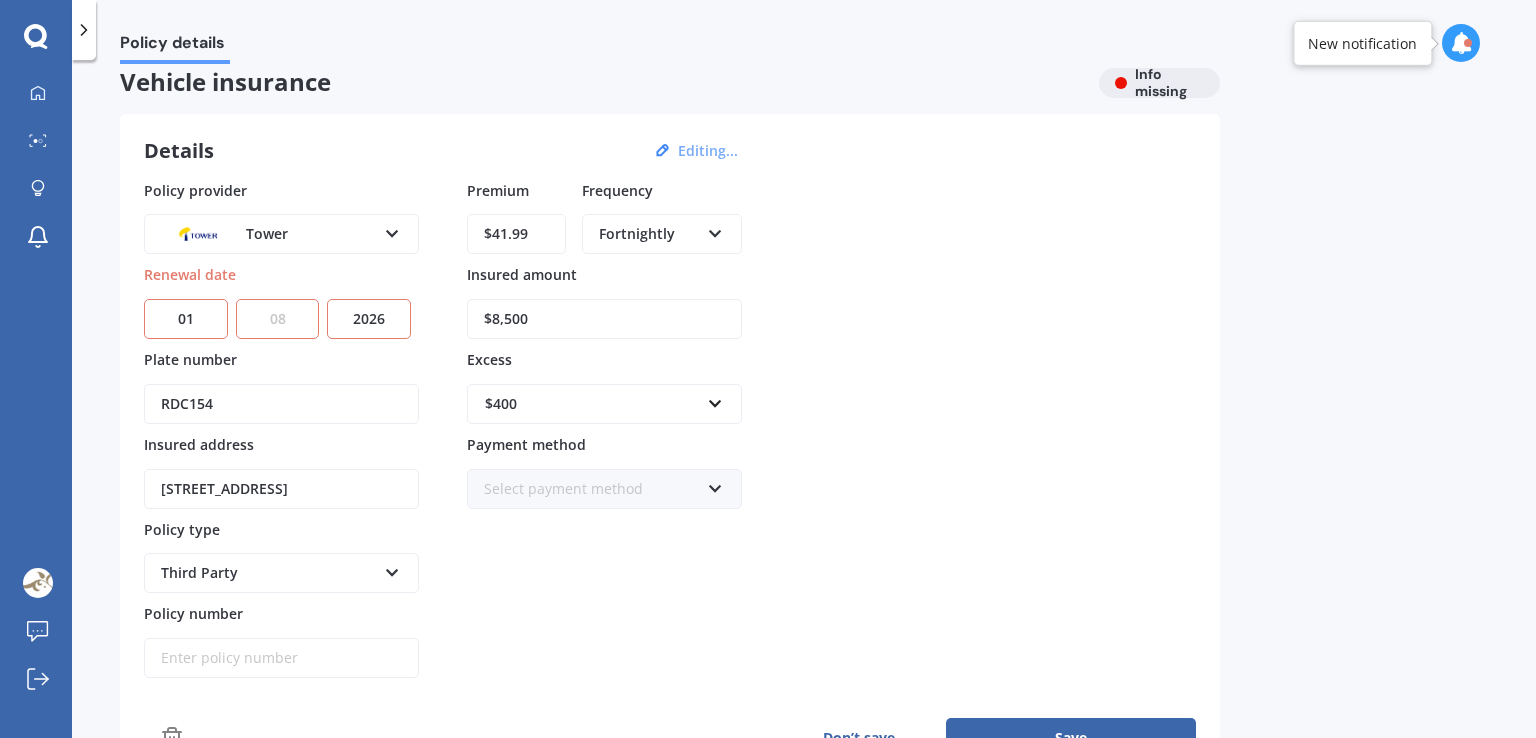 click on "MM 01 02 03 04 05 06 07 08 09 10 11 12" at bounding box center (278, 319) 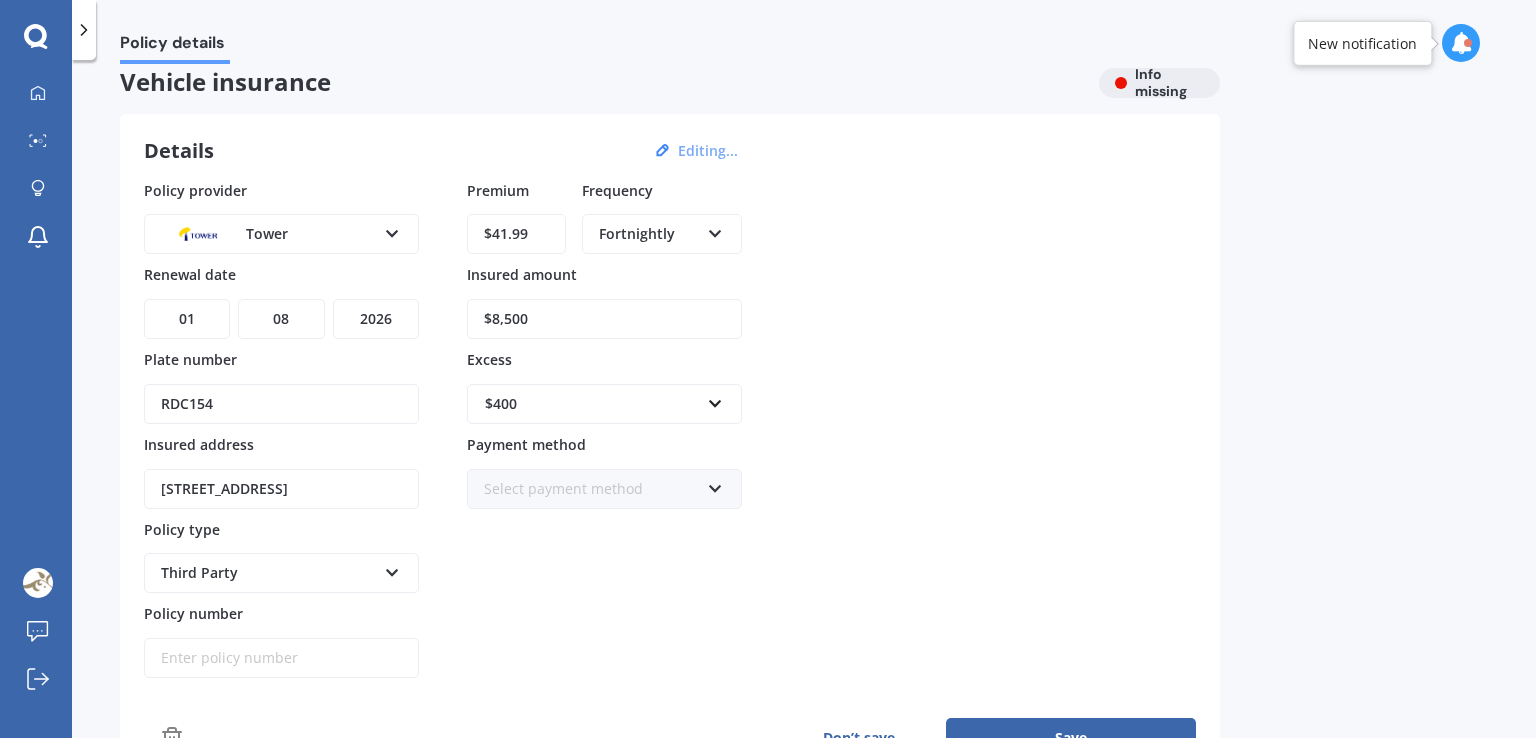 click on "YYYY 2027 2026 2025 2024 2023 2022 2021 2020 2019 2018 2017 2016 2015 2014 2013 2012 2011 2010 2009 2008 2007 2006 2005 2004 2003 2002 2001 2000 1999 1998 1997 1996 1995 1994 1993 1992 1991 1990 1989 1988 1987 1986 1985 1984 1983 1982 1981 1980 1979 1978 1977 1976 1975 1974 1973 1972 1971 1970 1969 1968 1967 1966 1965 1964 1963 1962 1961 1960 1959 1958 1957 1956 1955 1954 1953 1952 1951 1950 1949 1948 1947 1946 1945 1944 1943 1942 1941 1940 1939 1938 1937 1936 1935 1934 1933 1932 1931 1930 1929 1928" at bounding box center (376, 319) 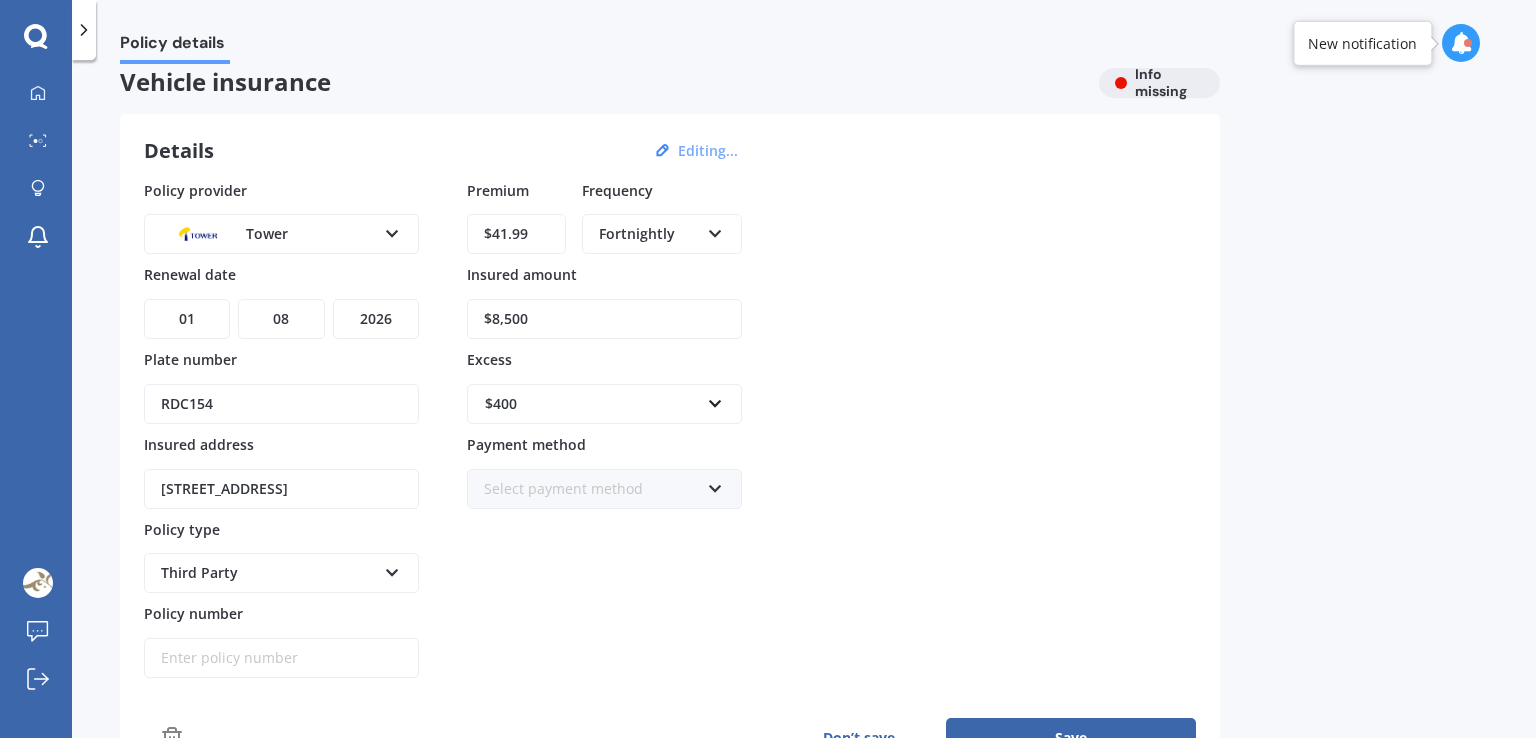 select on "2025" 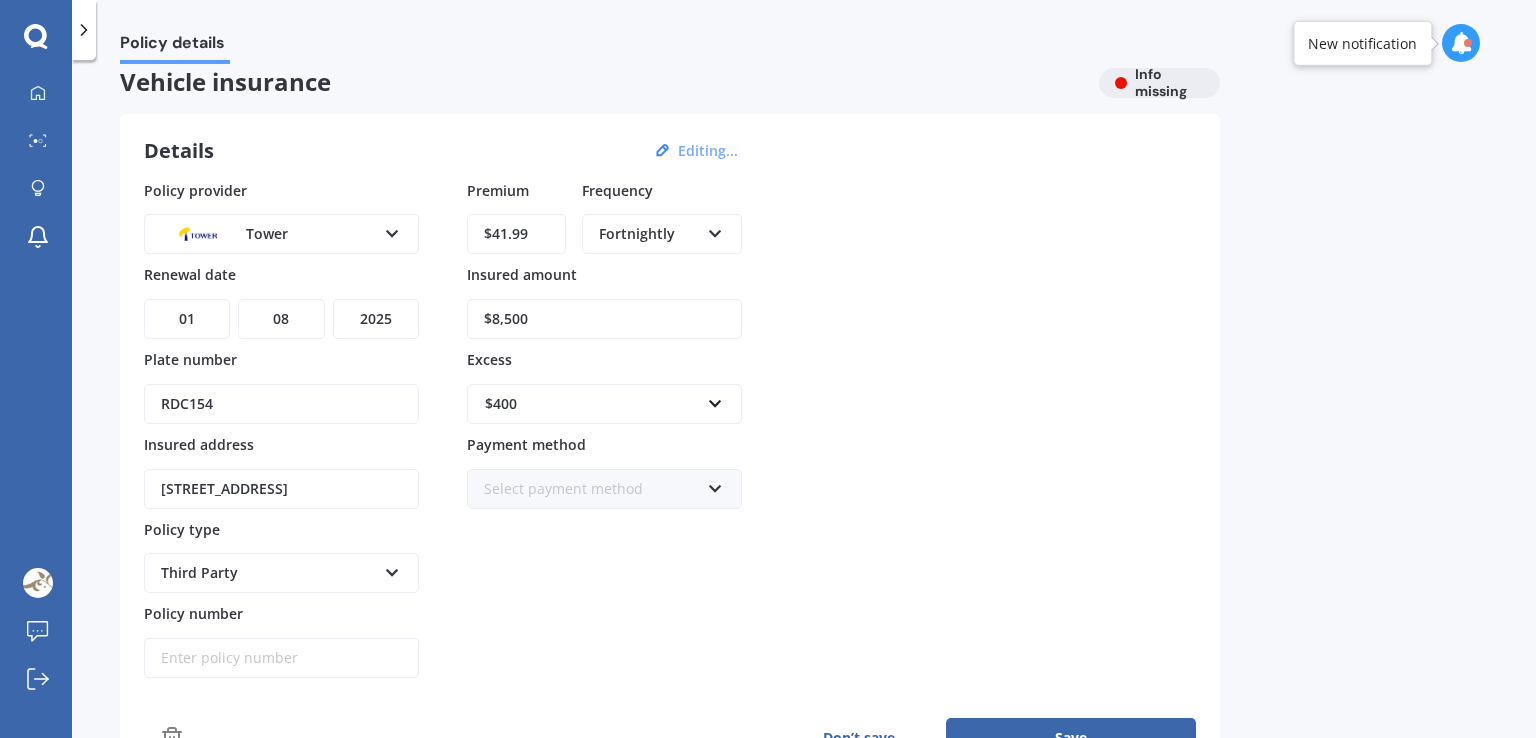 click on "YYYY 2027 2026 2025 2024 2023 2022 2021 2020 2019 2018 2017 2016 2015 2014 2013 2012 2011 2010 2009 2008 2007 2006 2005 2004 2003 2002 2001 2000 1999 1998 1997 1996 1995 1994 1993 1992 1991 1990 1989 1988 1987 1986 1985 1984 1983 1982 1981 1980 1979 1978 1977 1976 1975 1974 1973 1972 1971 1970 1969 1968 1967 1966 1965 1964 1963 1962 1961 1960 1959 1958 1957 1956 1955 1954 1953 1952 1951 1950 1949 1948 1947 1946 1945 1944 1943 1942 1941 1940 1939 1938 1937 1936 1935 1934 1933 1932 1931 1930 1929 1928" at bounding box center (376, 319) 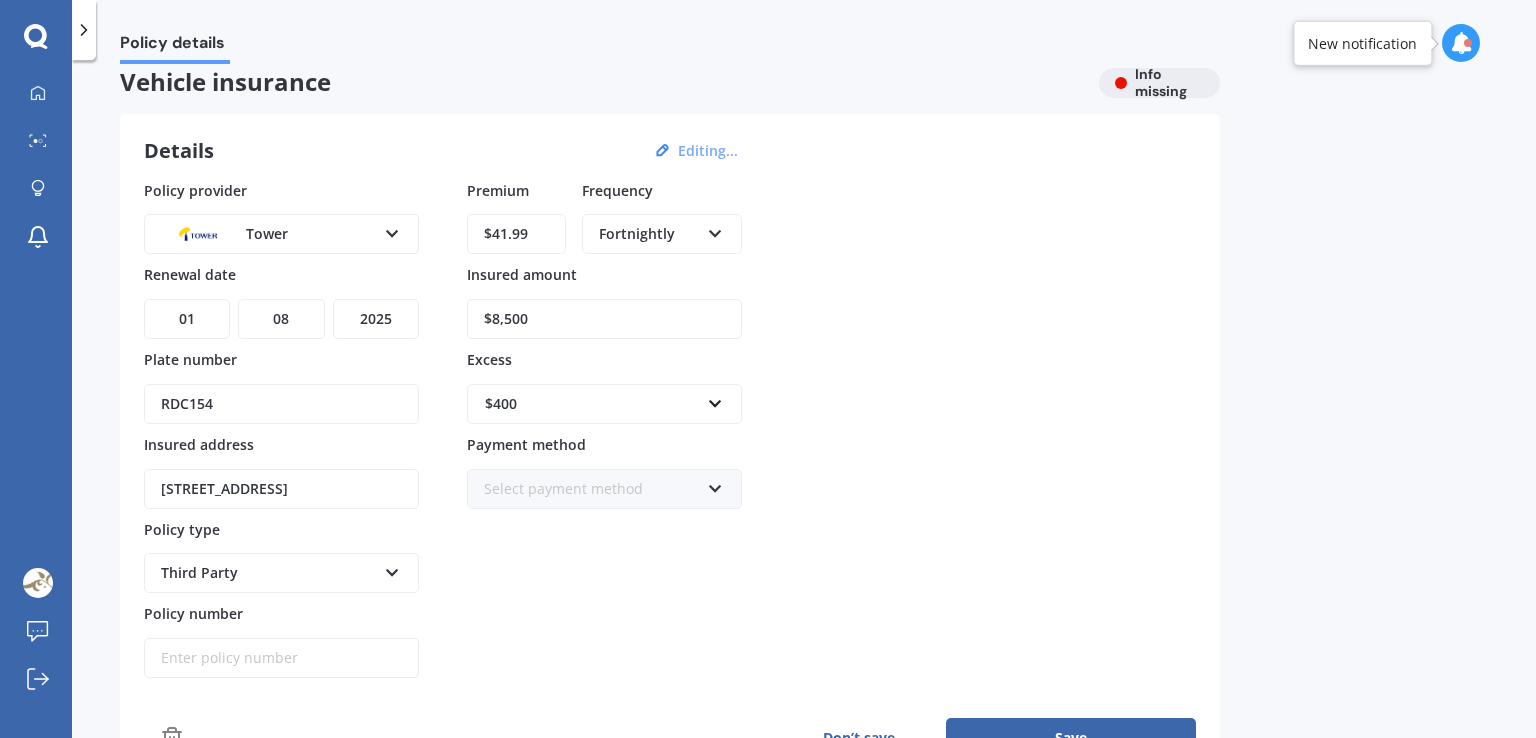 click on "Premium $41.99 Frequency Fortnightly Yearly Six-Monthly Quarterly Monthly Fortnightly Weekly Insured amount $8,500 Excess $400 $100 $400 $500 $750 $1,000 $1,500 $2,000 Payment method Select payment method Direct debit - bank account Direct debit - credit/debit card Online payment Internet banking transfer Cheque" at bounding box center [604, 429] 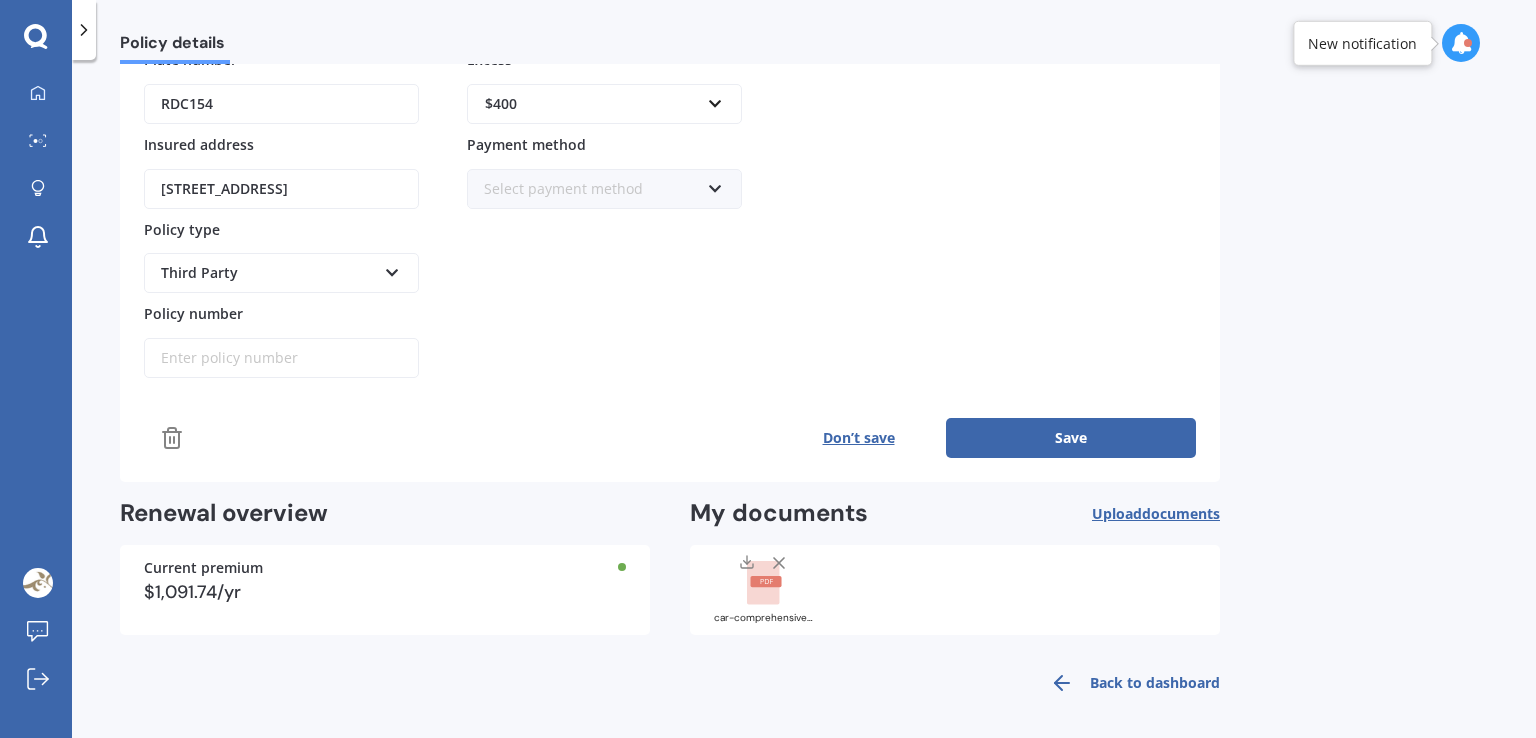 click on "Save" at bounding box center (1071, 438) 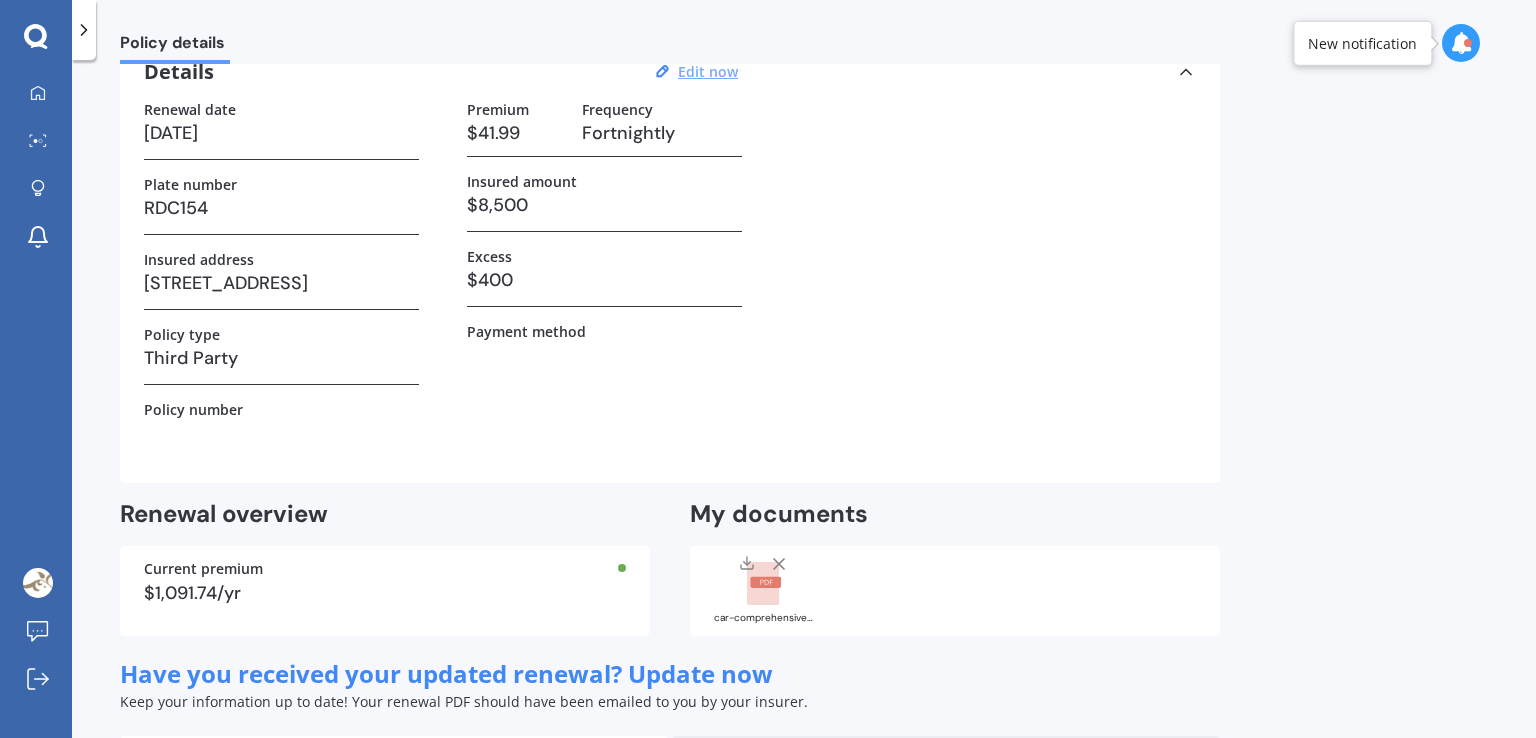 scroll, scrollTop: 0, scrollLeft: 0, axis: both 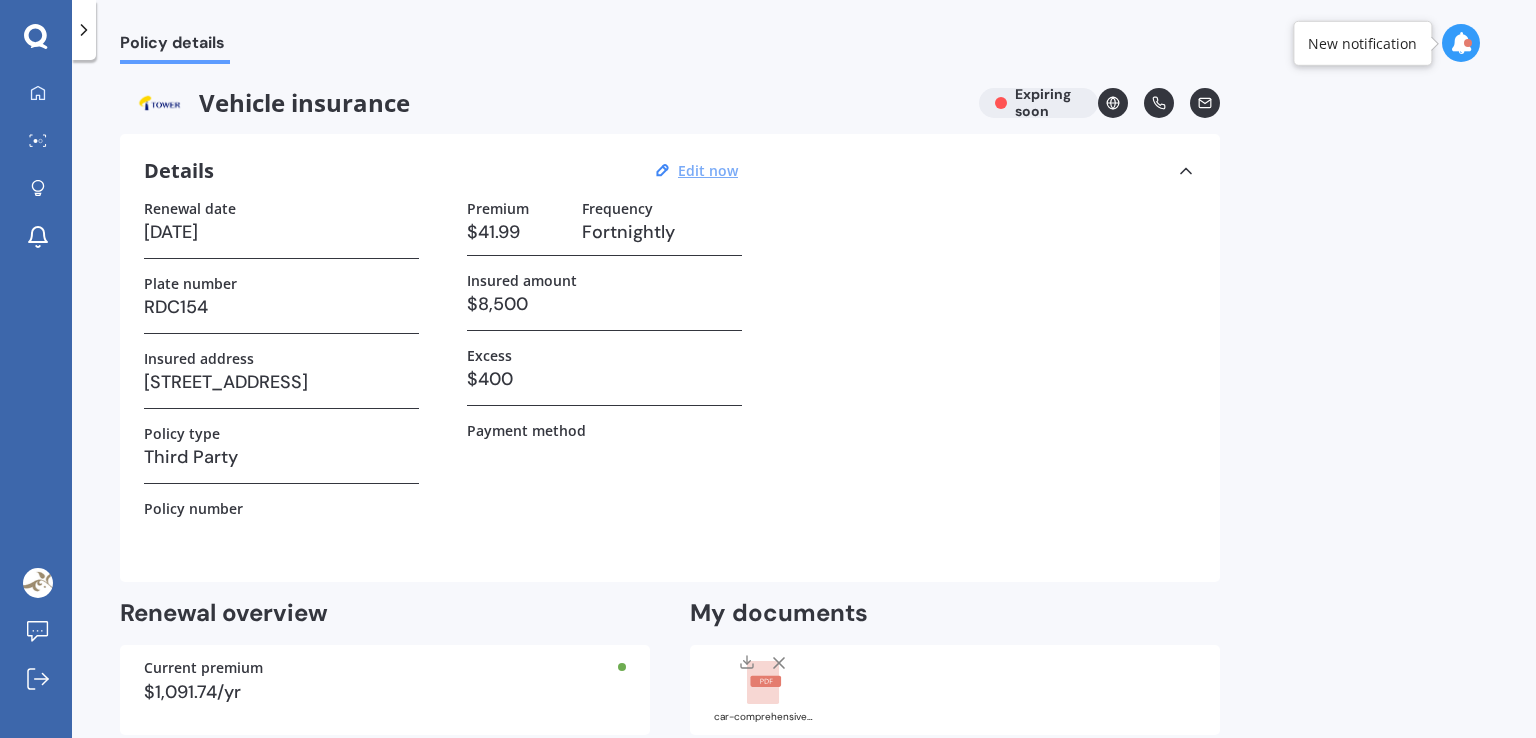 click 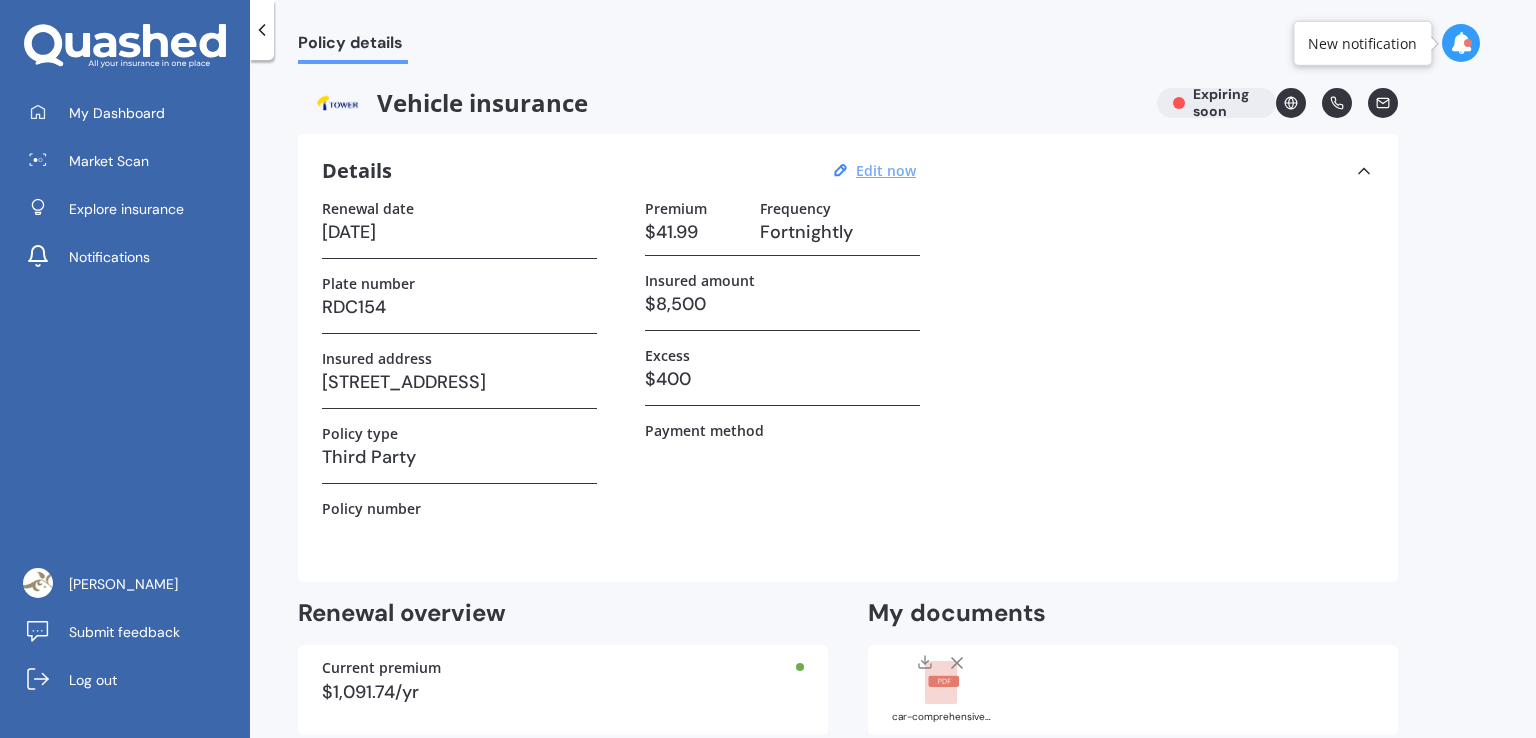 click 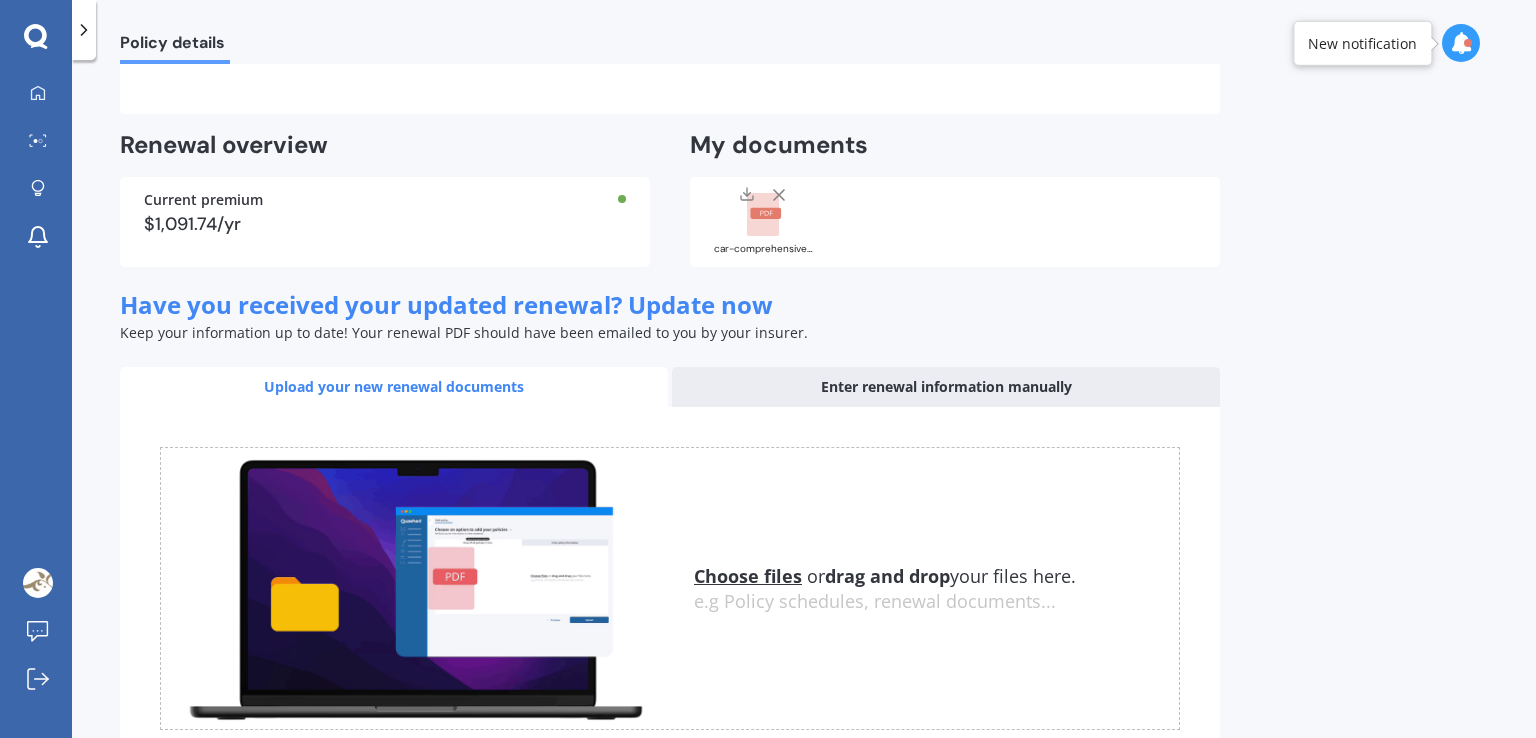 scroll, scrollTop: 599, scrollLeft: 0, axis: vertical 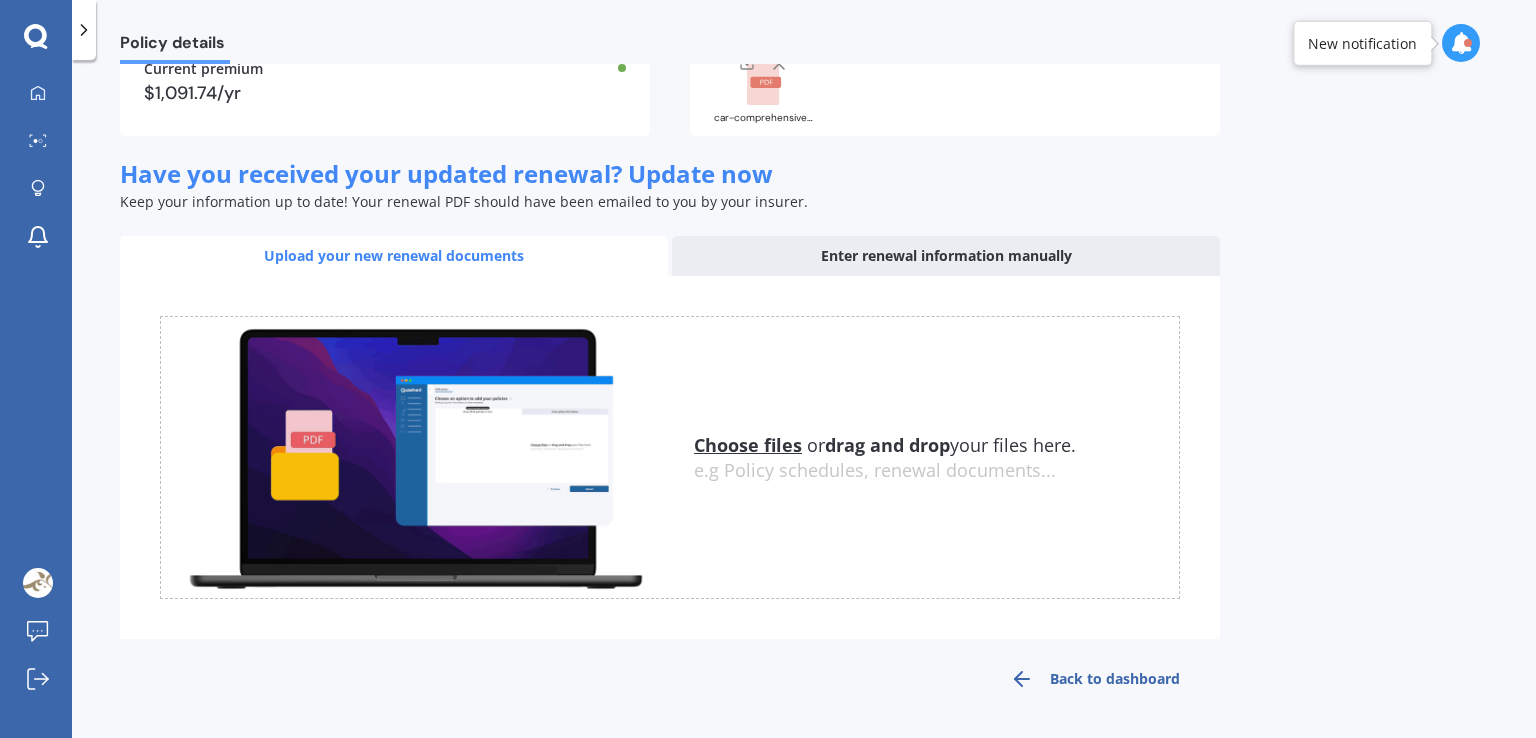 click on "Back to dashboard" at bounding box center (1095, 679) 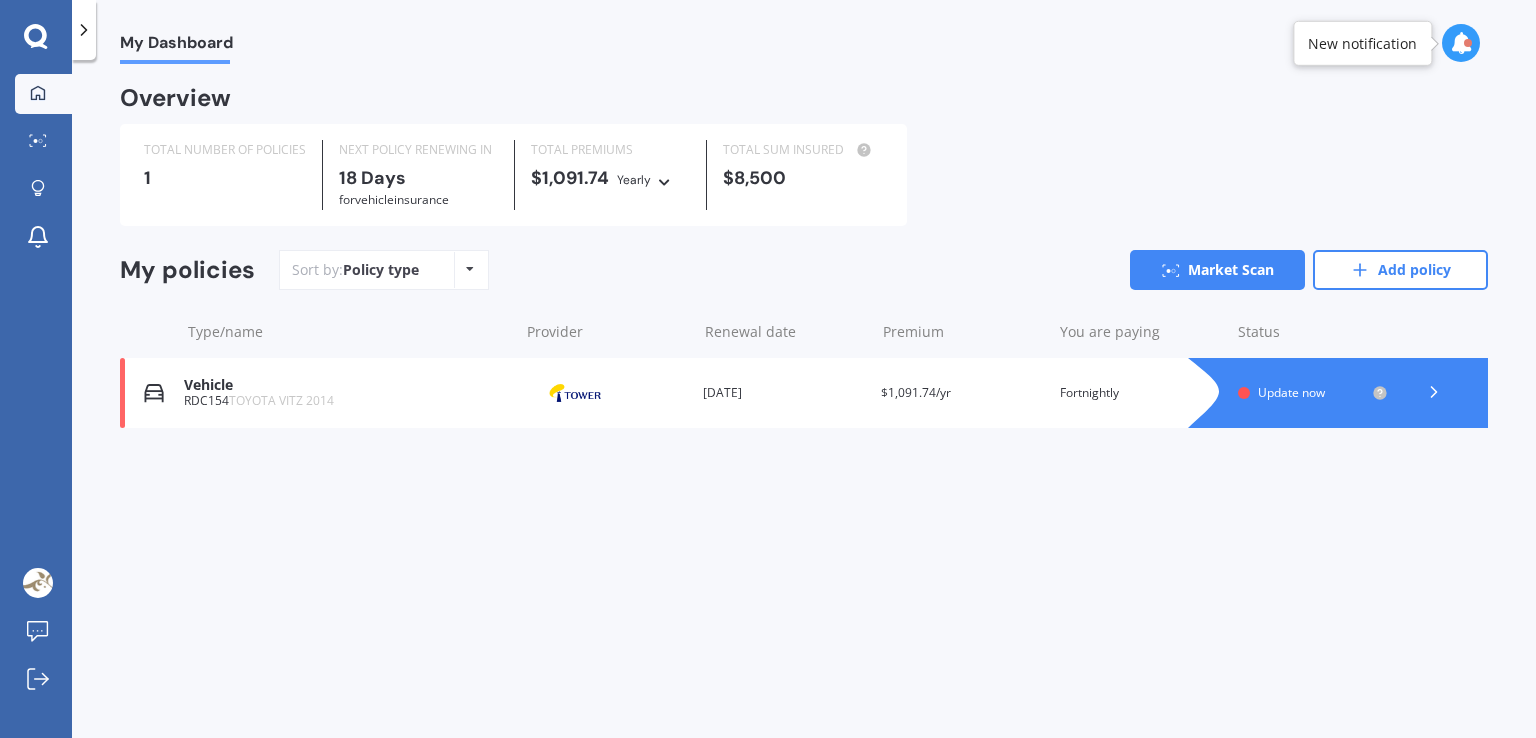 scroll, scrollTop: 0, scrollLeft: 0, axis: both 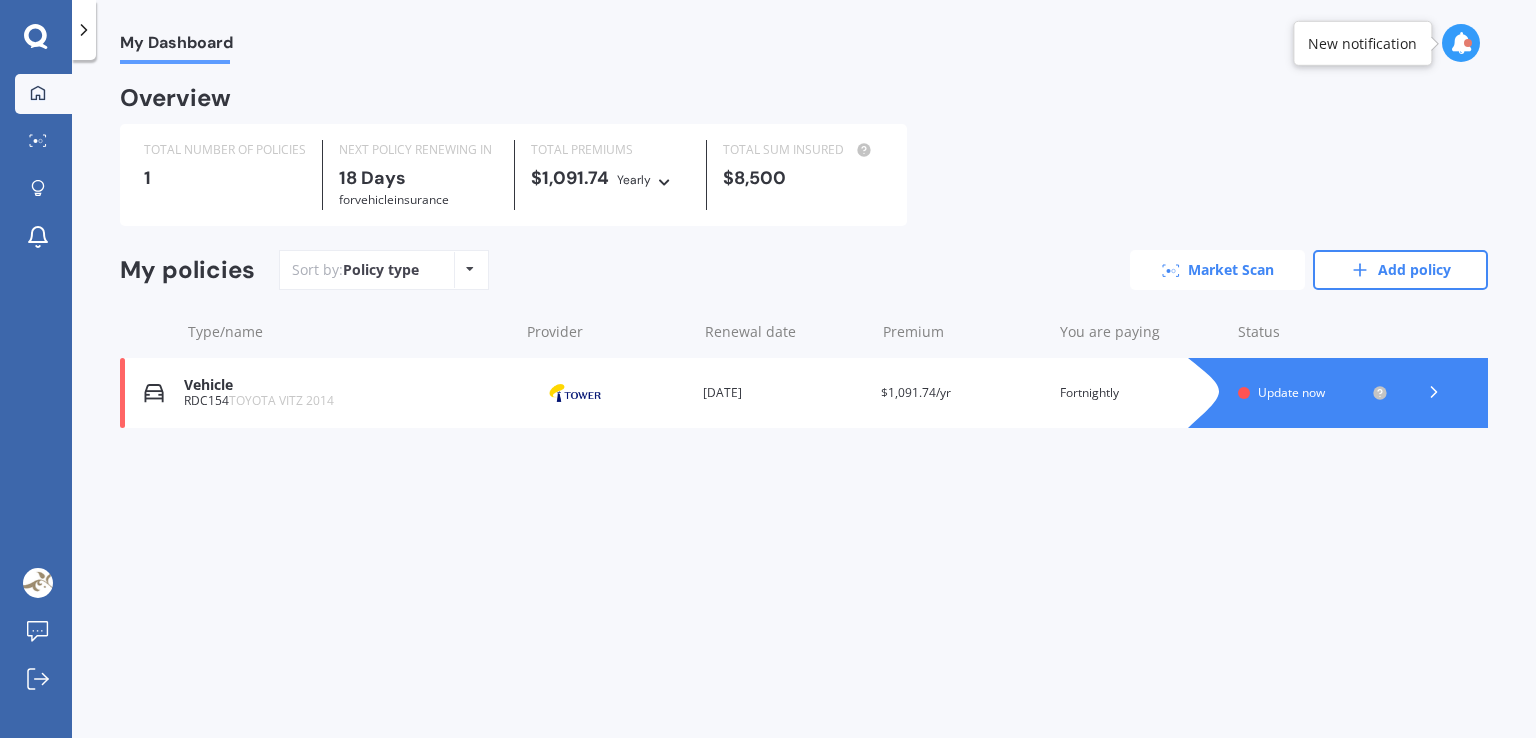 click on "Market Scan" at bounding box center [1217, 270] 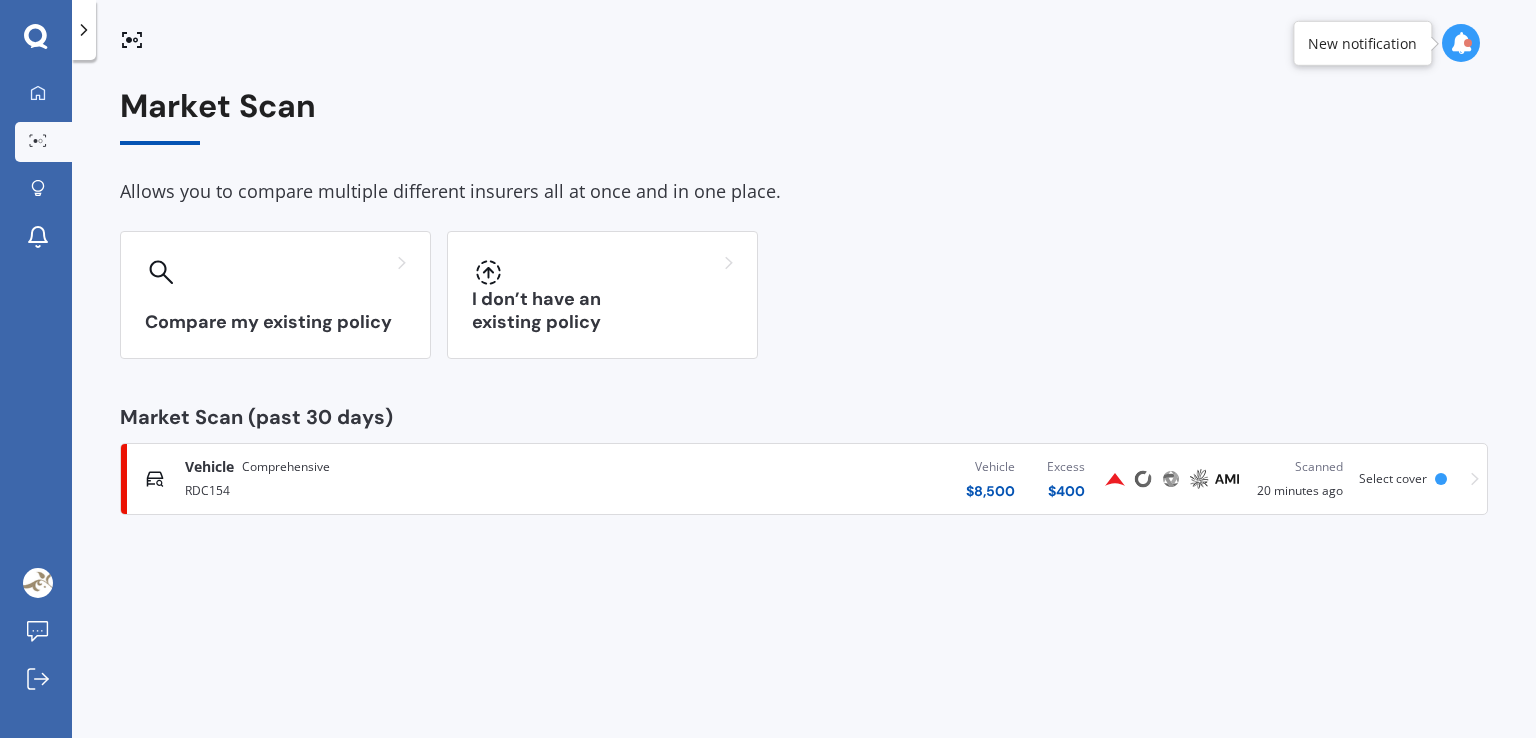 click on "Vehicle $ 8,500 Excess $ 400" at bounding box center [862, 479] 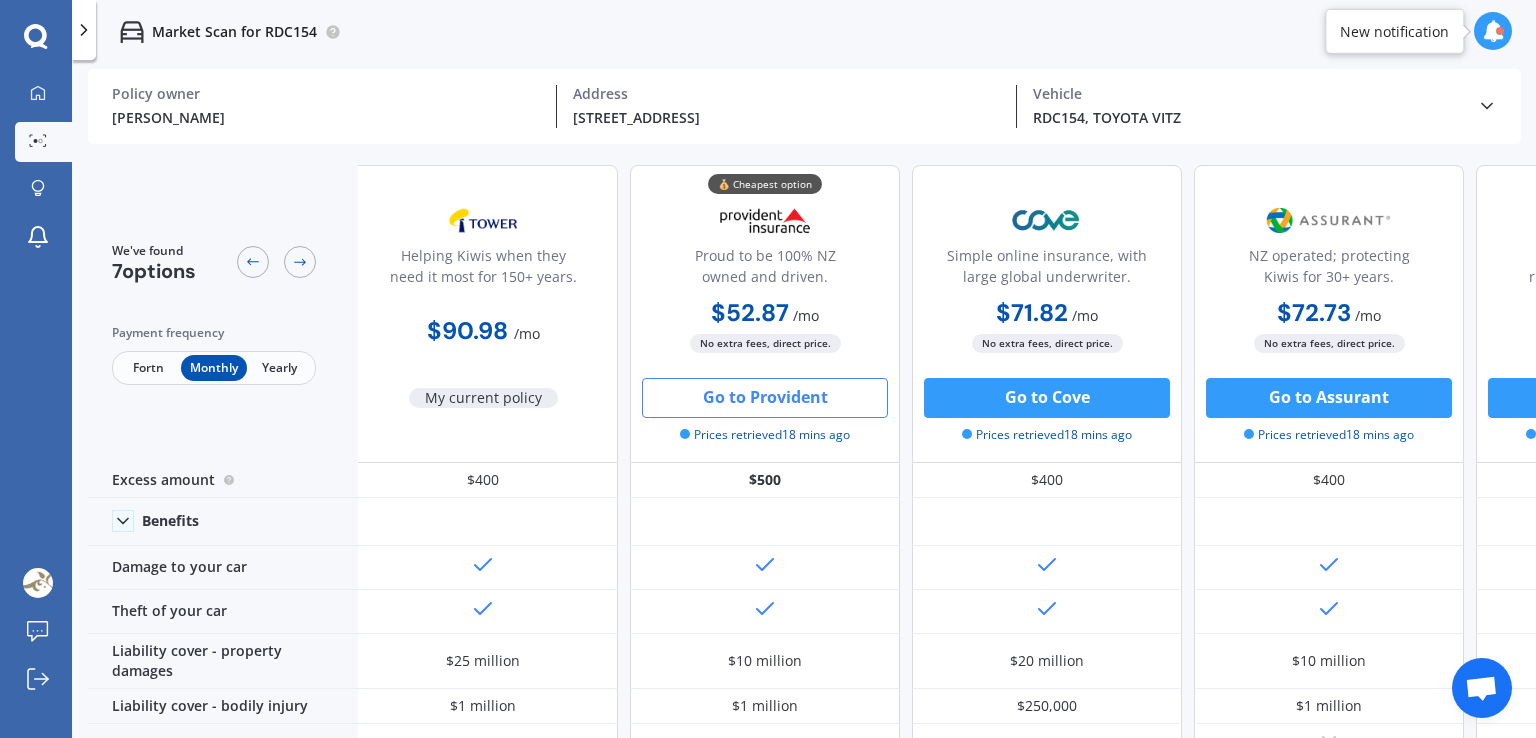 scroll, scrollTop: 0, scrollLeft: 0, axis: both 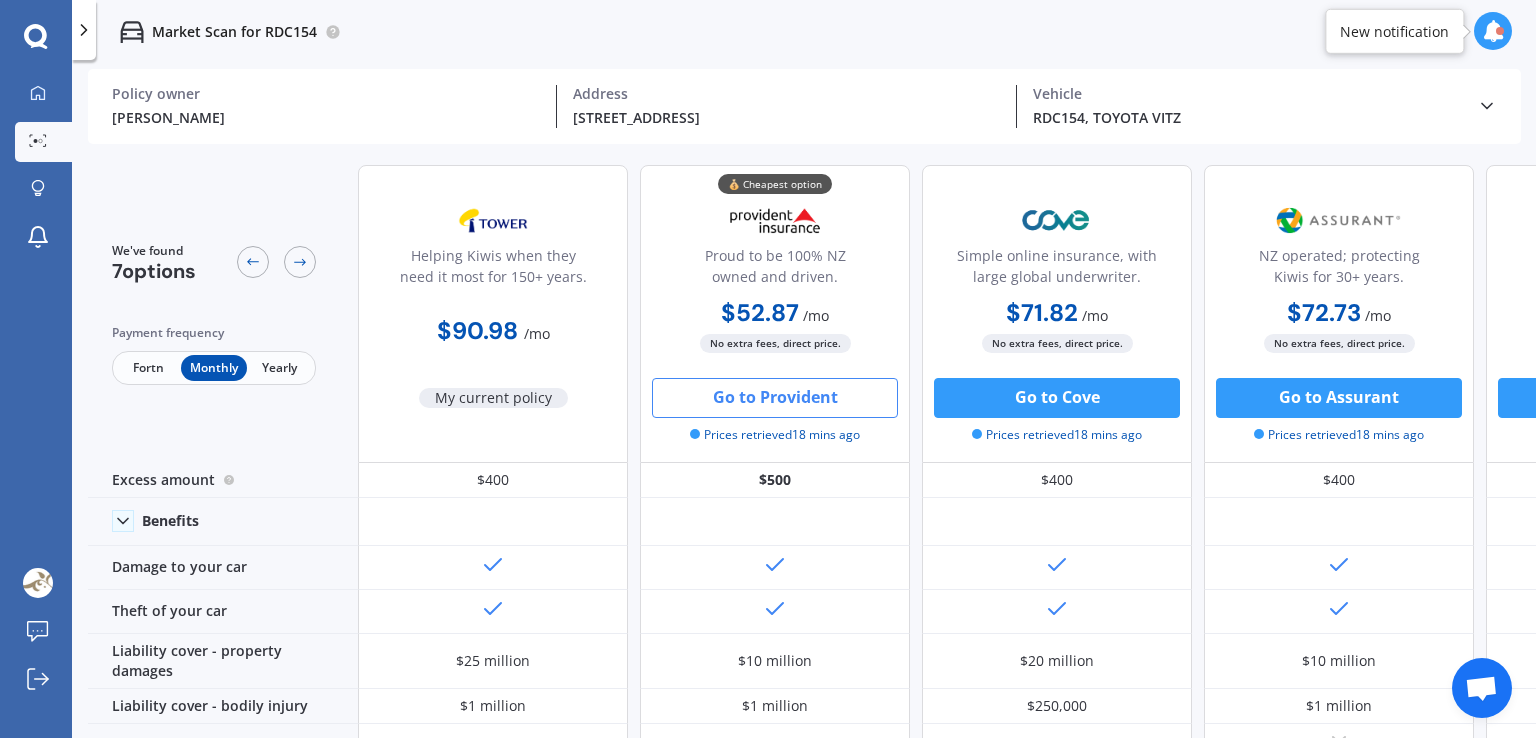 click on "Go to Provident" at bounding box center (775, 398) 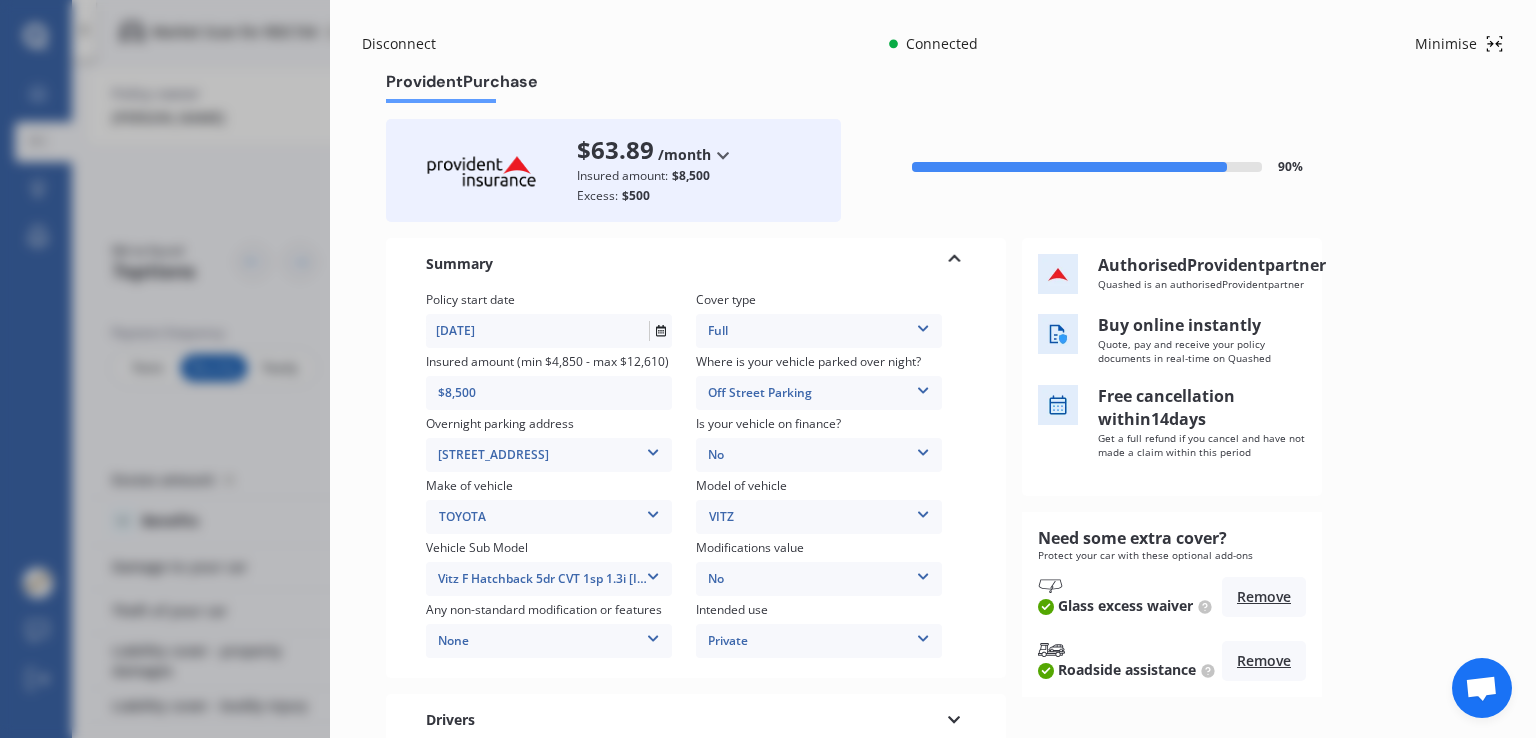 click on "Disconnect Connected Minimise Yearly Monthly $63.89 / mo Provident  Purchase $63.89 /month /year /month Insured amount: $8,500 Excess: $500 90 % Need some extra cover? Protect your car with these optional add-ons Glass excess waiver Remove Roadside assistance Remove Summary Policy start date 01/08/2025 Cover type Full Full Insured amount (min $4,850 - max $12,610) $8,500 Where is your vehicle parked over night? Off Street Parking Garage (fully enclosed) Off Street Parking Other Overnight parking address 1726 Mahia East Coast Road, Māhia 4198 1726 Mahia East Coast Road, Māhia 4198 Is your vehicle on finance? No No Yes Make of vehicle TOYOTA TOYOTA Model of vehicle VITZ VITZ Vehicle Sub Model Vitz F Hatchback 5dr CVT 1sp 1.3i [IMP] Vitz F Hatchback 5dr CVT 1sp 1.3i [IMP] Modifications value No No Up to $4000 Up to $6000 Greater than $6000 Any non-standard modification or features None None Nitrous Oxide System(NOS) Roll Cage Full Racing Harness Intended use Private Private Private & Business Drivers Main  DD" at bounding box center [768, 369] 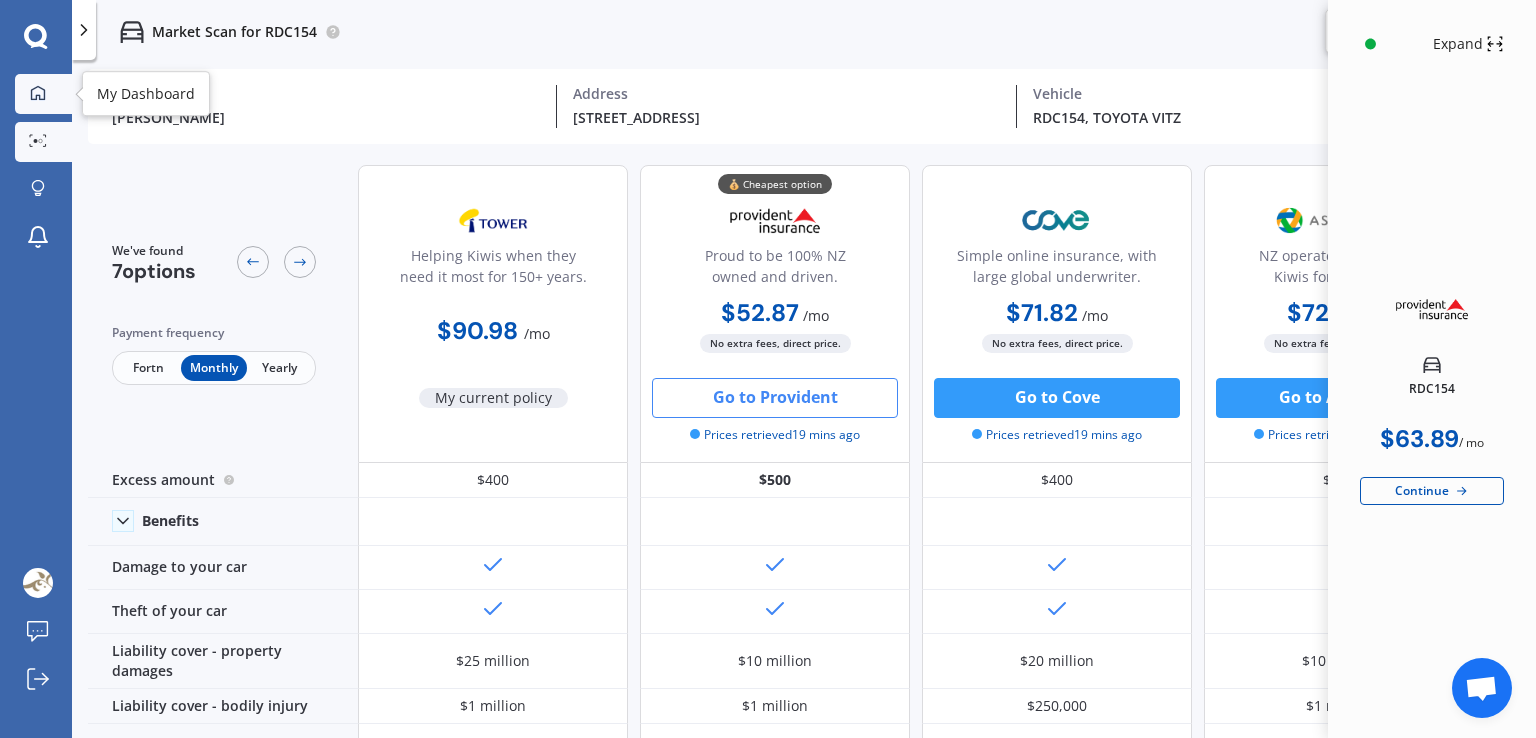 click on "My Dashboard" at bounding box center [43, 94] 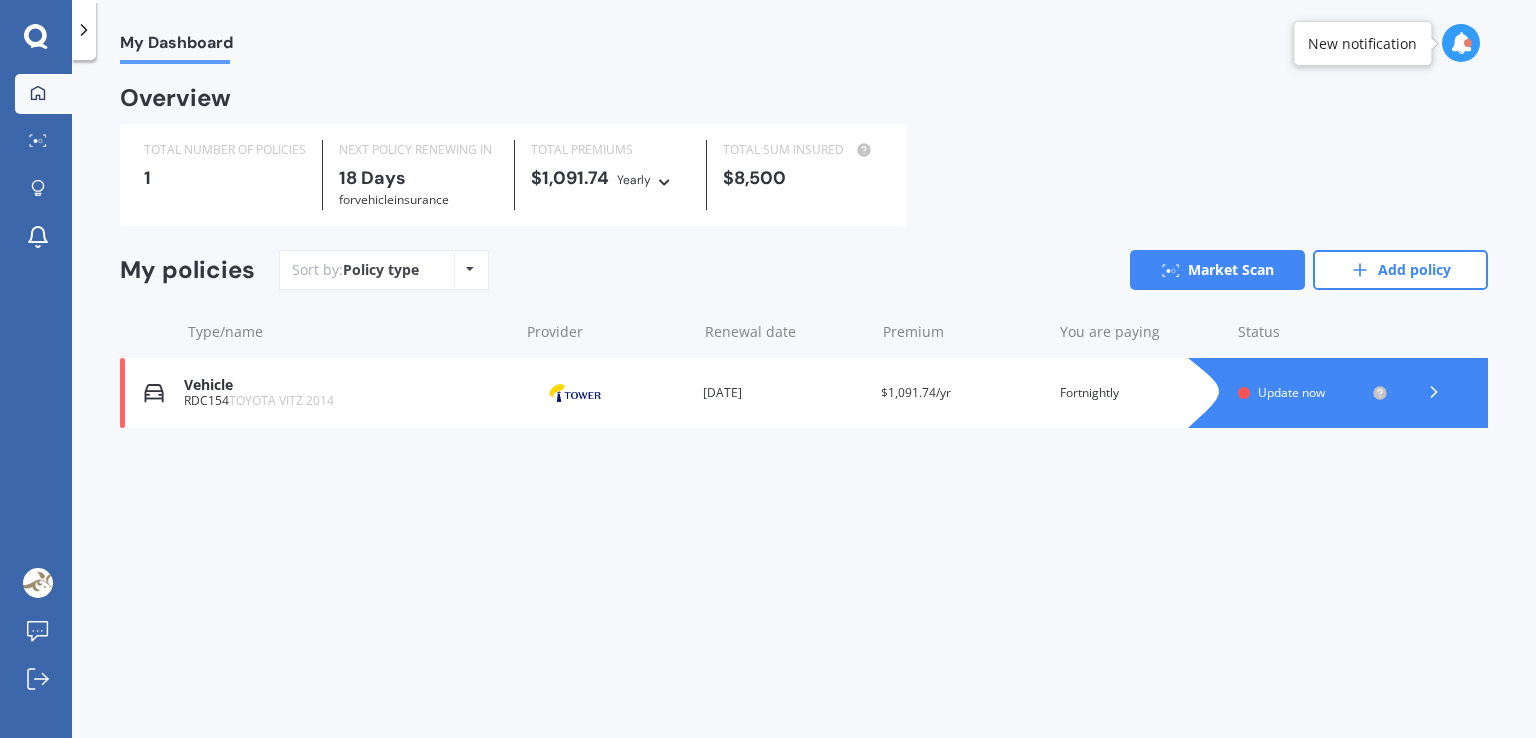 click 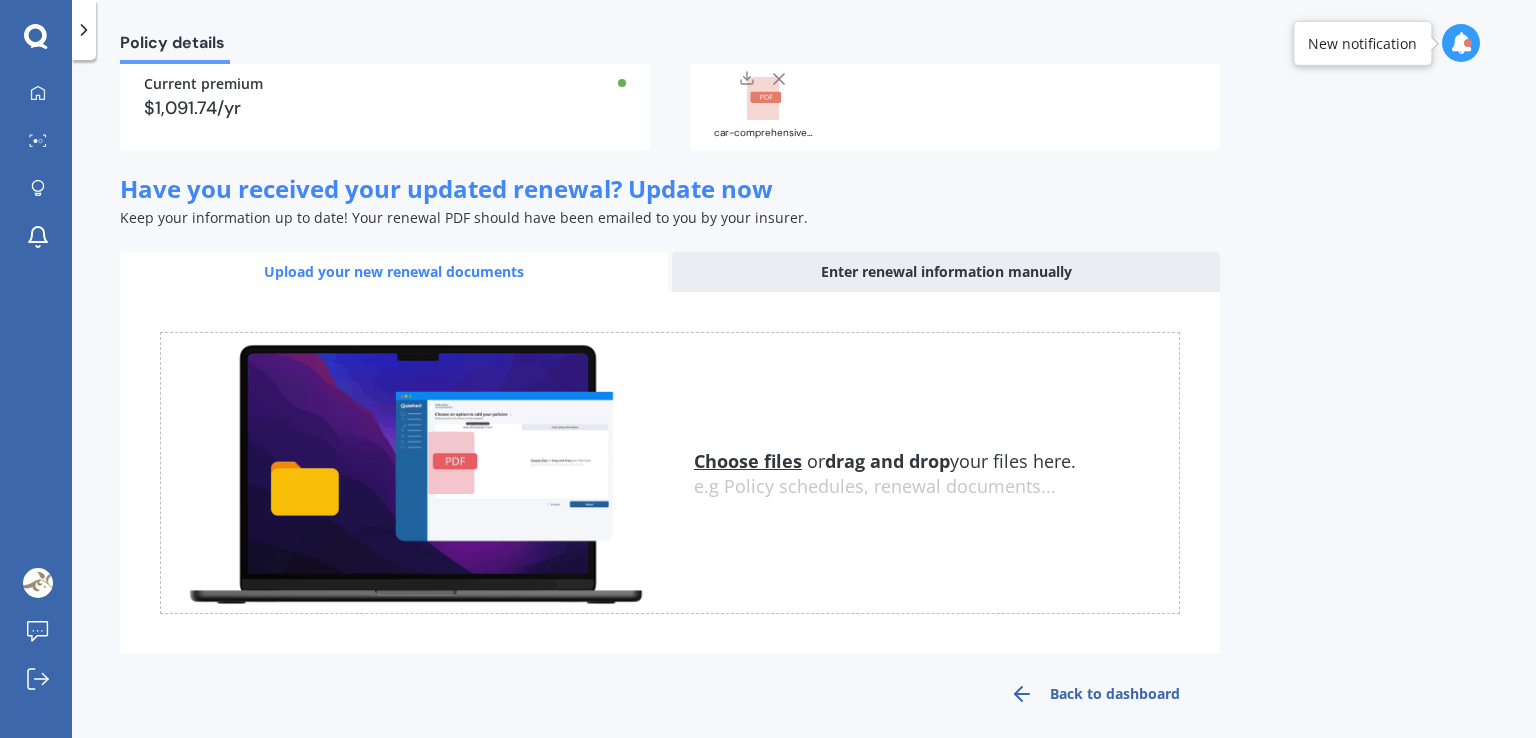 scroll, scrollTop: 204, scrollLeft: 0, axis: vertical 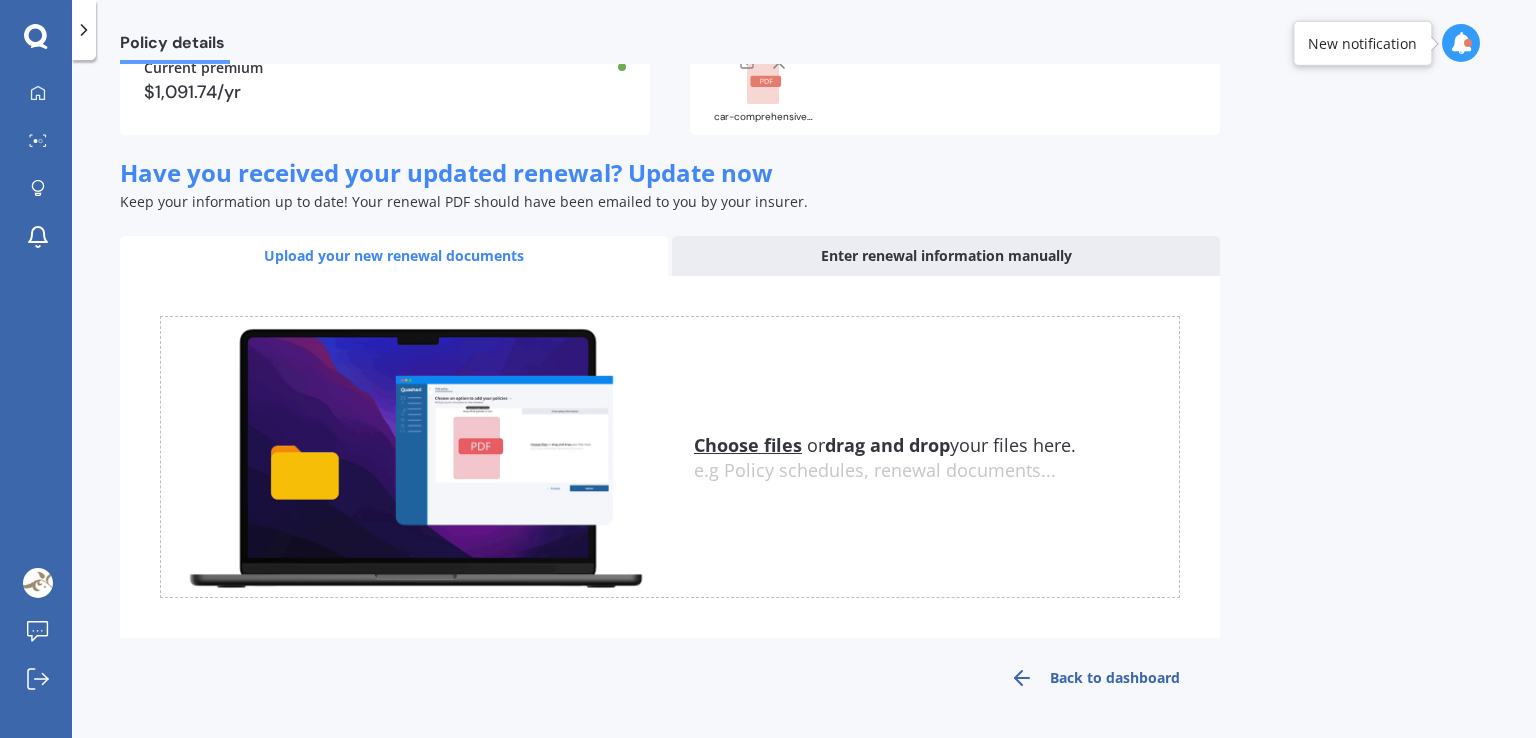 click on "Back to dashboard" at bounding box center (1095, 678) 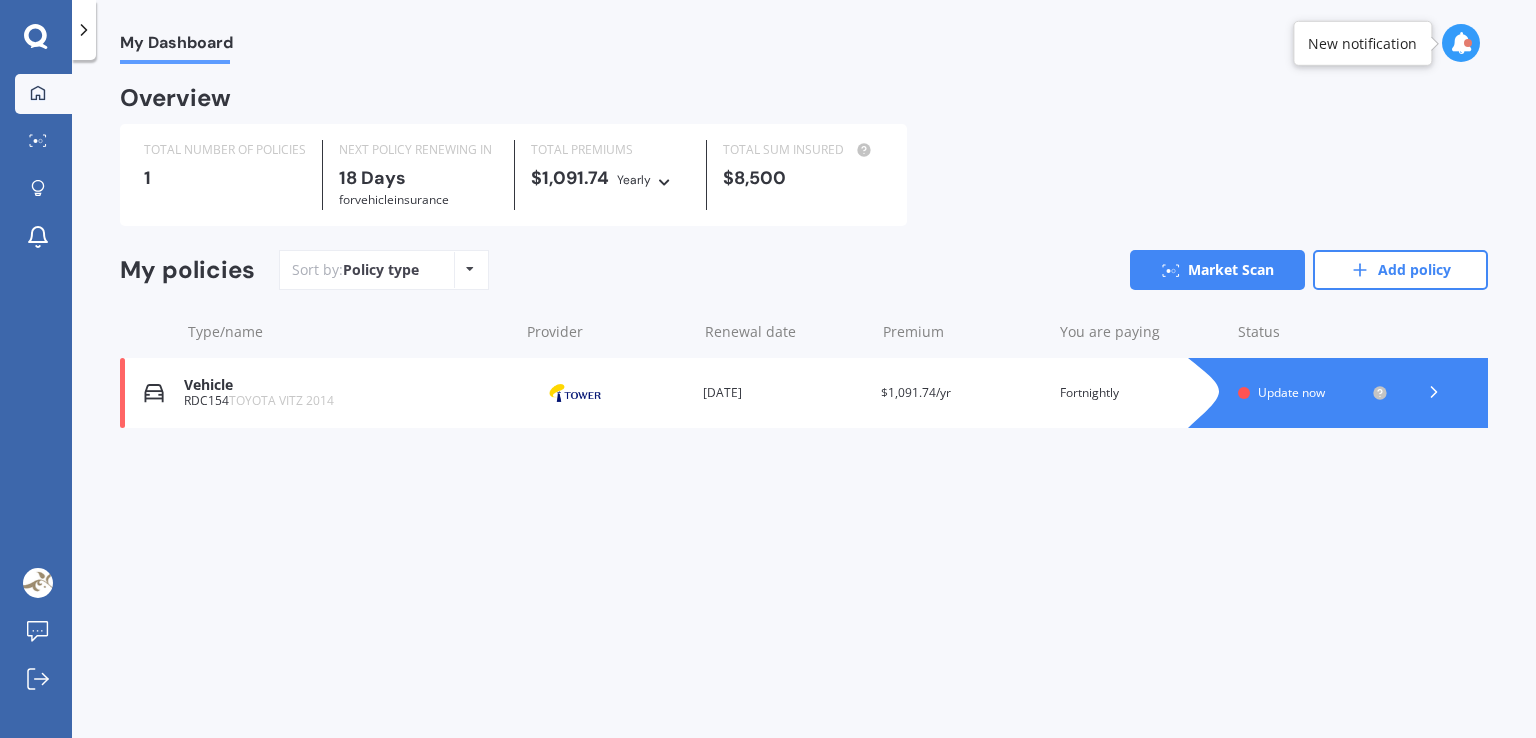 scroll, scrollTop: 0, scrollLeft: 0, axis: both 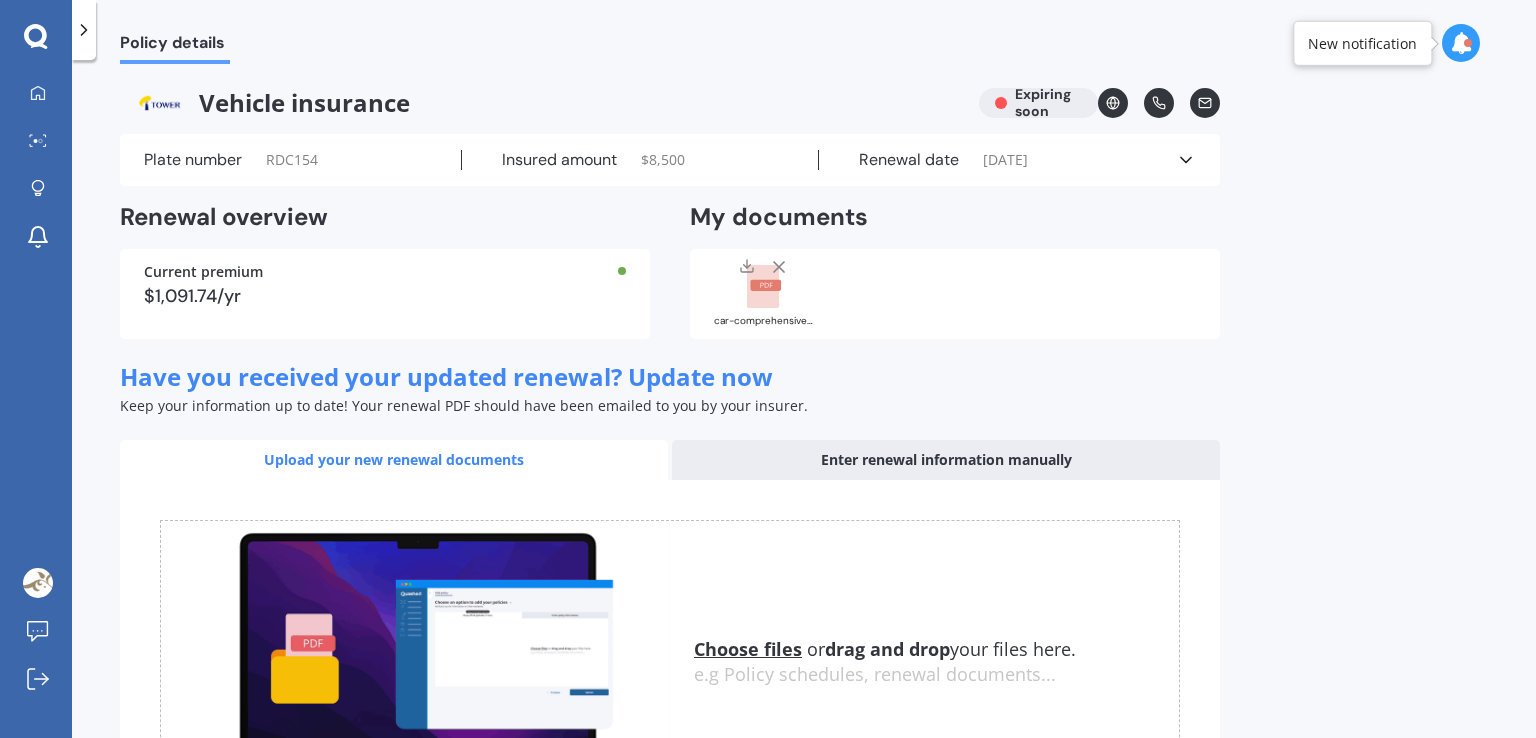 click 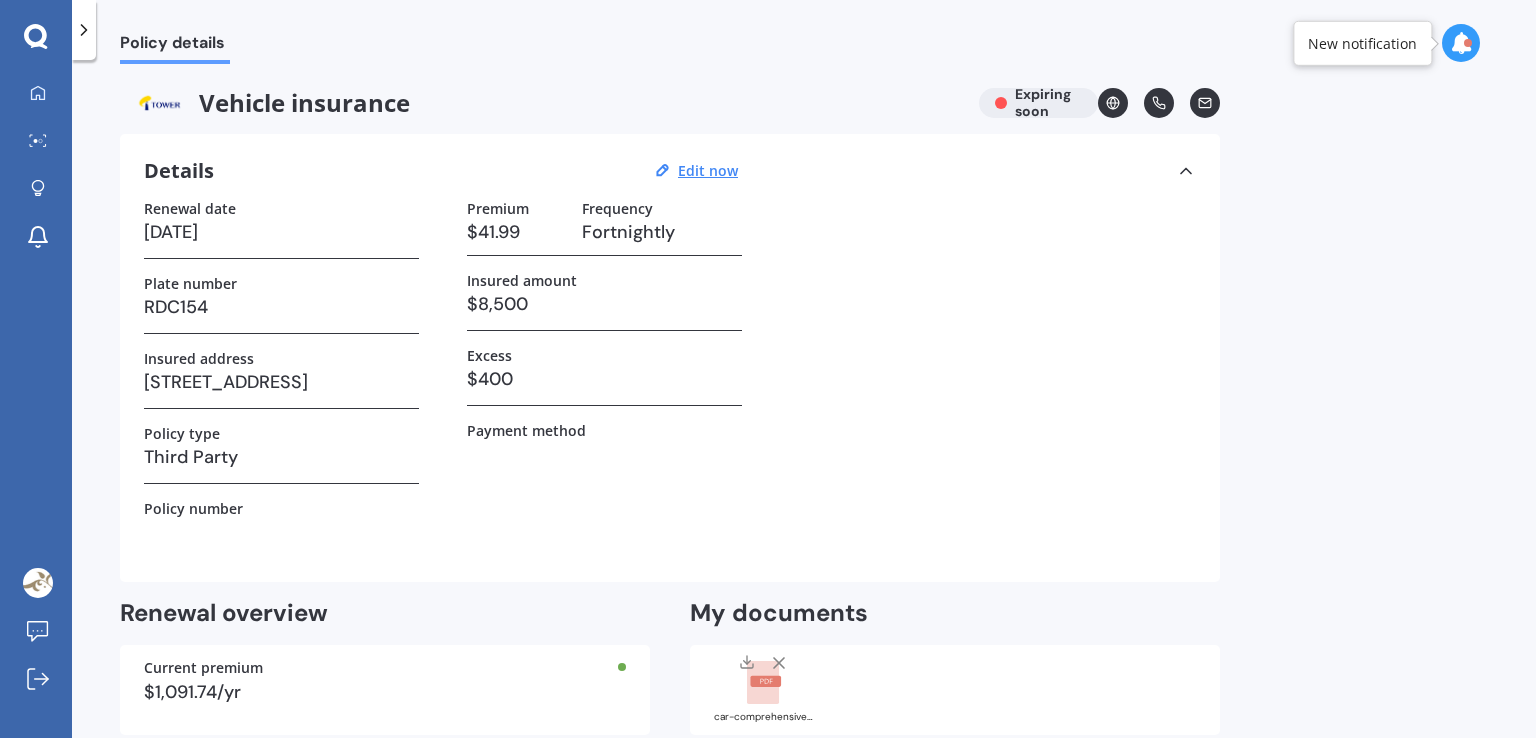 click 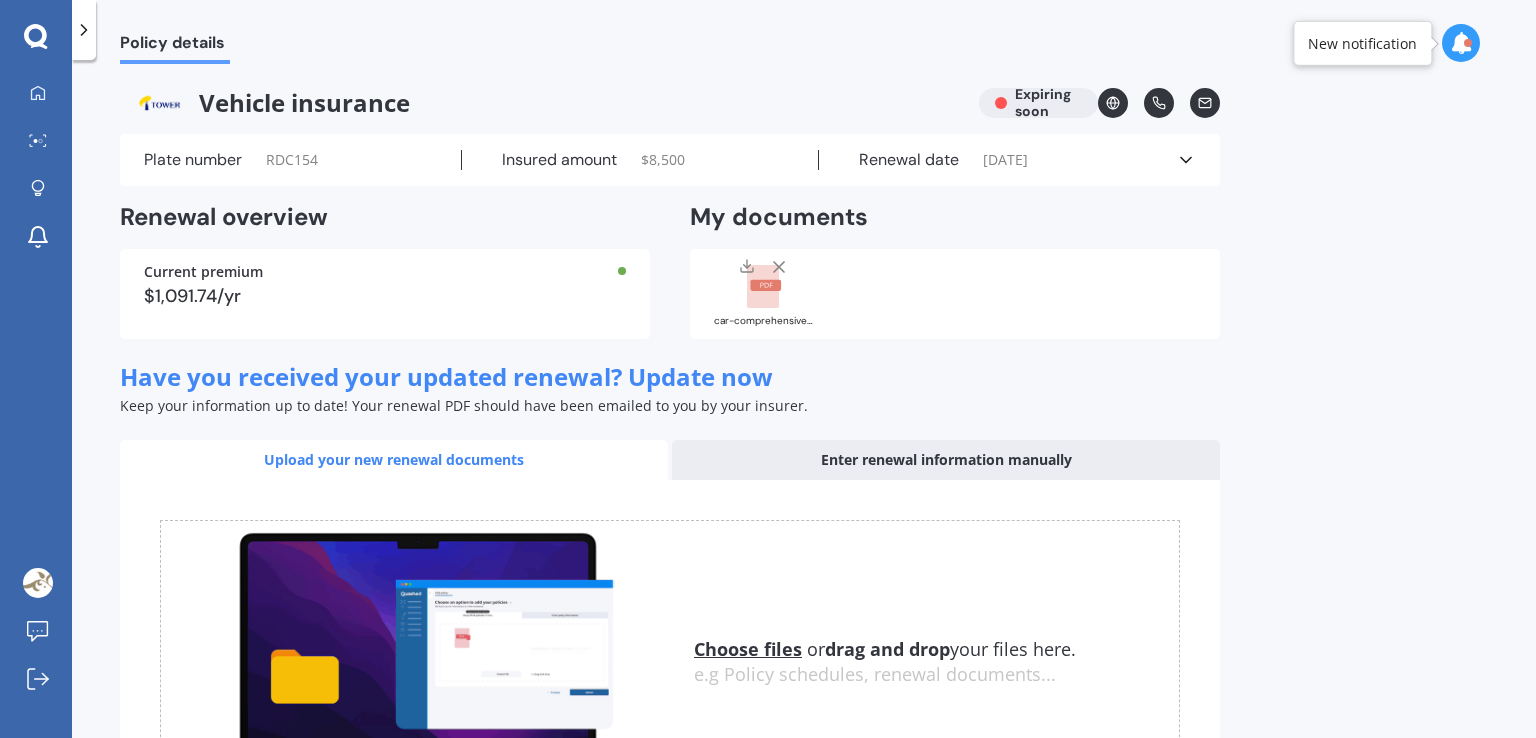 click at bounding box center [1461, 43] 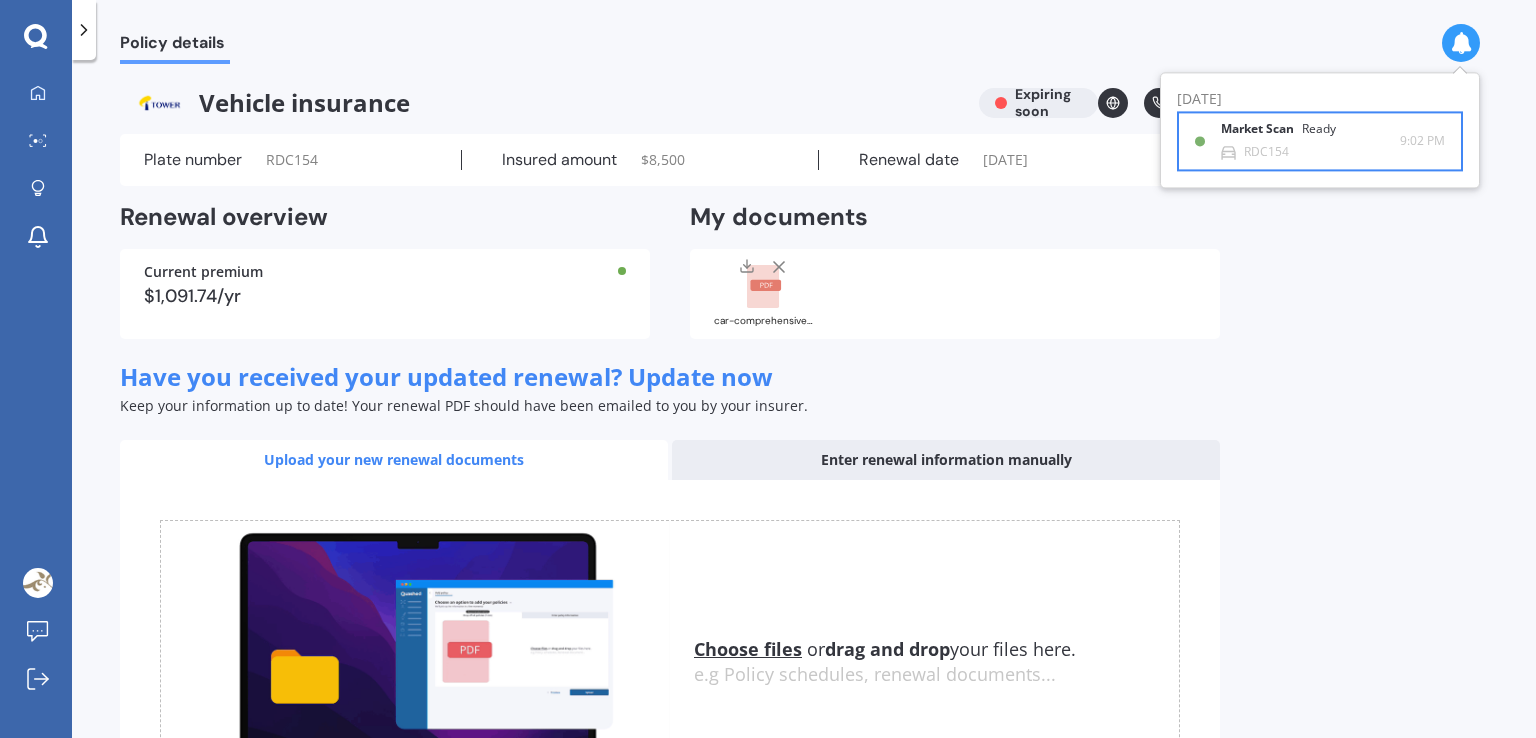 click on "Market Scan Ready RDC154" at bounding box center (1310, 141) 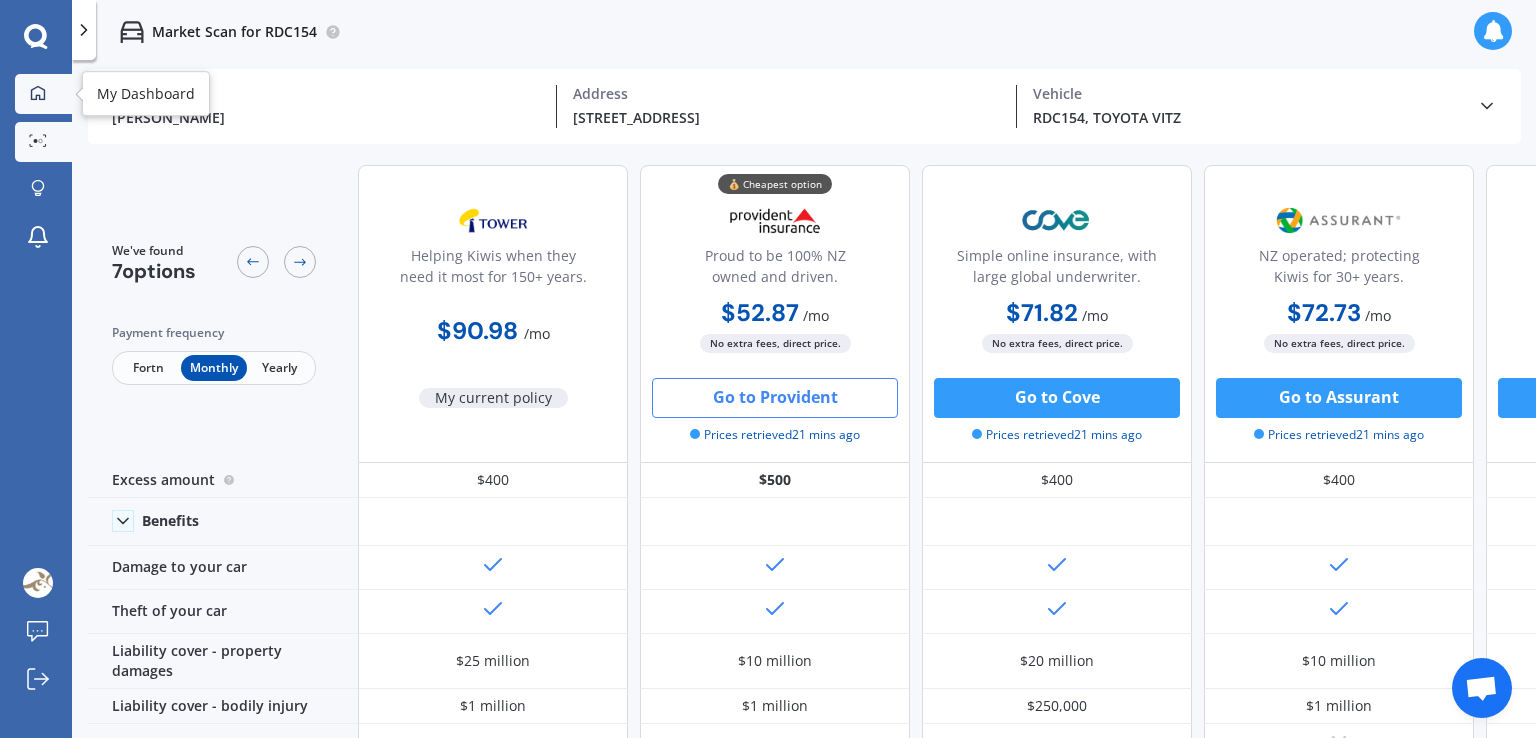 click at bounding box center (38, 94) 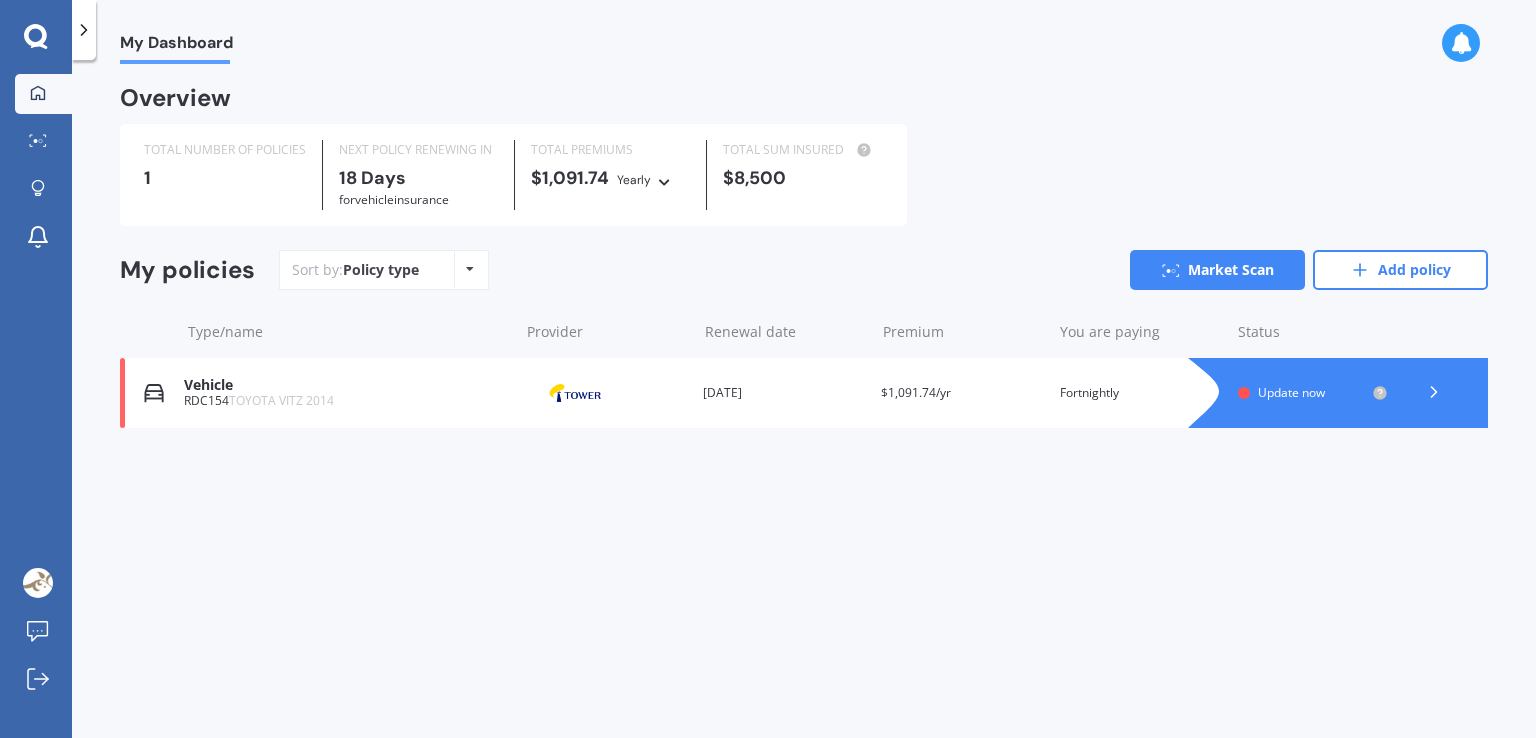 click 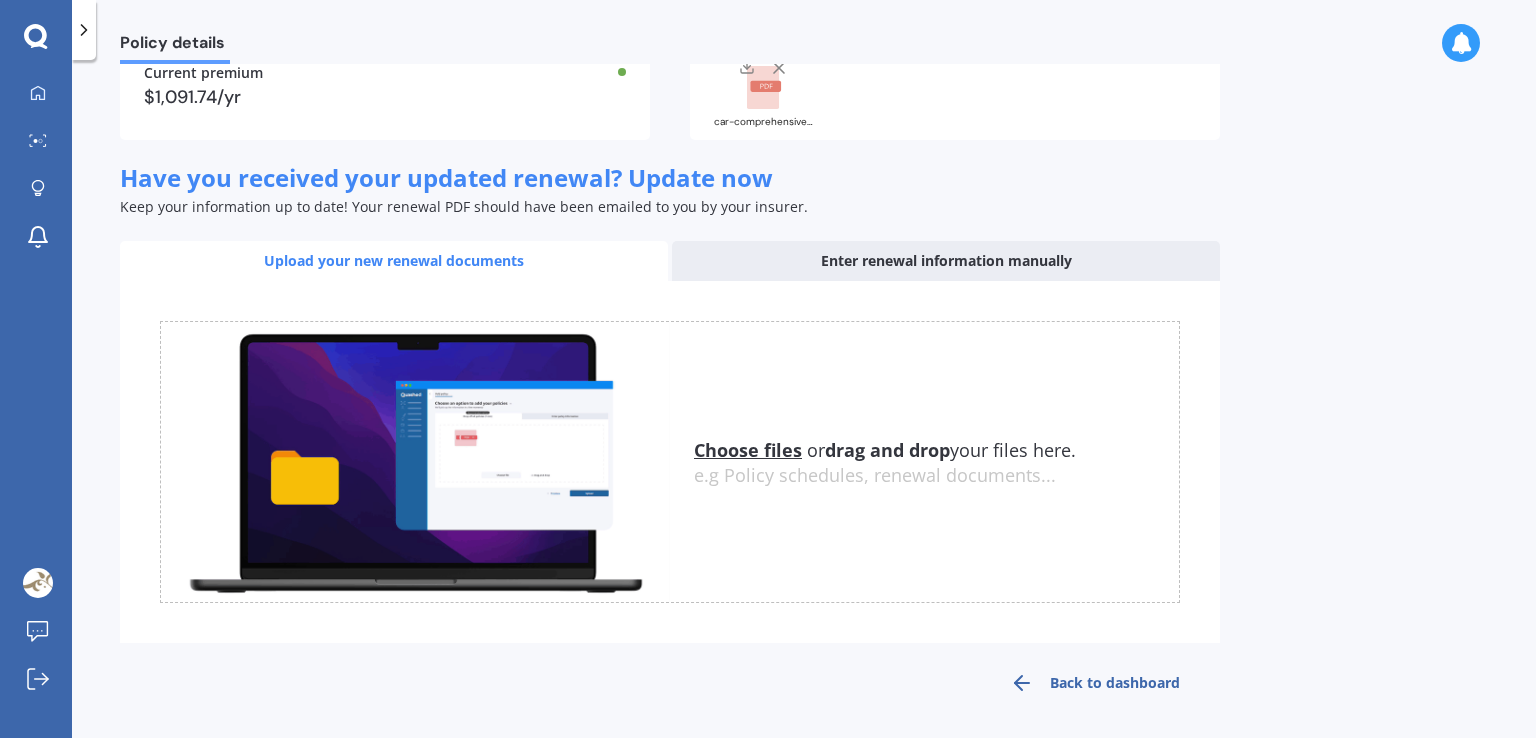 scroll, scrollTop: 204, scrollLeft: 0, axis: vertical 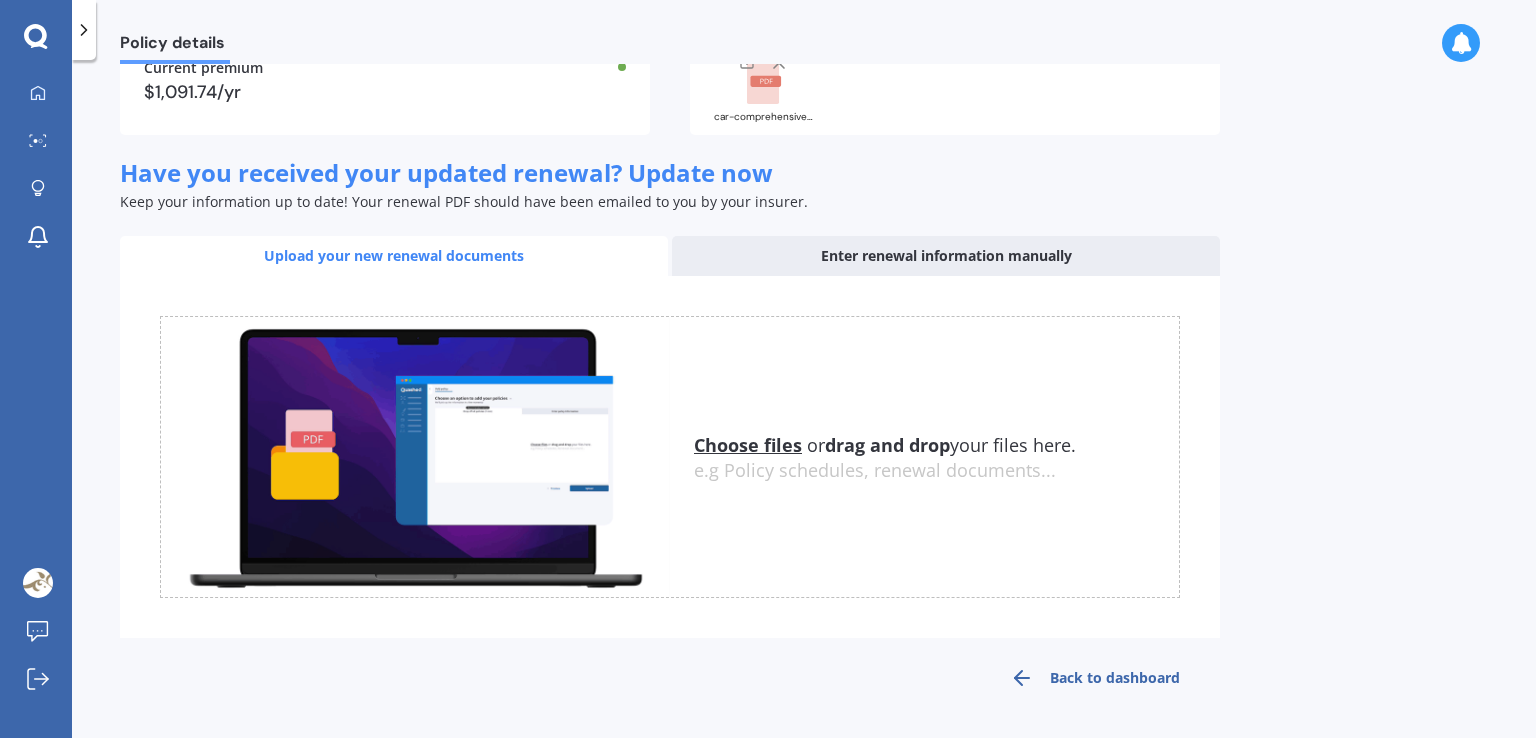 click on "Back to dashboard" at bounding box center [1095, 678] 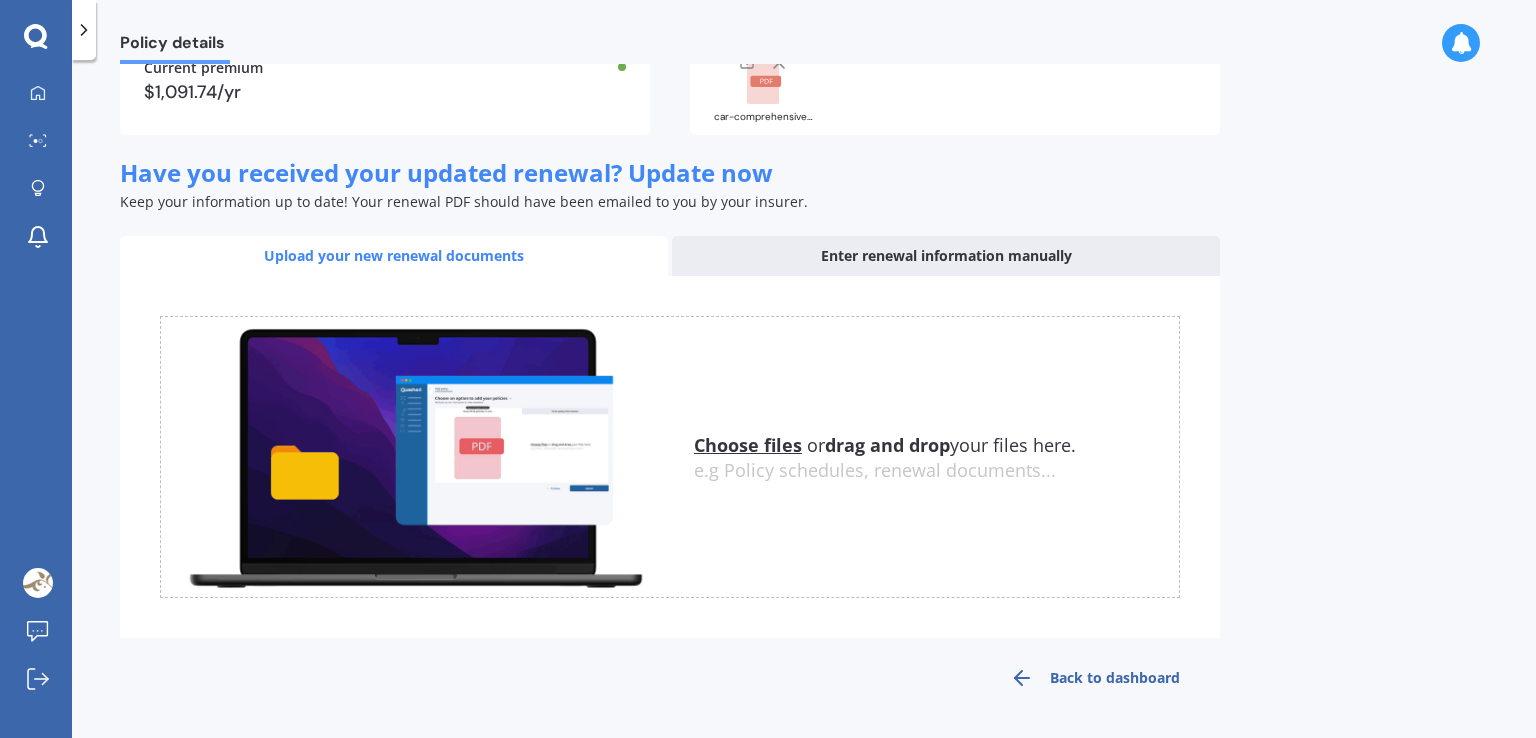 scroll, scrollTop: 0, scrollLeft: 0, axis: both 